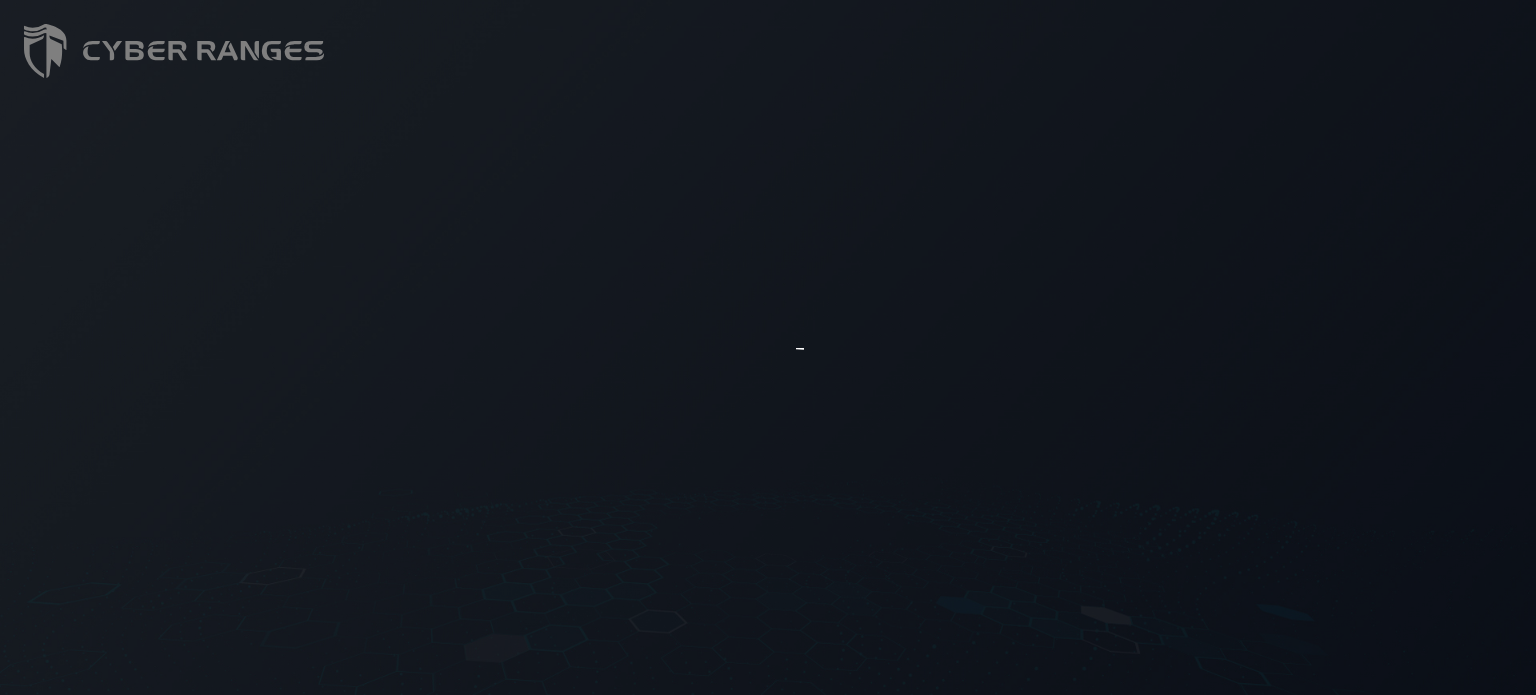 scroll, scrollTop: 0, scrollLeft: 0, axis: both 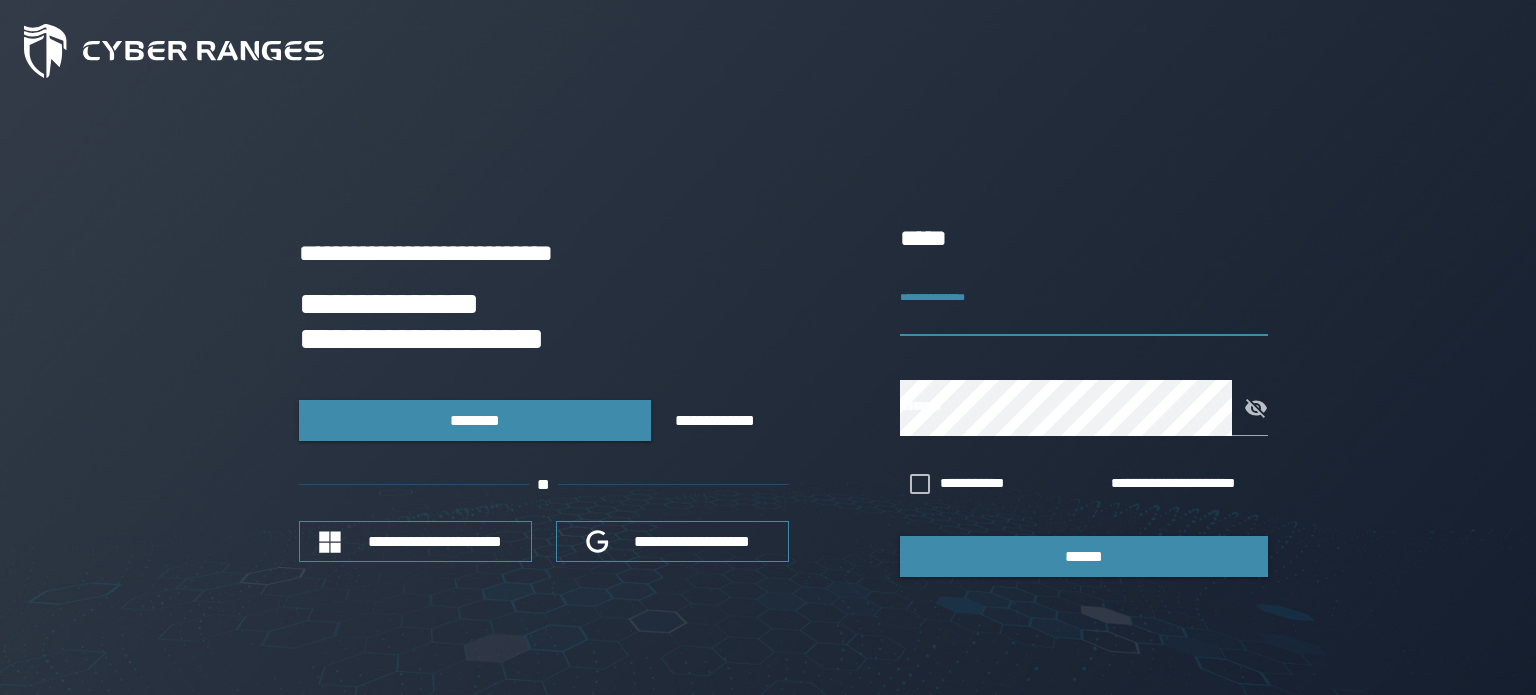 click on "**********" at bounding box center [1084, 308] 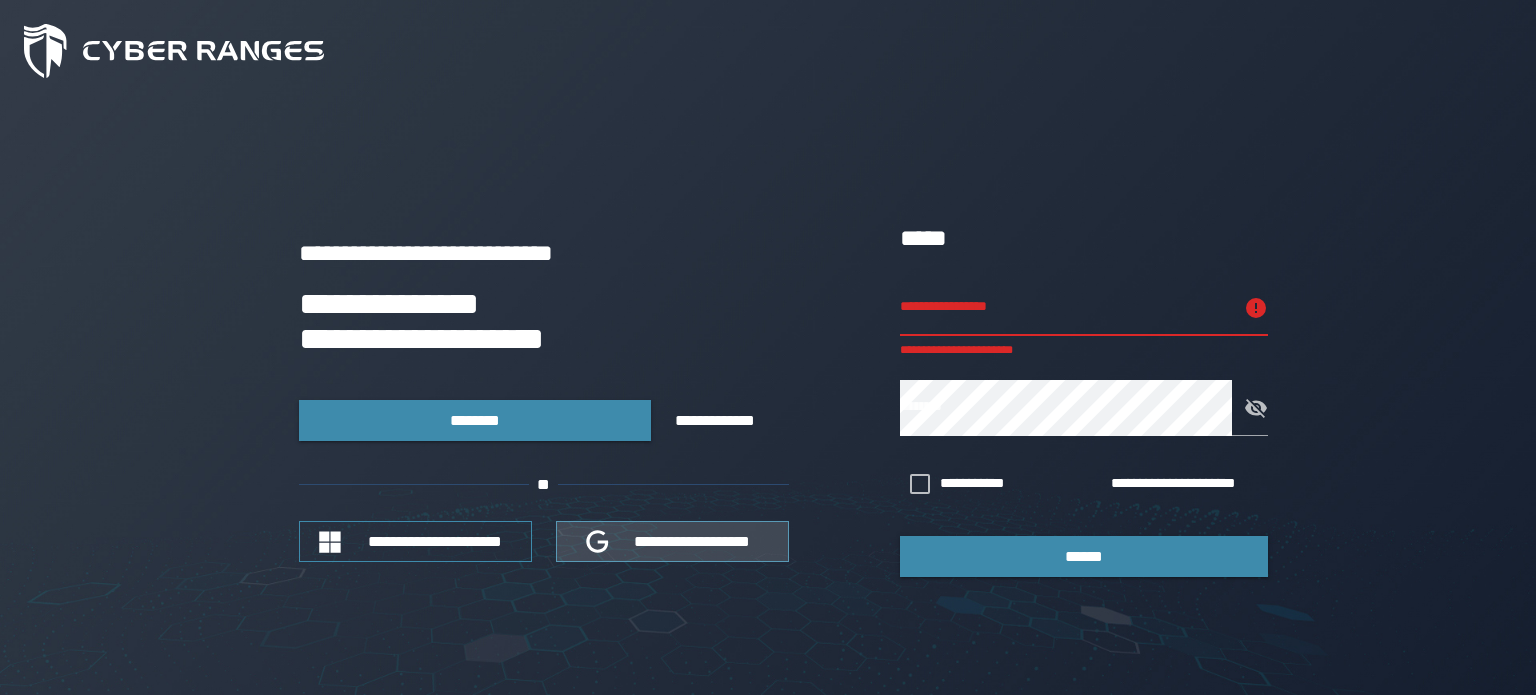 click on "**********" at bounding box center (693, 541) 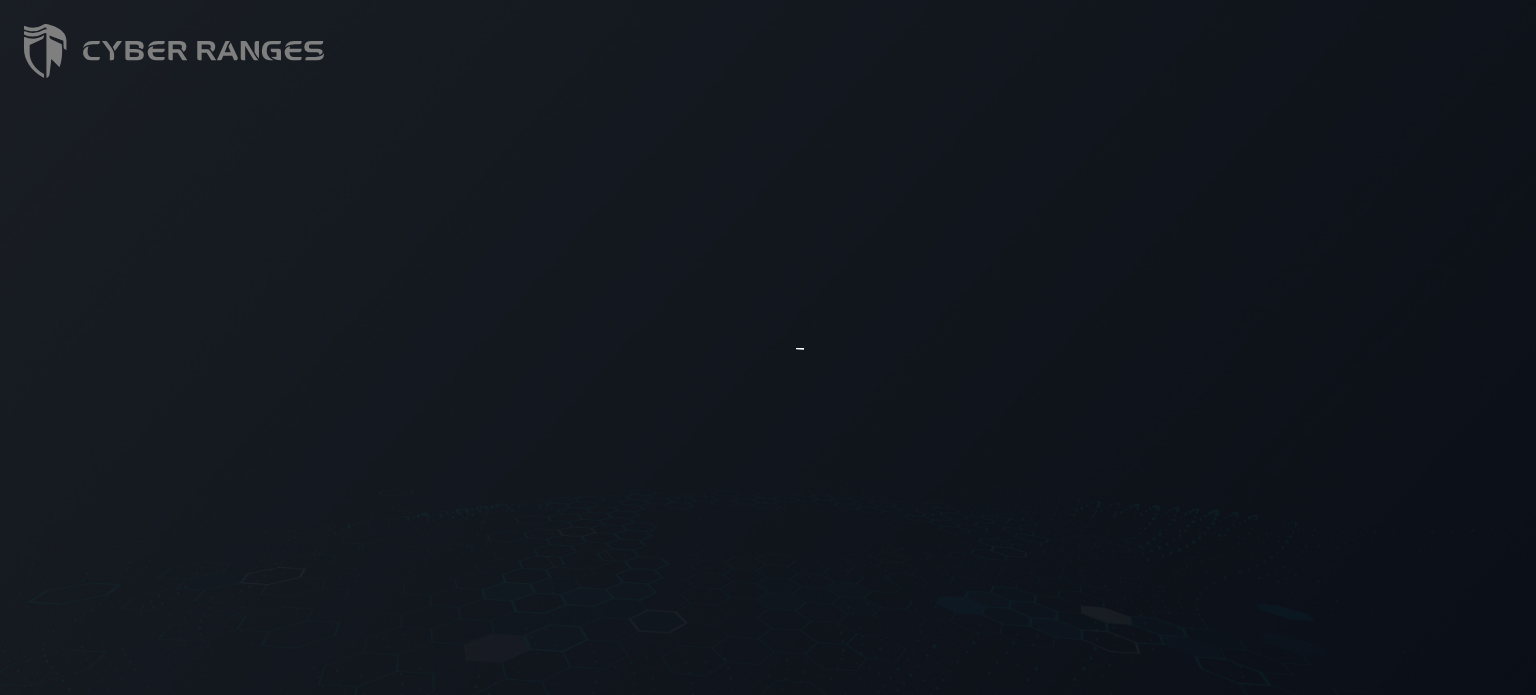 scroll, scrollTop: 0, scrollLeft: 0, axis: both 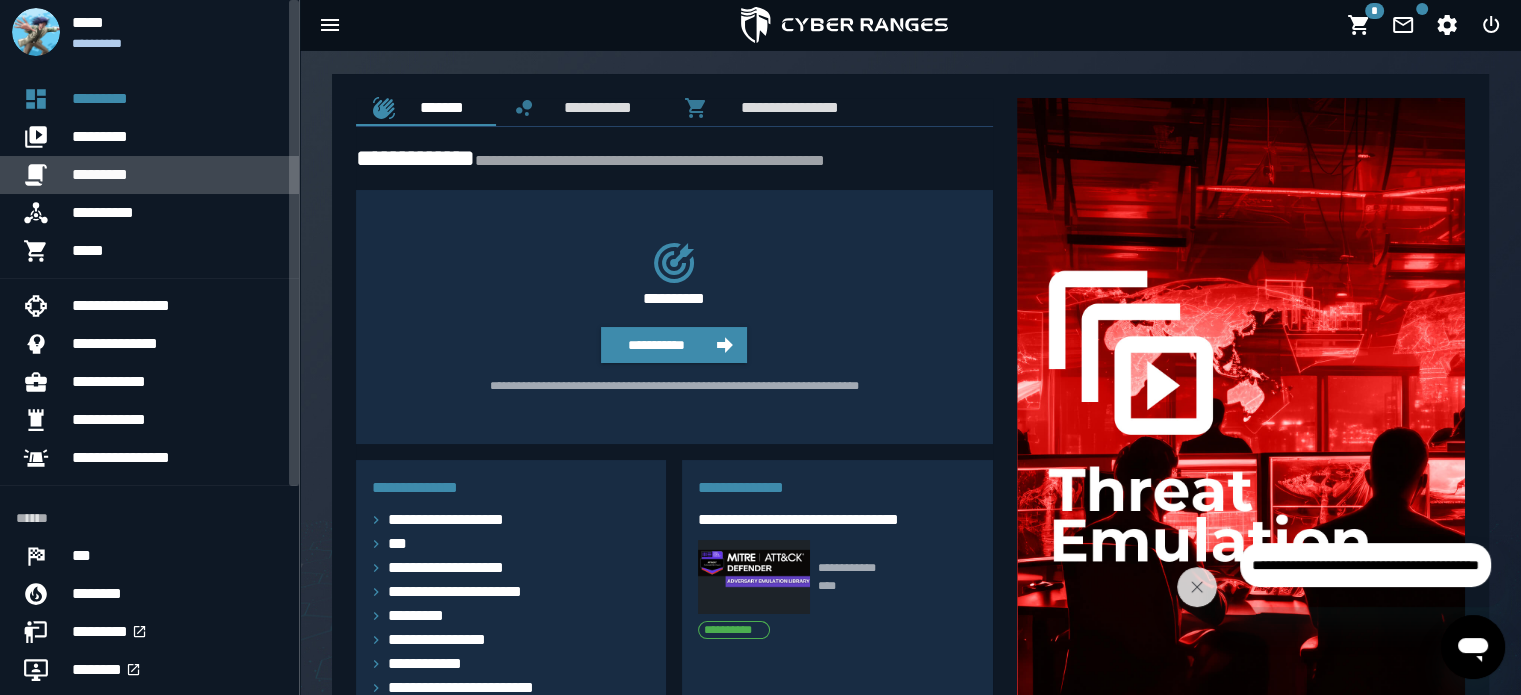 click on "*********" at bounding box center [177, 175] 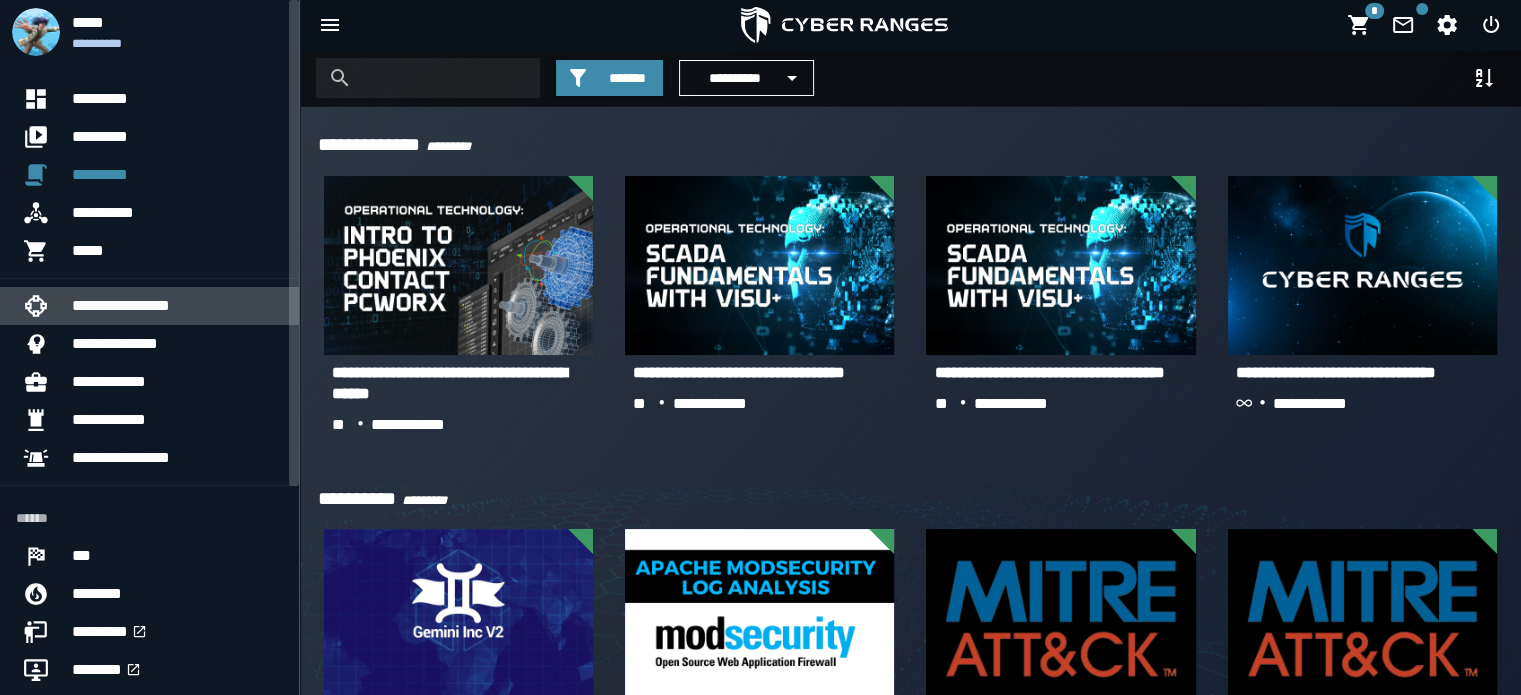 click on "**********" at bounding box center (177, 306) 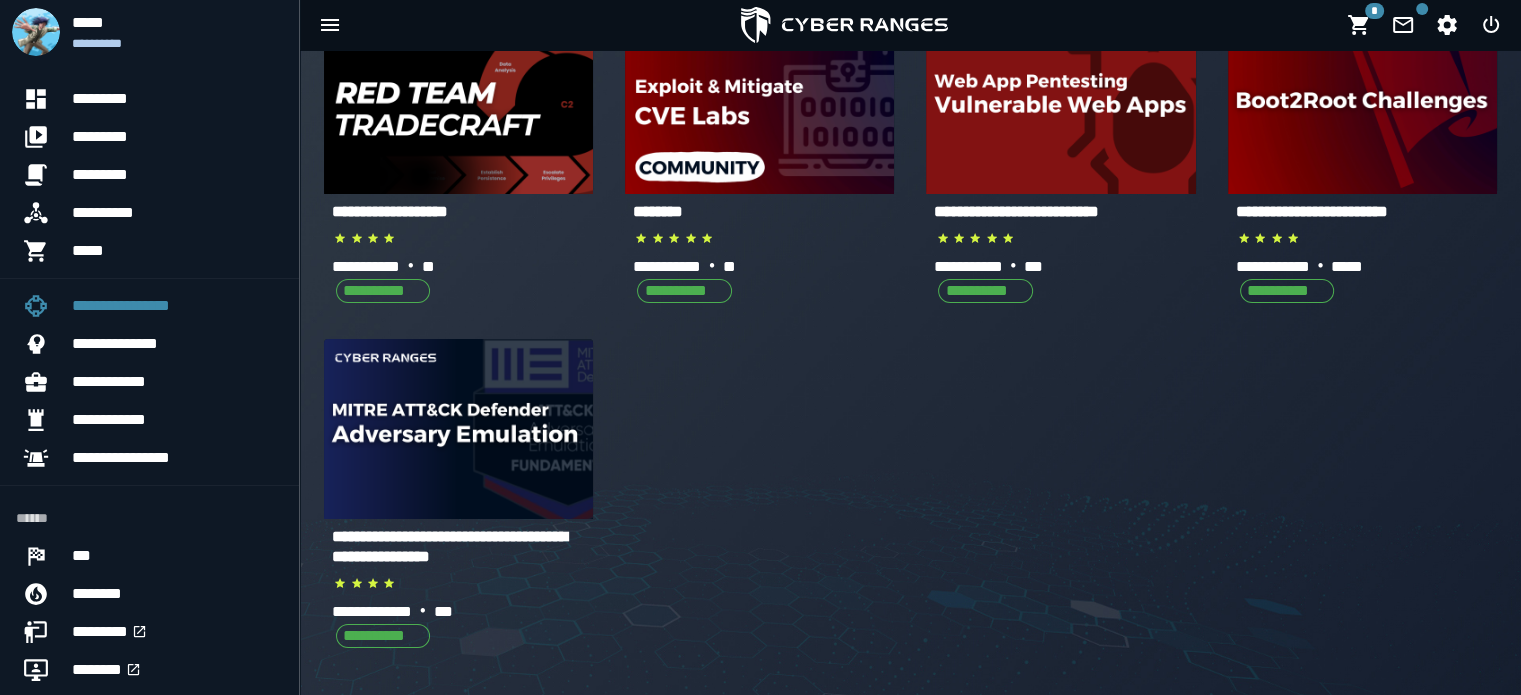 scroll, scrollTop: 132, scrollLeft: 0, axis: vertical 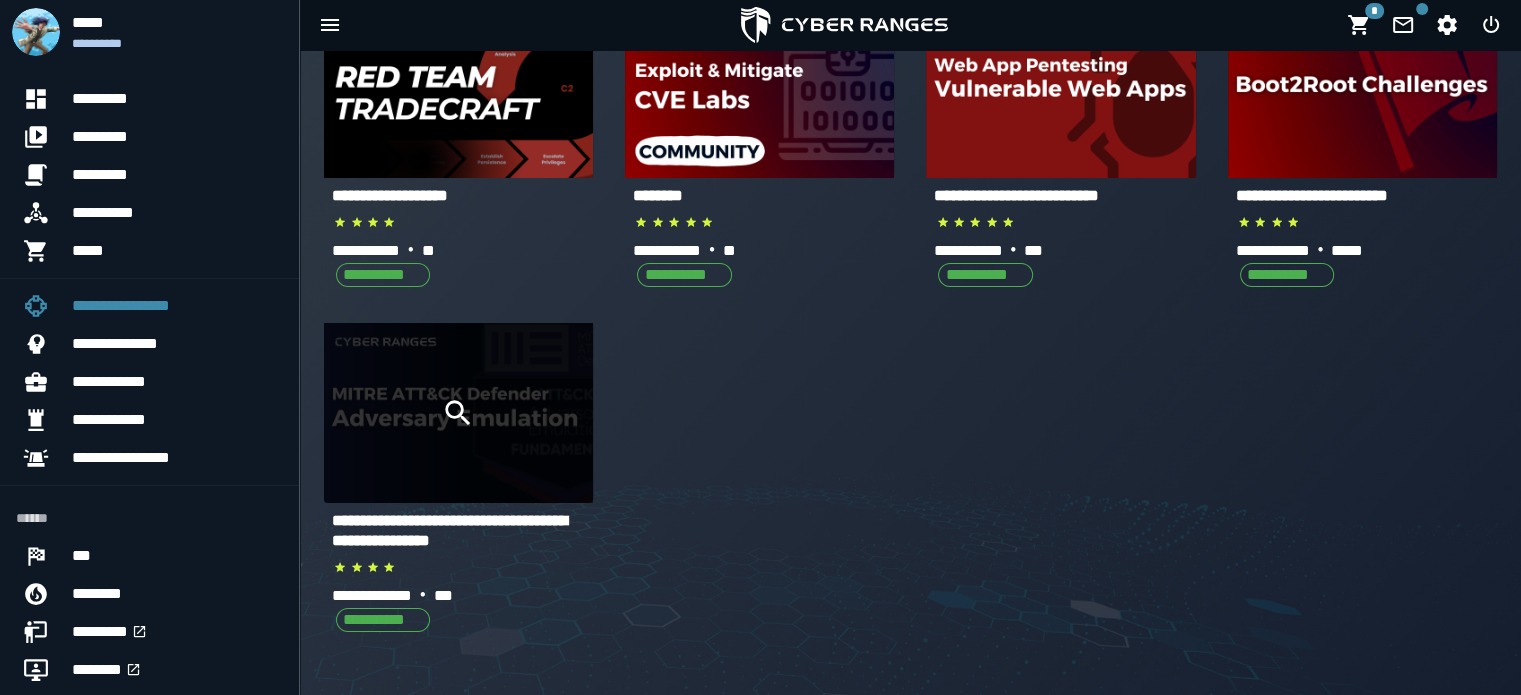 click 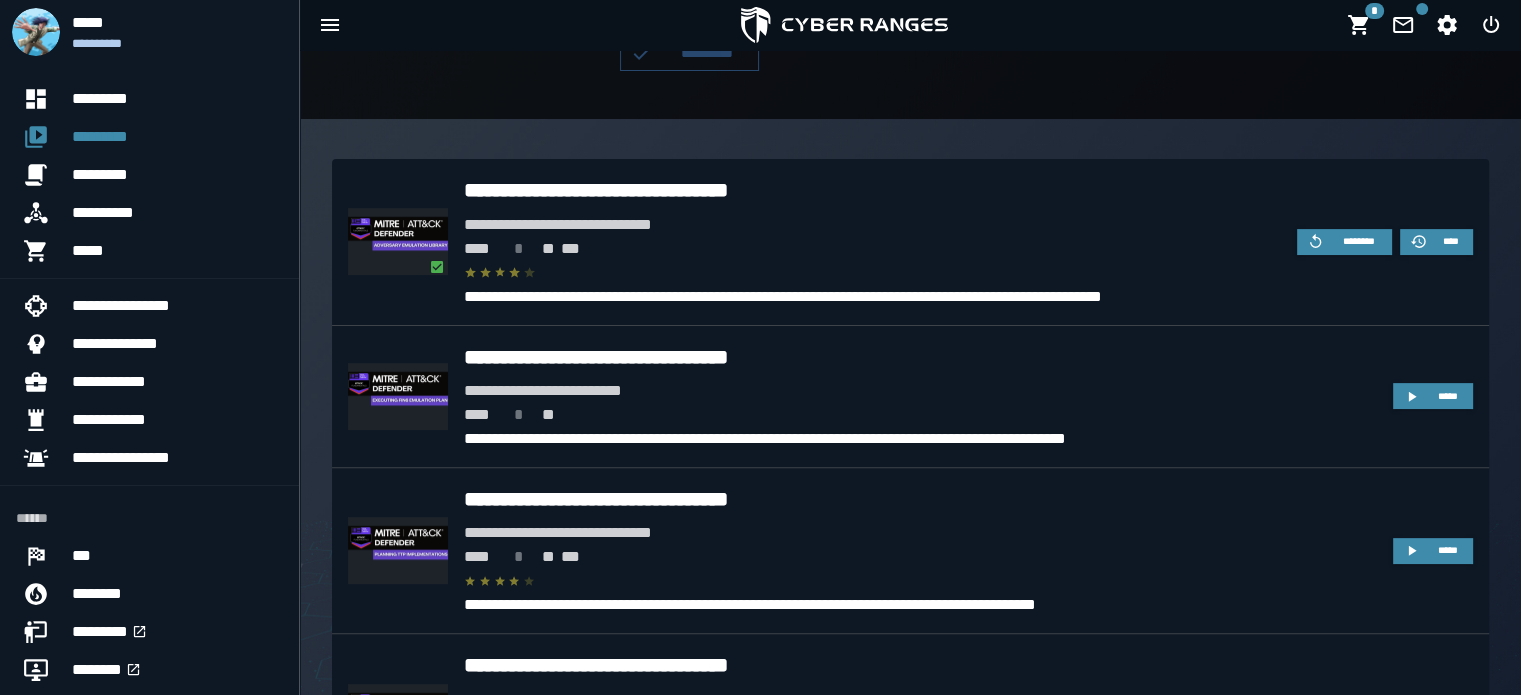 scroll, scrollTop: 543, scrollLeft: 0, axis: vertical 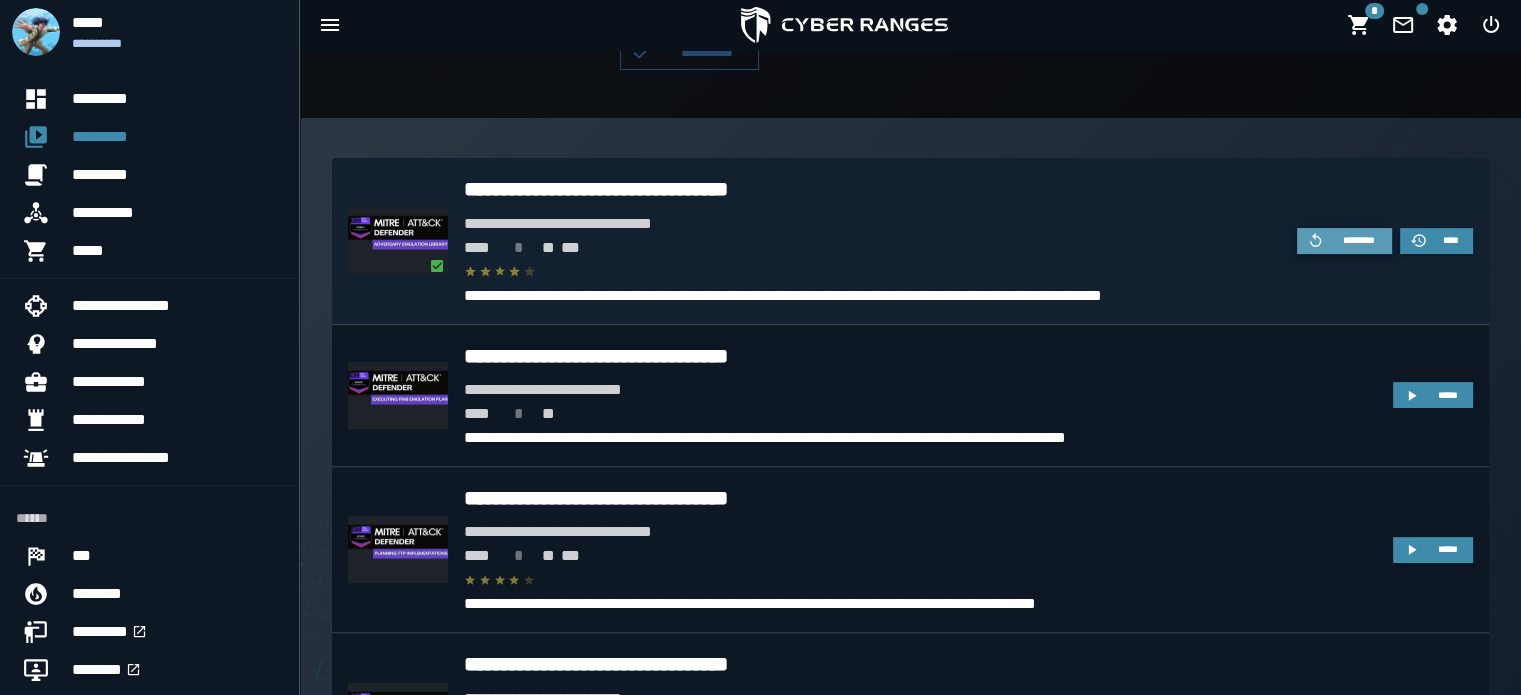 click on "********" at bounding box center [1358, 240] 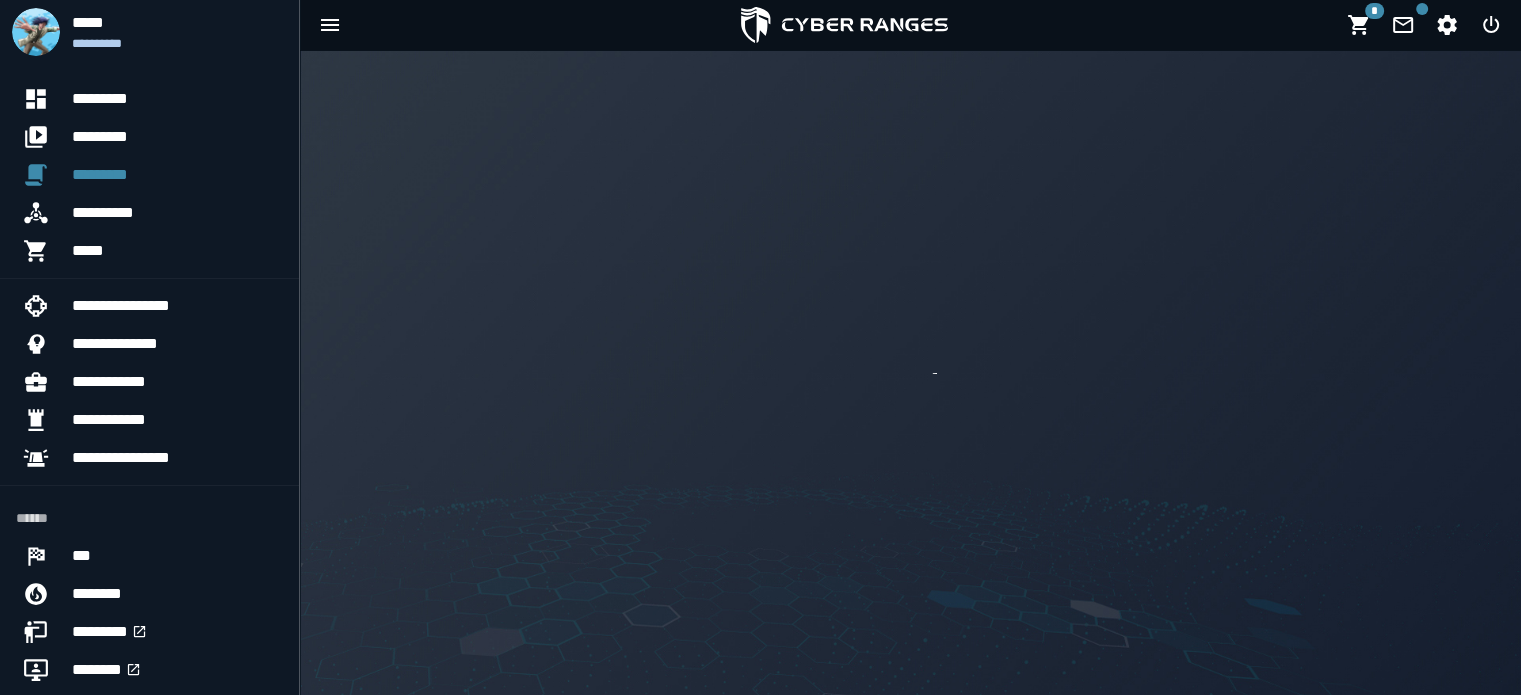 scroll, scrollTop: 0, scrollLeft: 0, axis: both 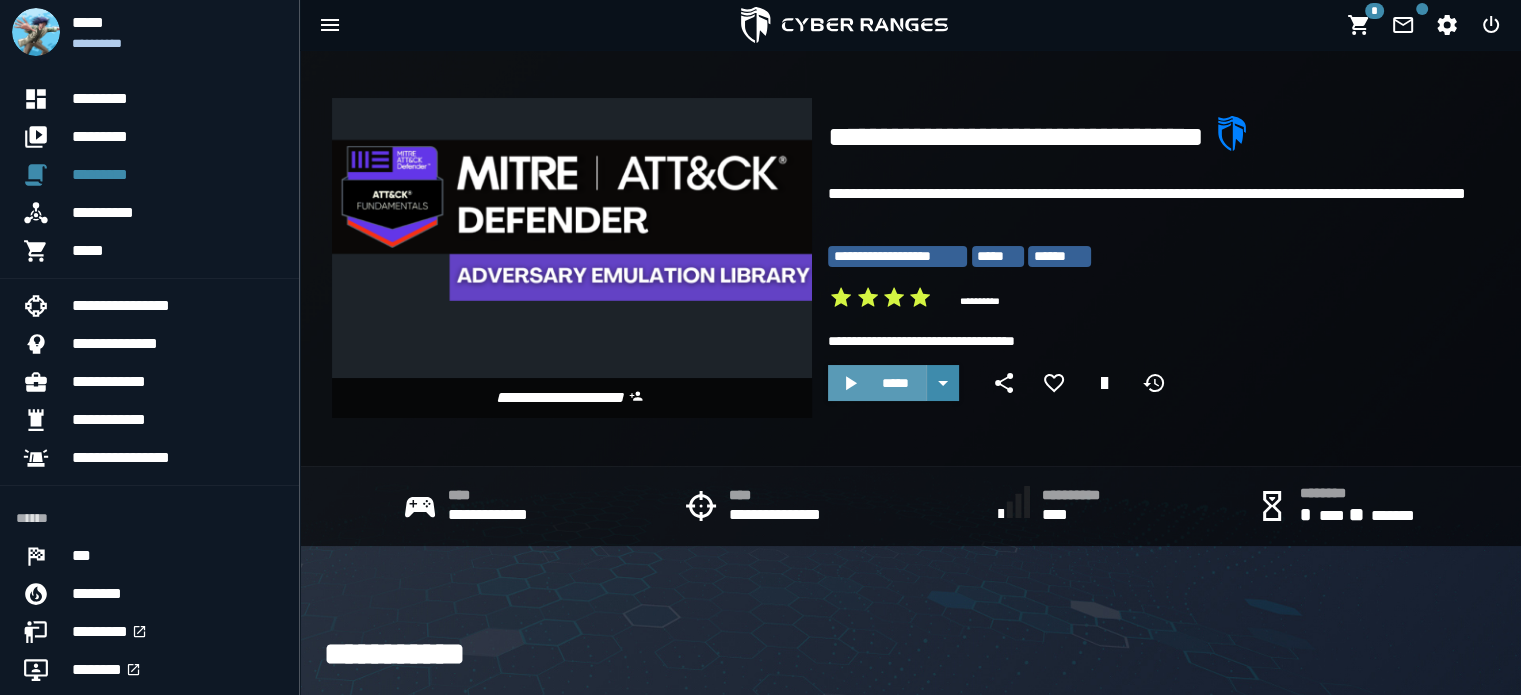 click on "*****" at bounding box center [895, 383] 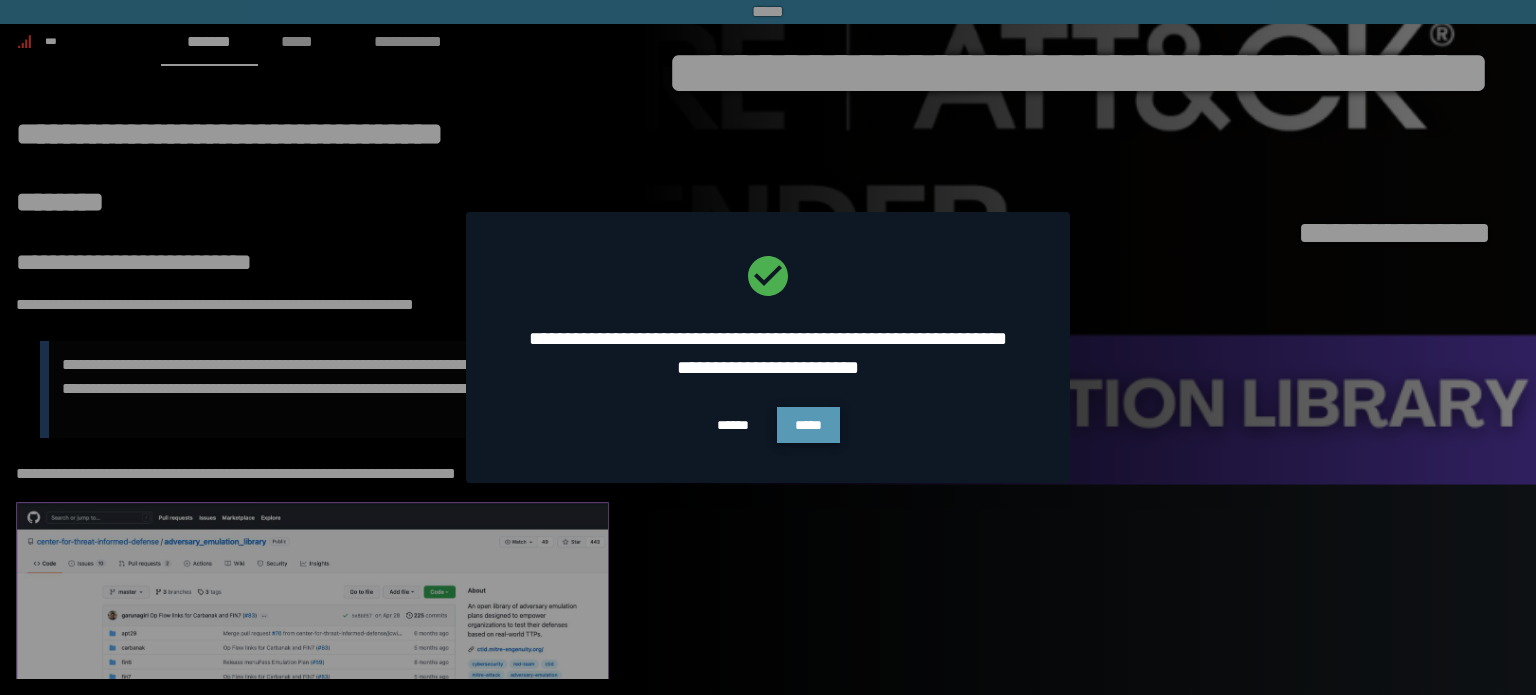 click on "*****" at bounding box center [808, 425] 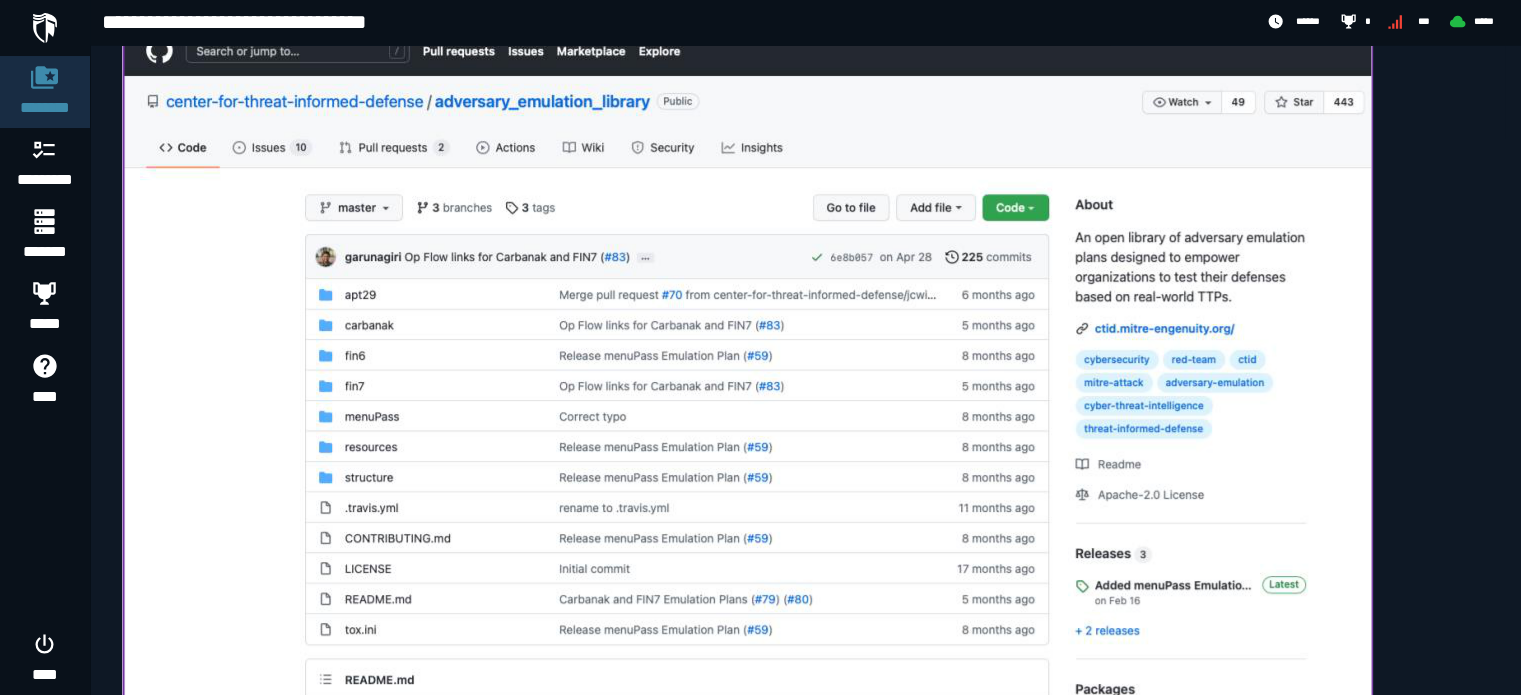 scroll, scrollTop: 0, scrollLeft: 0, axis: both 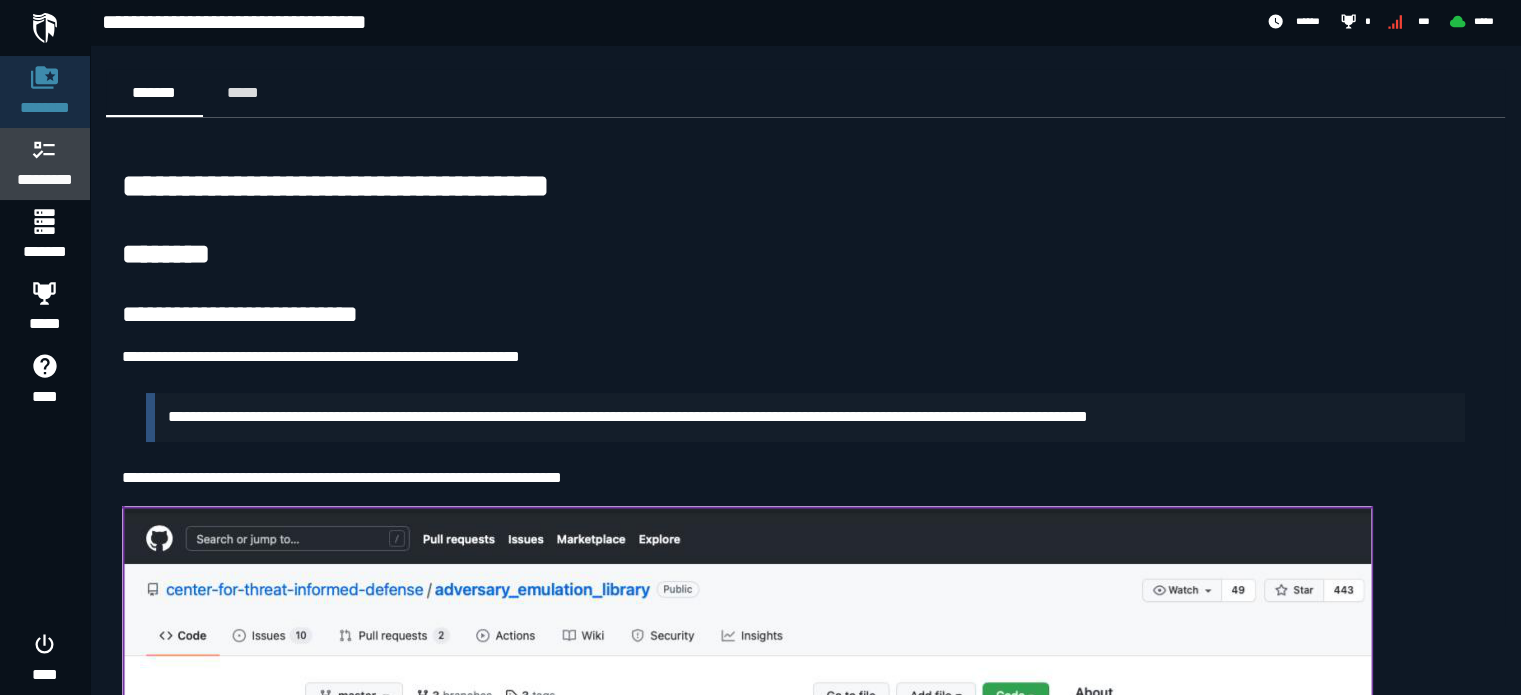 click at bounding box center [45, 149] 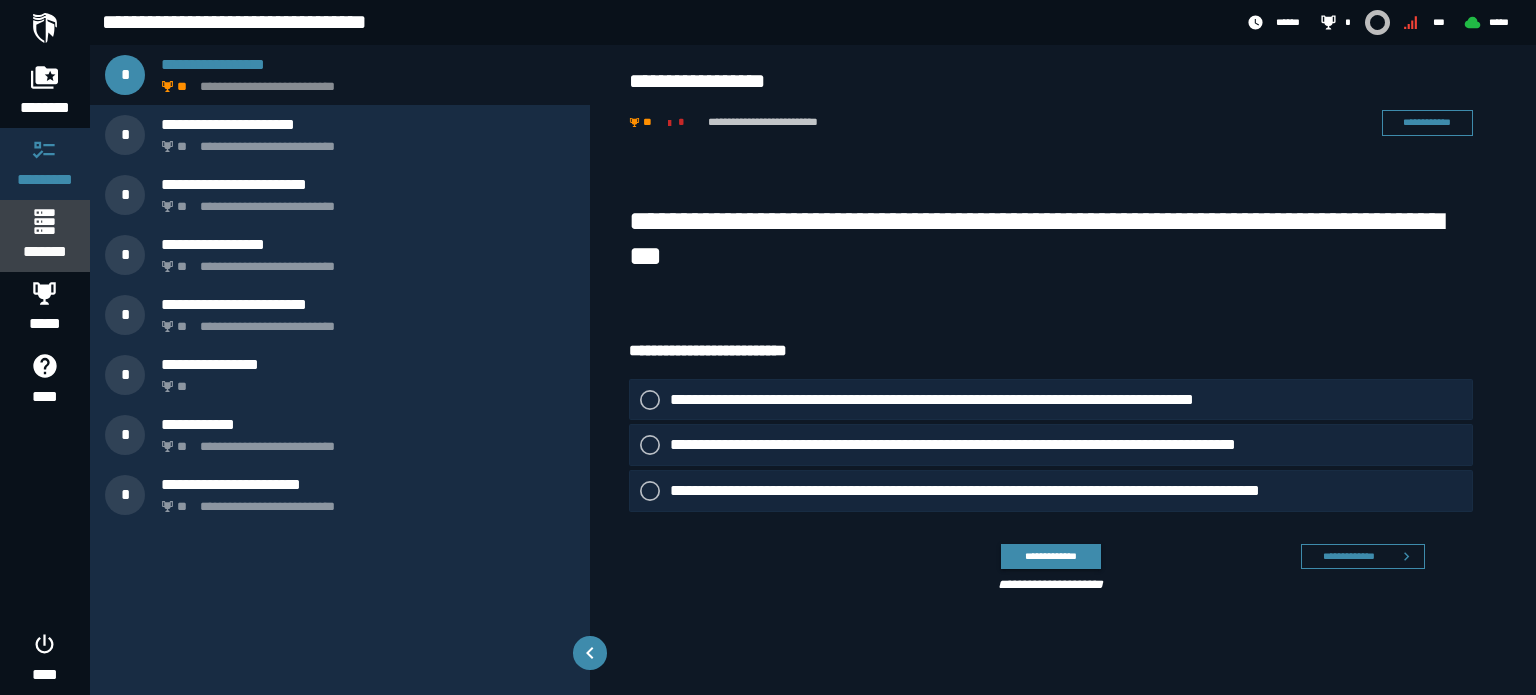click 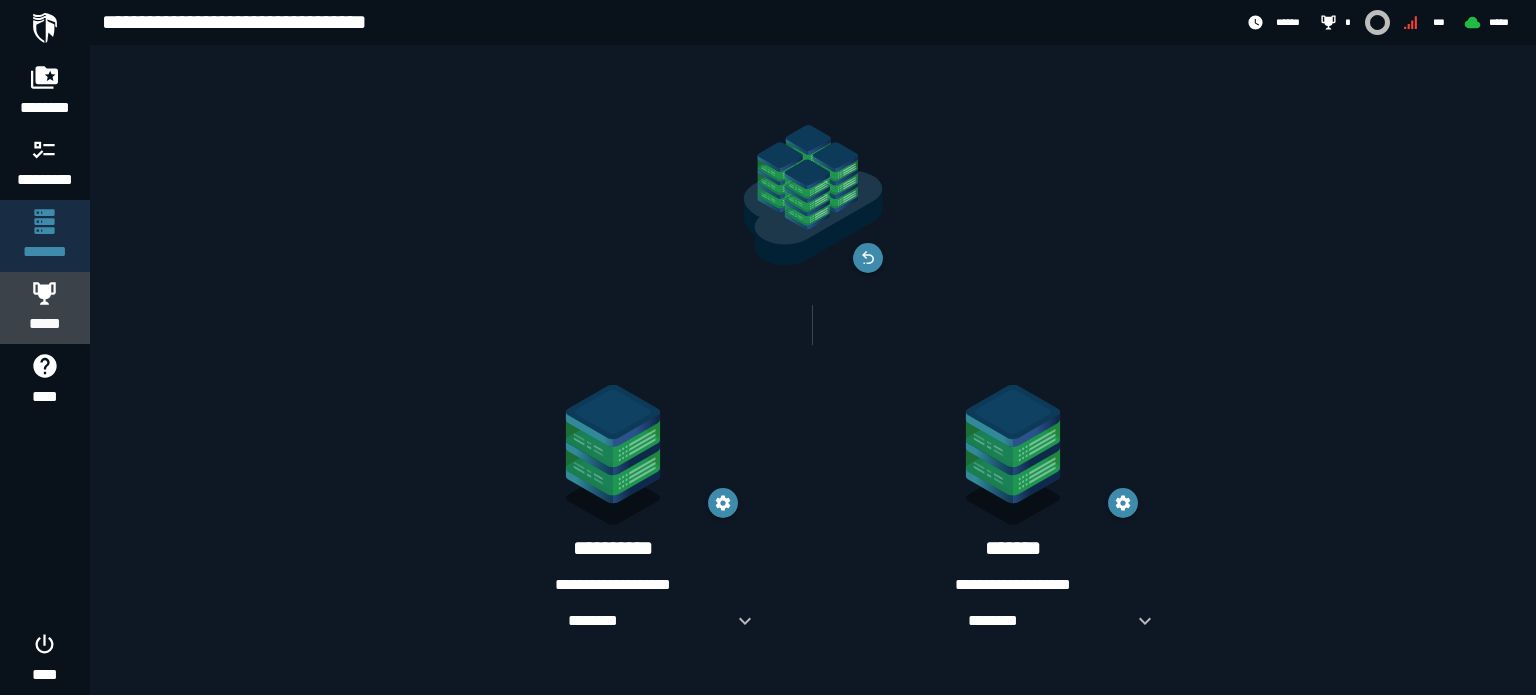 click on "*****" at bounding box center [45, 324] 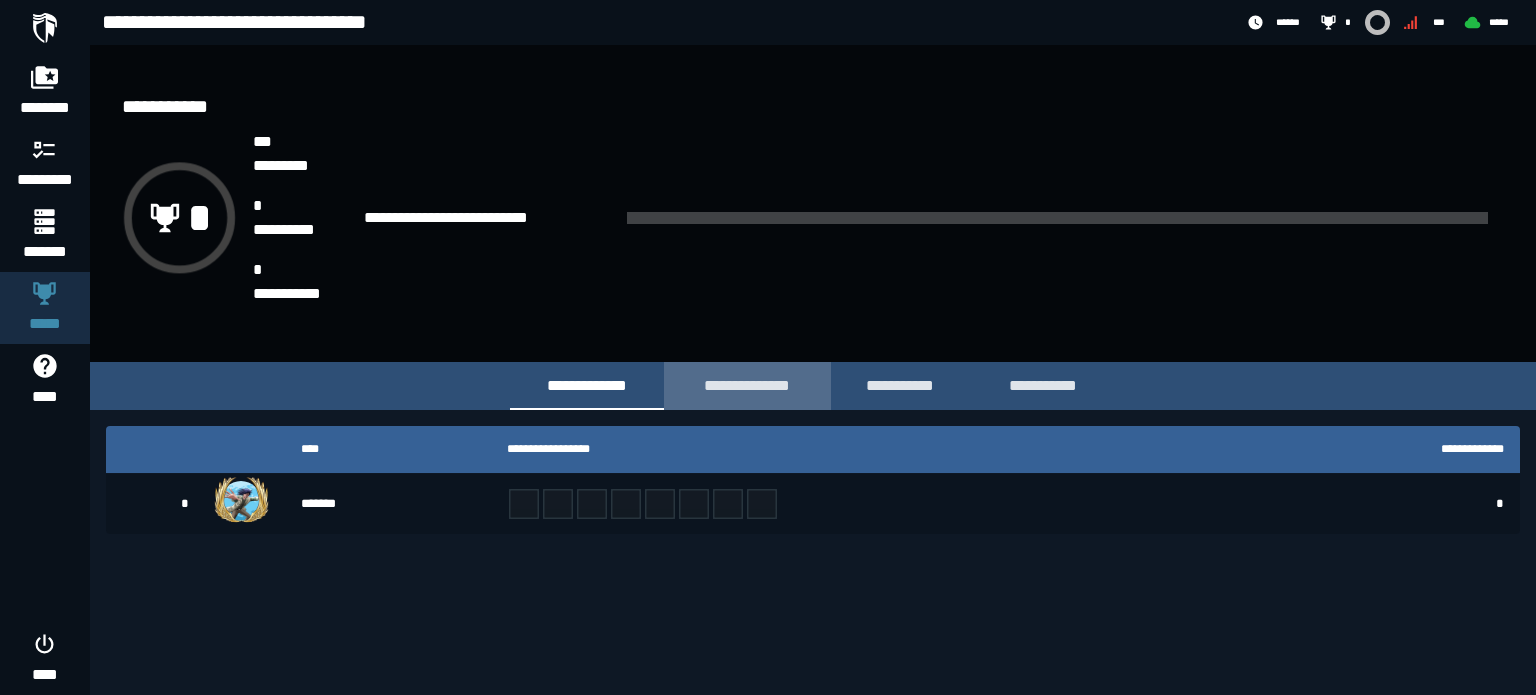 click on "**********" at bounding box center [747, 386] 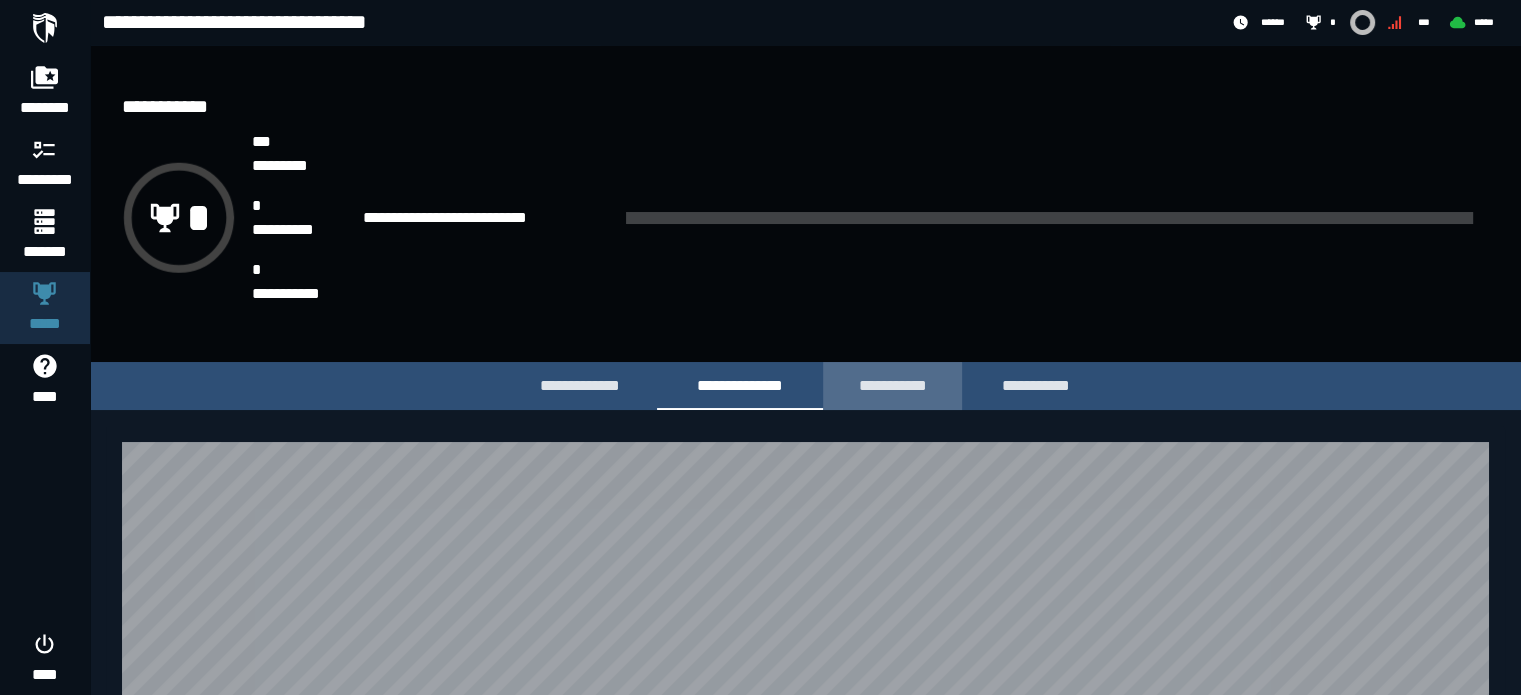 click on "**********" at bounding box center [892, 385] 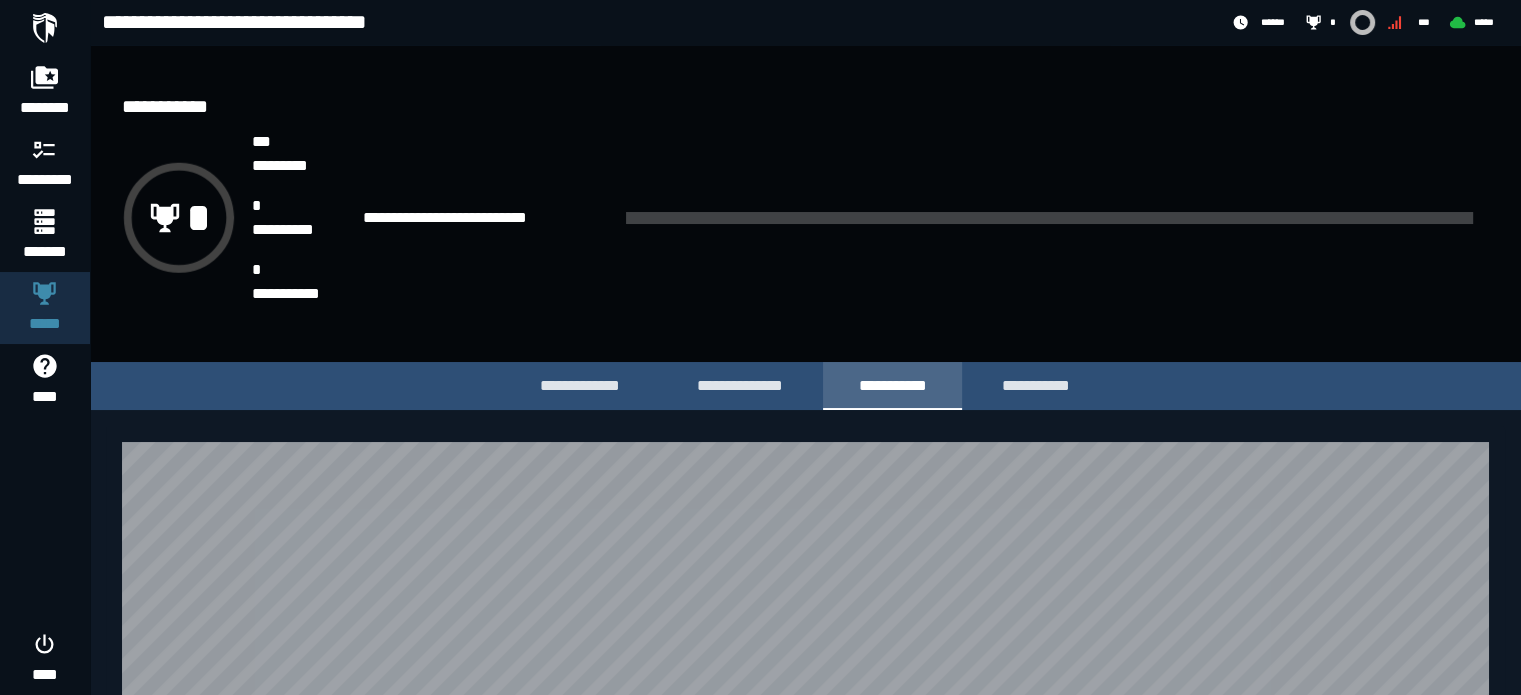 scroll, scrollTop: 142, scrollLeft: 0, axis: vertical 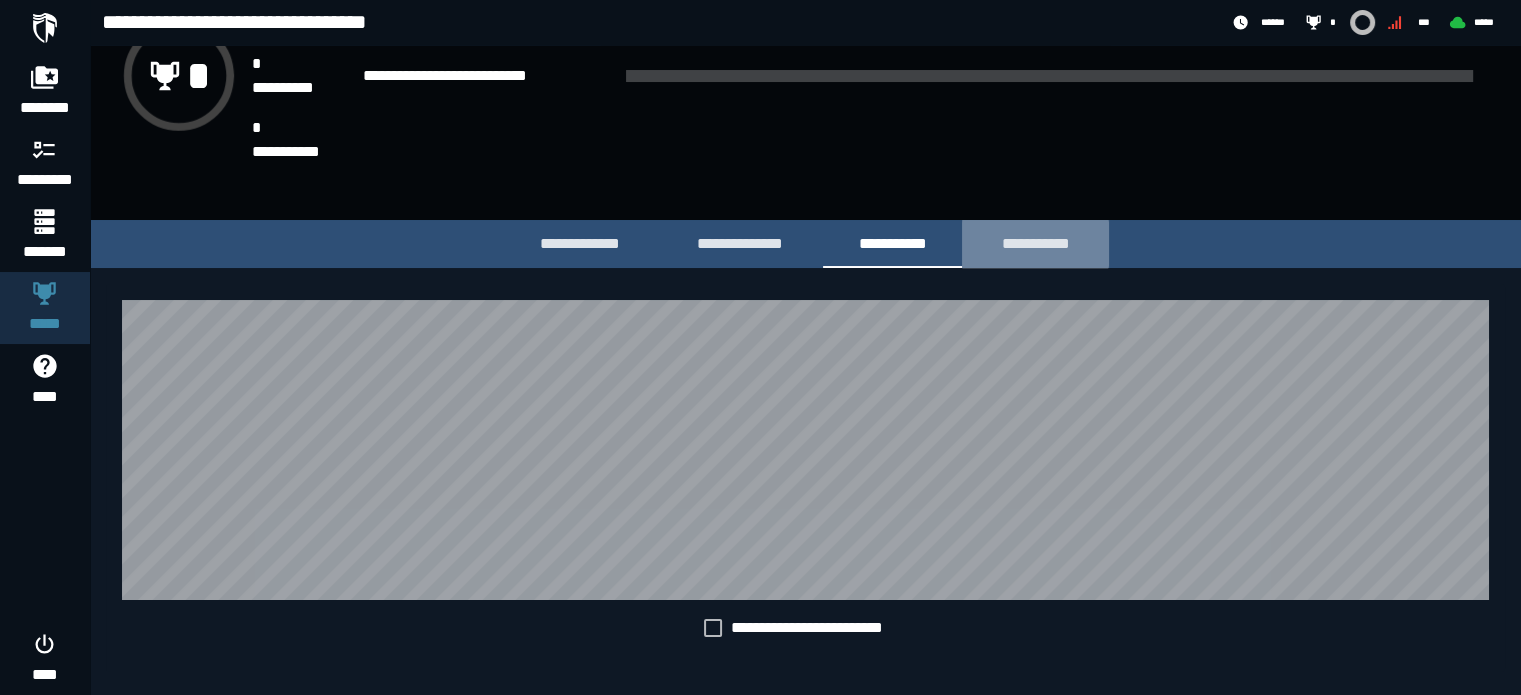click on "**********" at bounding box center (1035, 243) 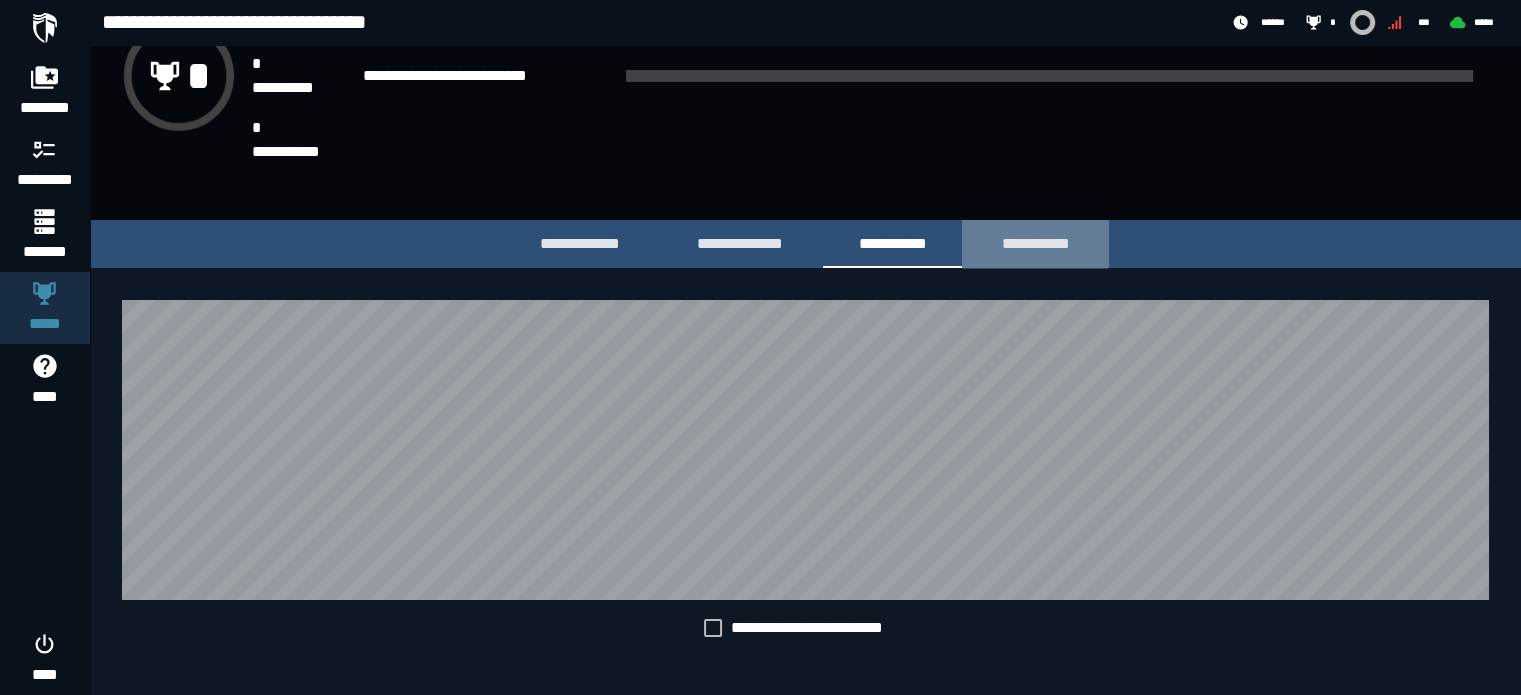 scroll, scrollTop: 0, scrollLeft: 0, axis: both 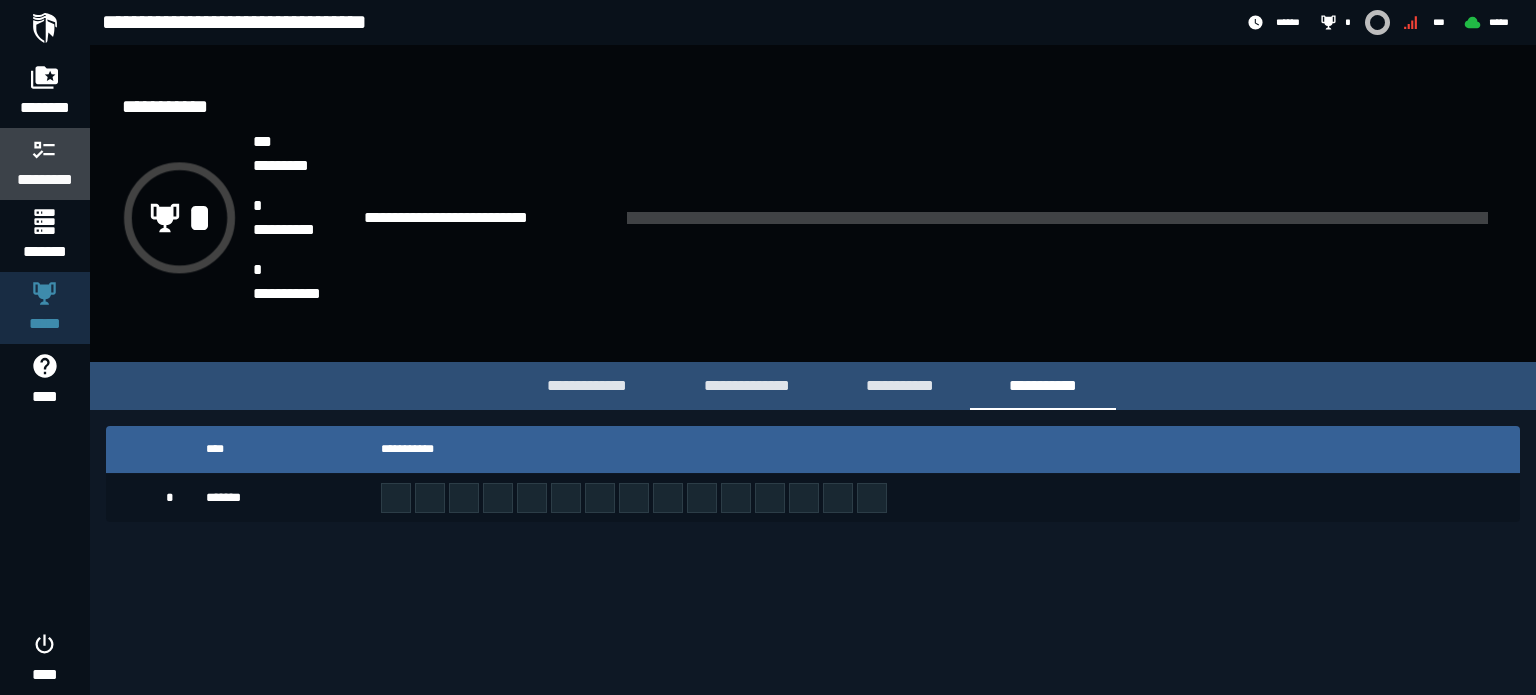 click on "*********" 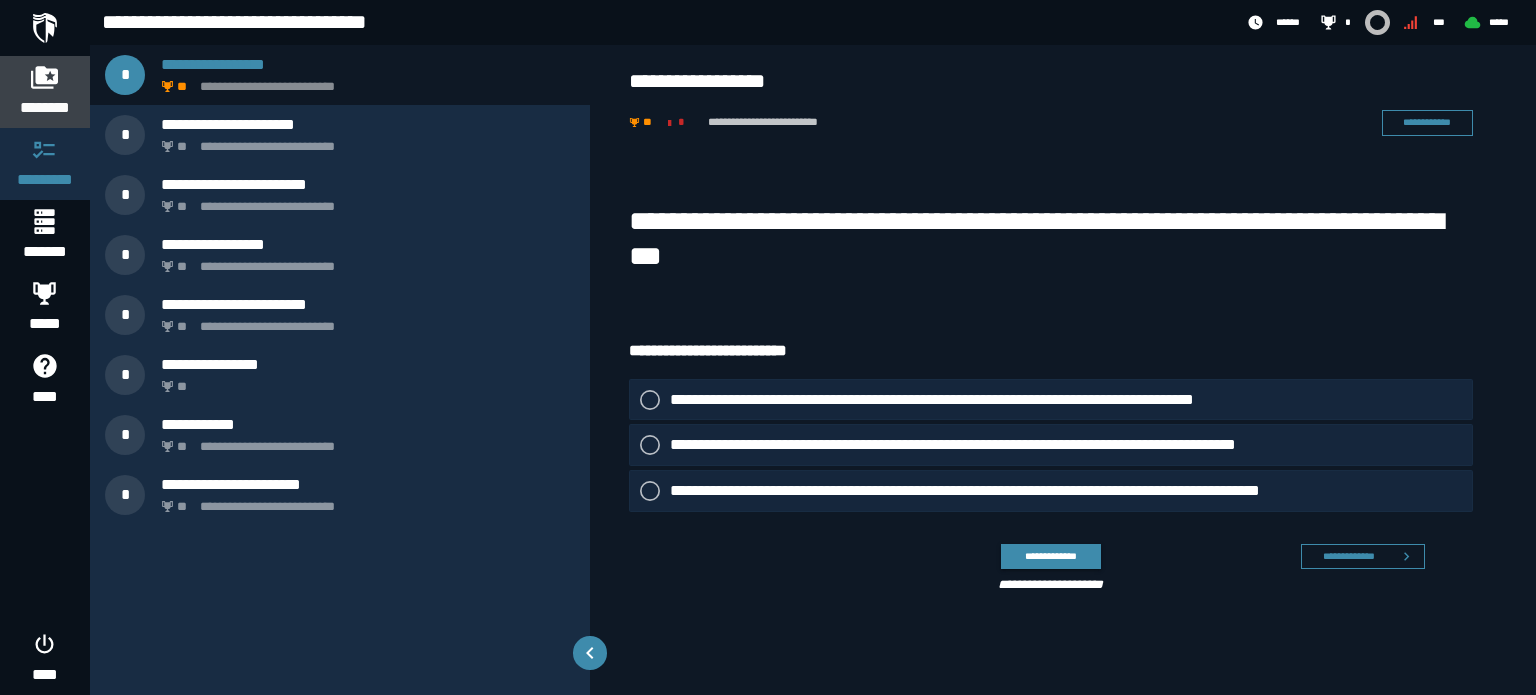click at bounding box center (45, 77) 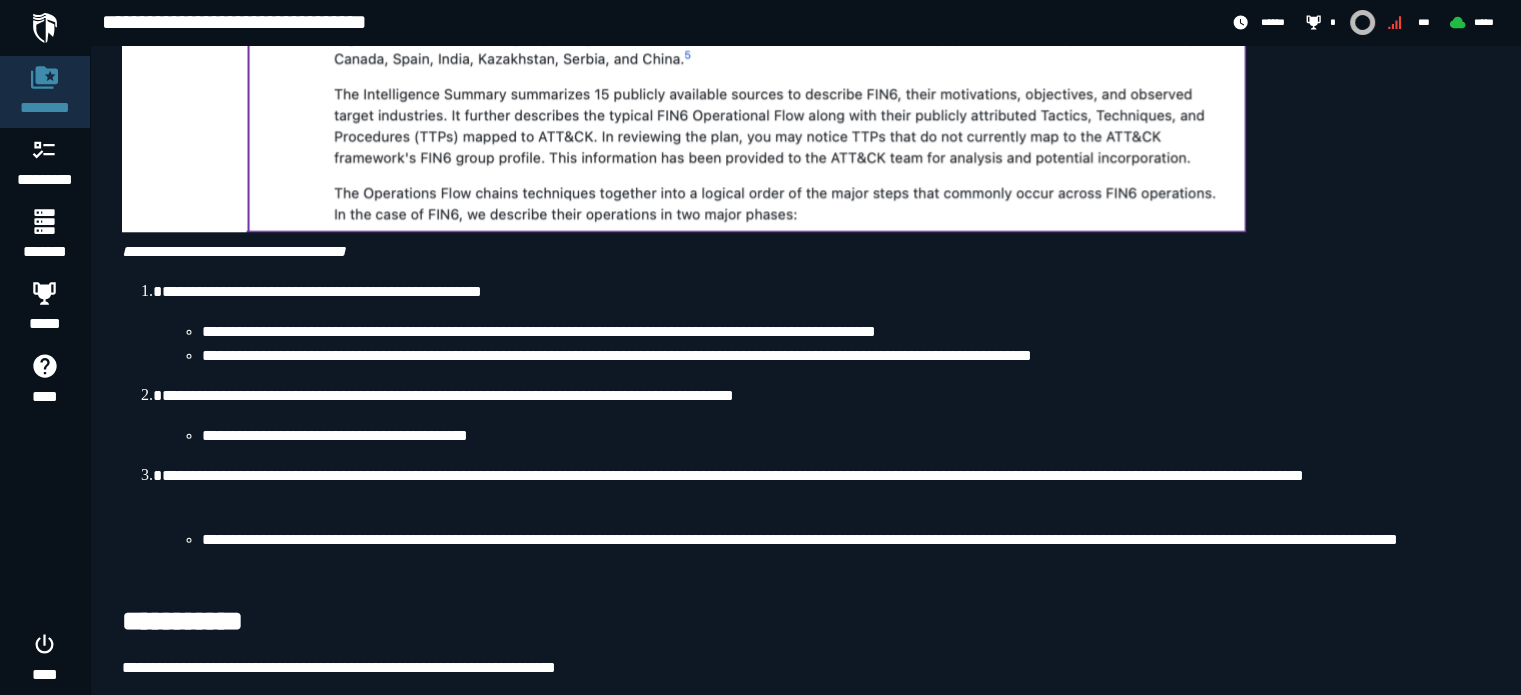 scroll, scrollTop: 9680, scrollLeft: 0, axis: vertical 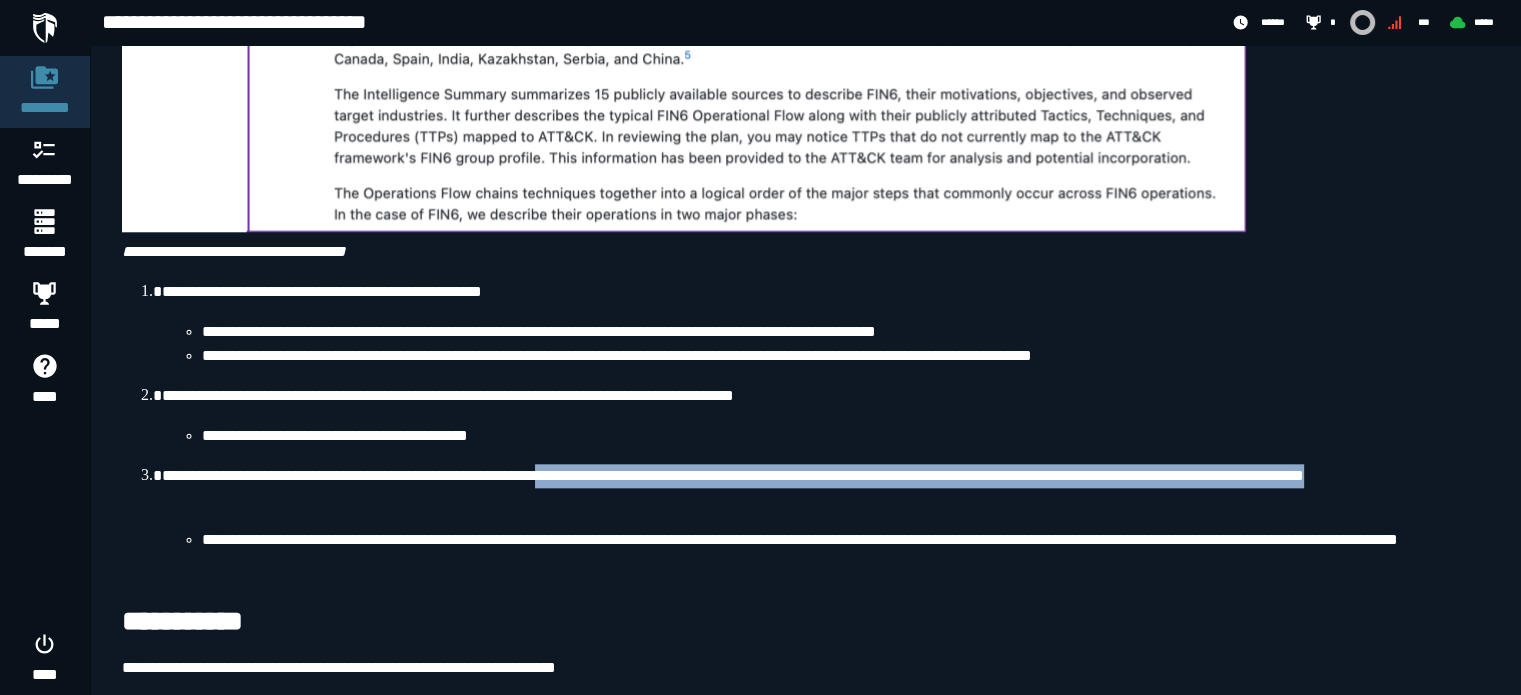 drag, startPoint x: 791, startPoint y: 479, endPoint x: 598, endPoint y: 455, distance: 194.4865 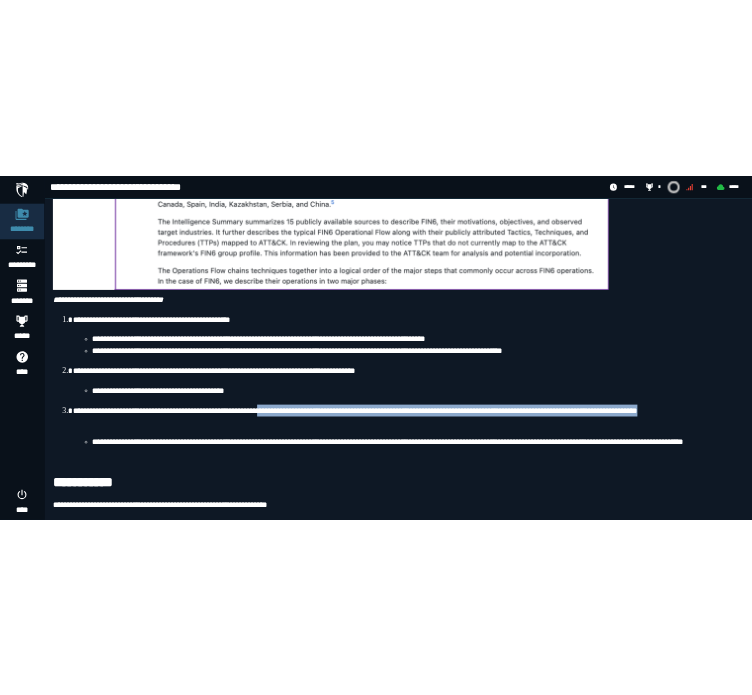 scroll, scrollTop: 7512, scrollLeft: 0, axis: vertical 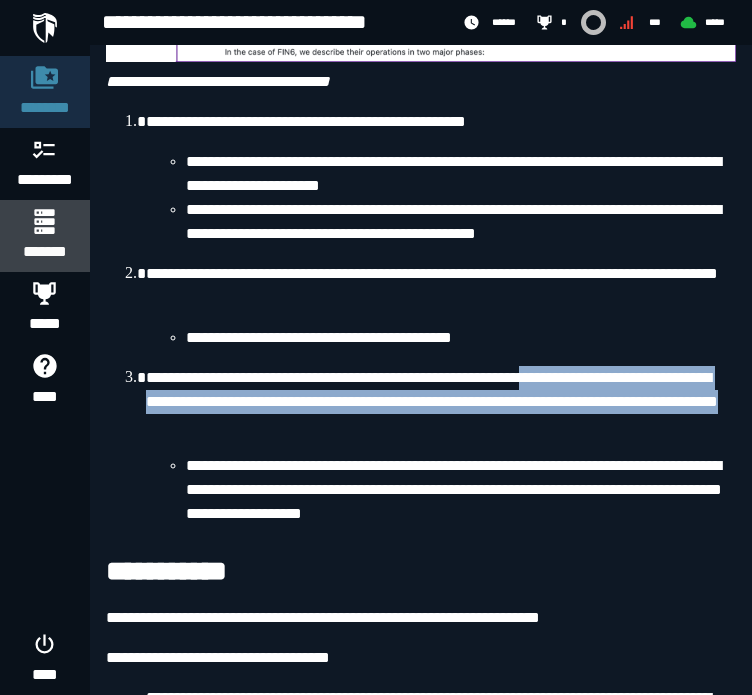 click on "*******" at bounding box center (44, 236) 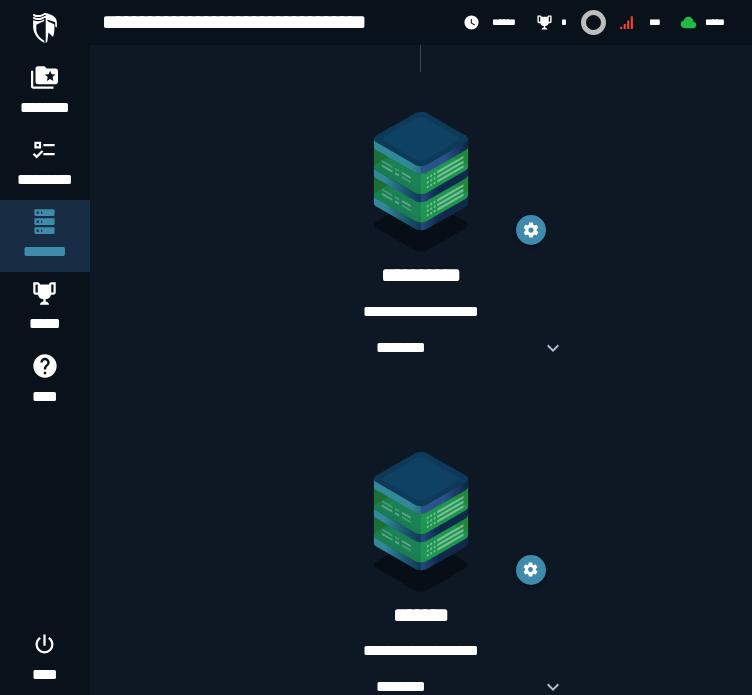 scroll, scrollTop: 332, scrollLeft: 0, axis: vertical 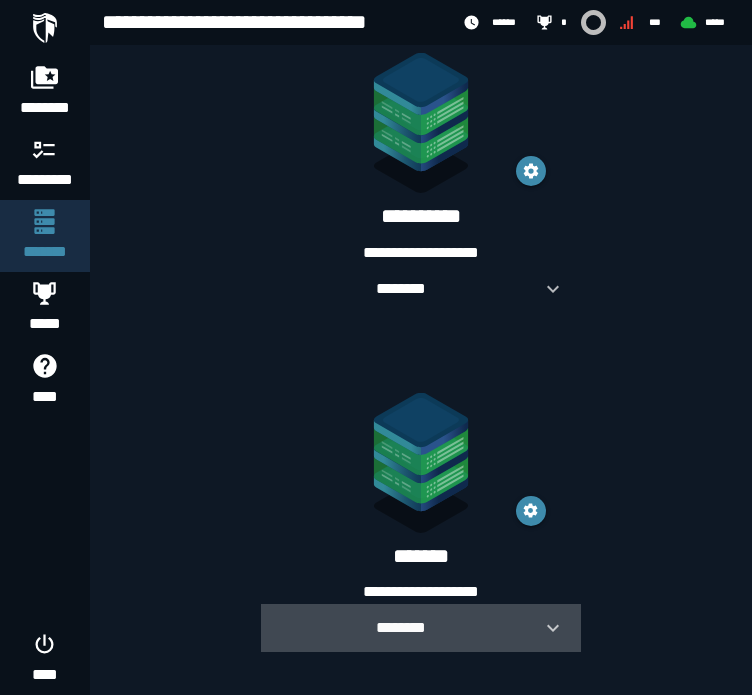 click on "********" at bounding box center (401, 627) 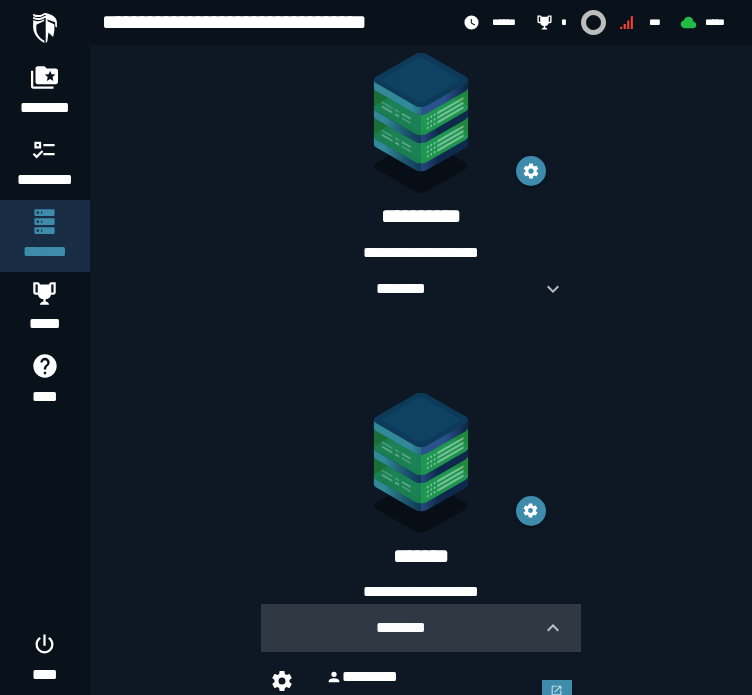 scroll, scrollTop: 414, scrollLeft: 0, axis: vertical 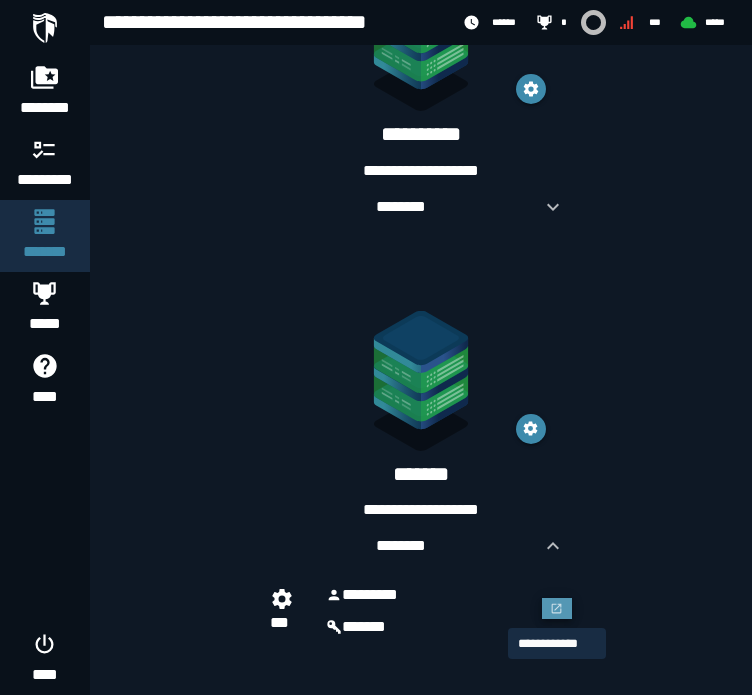 click 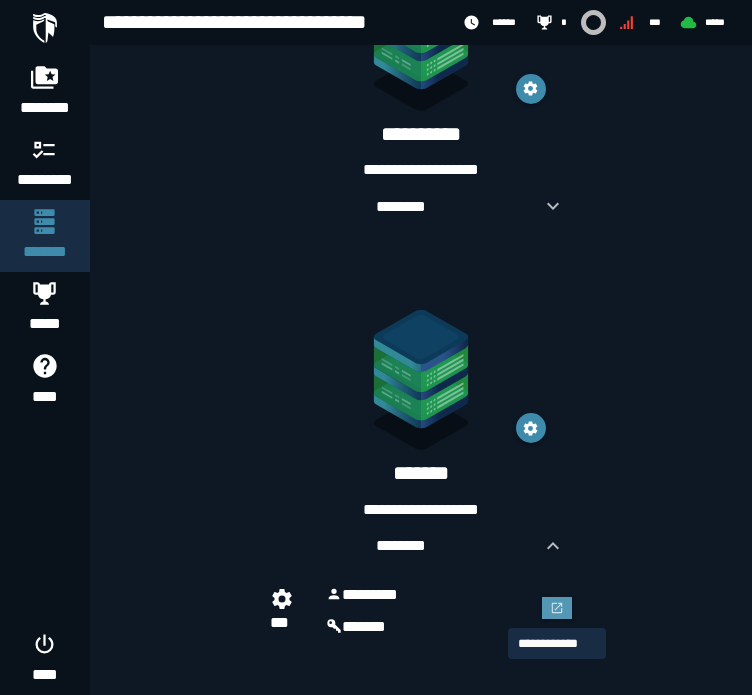scroll, scrollTop: 0, scrollLeft: 0, axis: both 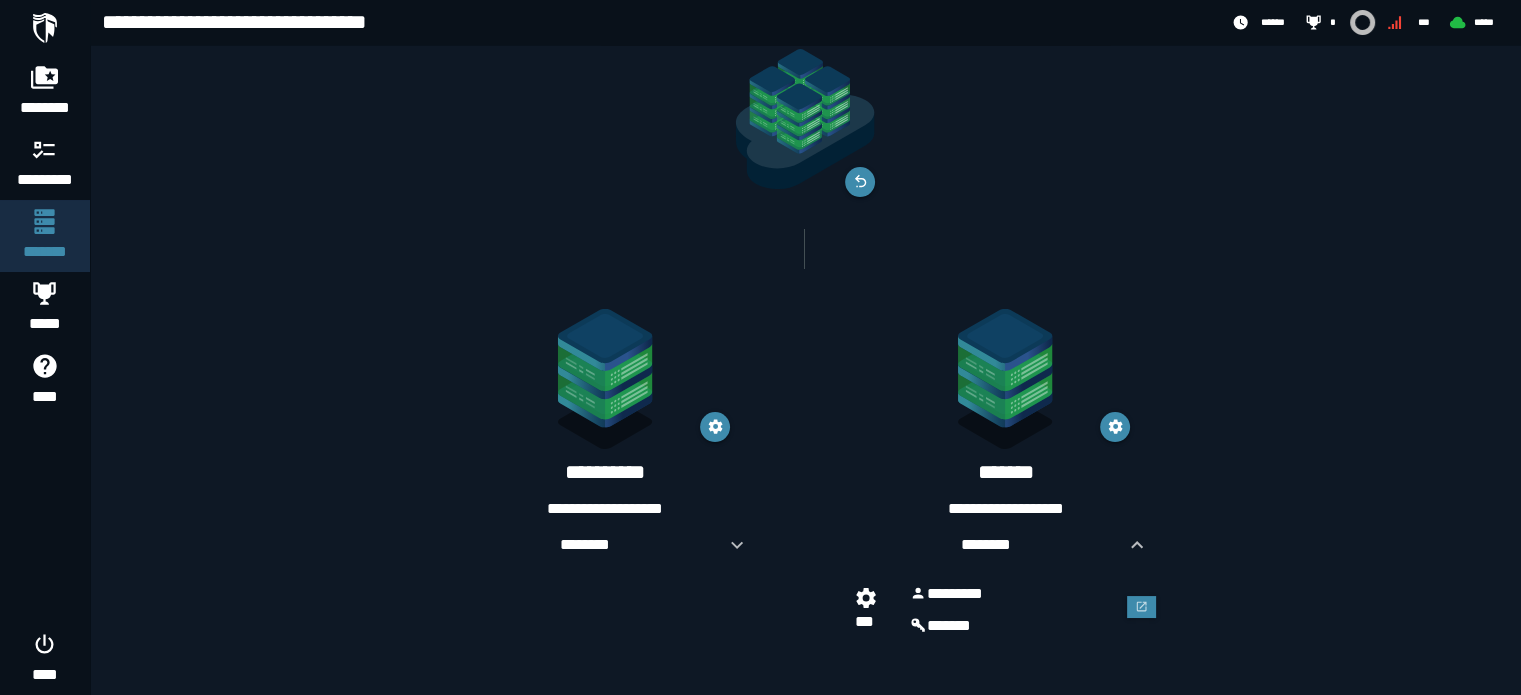 click 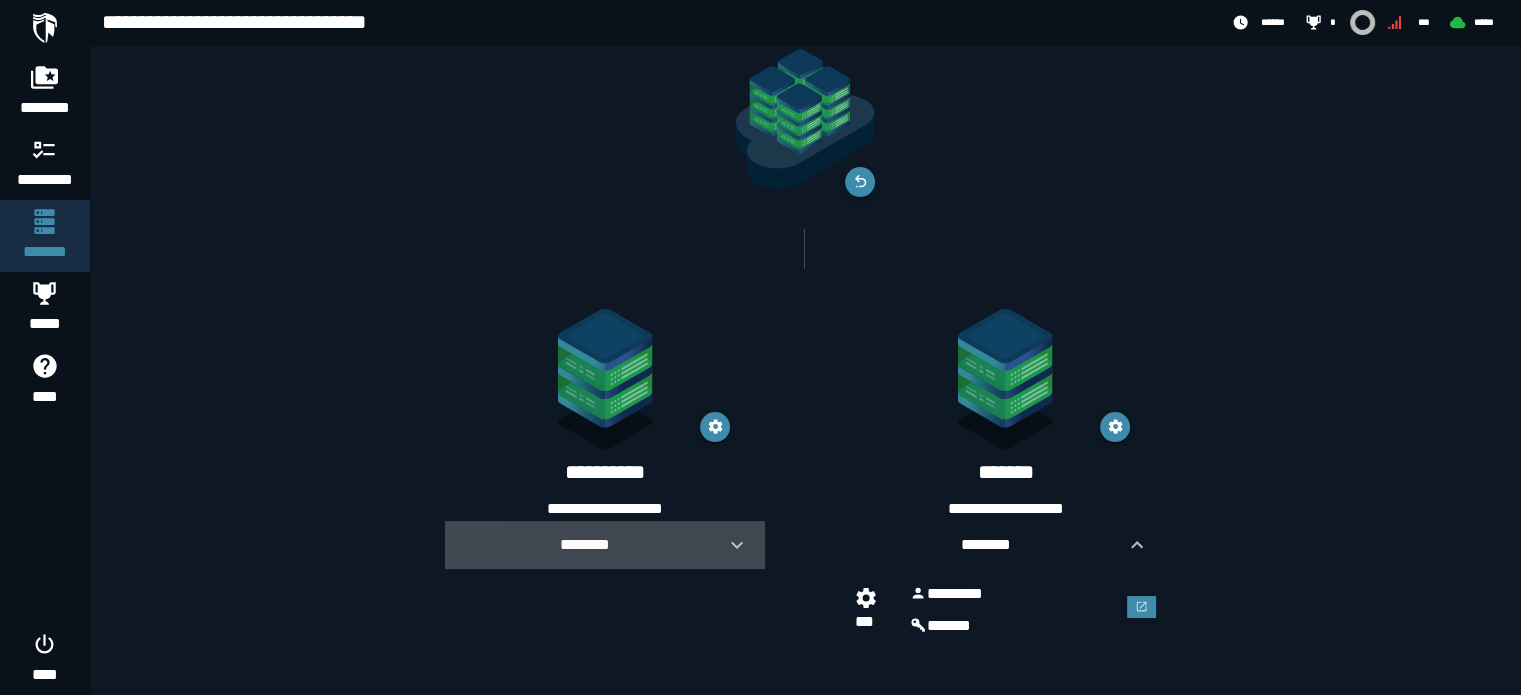 click 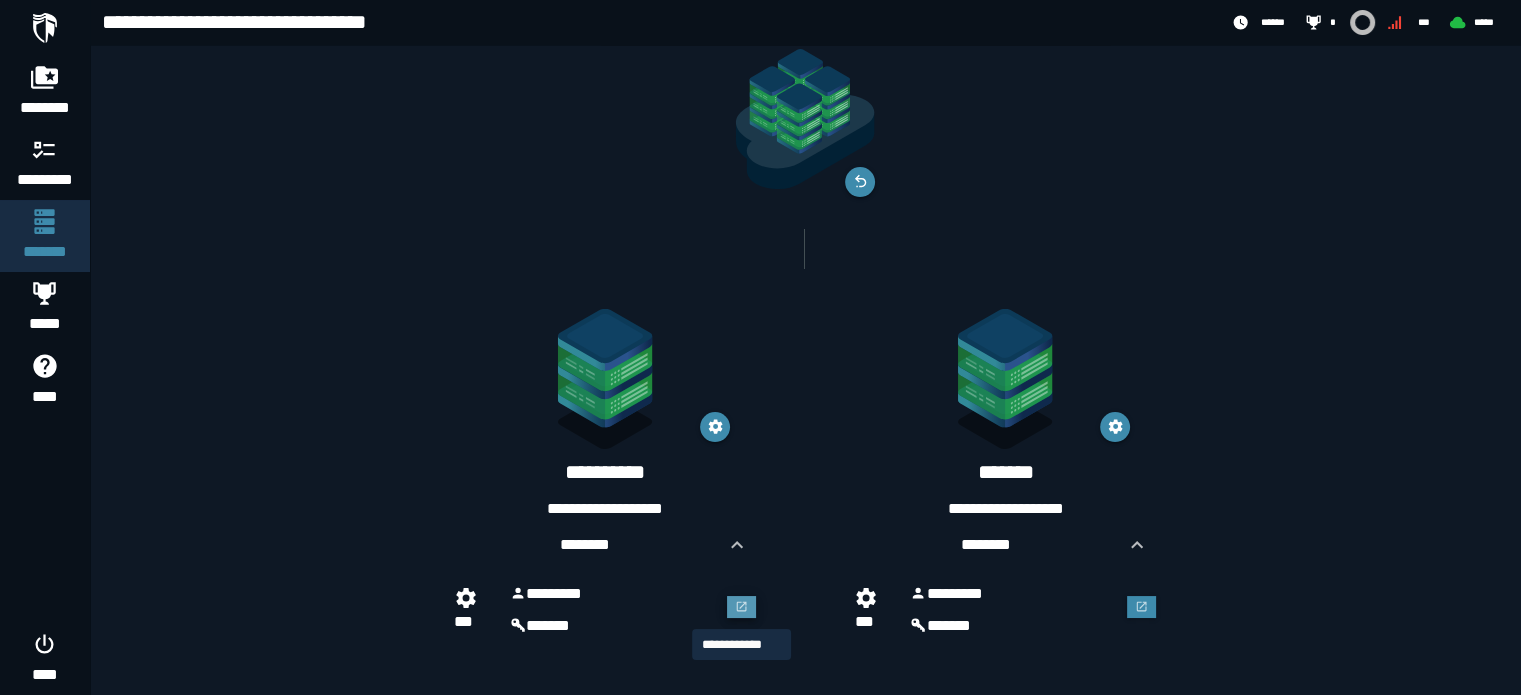 click at bounding box center [742, 607] 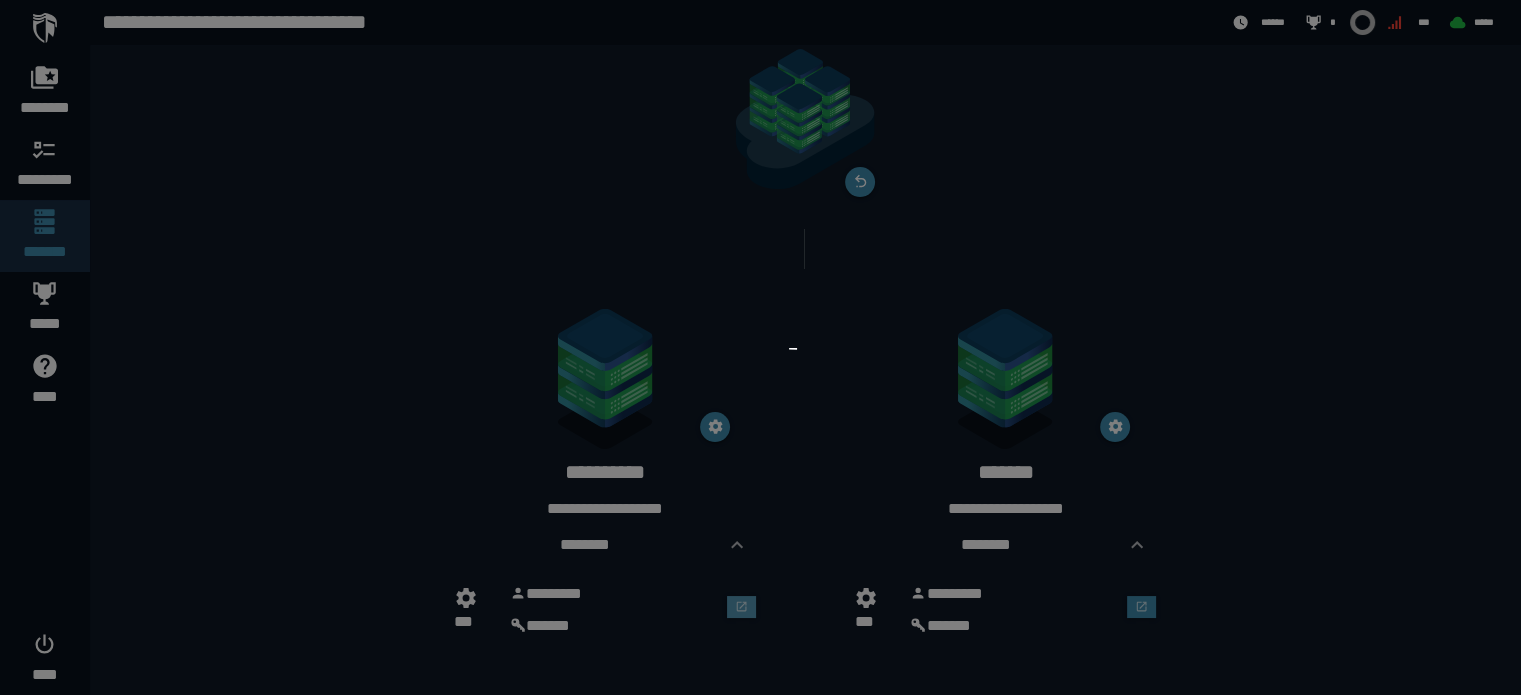 scroll, scrollTop: 0, scrollLeft: 0, axis: both 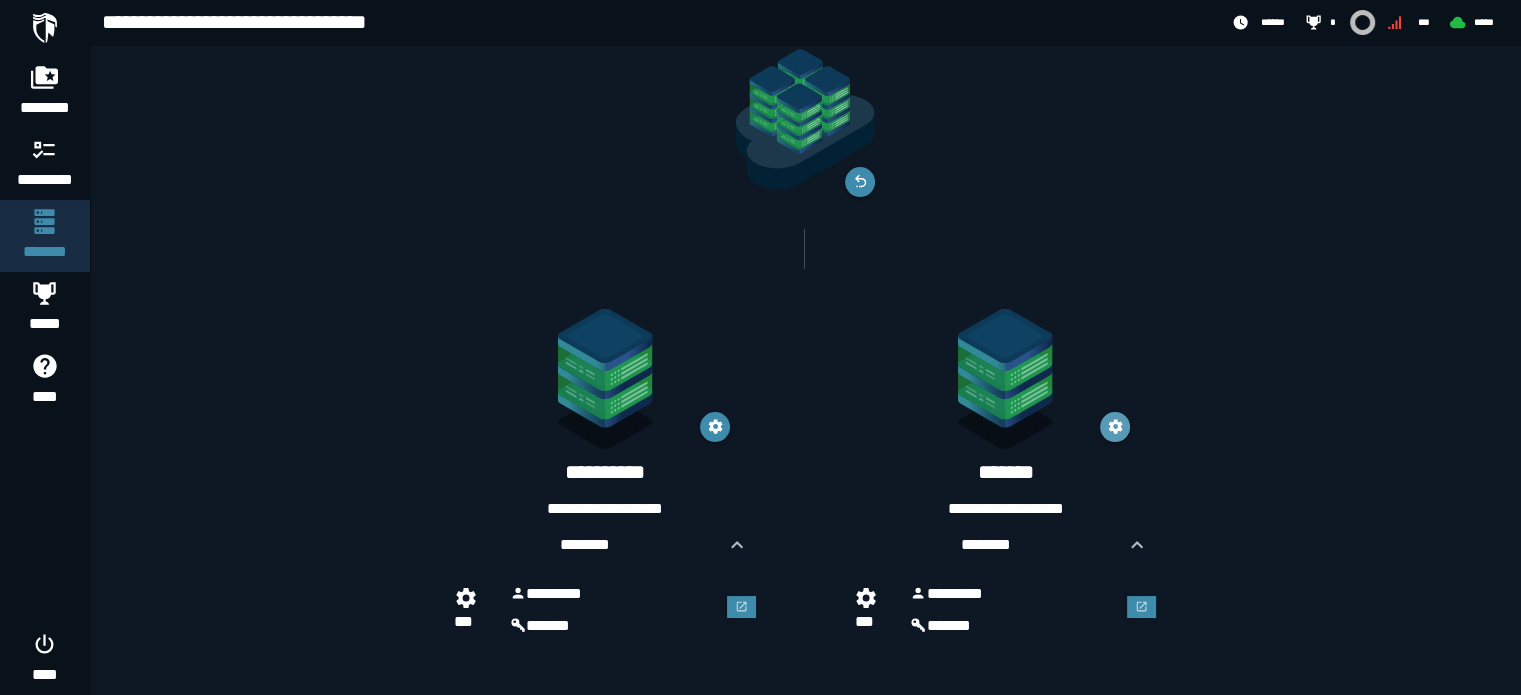 drag, startPoint x: 1010, startPoint y: 377, endPoint x: 1112, endPoint y: 427, distance: 113.59577 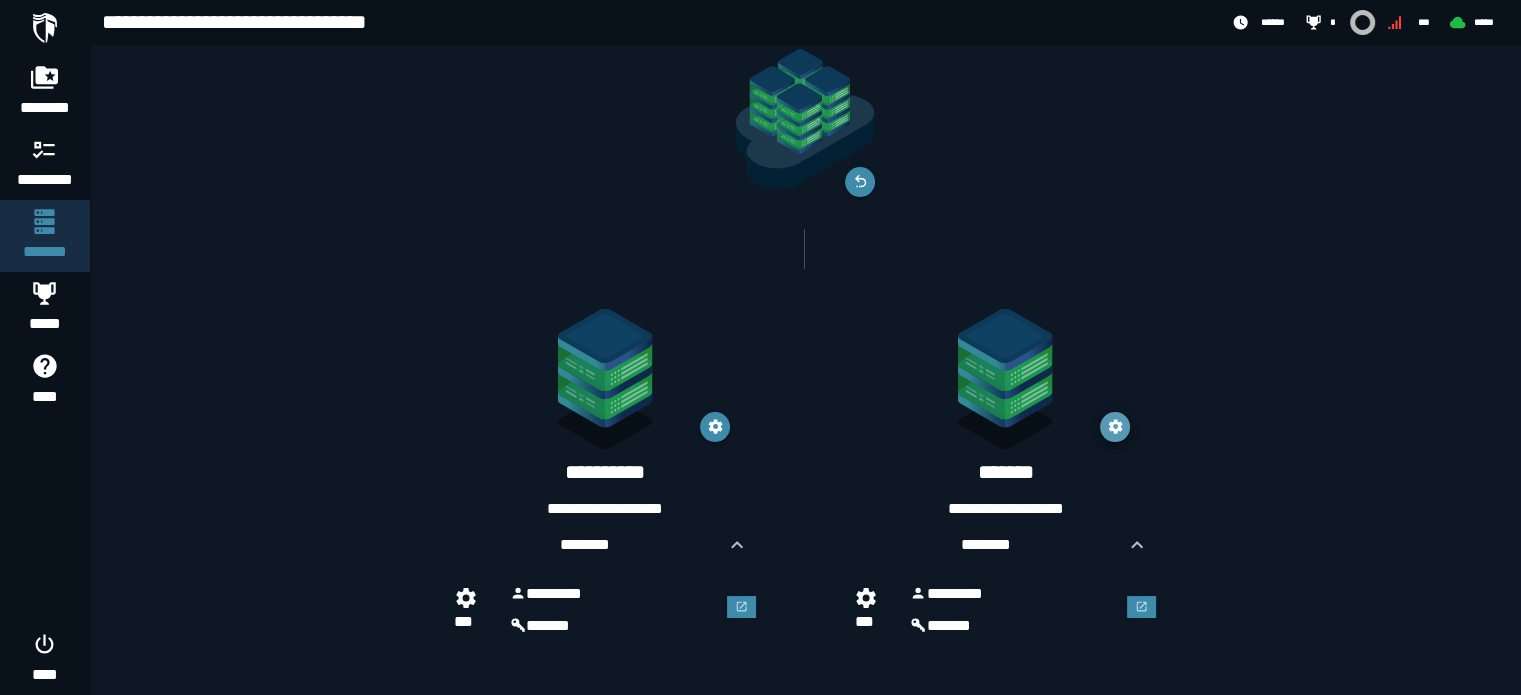 click 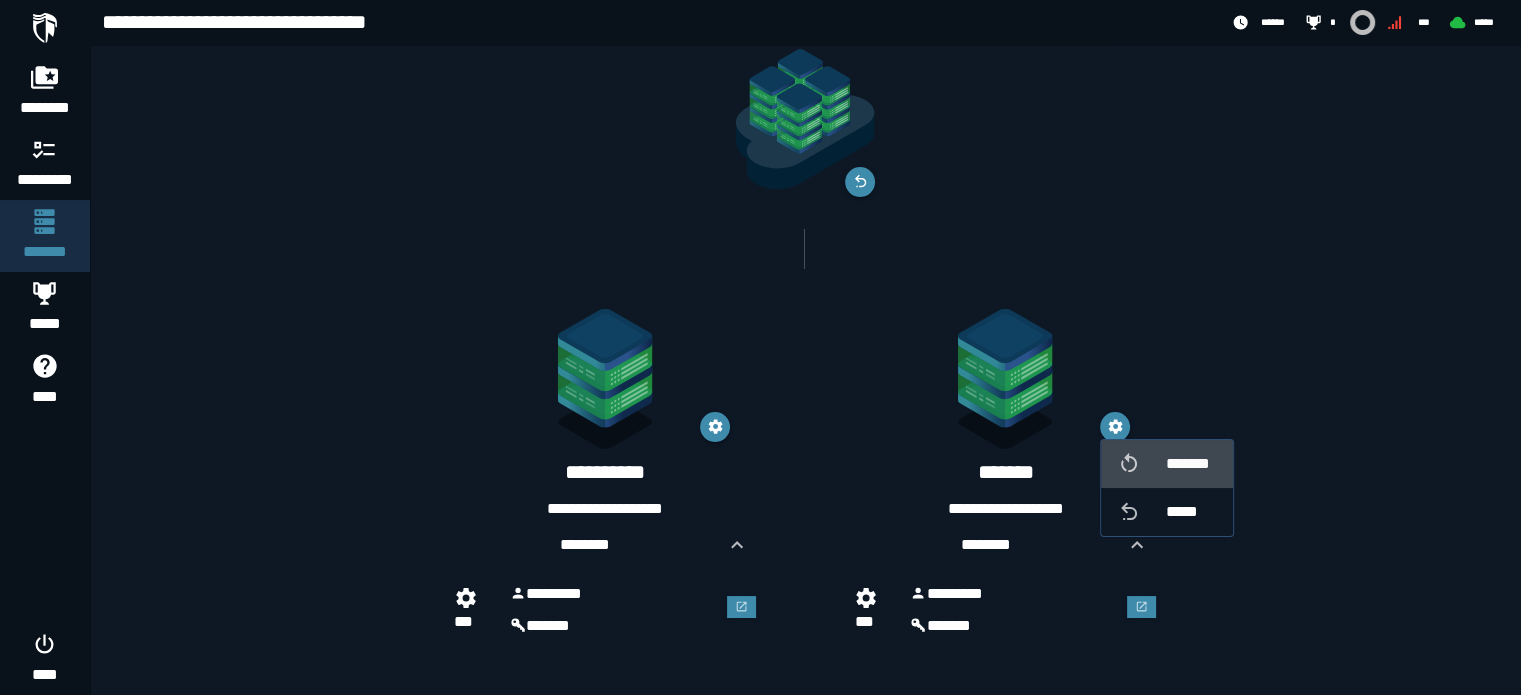 click at bounding box center (1141, 464) 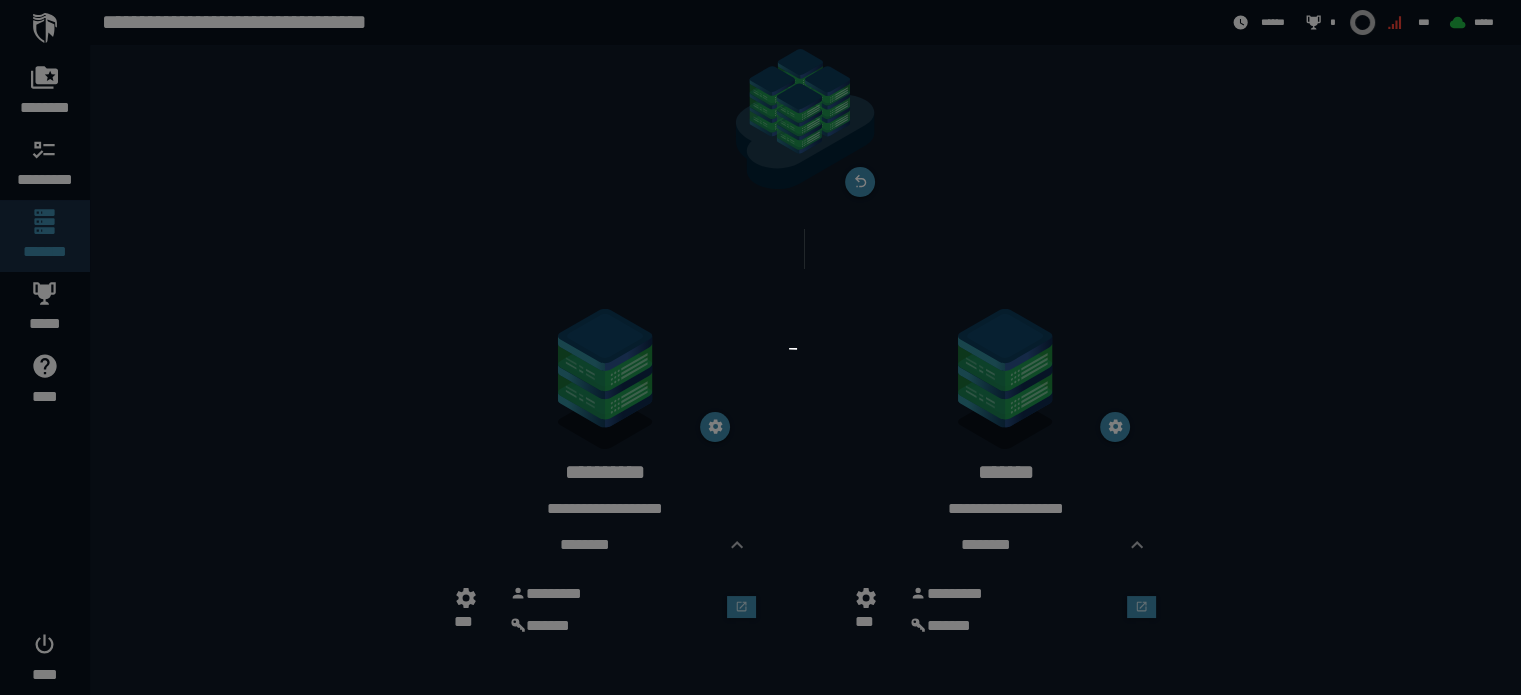 scroll, scrollTop: 0, scrollLeft: 0, axis: both 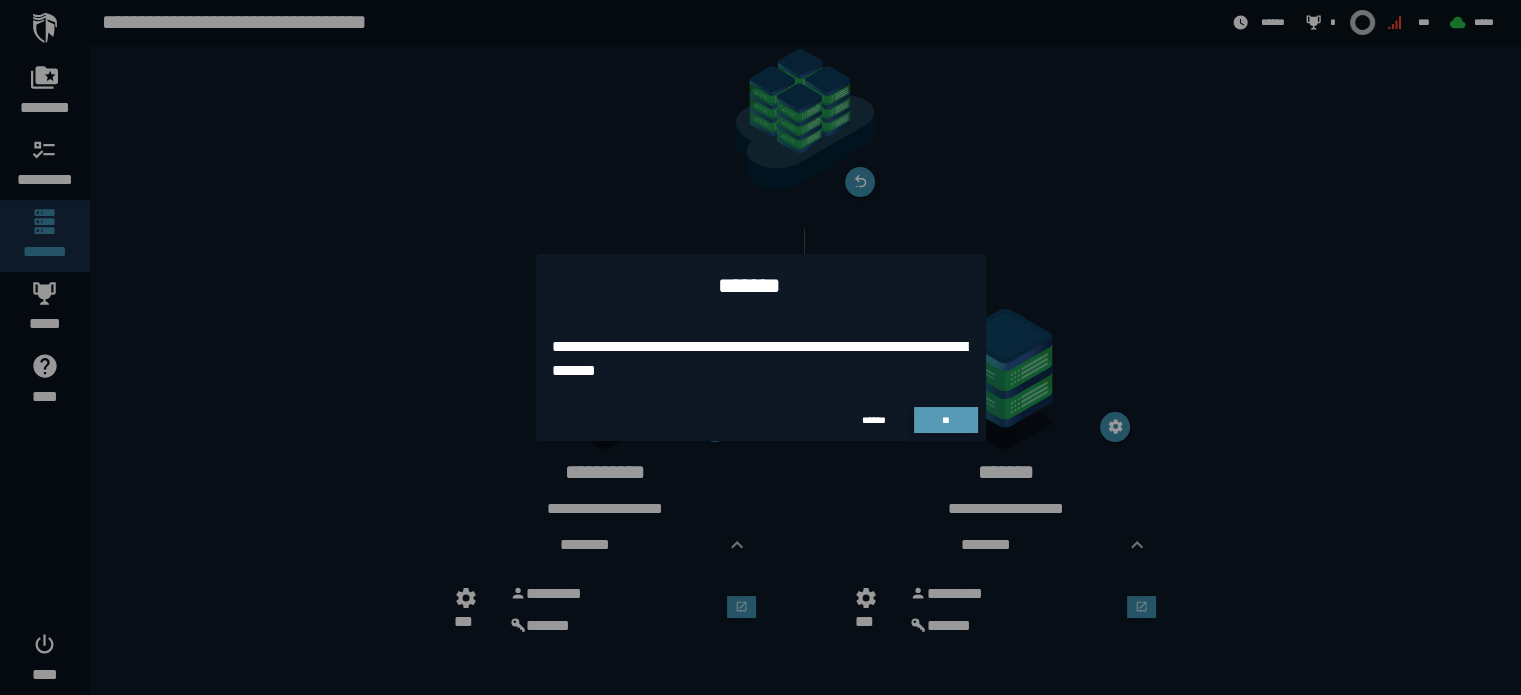 click on "**" at bounding box center [946, 420] 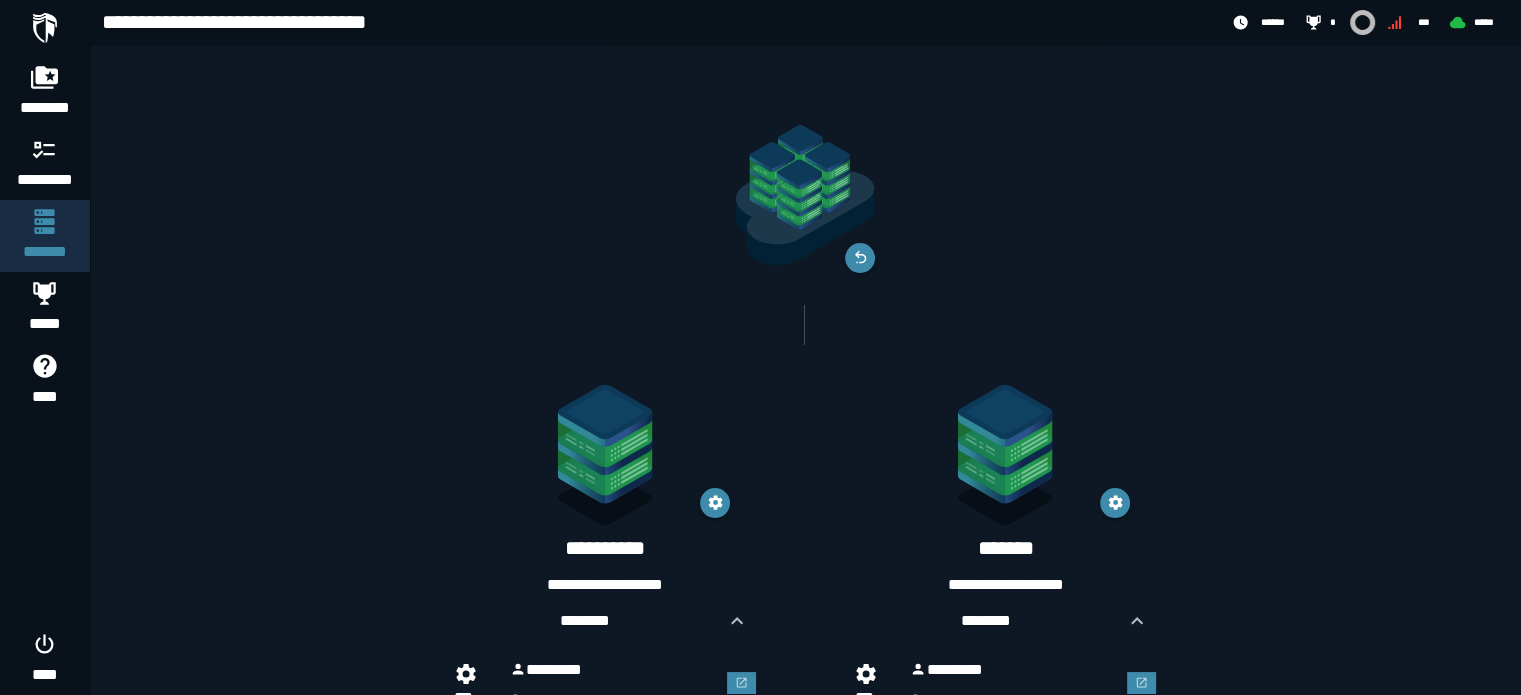 scroll, scrollTop: 76, scrollLeft: 0, axis: vertical 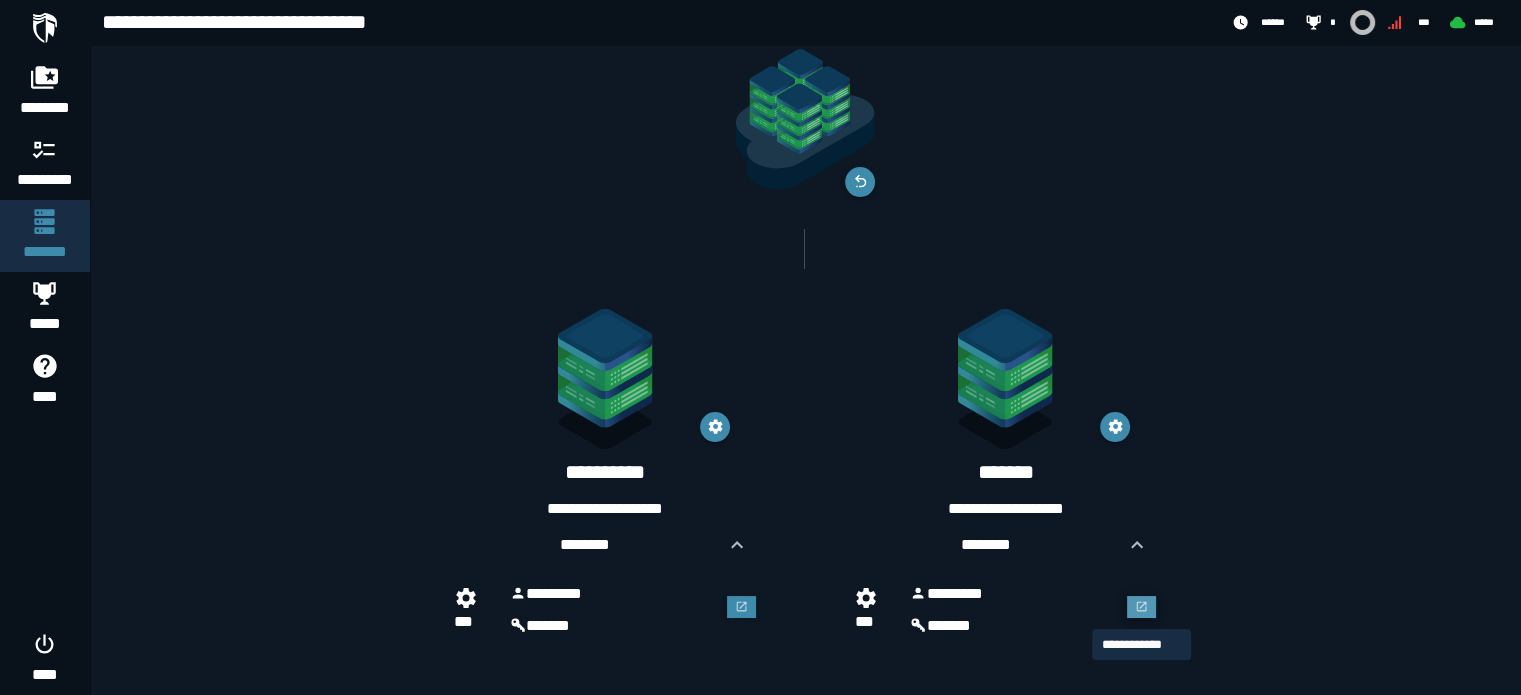 click 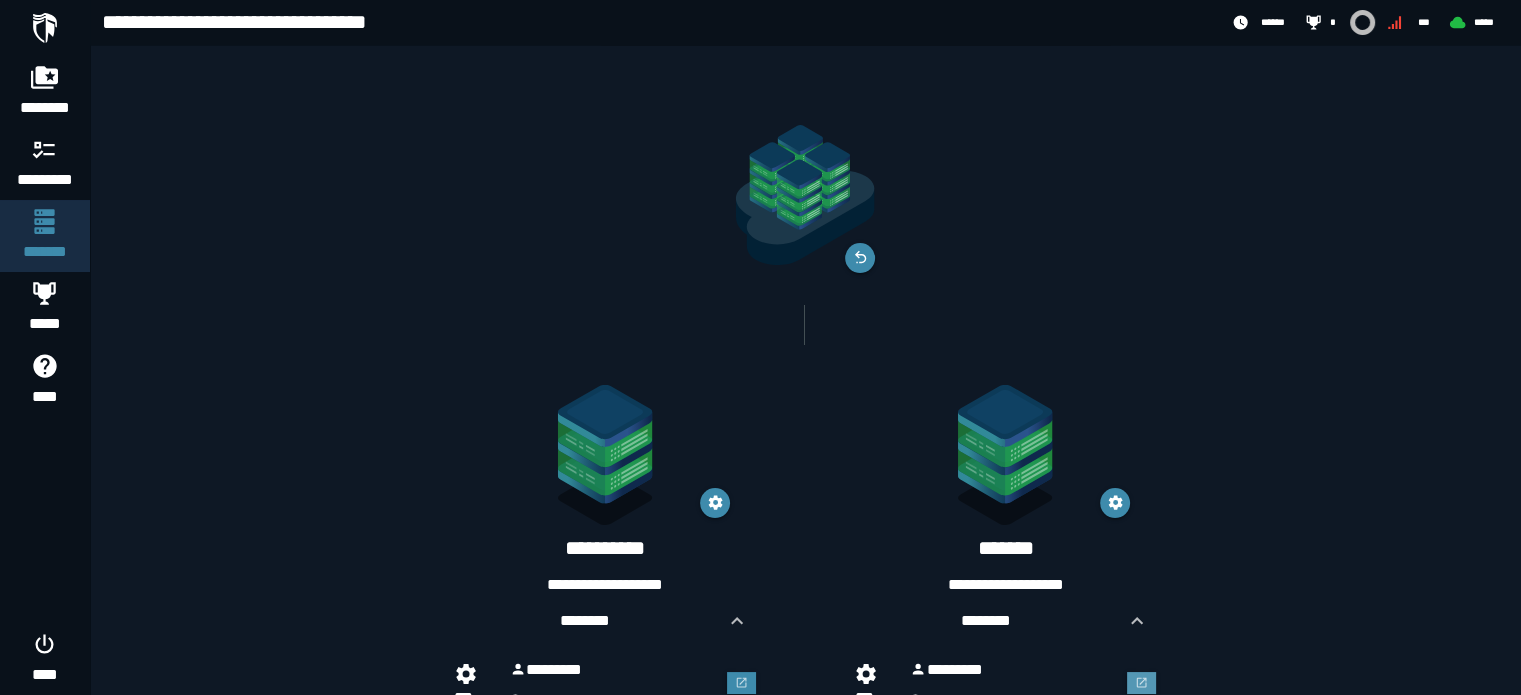 scroll, scrollTop: 76, scrollLeft: 0, axis: vertical 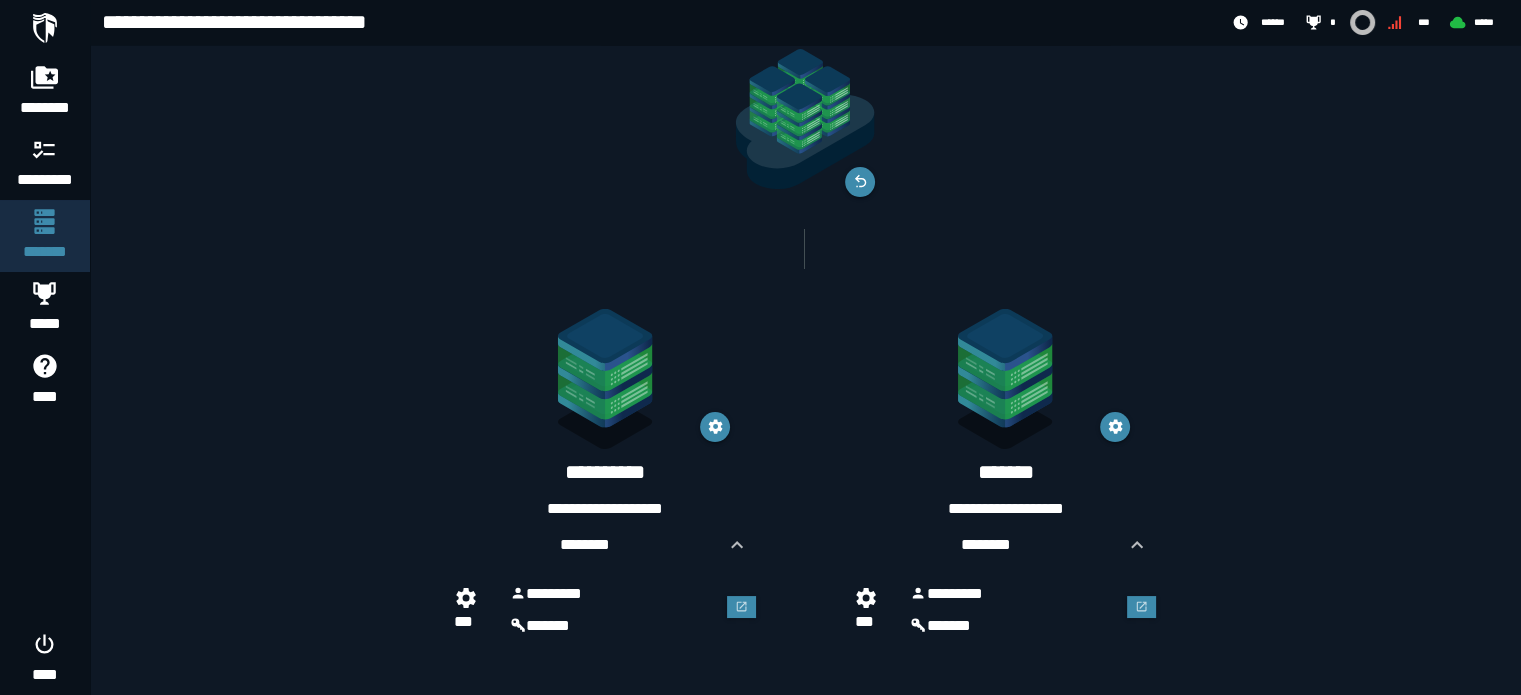 click 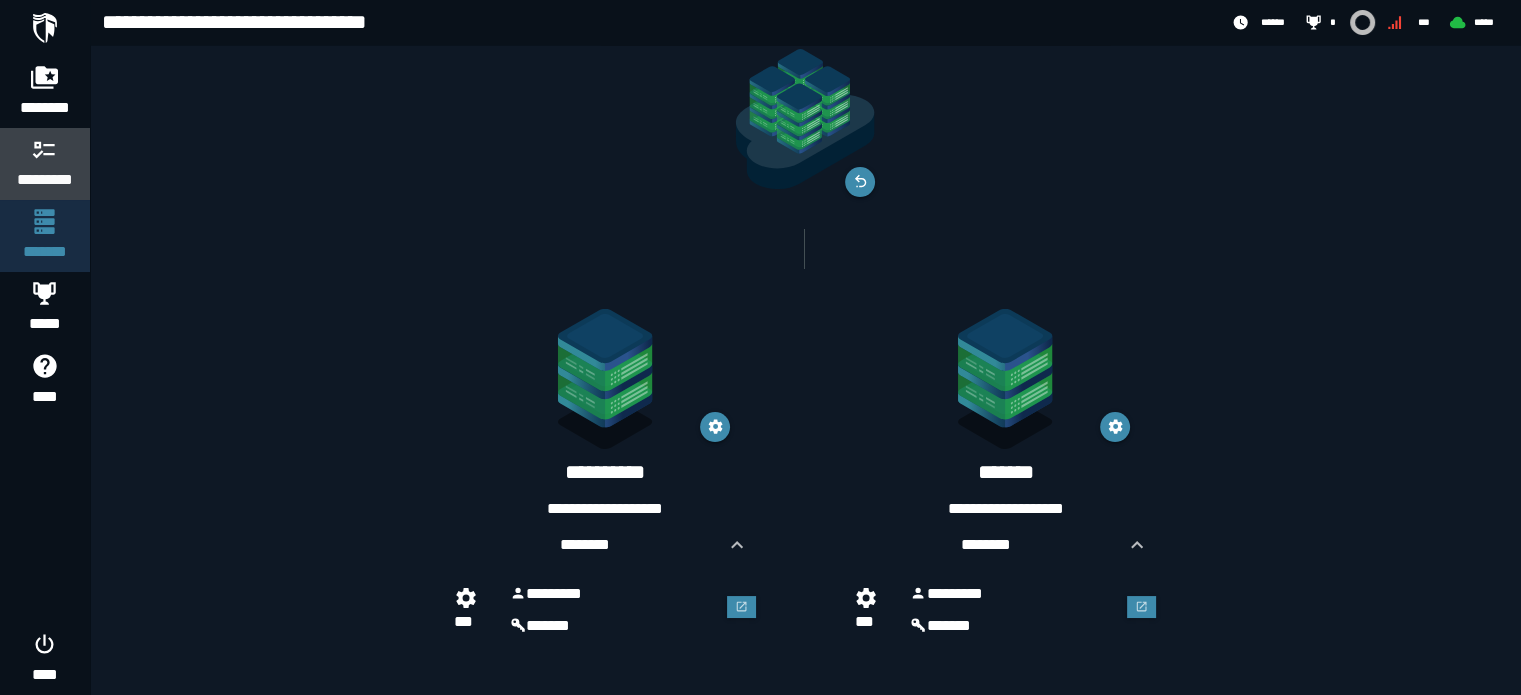 click on "*********" at bounding box center (45, 164) 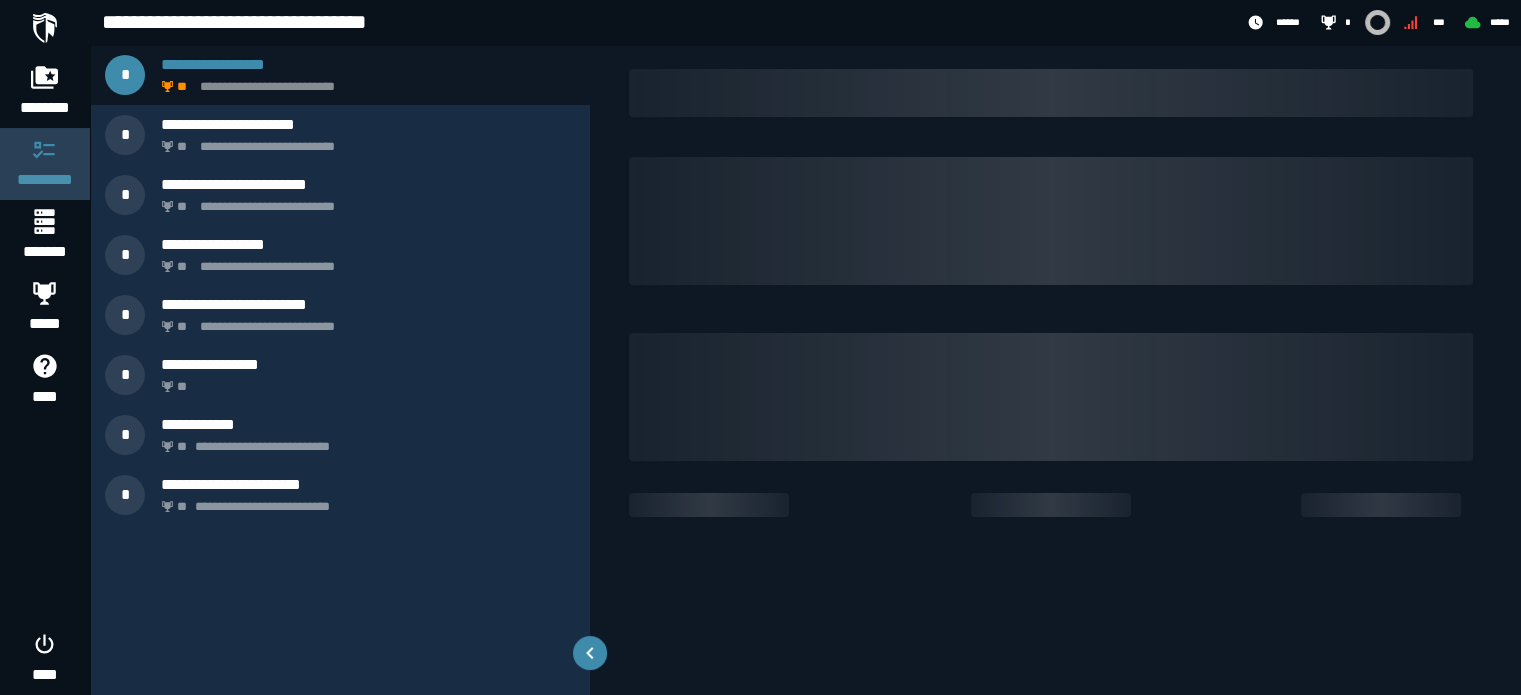 scroll, scrollTop: 0, scrollLeft: 0, axis: both 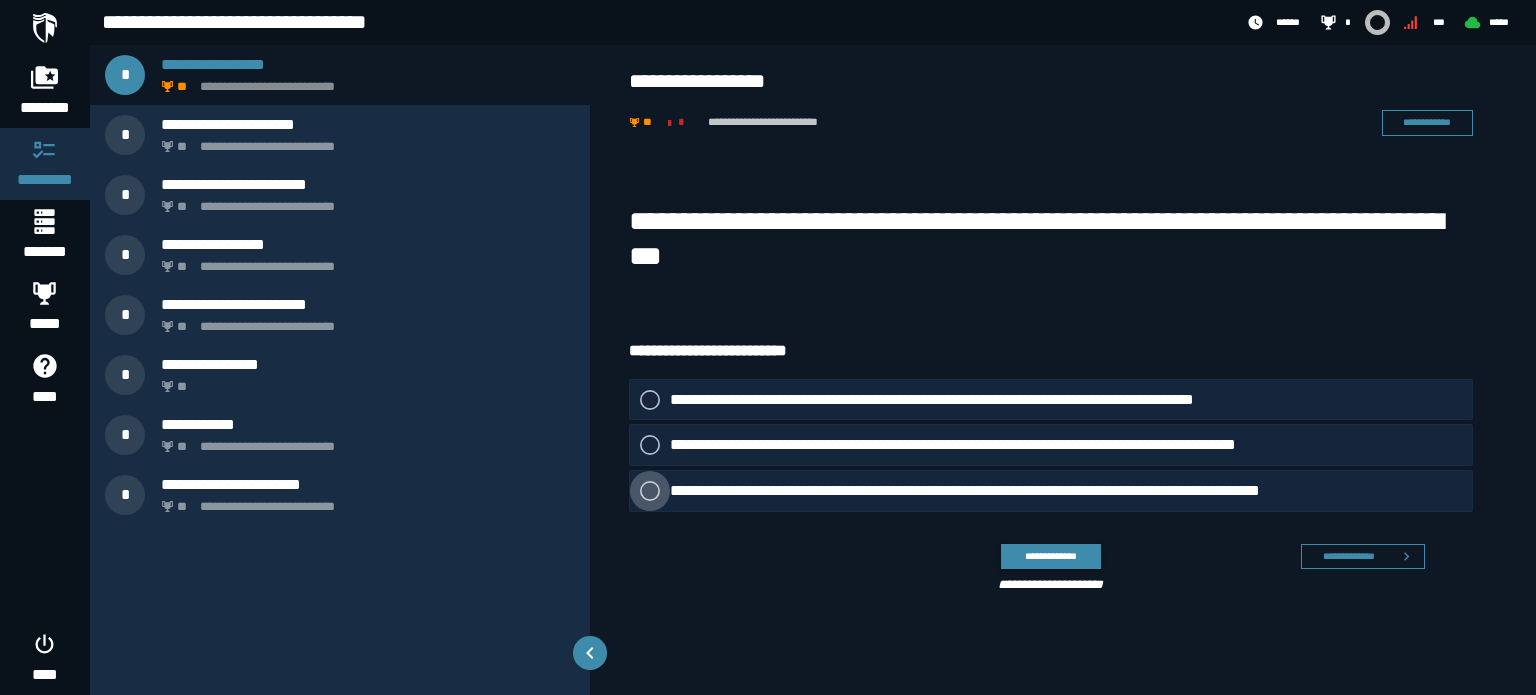 click on "**********" at bounding box center (1028, 491) 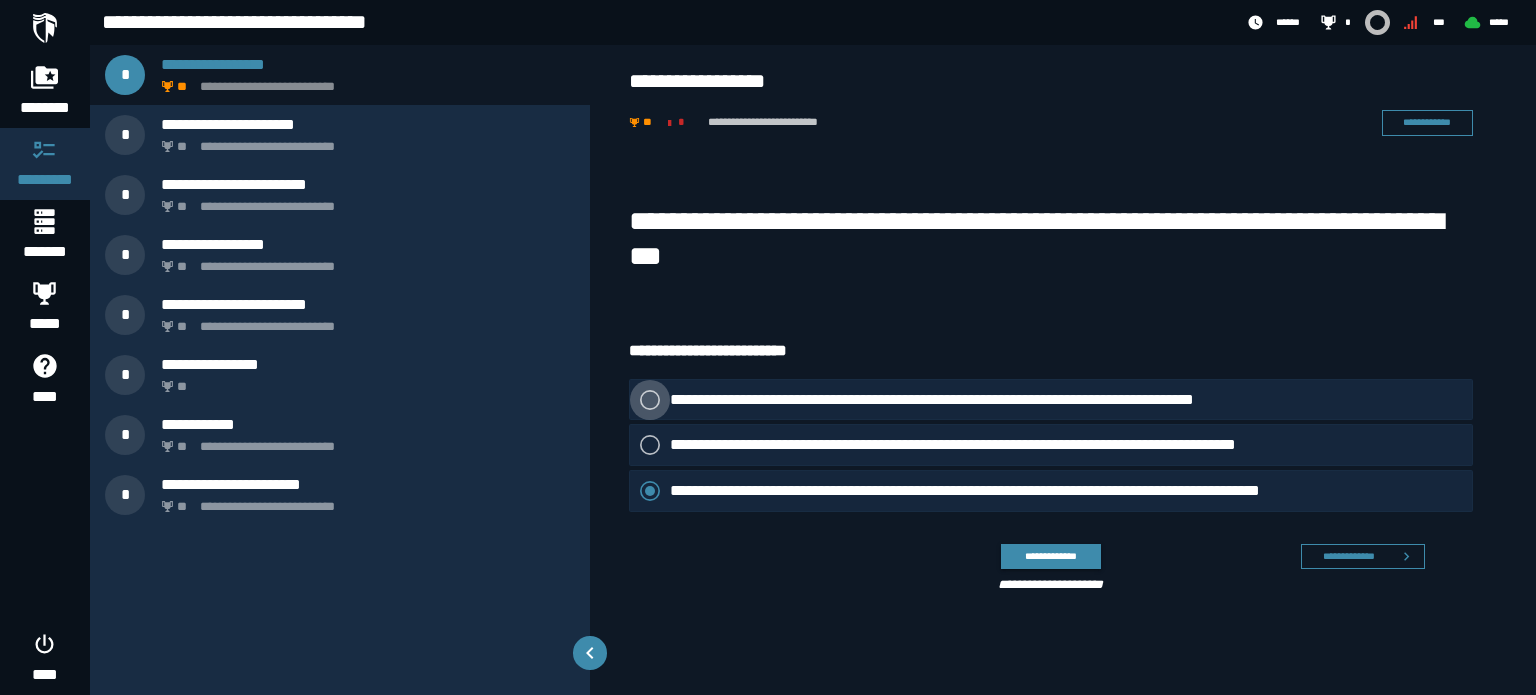 click on "**********" at bounding box center [990, 400] 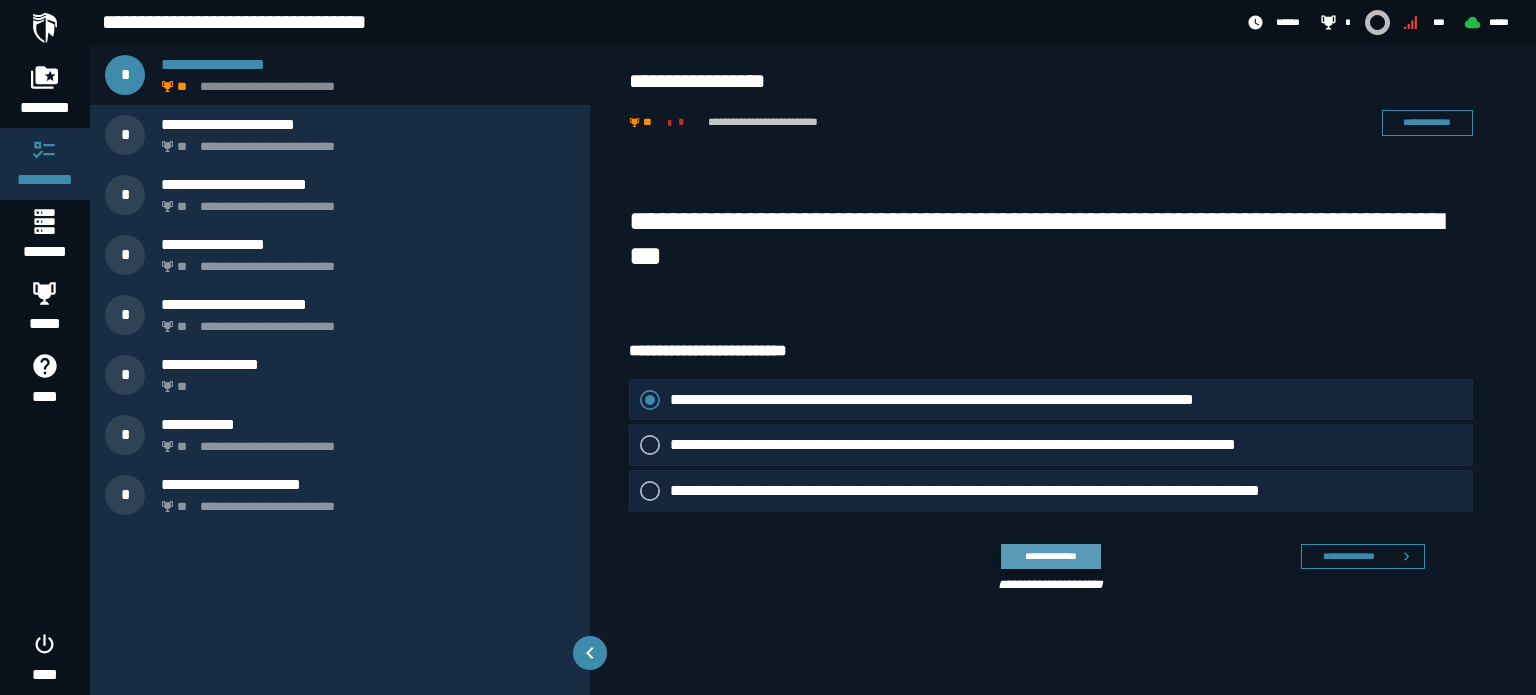 click on "**********" at bounding box center (1050, 557) 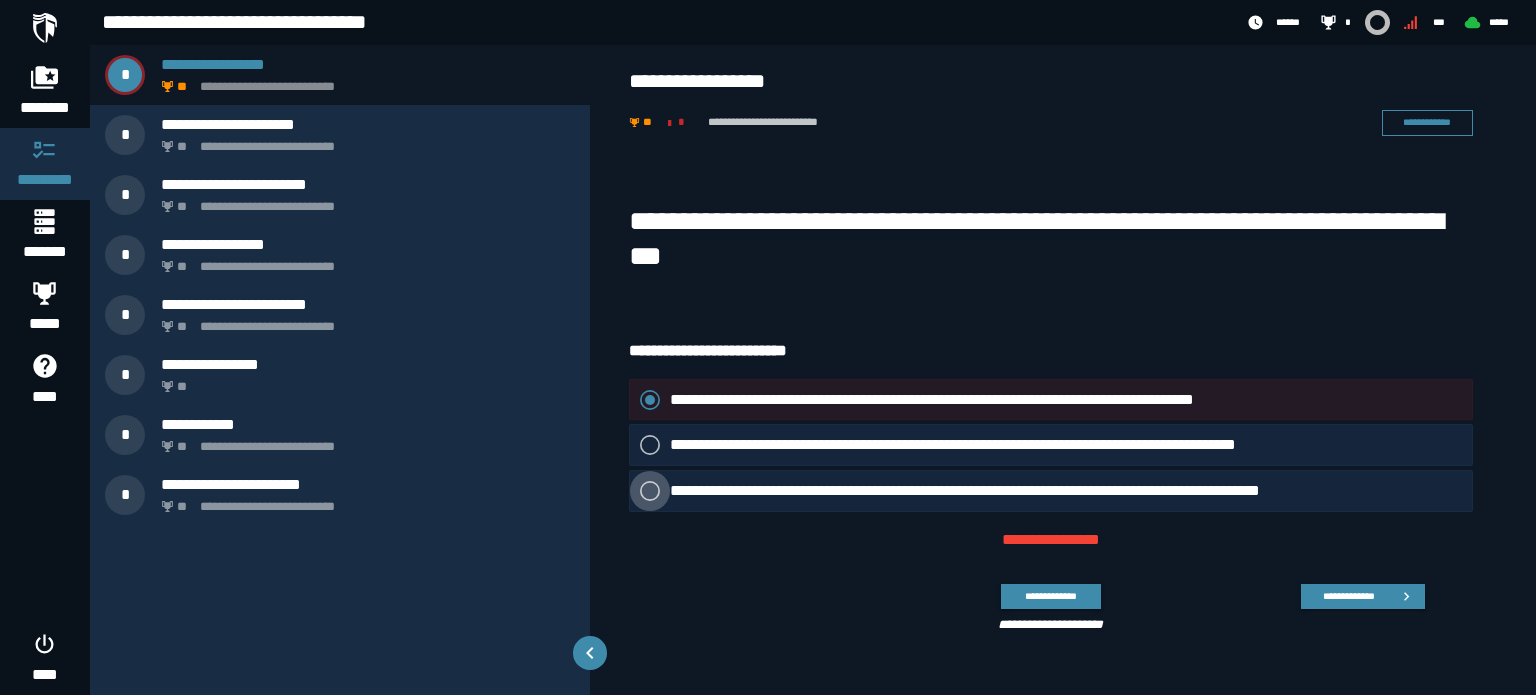 click on "**********" at bounding box center [1028, 491] 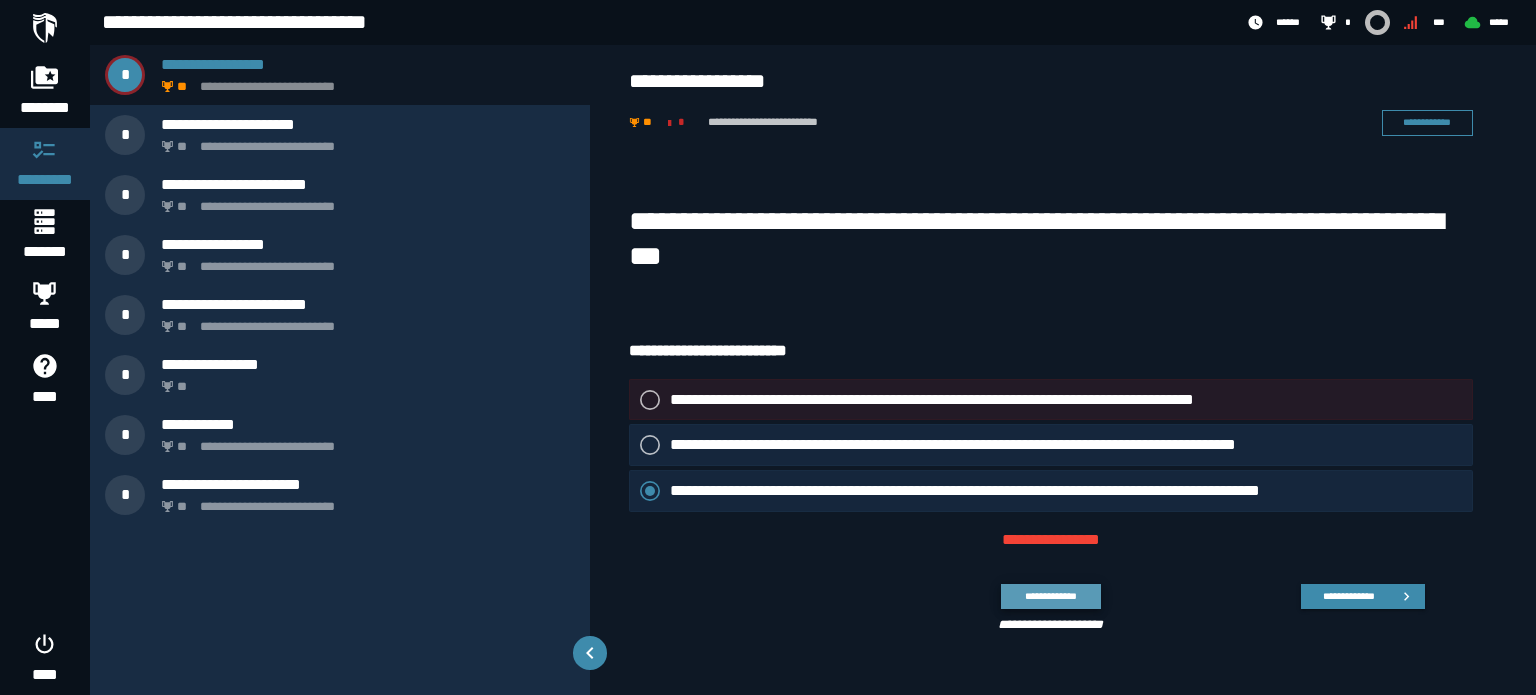 click on "**********" at bounding box center (1050, 596) 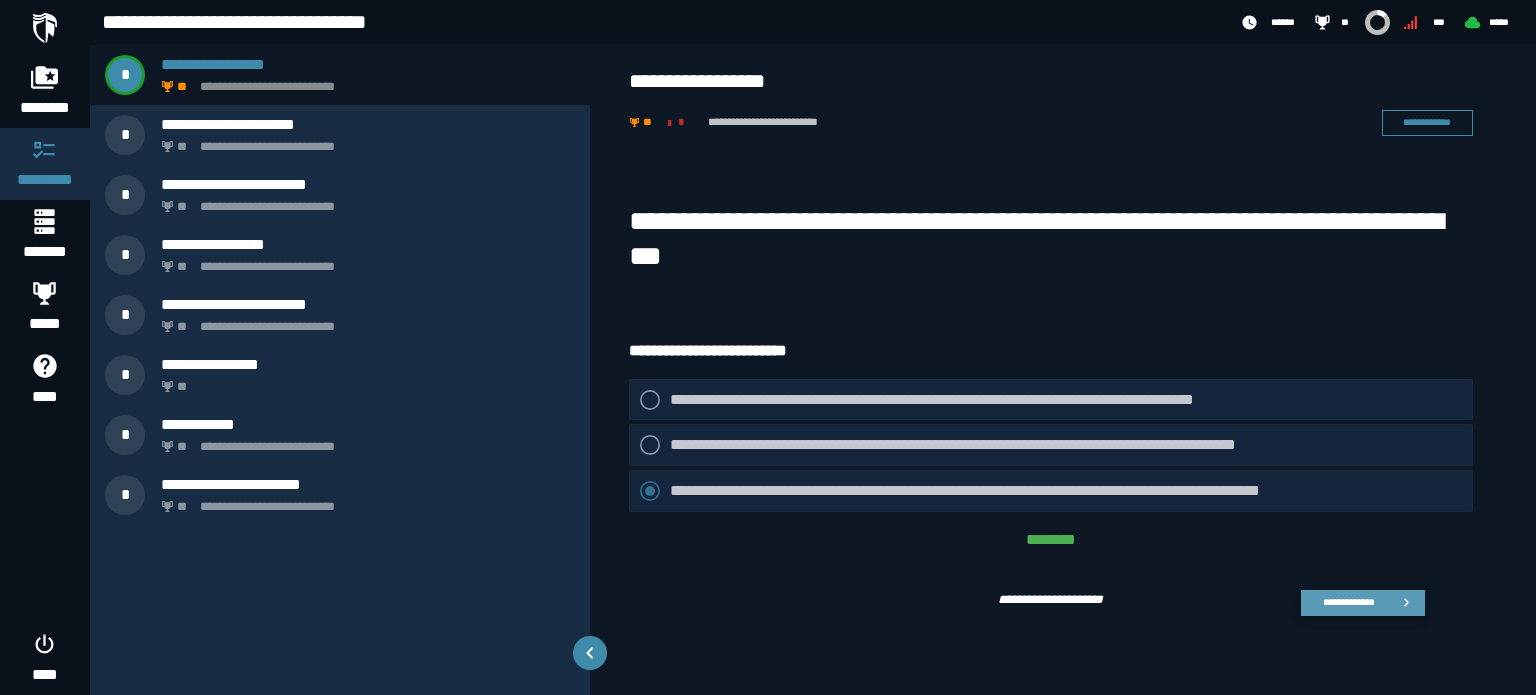 click on "**********" at bounding box center (1348, 602) 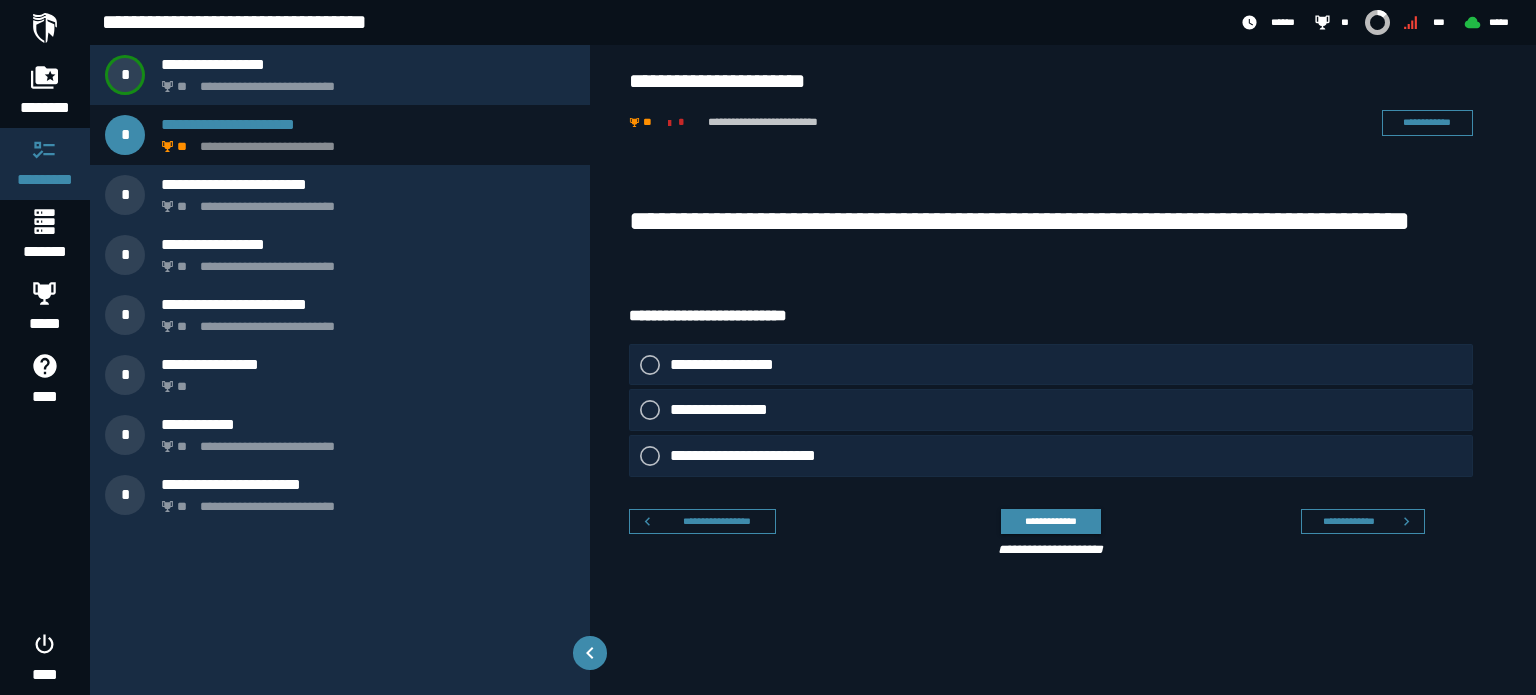 click on "[FIRST] [LAST] [STREET] [CITY] [STATE] [ZIP] [COUNTRY] [PHONE] [EMAIL] [SSN] [DLN] [CC] [DOB] [AGE] [TIME]" at bounding box center [1063, 371] 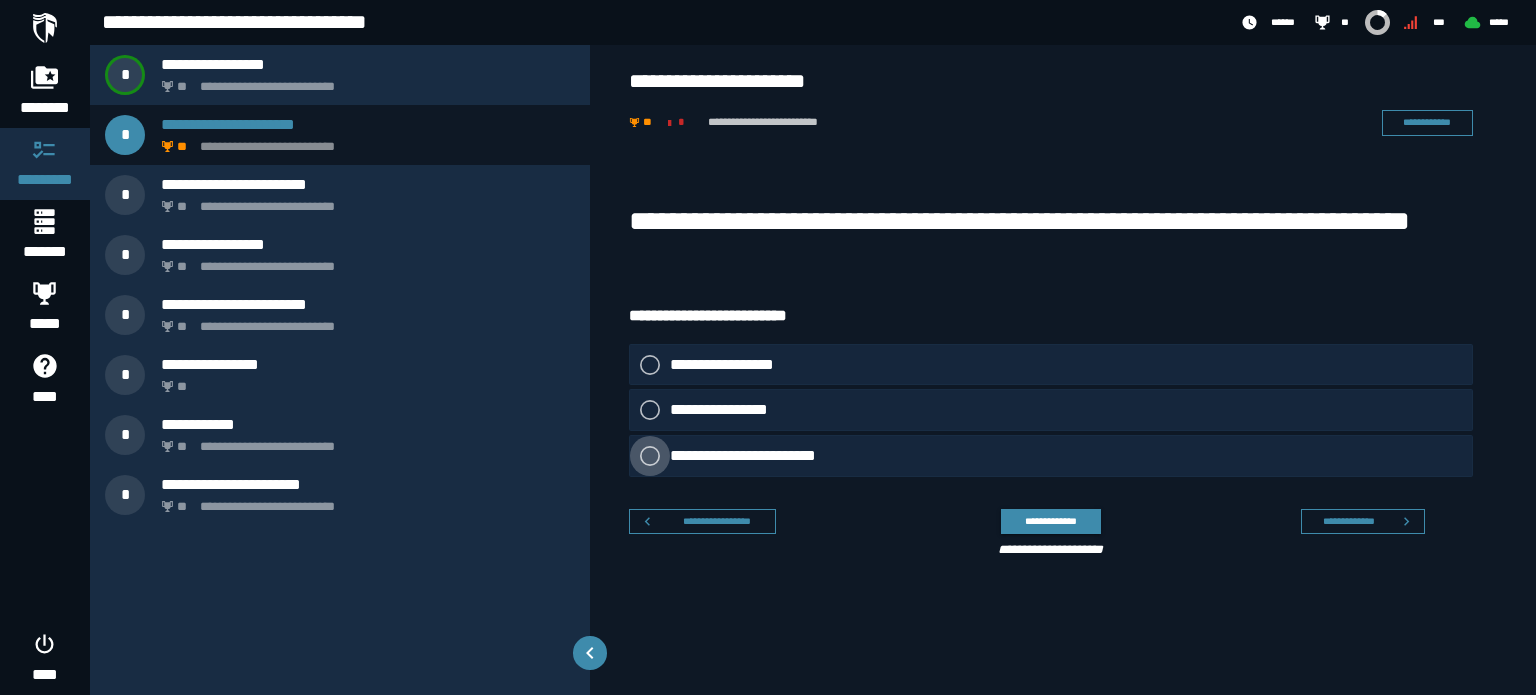 click on "**********" at bounding box center [759, 456] 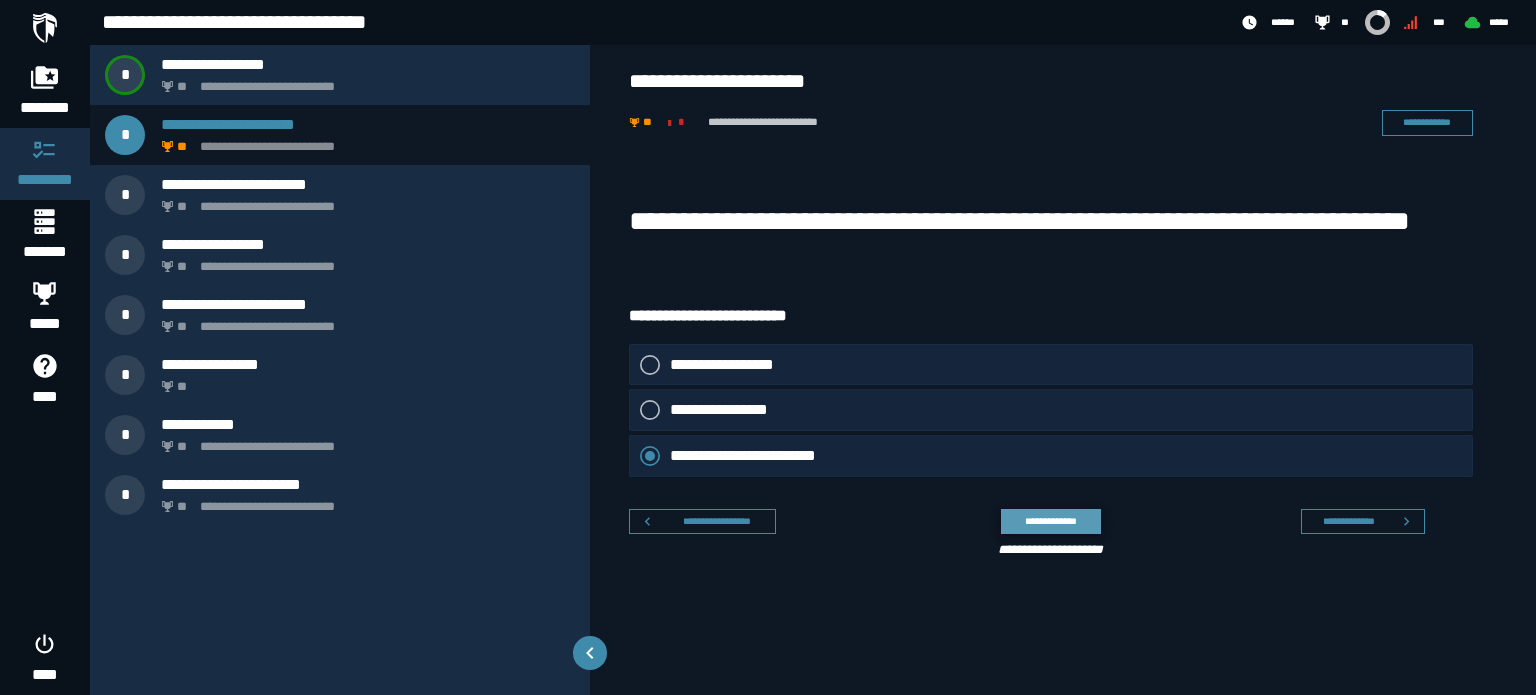 click on "**********" at bounding box center (1050, 521) 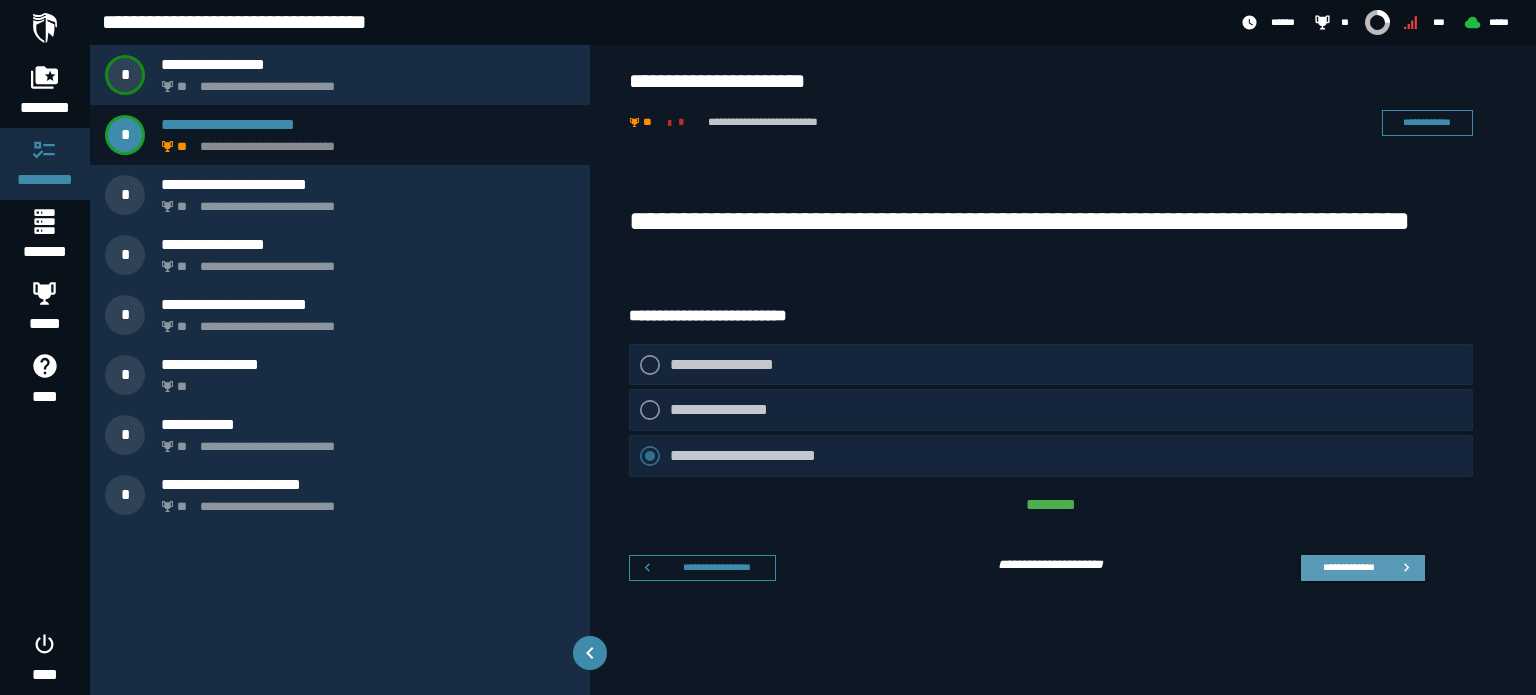 click on "**********" at bounding box center [1348, 567] 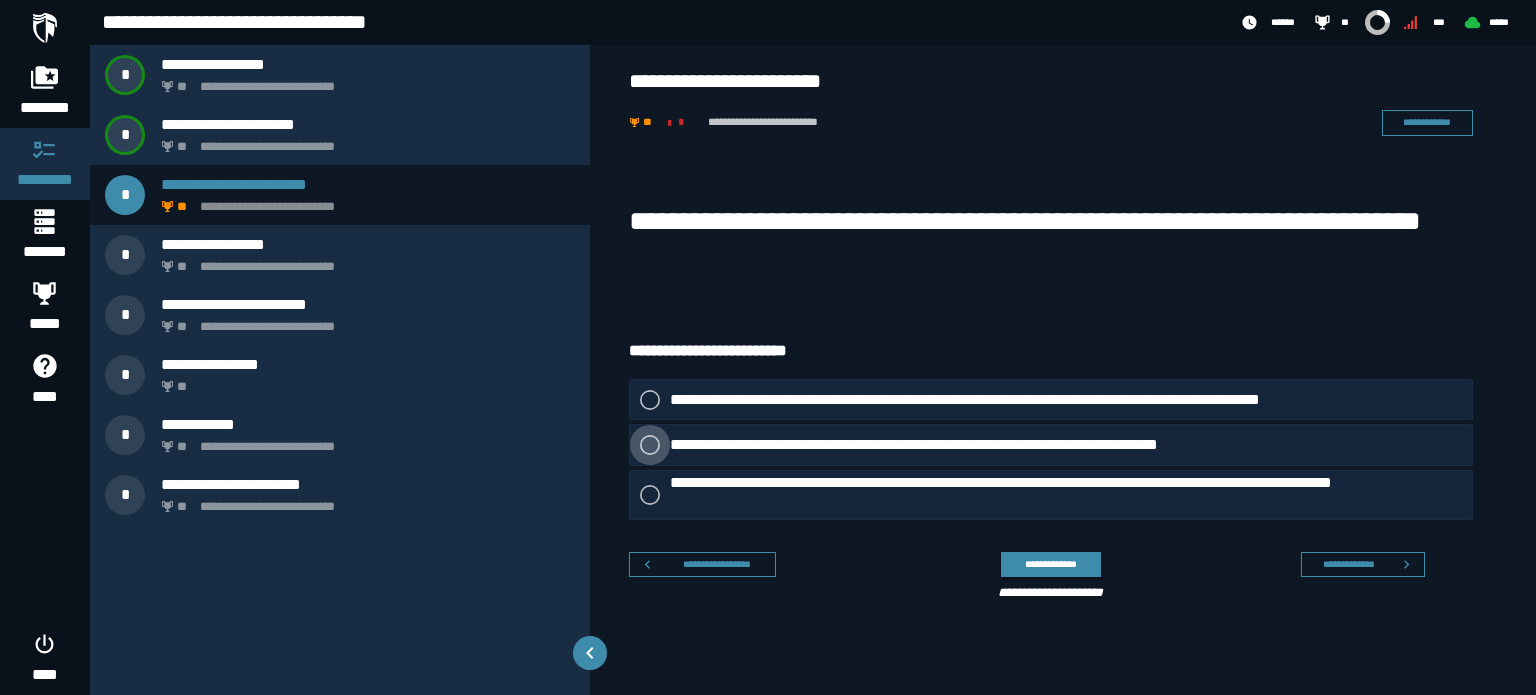 click on "**********" at bounding box center (964, 445) 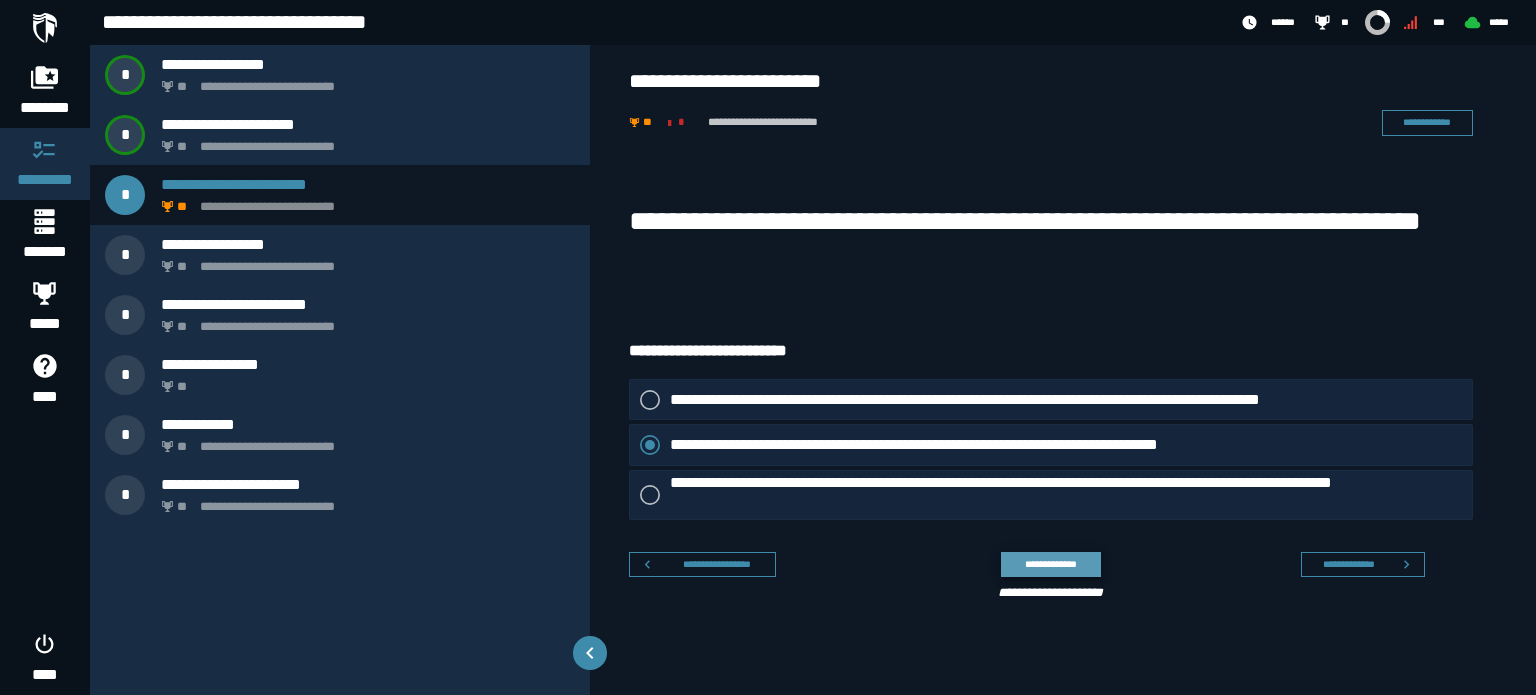 click on "**********" at bounding box center (1050, 564) 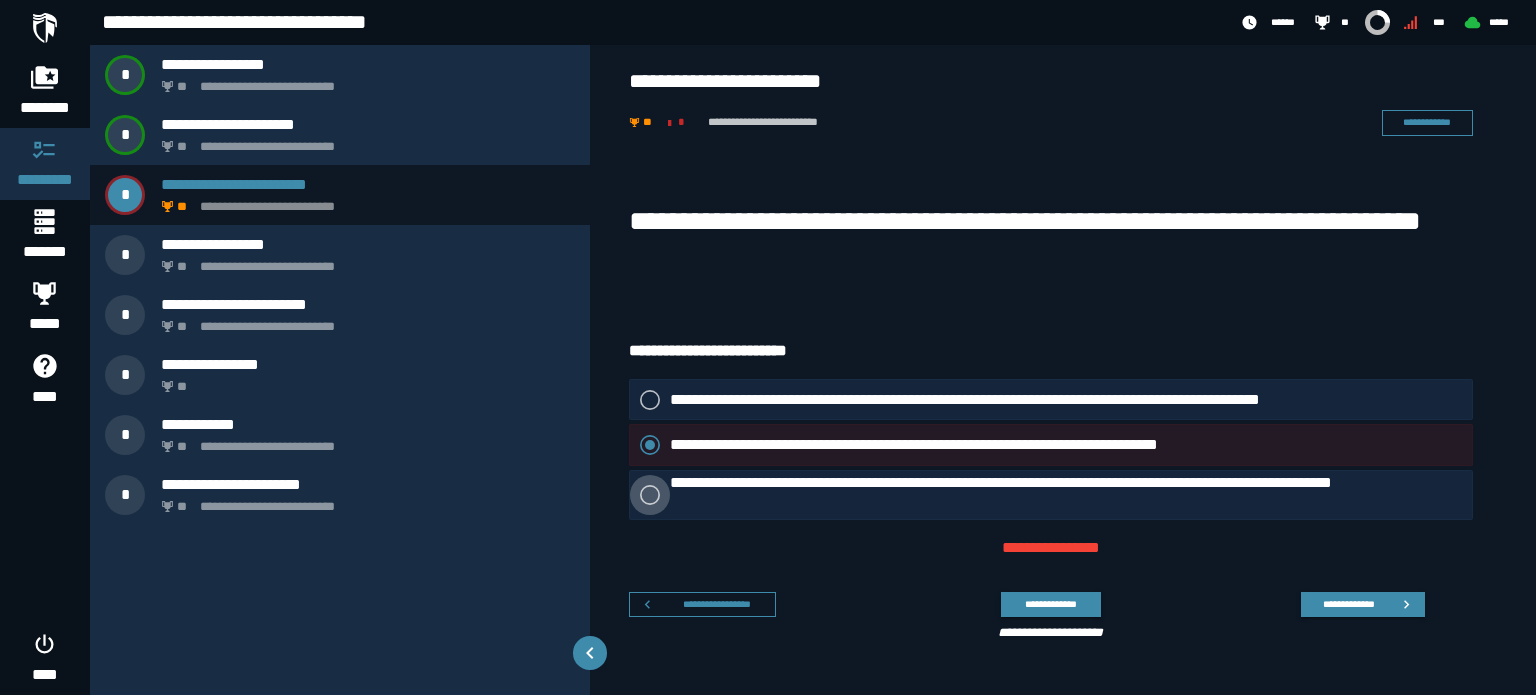 click on "**********" at bounding box center (1071, 495) 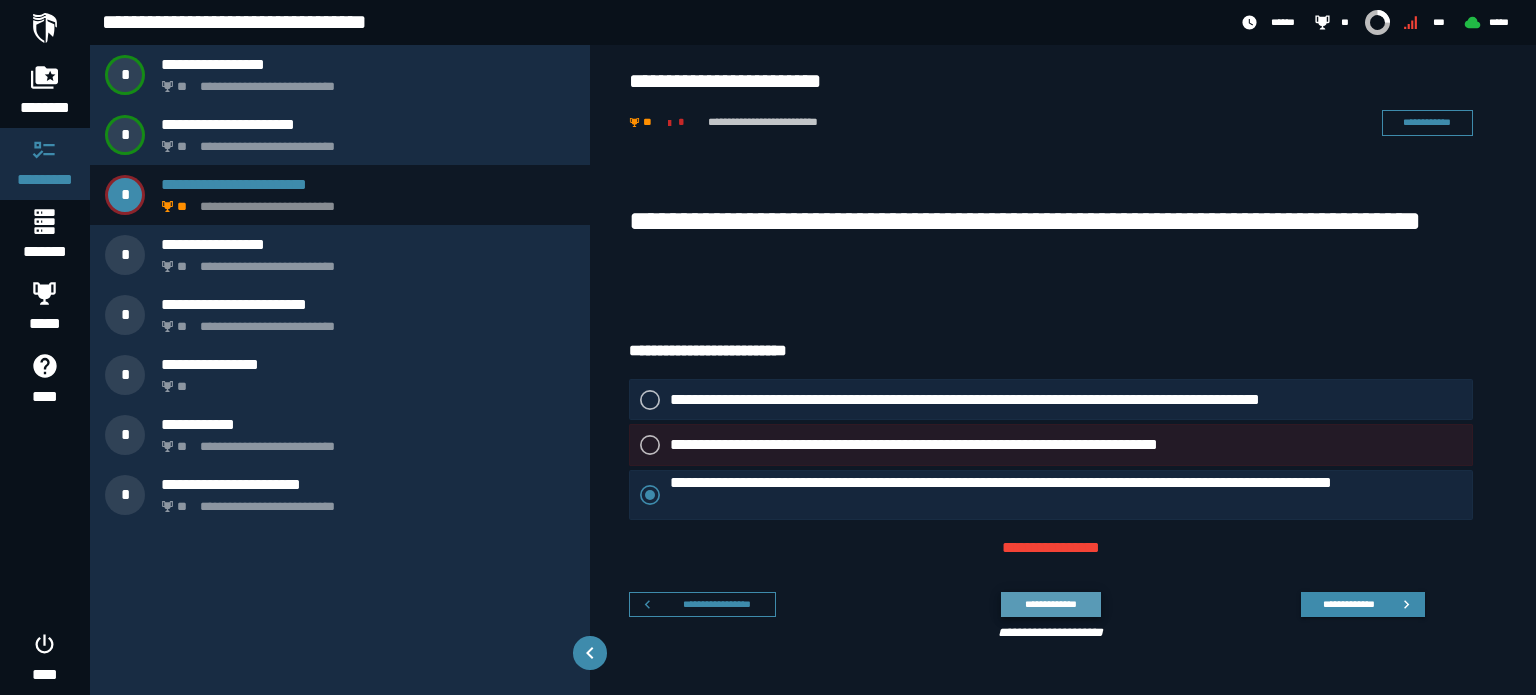 click on "**********" at bounding box center (1050, 604) 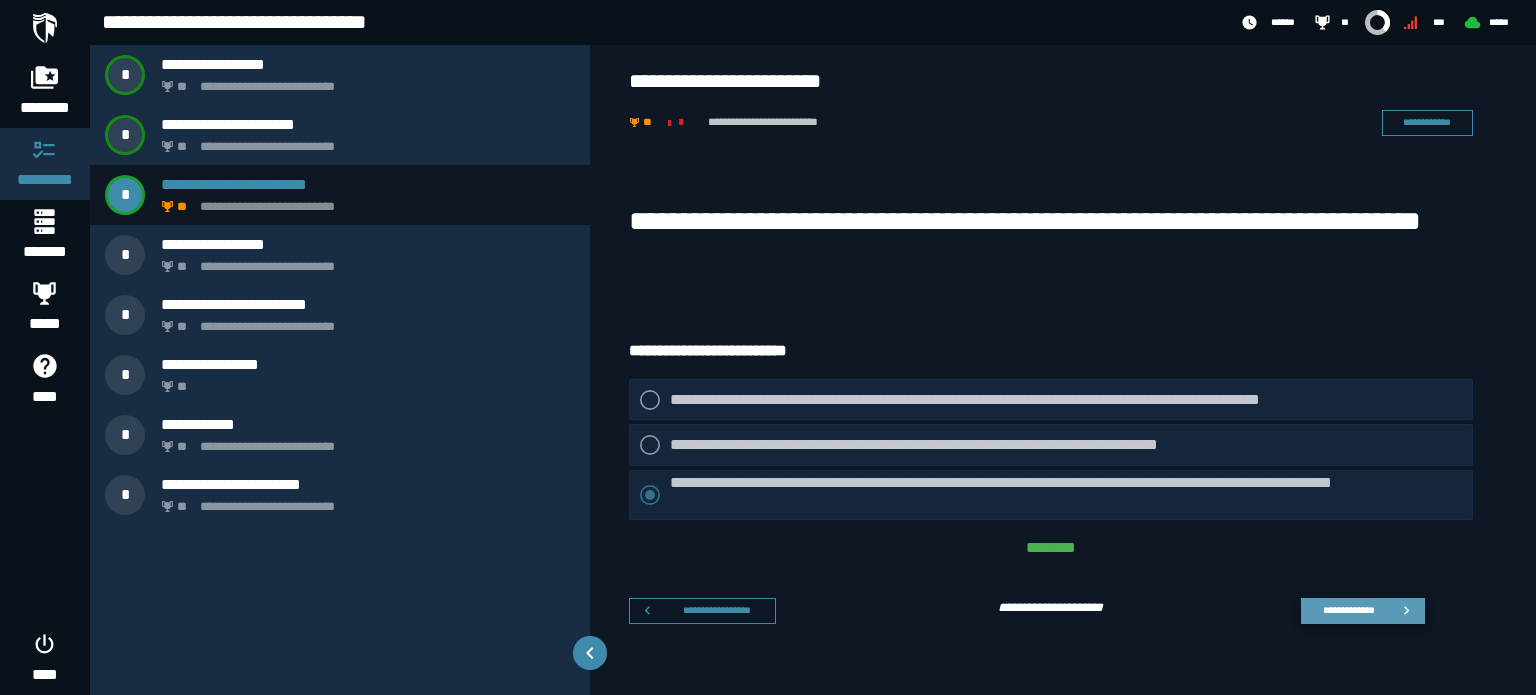 click on "**********" at bounding box center (1348, 610) 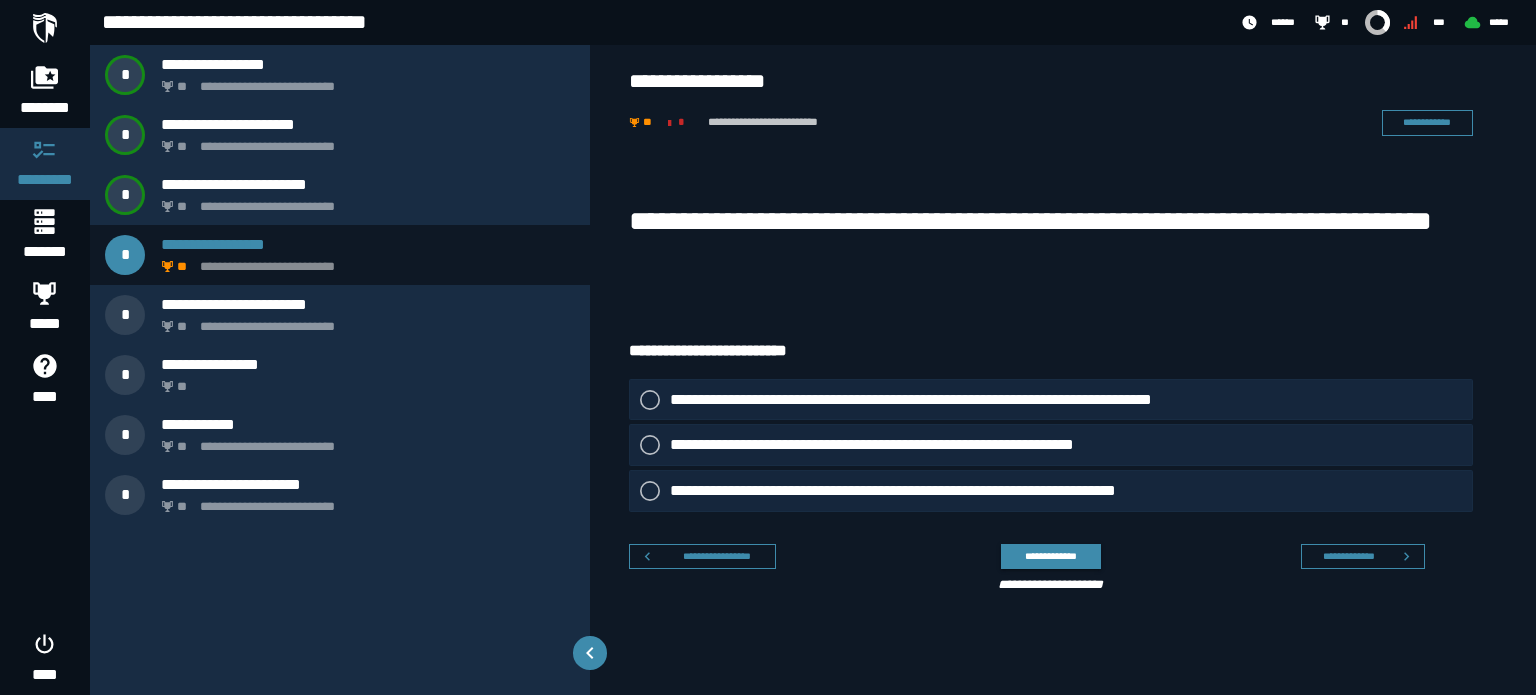 click on "**********" at bounding box center [1051, 240] 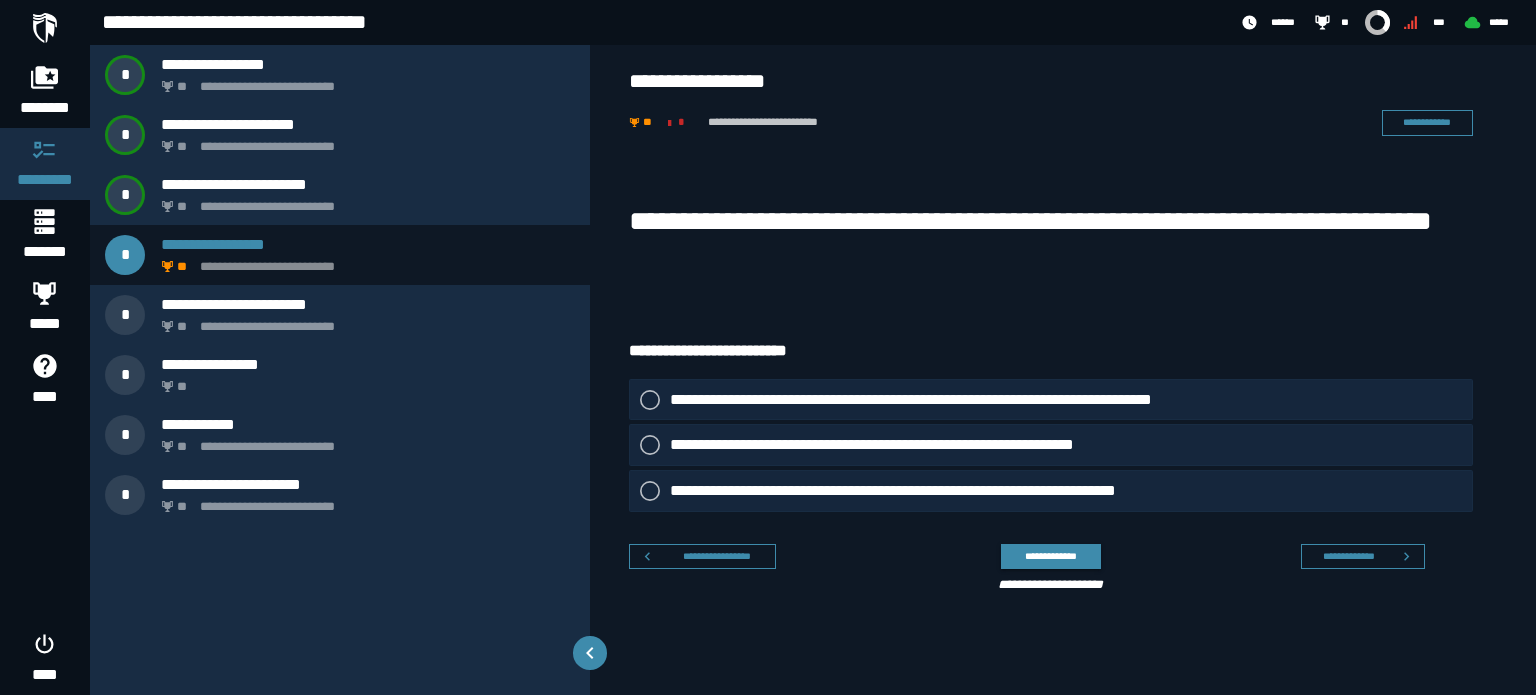 click on "[FIRST] [LAST] [STREET] [CITY] [STATE] [ZIP] [COUNTRY] [PHONE] [EMAIL] [SSN] [DLN] [CC] [DOB] [AGE] [TIME]" at bounding box center (340, 370) 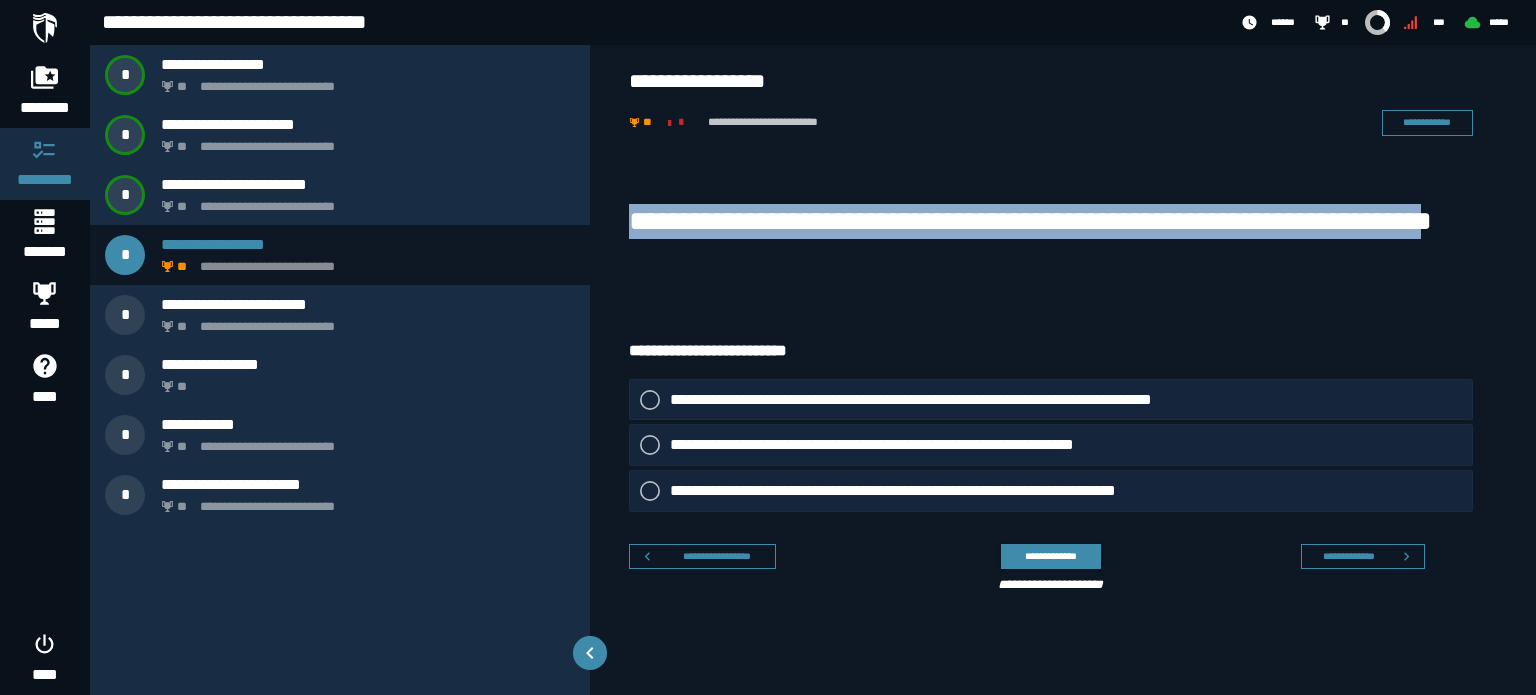 drag, startPoint x: 737, startPoint y: 255, endPoint x: 624, endPoint y: 223, distance: 117.4436 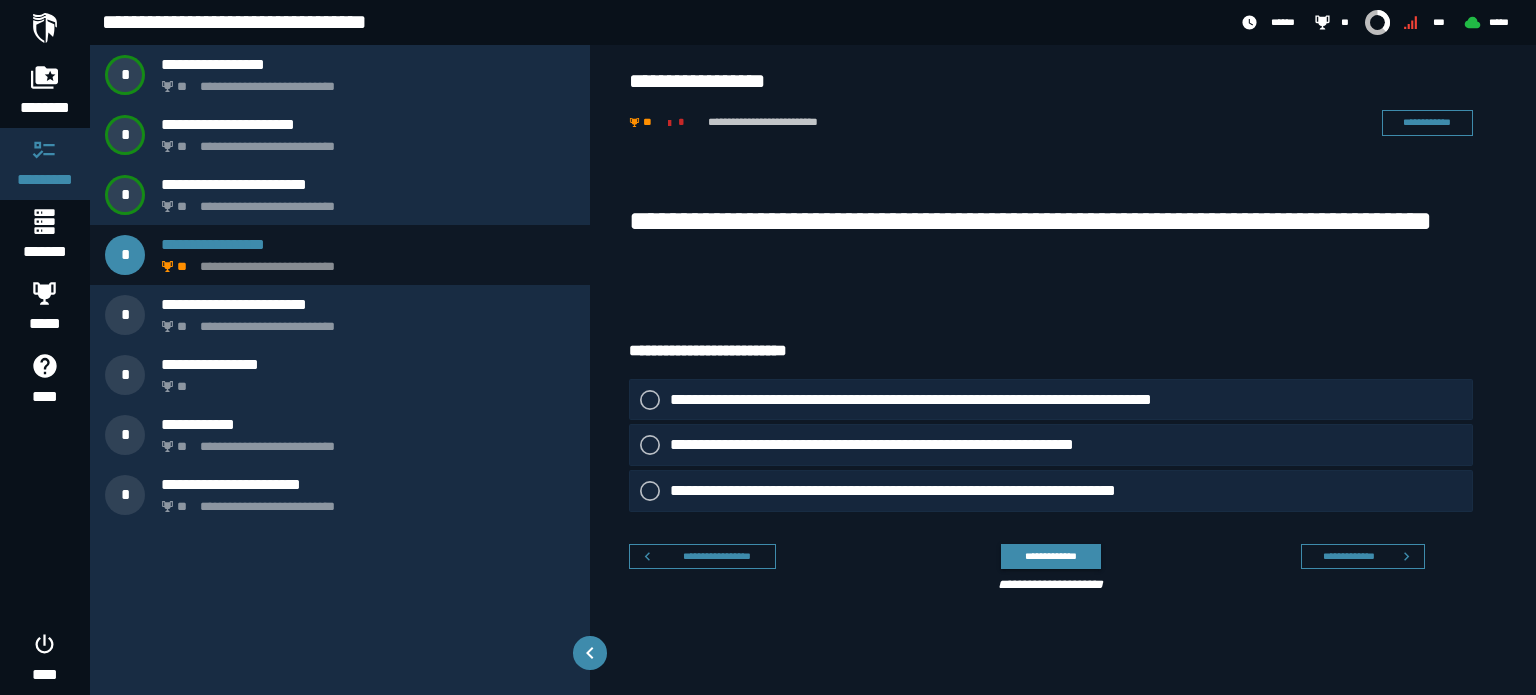 click on "[FIRST] [LAST] [STREET] [CITY] [STATE] [ZIP] [COUNTRY] [PHONE] [EMAIL] [SSN] [DLN] [CC] [DOB] [AGE] [TIME]" at bounding box center [340, 370] 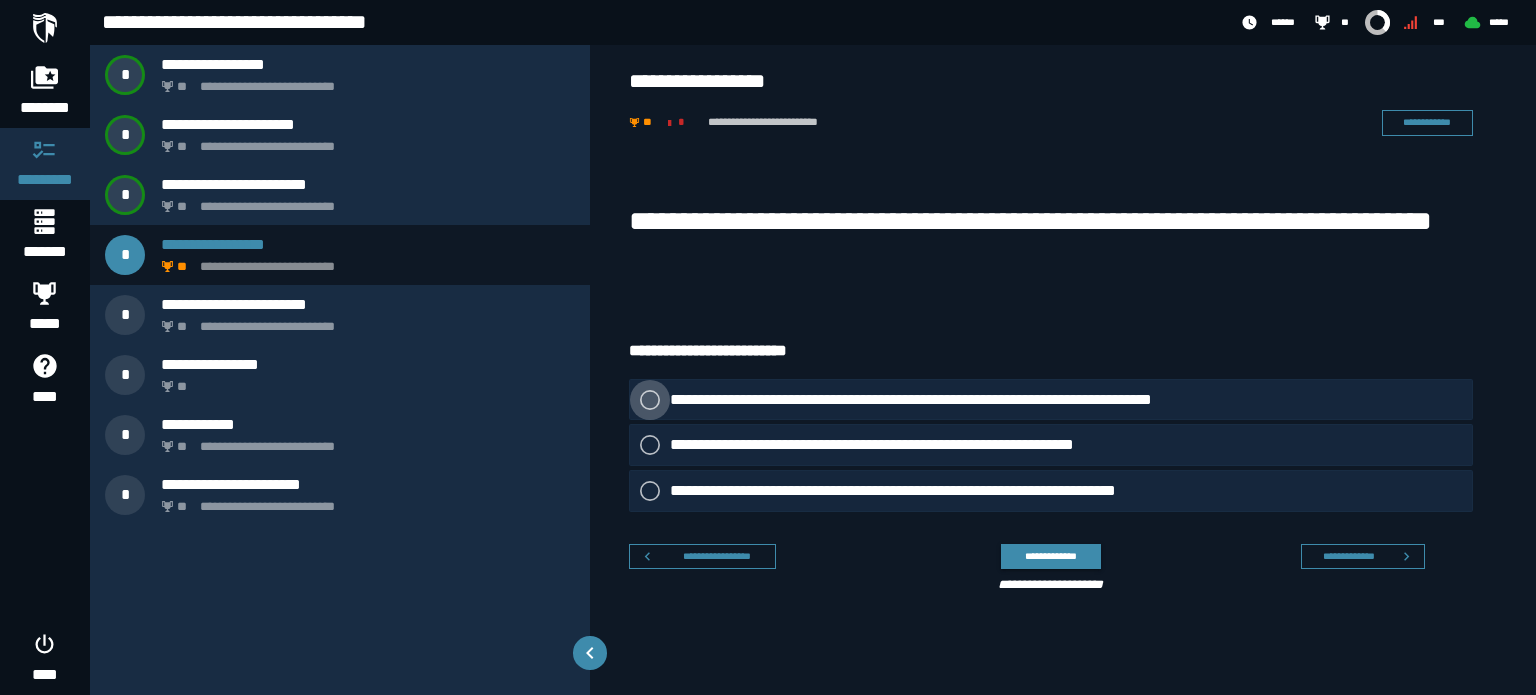 click on "**********" 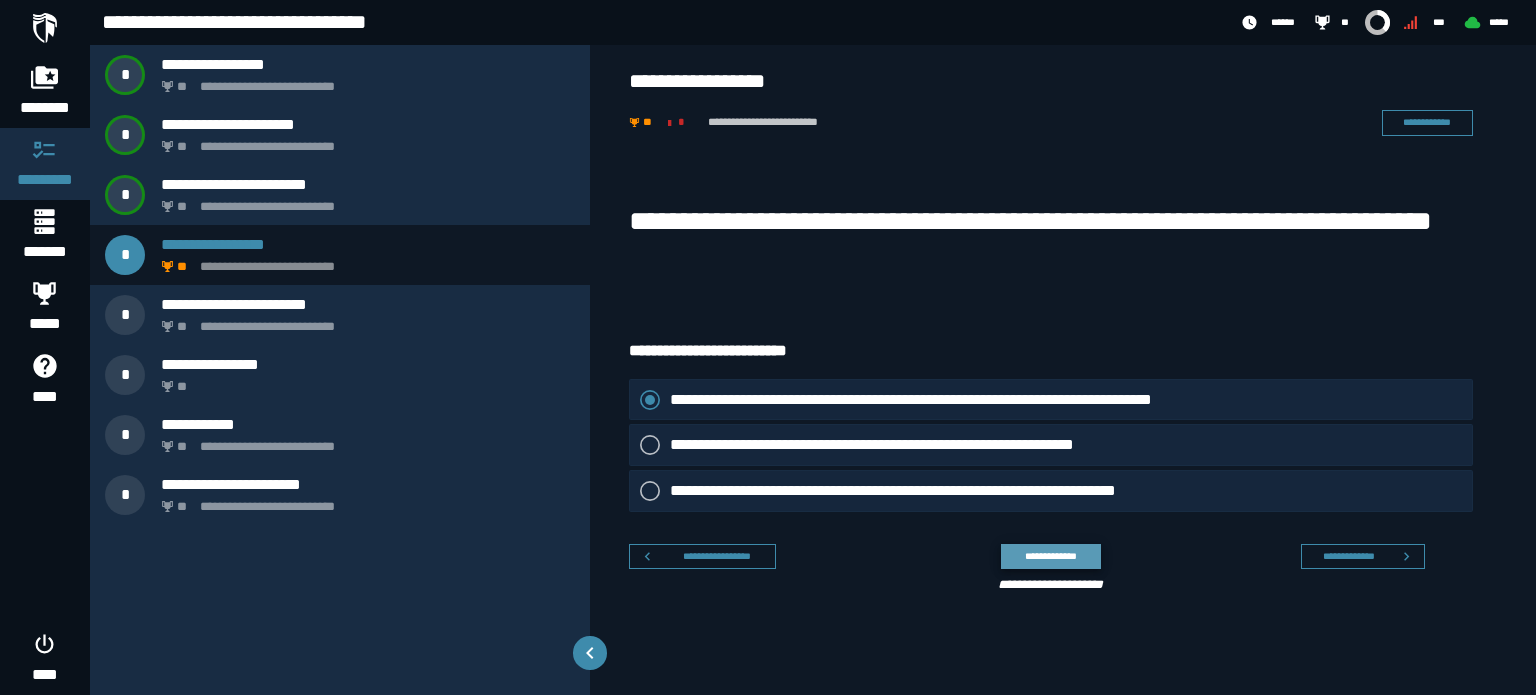 click on "**********" at bounding box center (1050, 556) 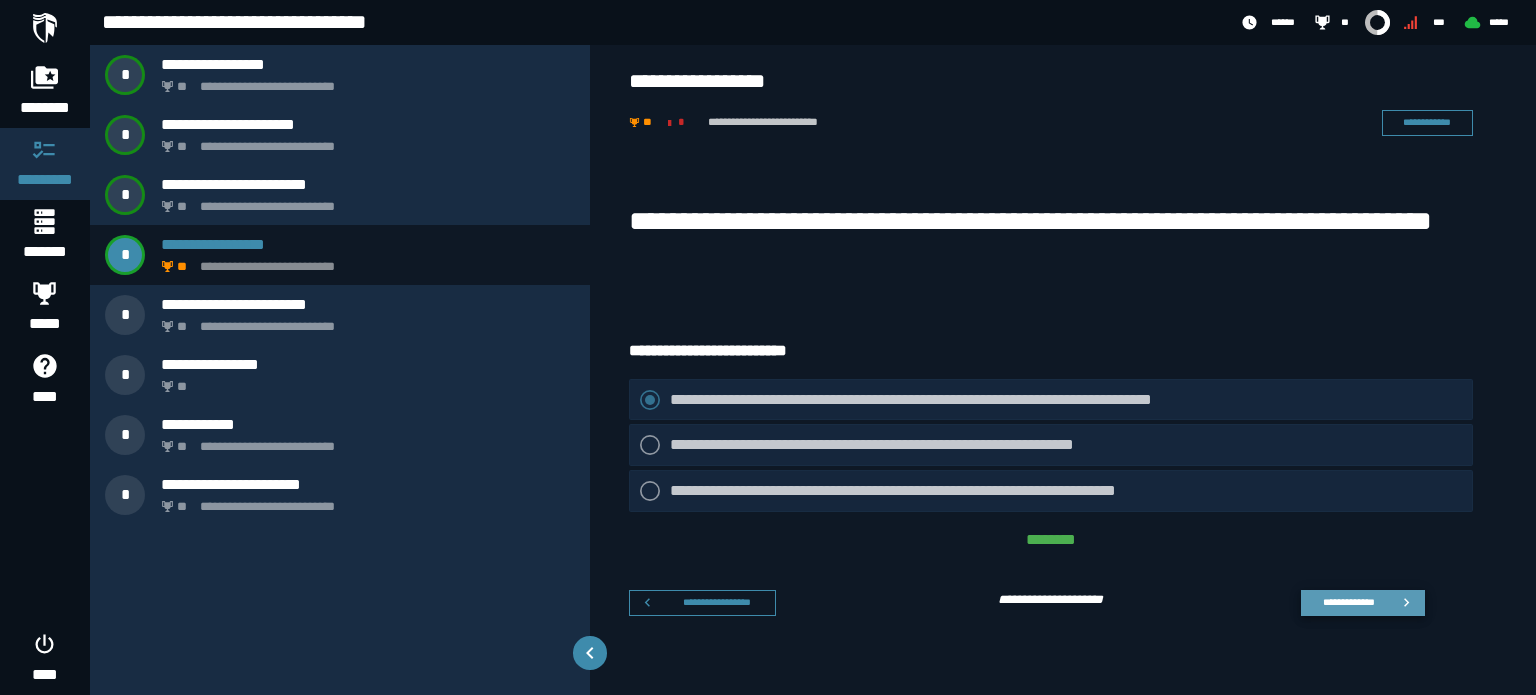 click on "**********" at bounding box center [1348, 602] 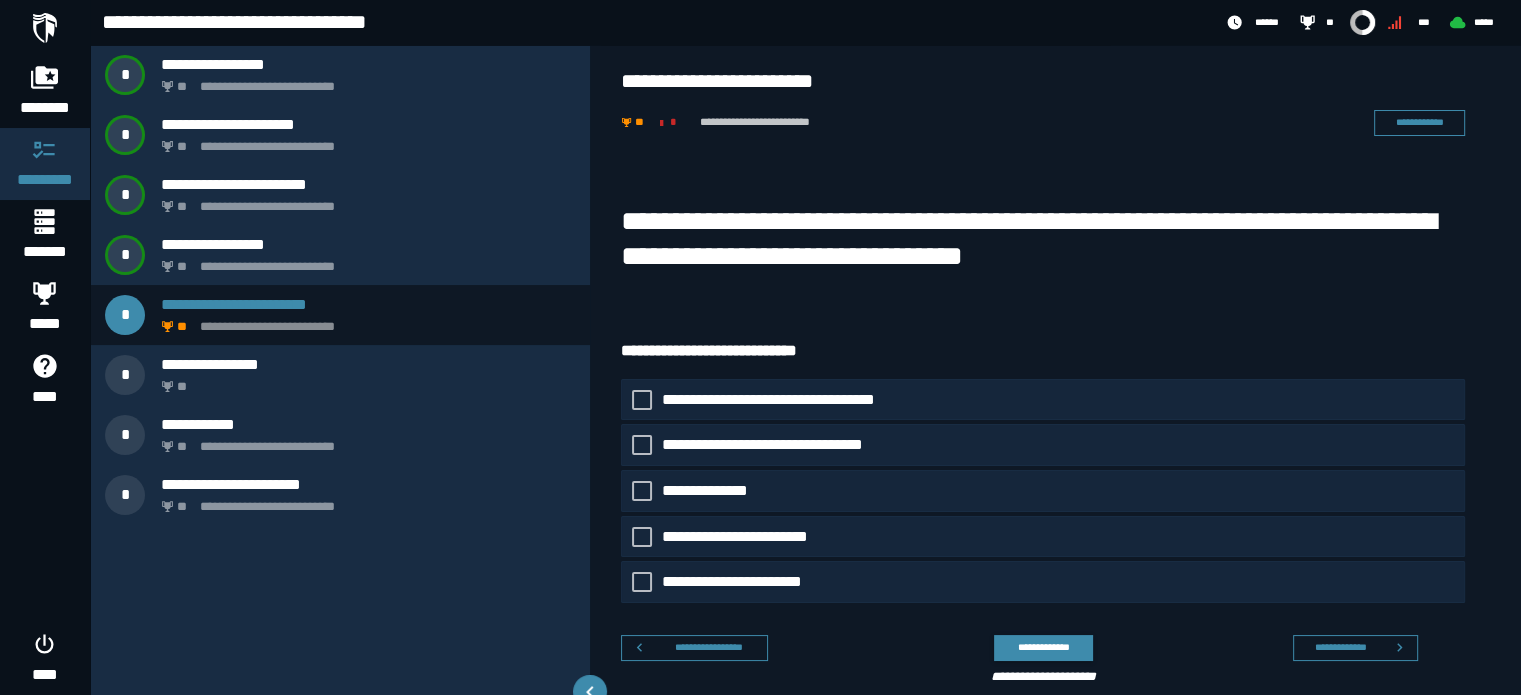 scroll, scrollTop: 38, scrollLeft: 0, axis: vertical 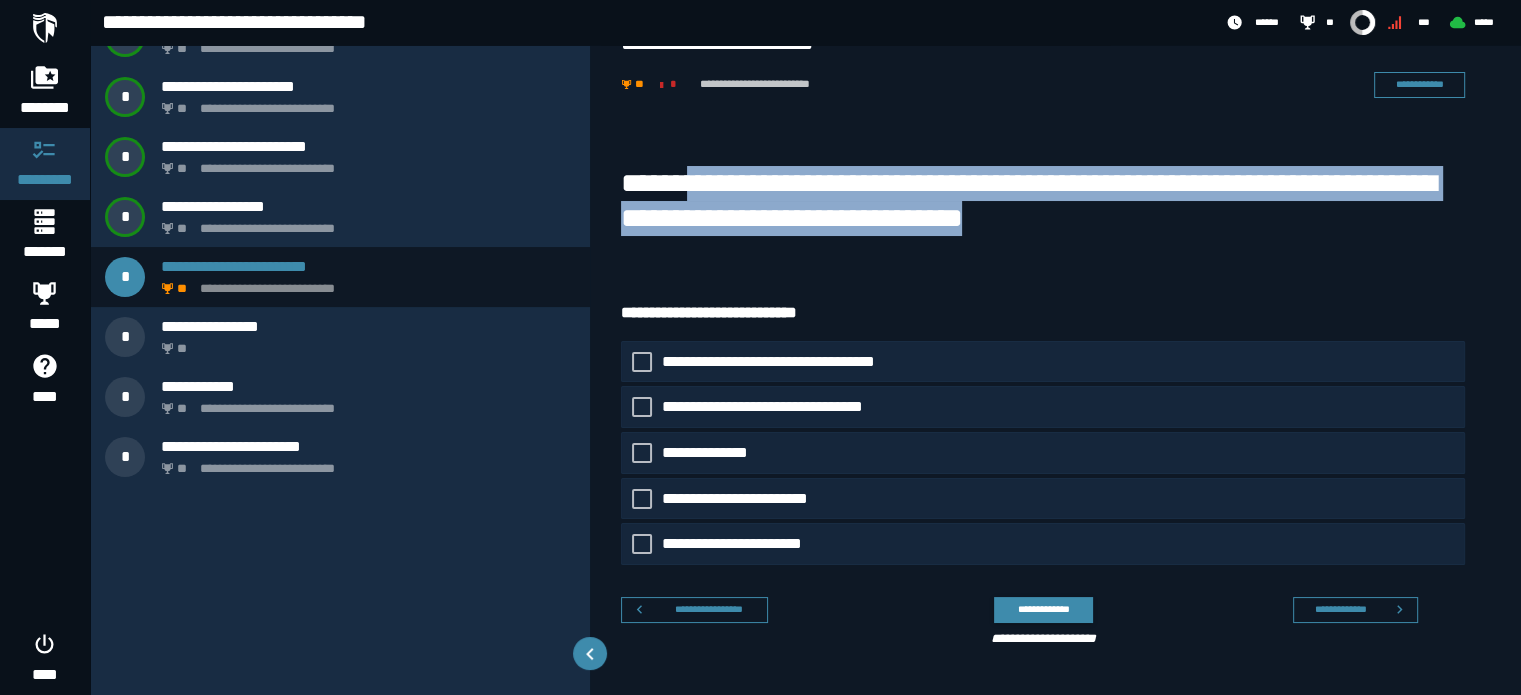 drag, startPoint x: 708, startPoint y: 181, endPoint x: 1059, endPoint y: 232, distance: 354.6858 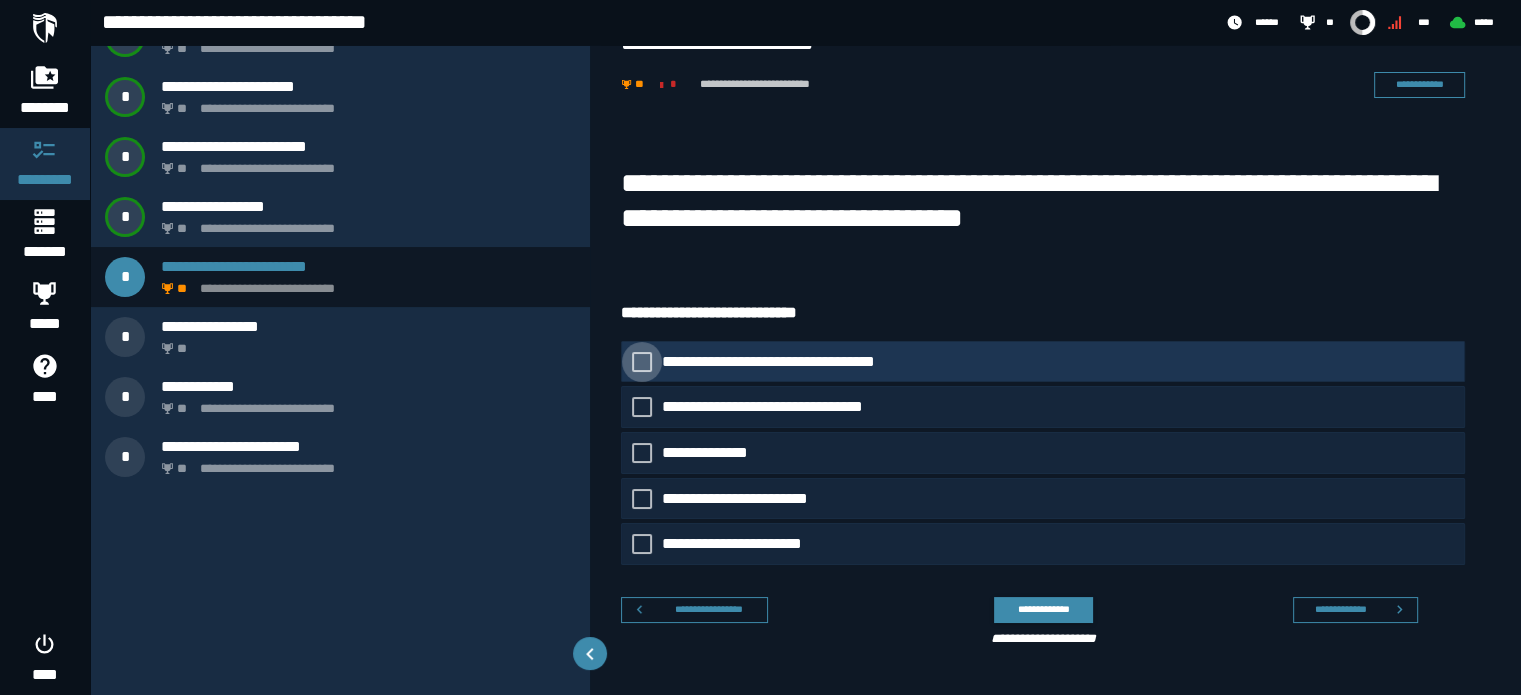 click on "**********" 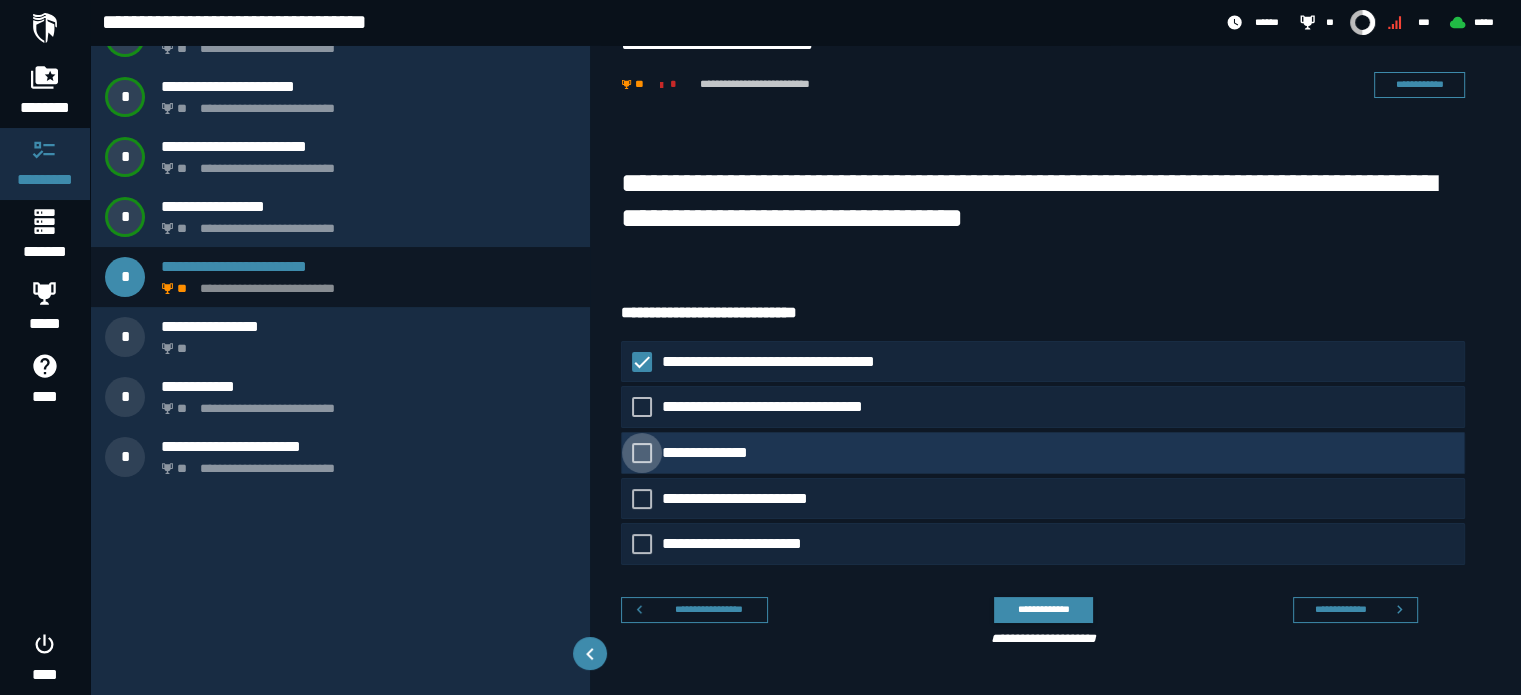 click on "**********" 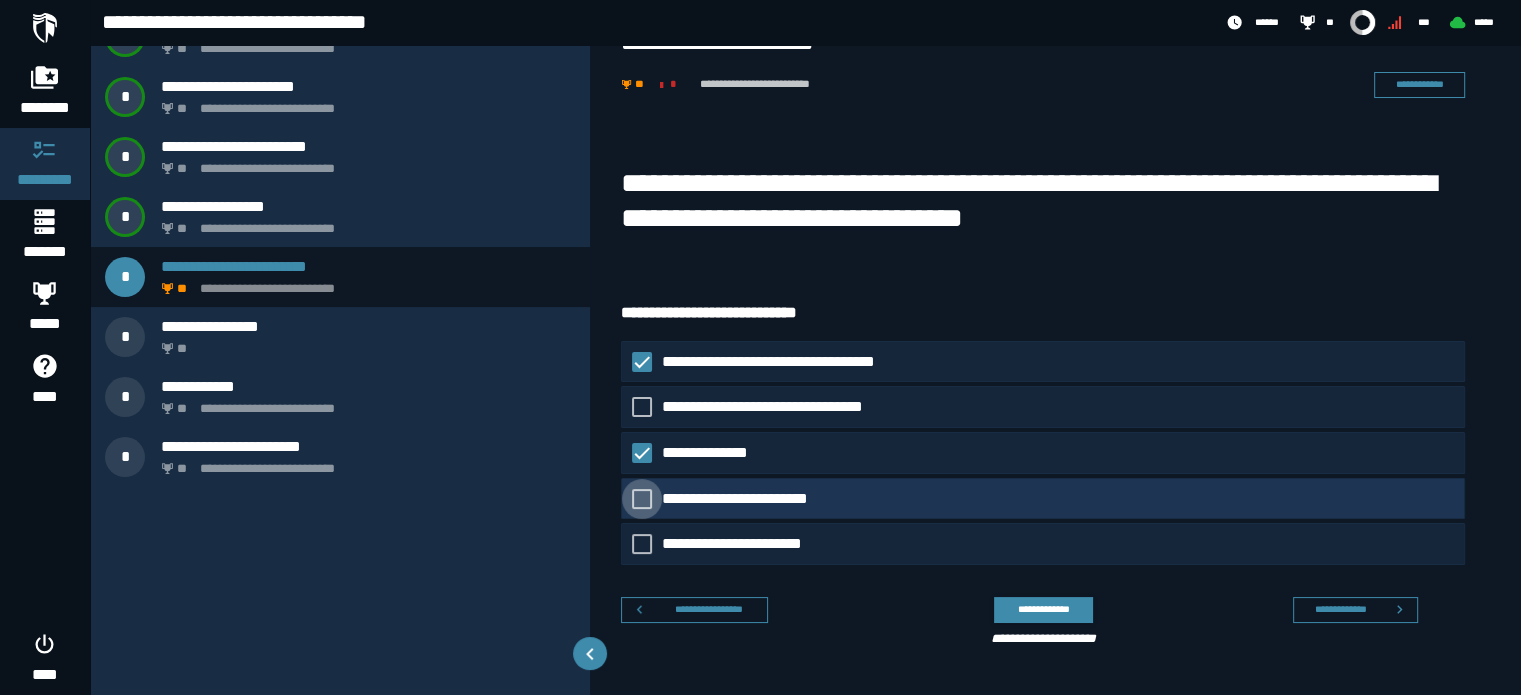 click on "**********" at bounding box center [752, 499] 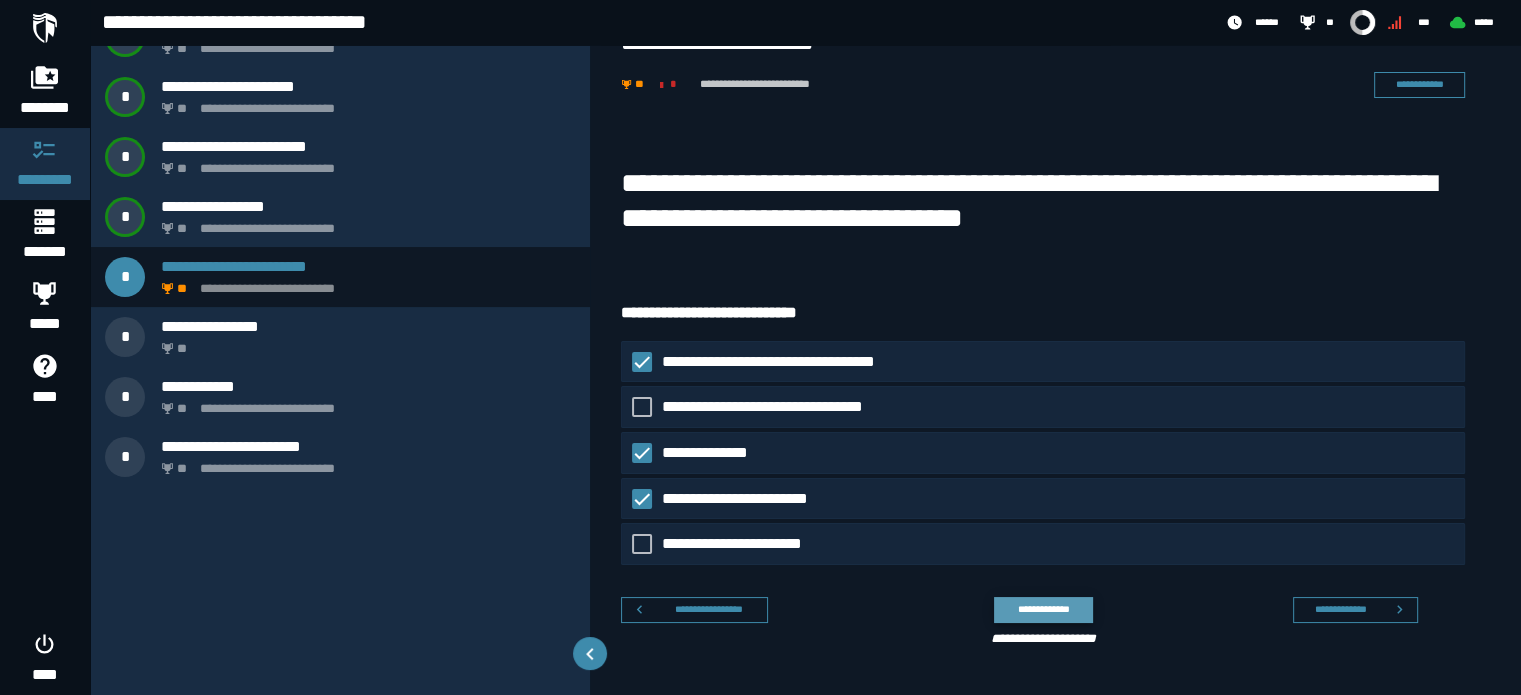 click on "**********" at bounding box center (1043, 609) 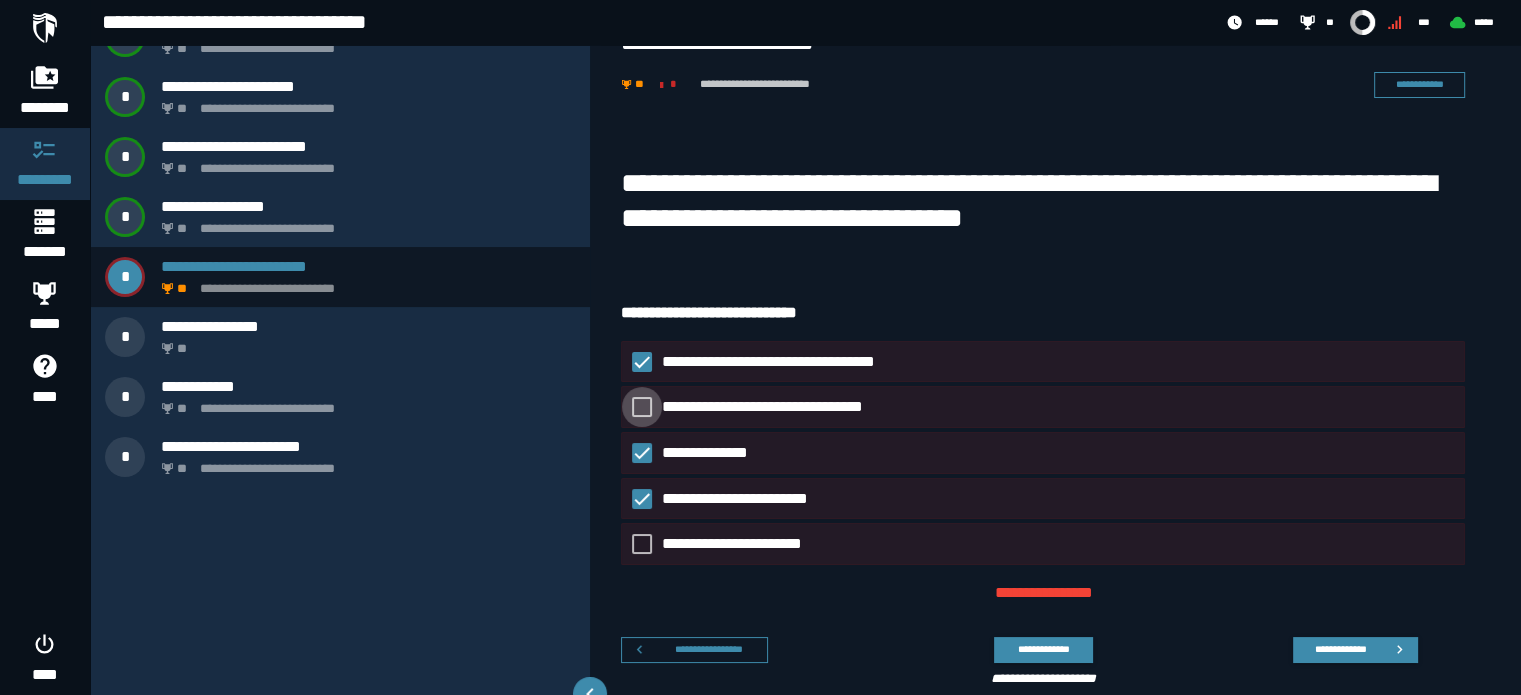 click on "**********" at bounding box center (778, 407) 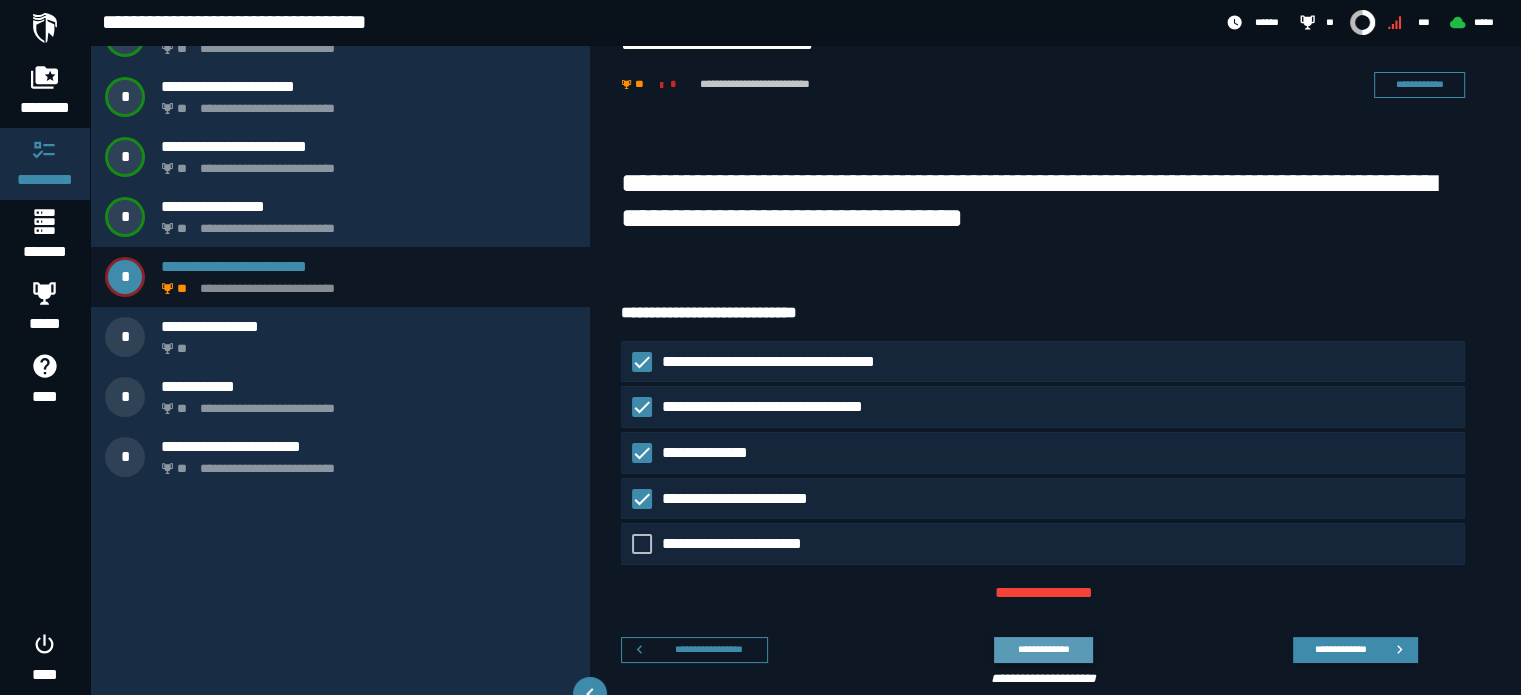 click on "**********" at bounding box center [1043, 649] 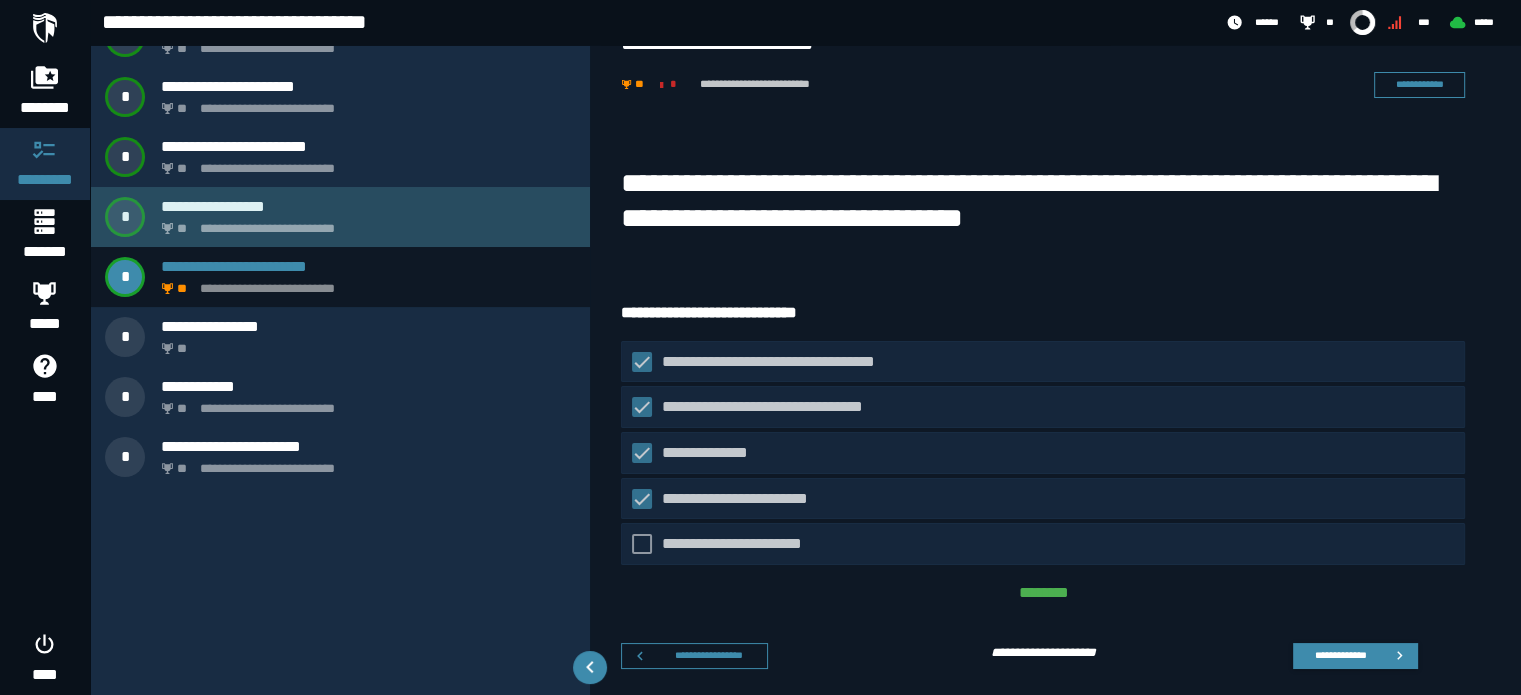 click on "**********" at bounding box center [368, 206] 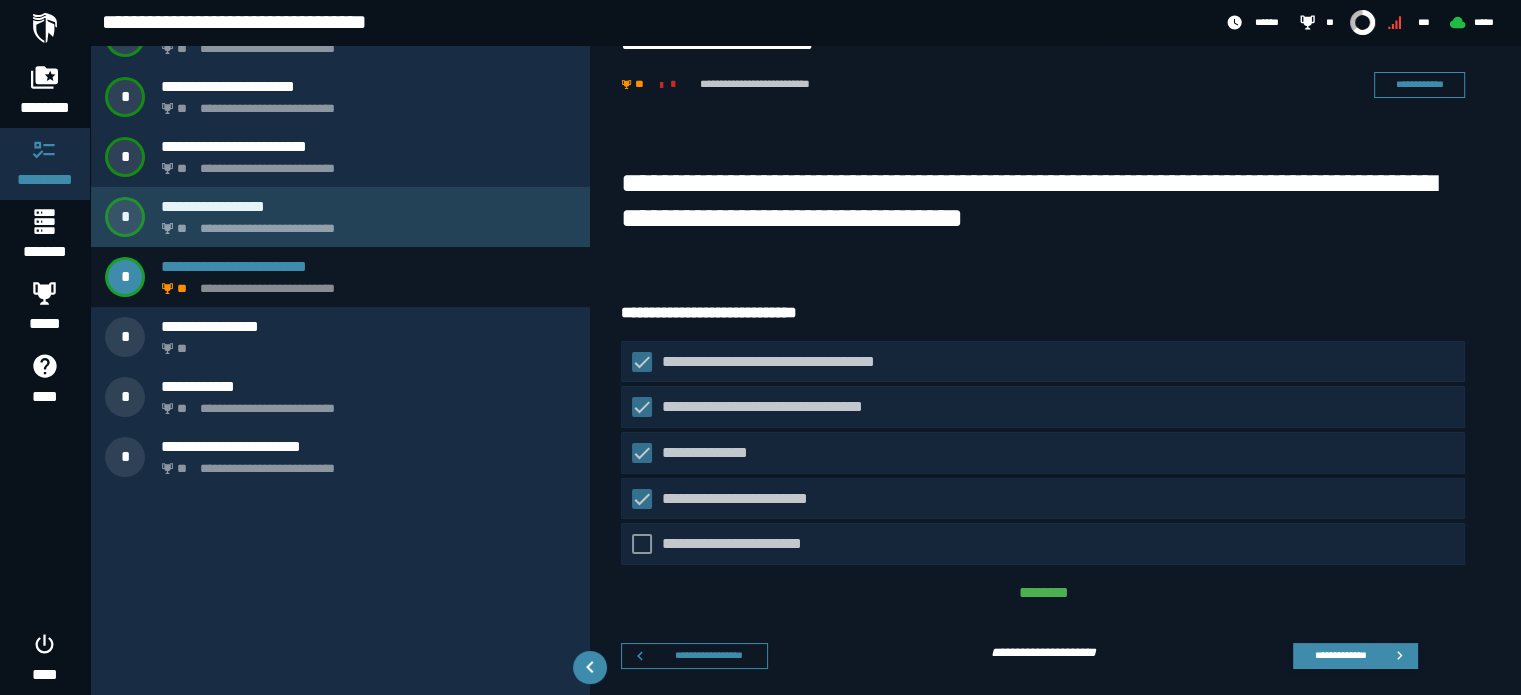 scroll, scrollTop: 0, scrollLeft: 0, axis: both 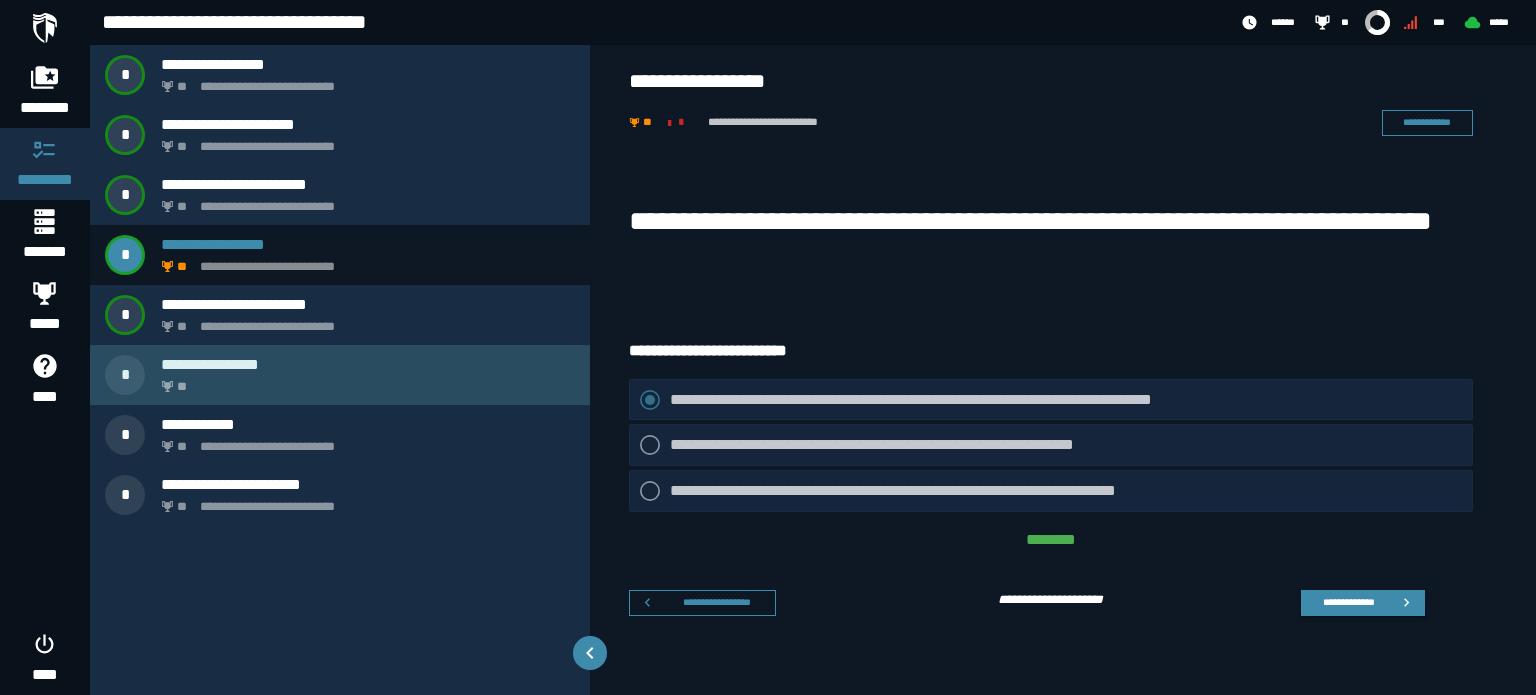 click on "**" at bounding box center (364, 381) 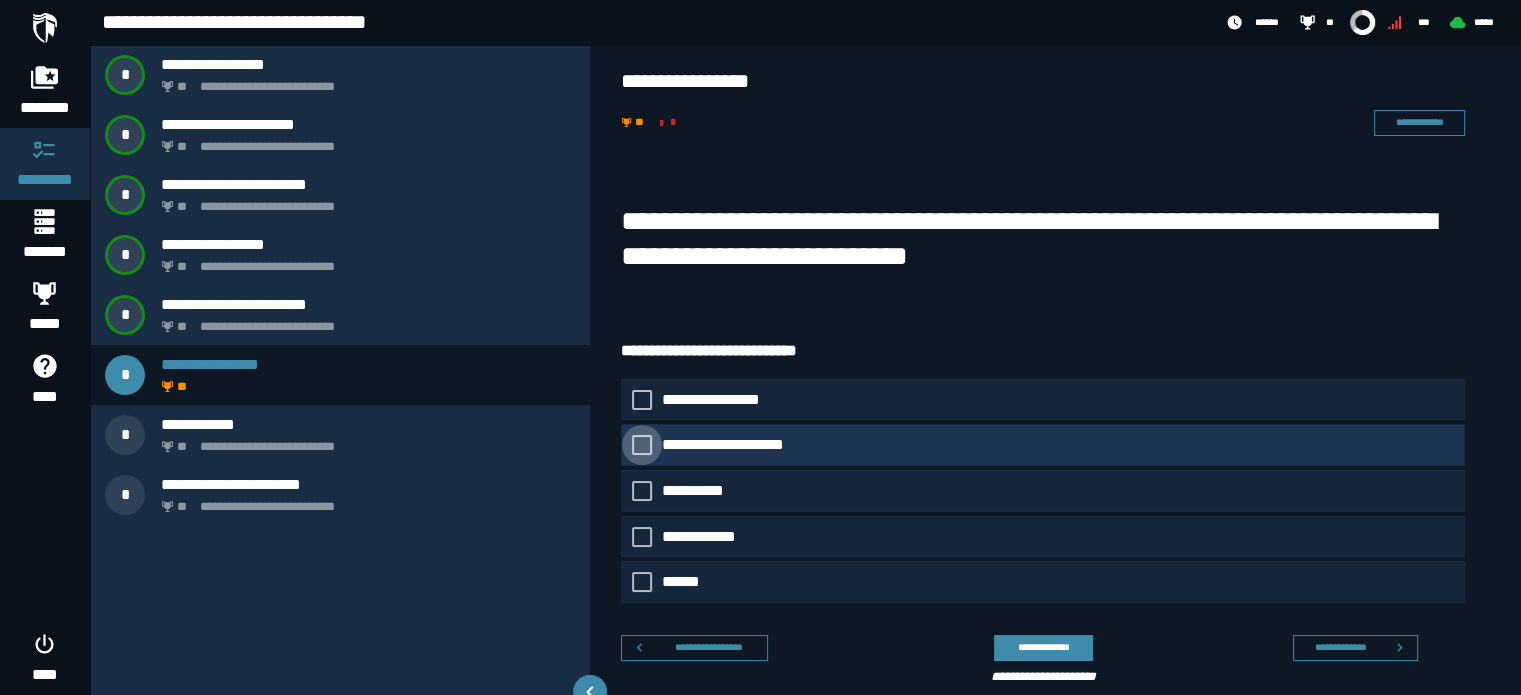 click on "**********" 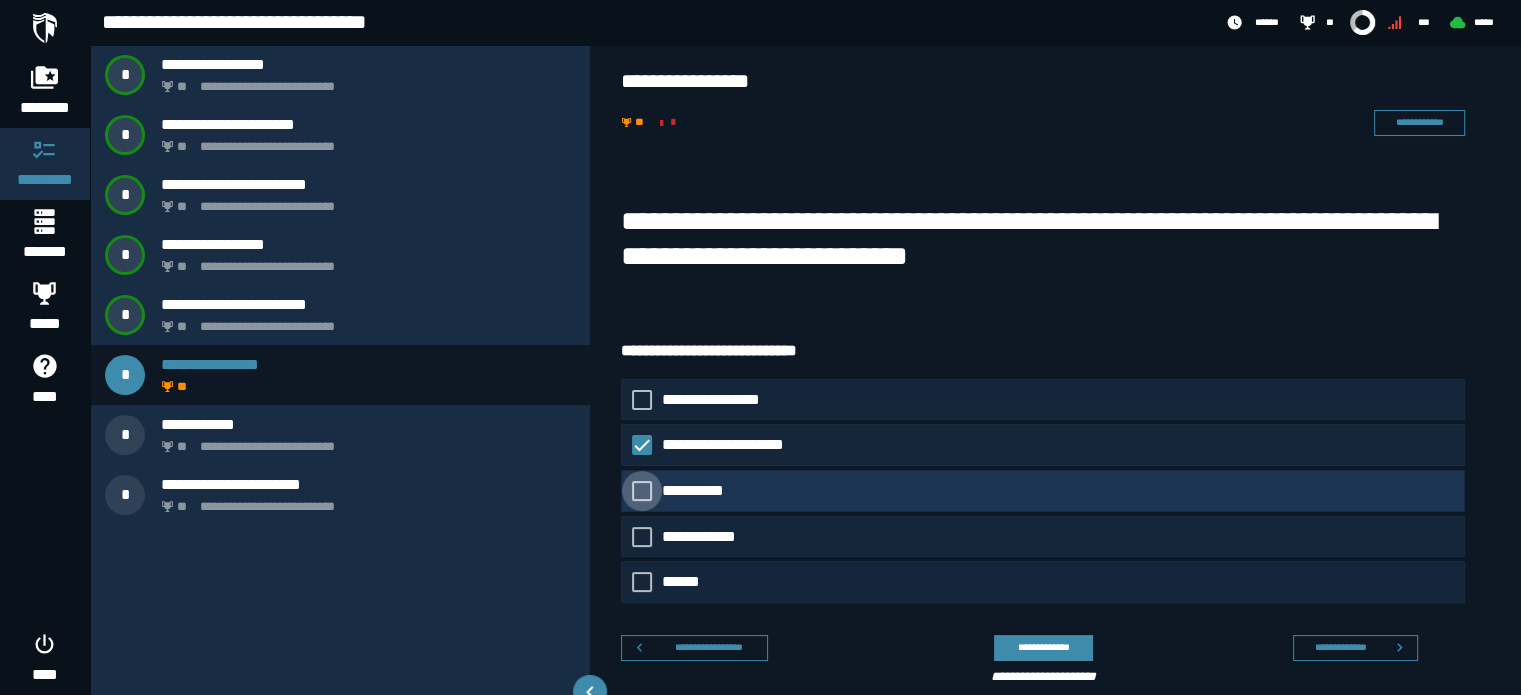 click on "**********" 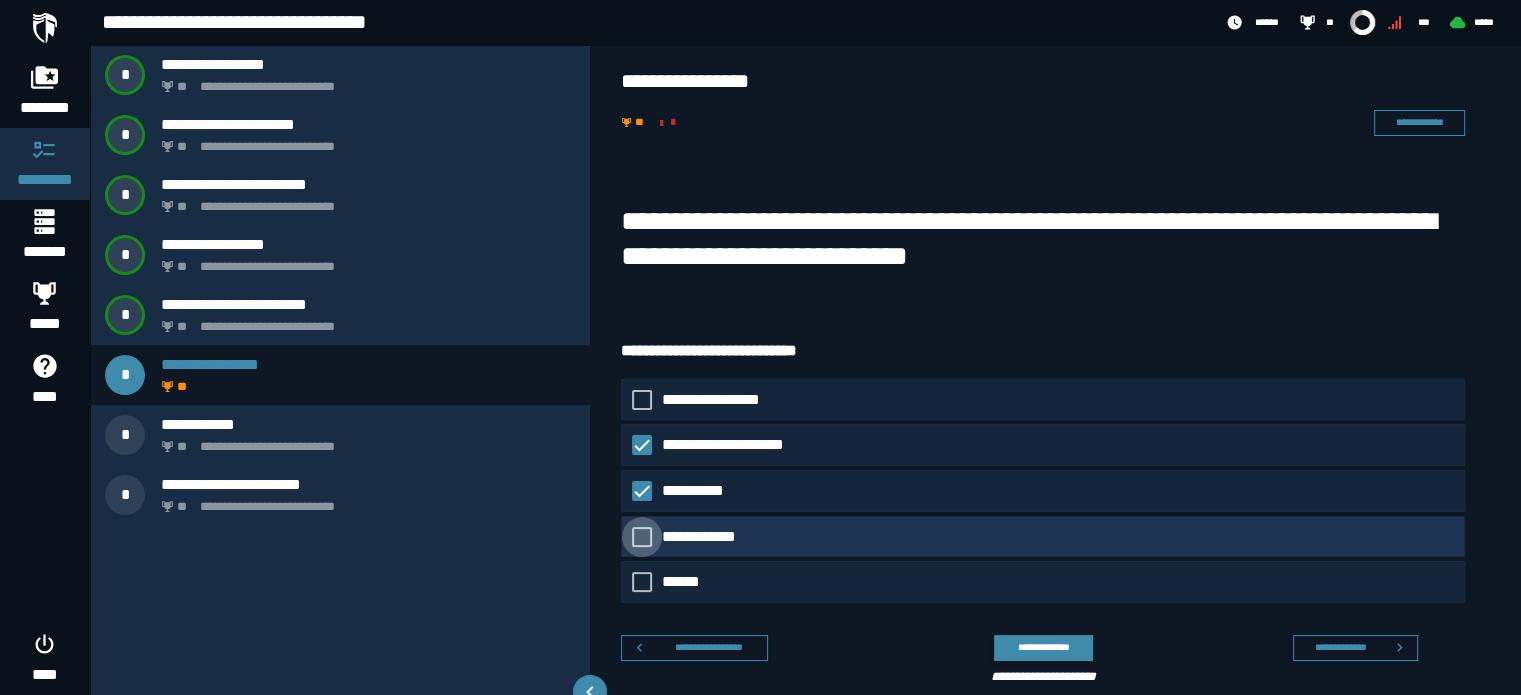 click on "**********" 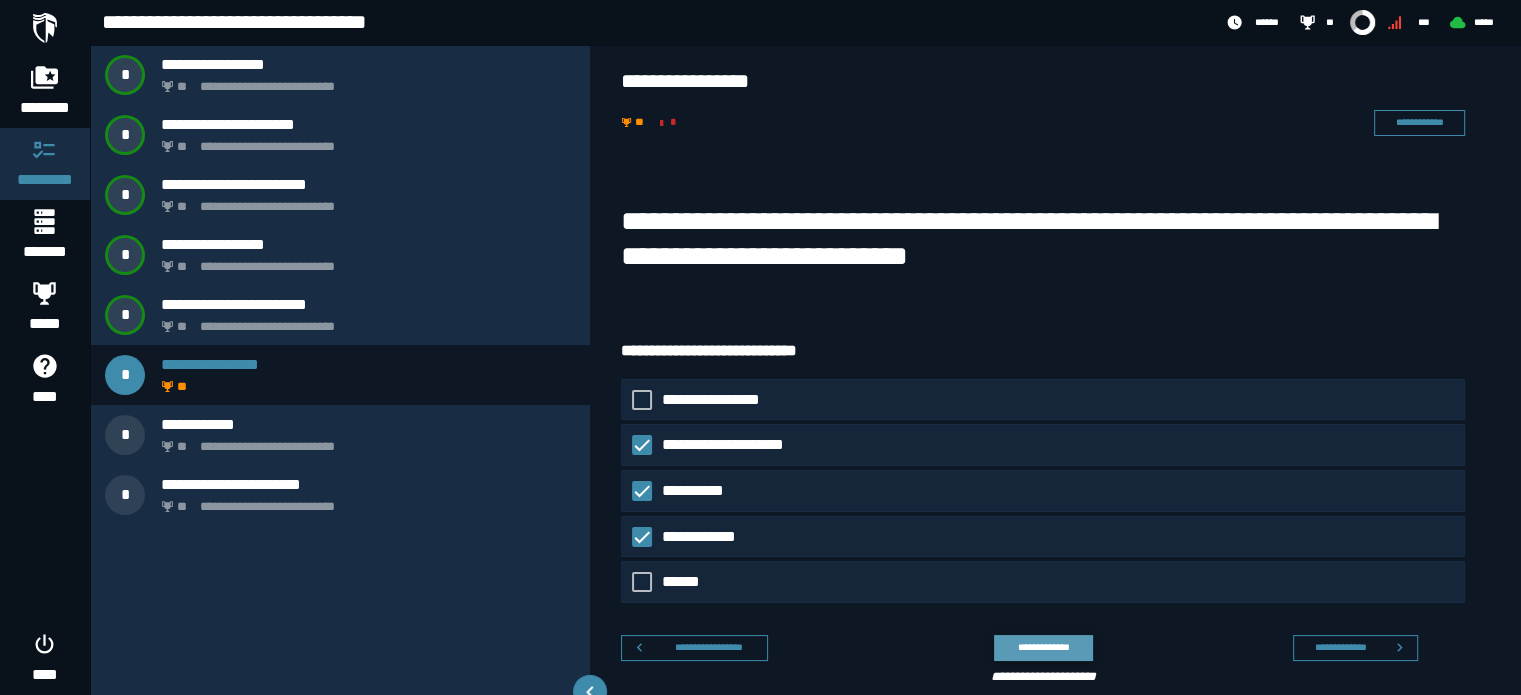 click on "**********" at bounding box center [1043, 647] 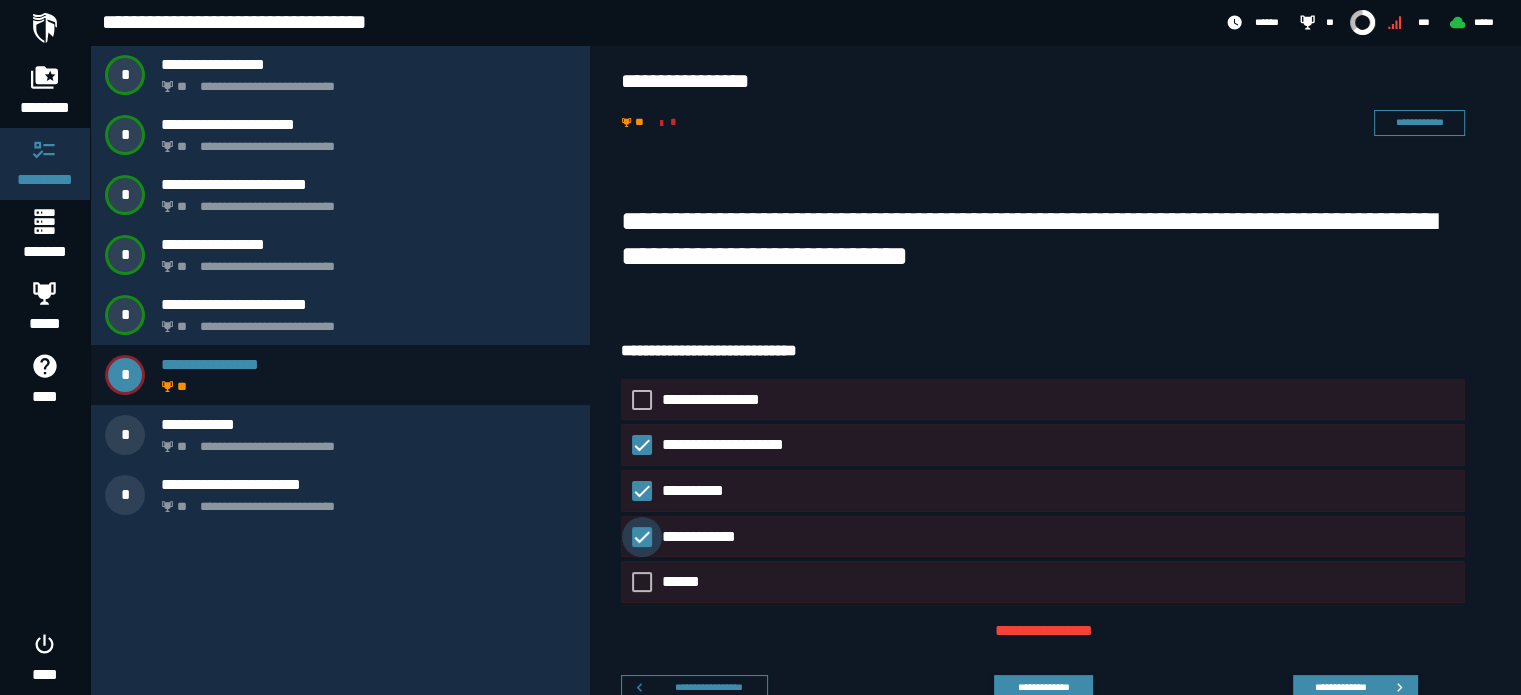 click on "**********" 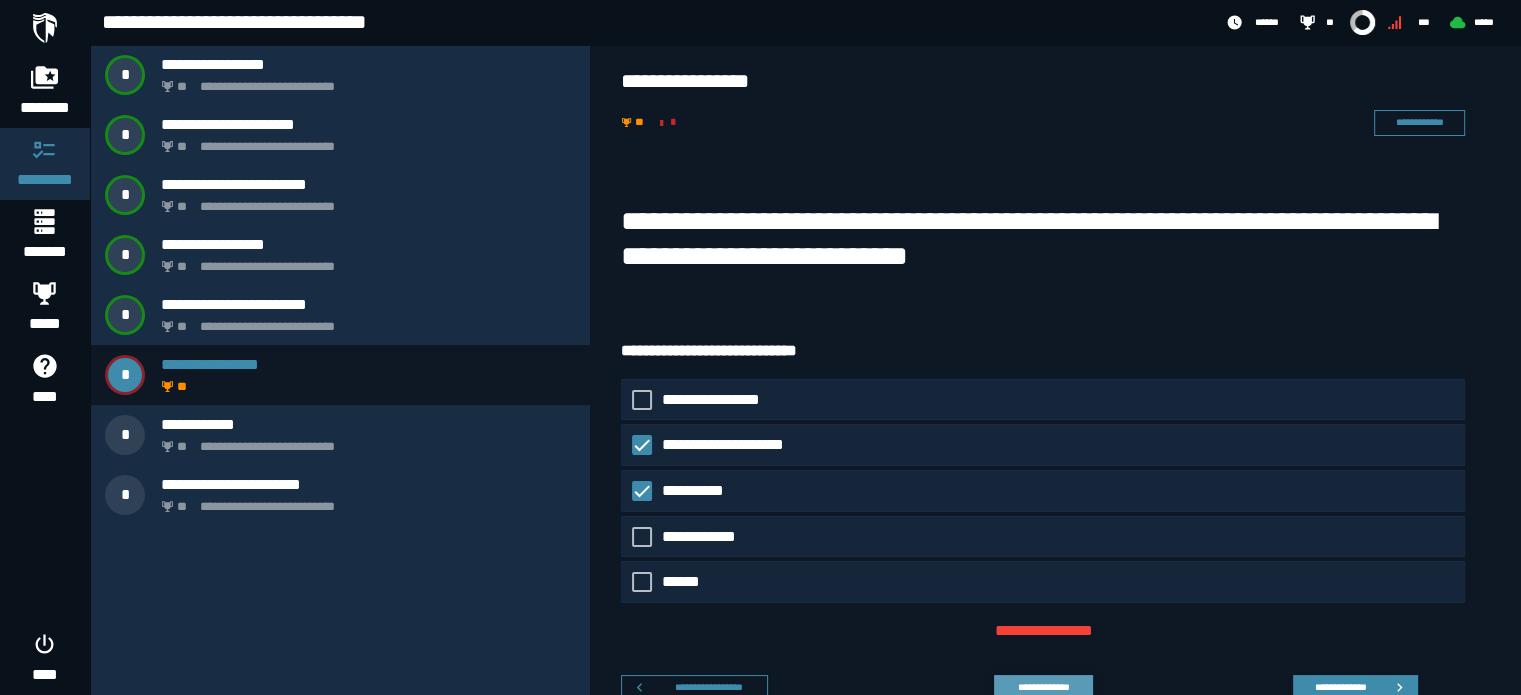 click on "**********" at bounding box center [1043, 687] 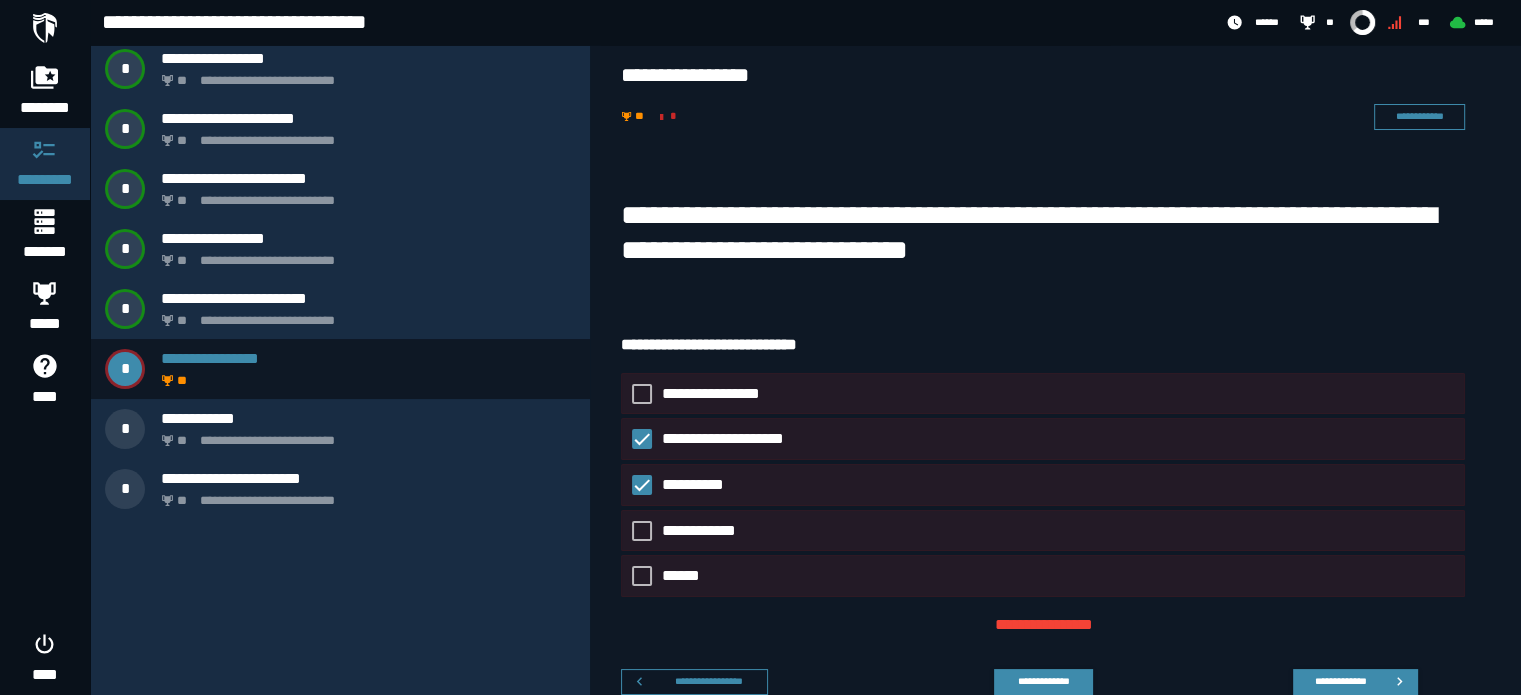 scroll, scrollTop: 78, scrollLeft: 0, axis: vertical 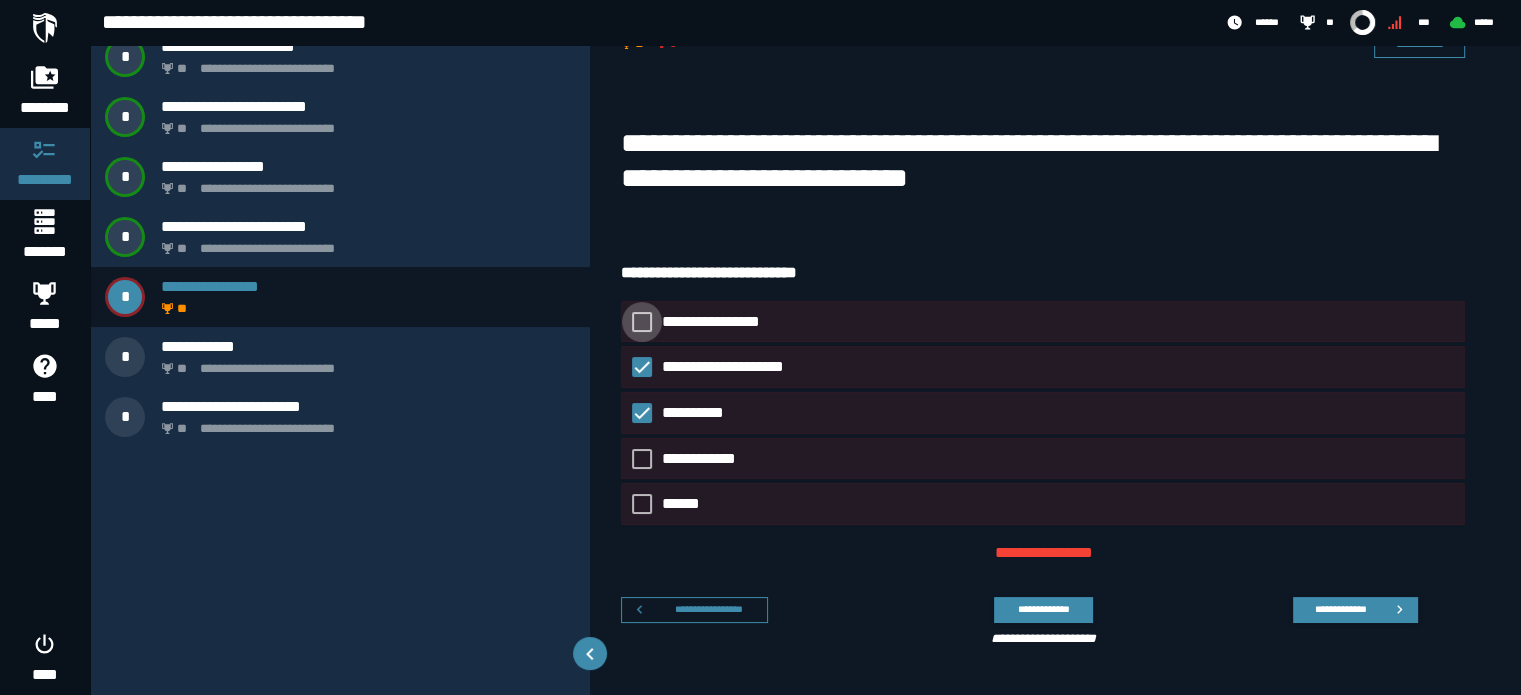 click on "**********" at bounding box center (726, 322) 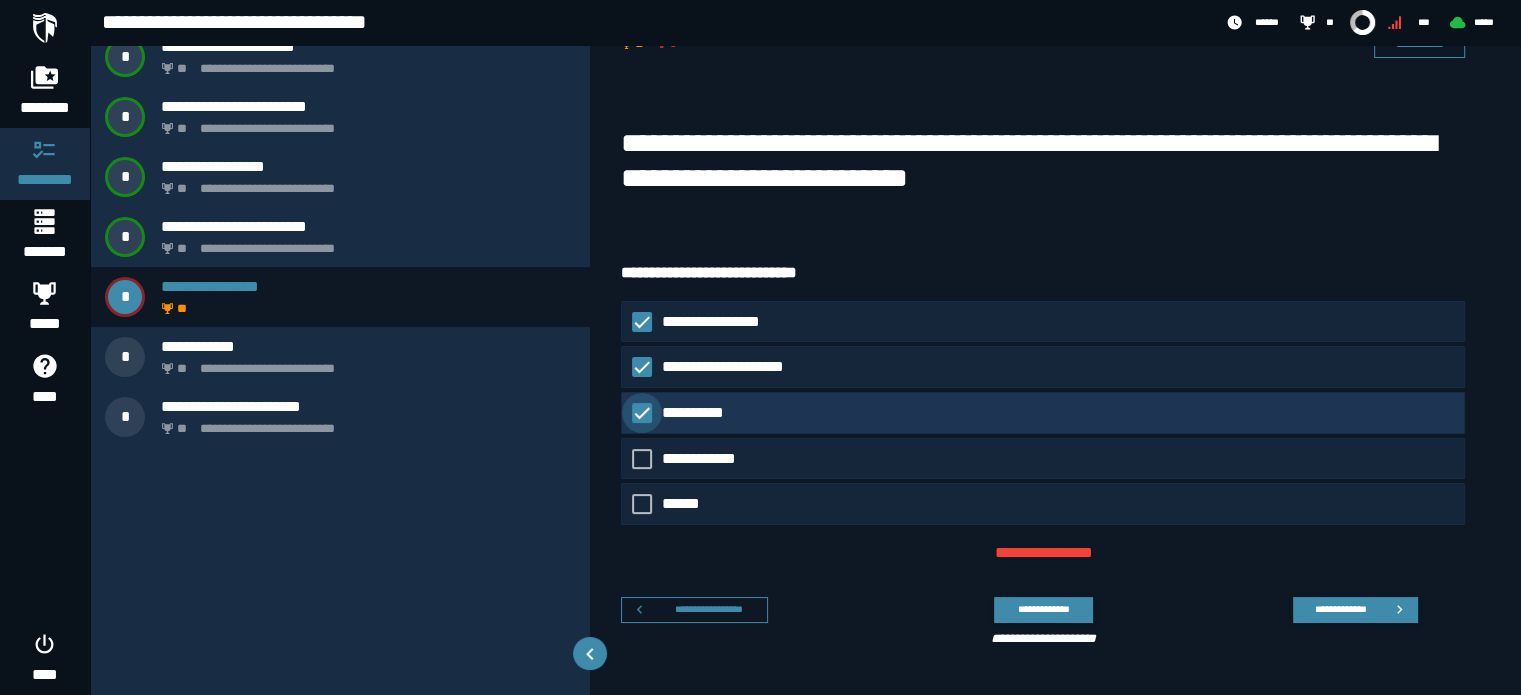 click on "**********" at bounding box center [697, 413] 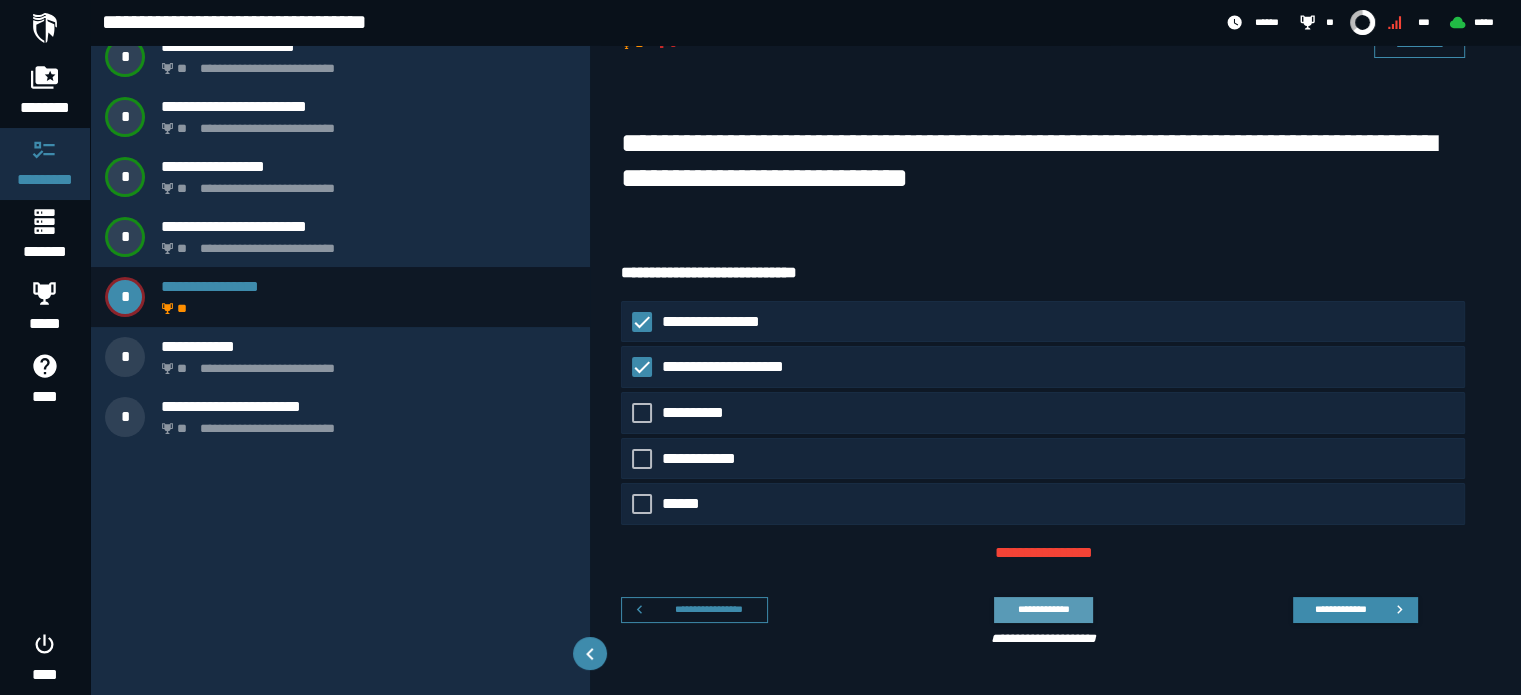 click on "**********" at bounding box center (1043, 609) 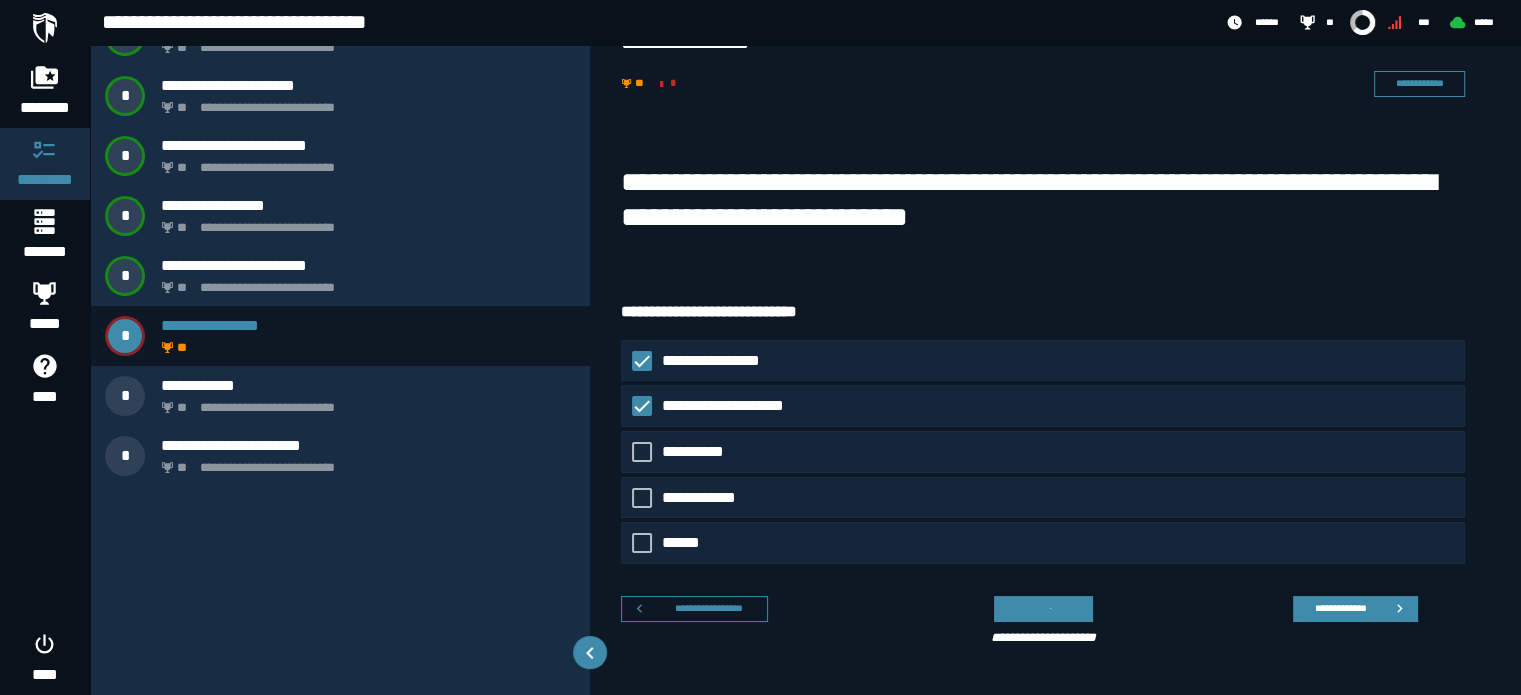 scroll, scrollTop: 38, scrollLeft: 0, axis: vertical 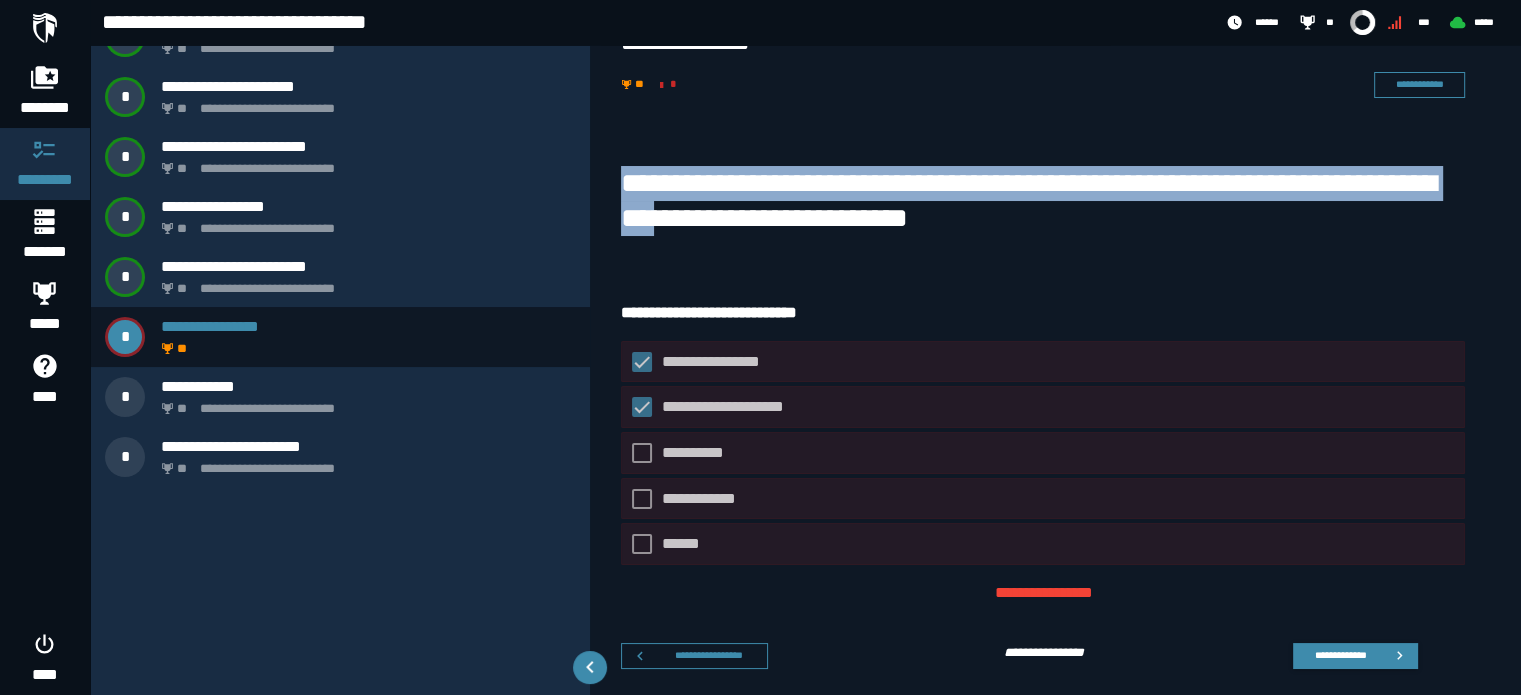 drag, startPoint x: 624, startPoint y: 184, endPoint x: 779, endPoint y: 208, distance: 156.84706 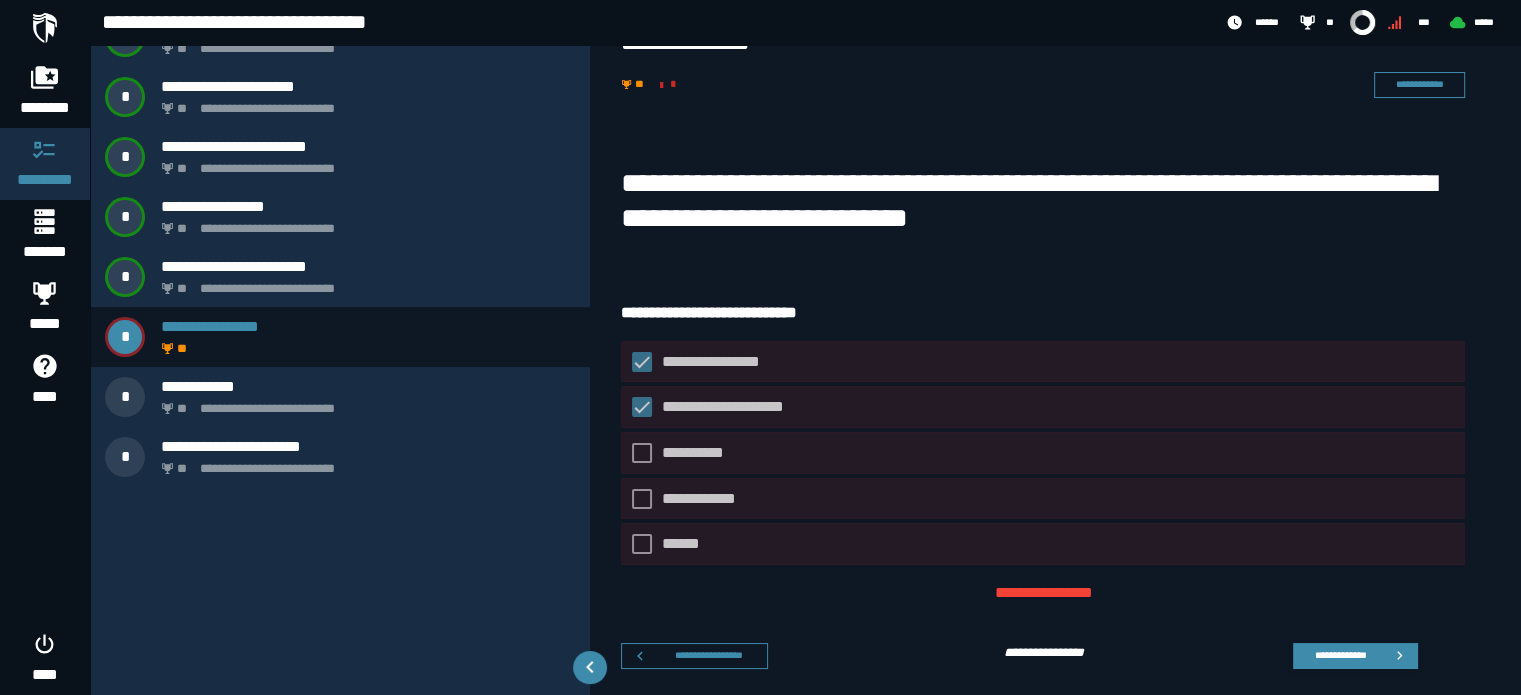 click on "**********" at bounding box center (726, 362) 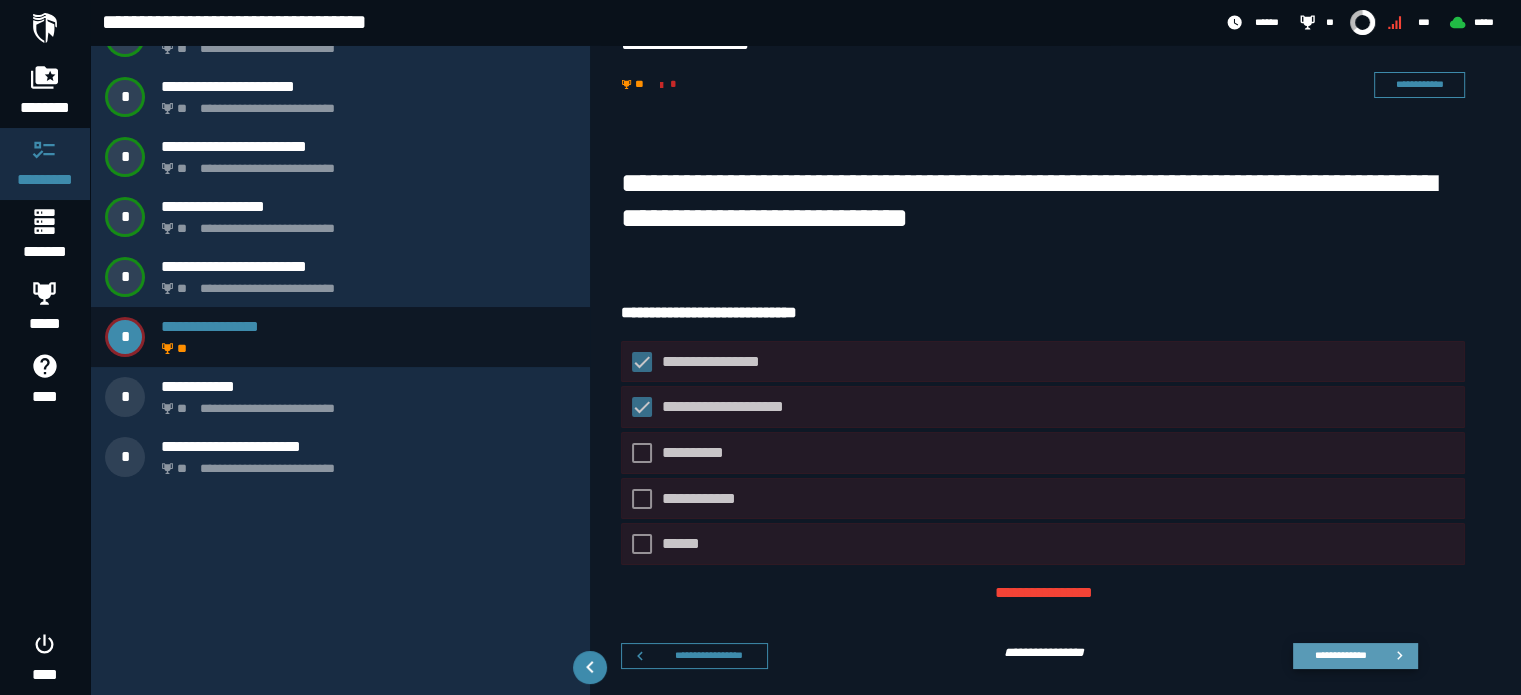 click on "**********" at bounding box center (1340, 655) 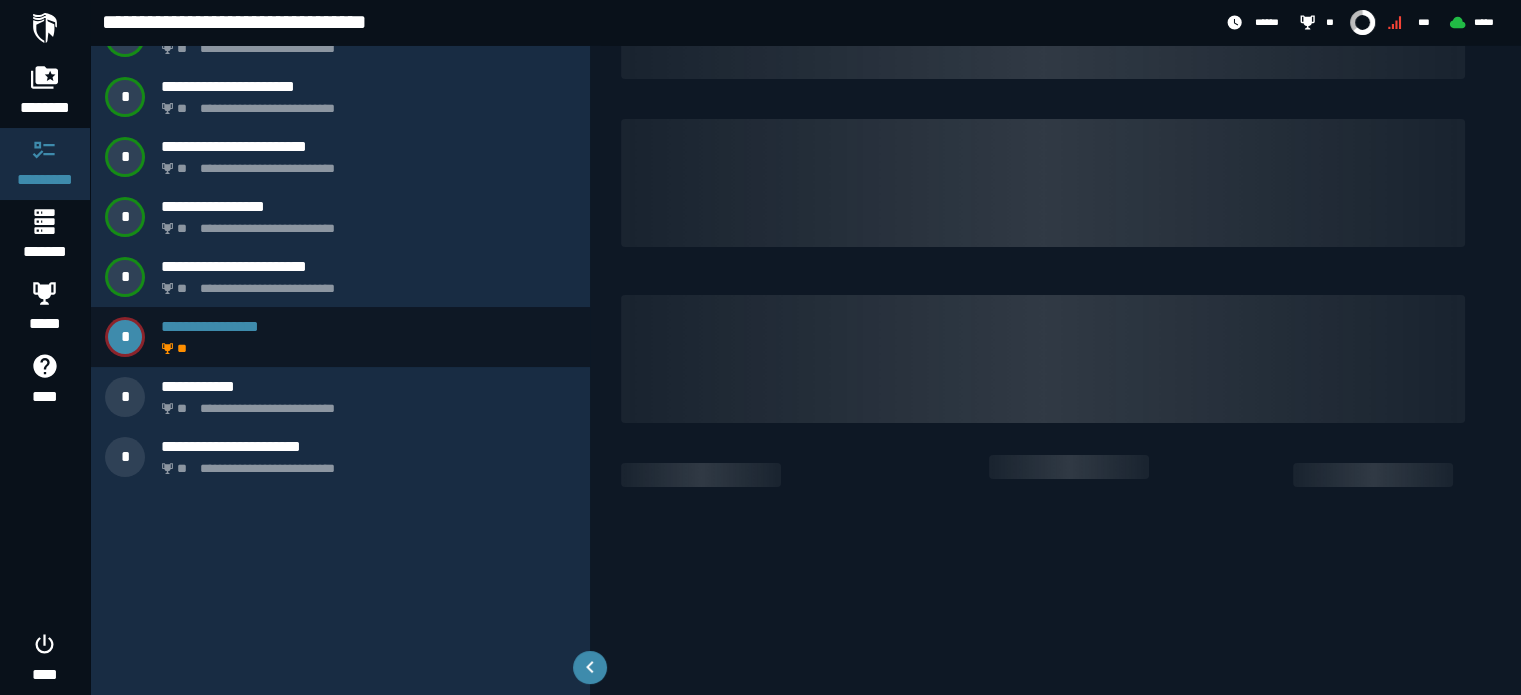 scroll, scrollTop: 0, scrollLeft: 0, axis: both 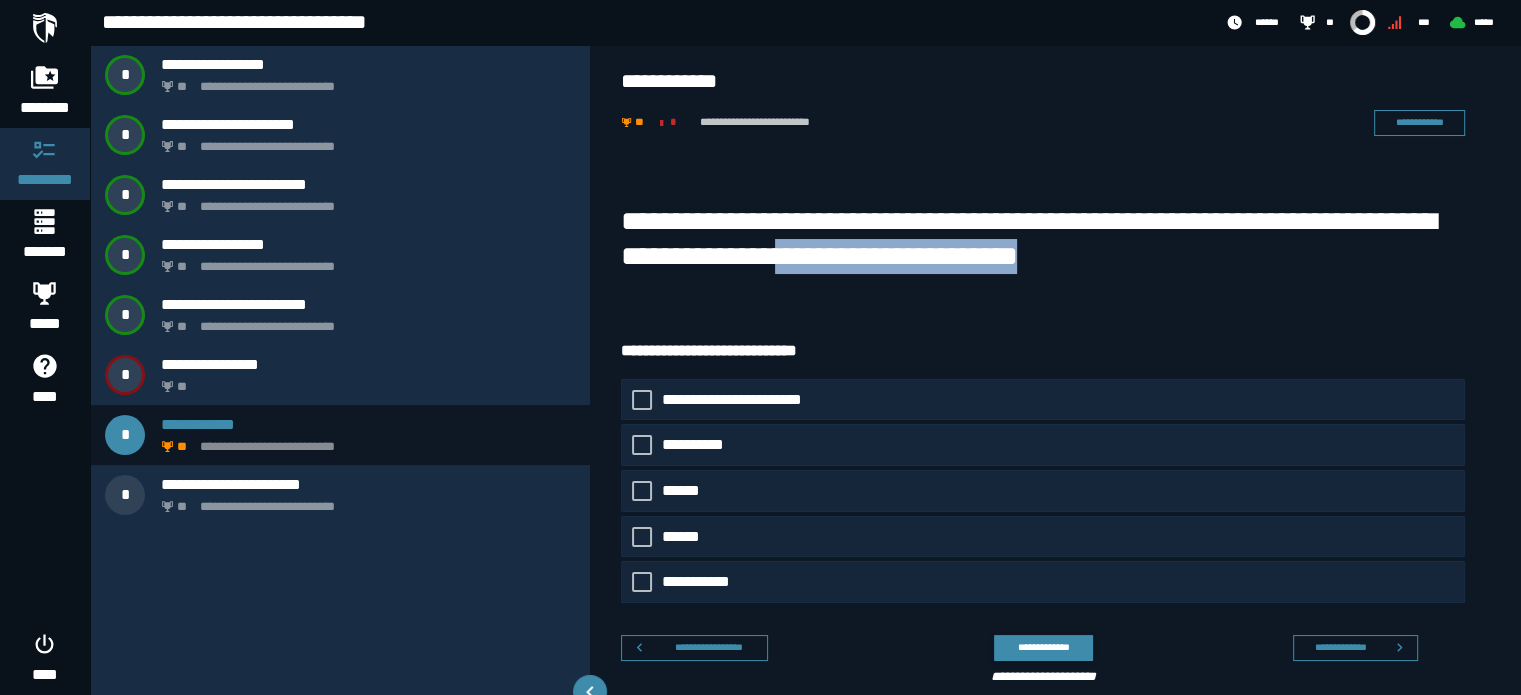 drag, startPoint x: 870, startPoint y: 252, endPoint x: 1116, endPoint y: 274, distance: 246.98178 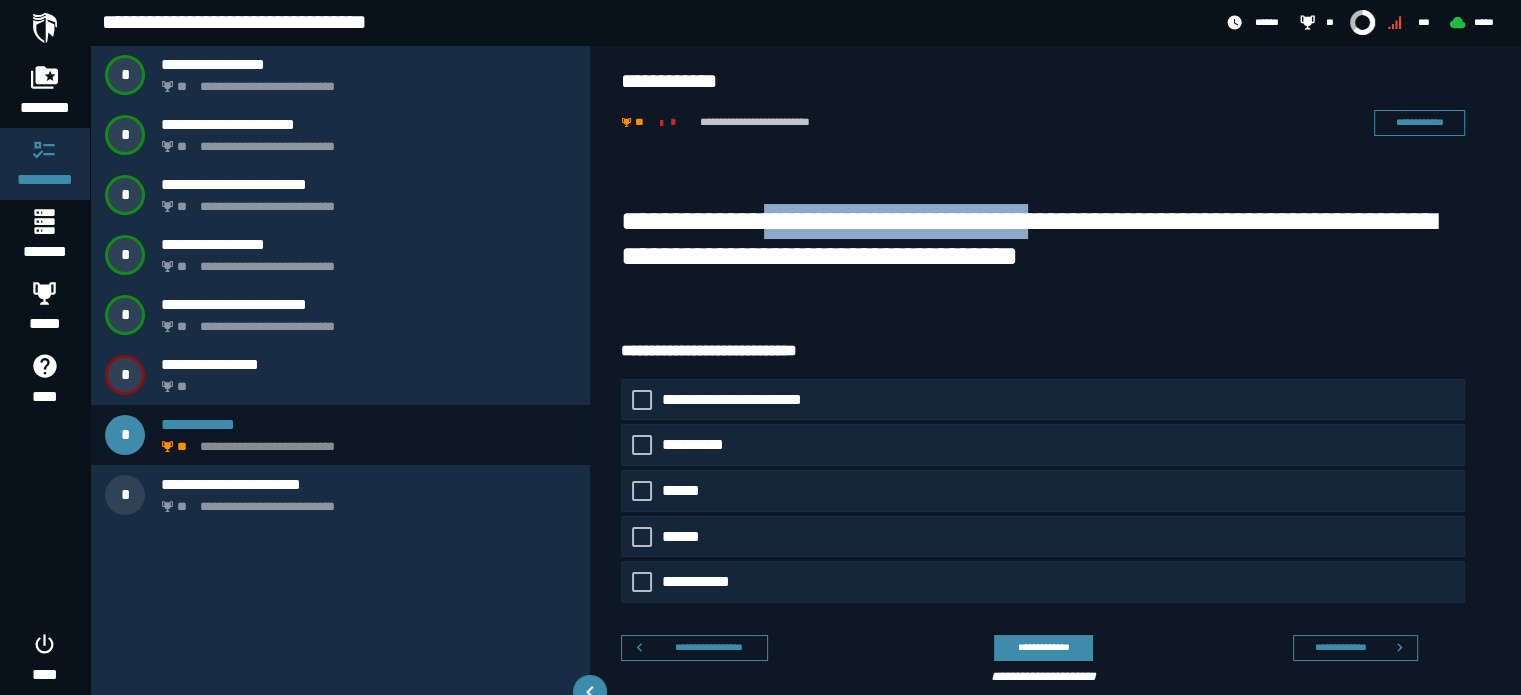 drag, startPoint x: 787, startPoint y: 204, endPoint x: 1092, endPoint y: 227, distance: 305.866 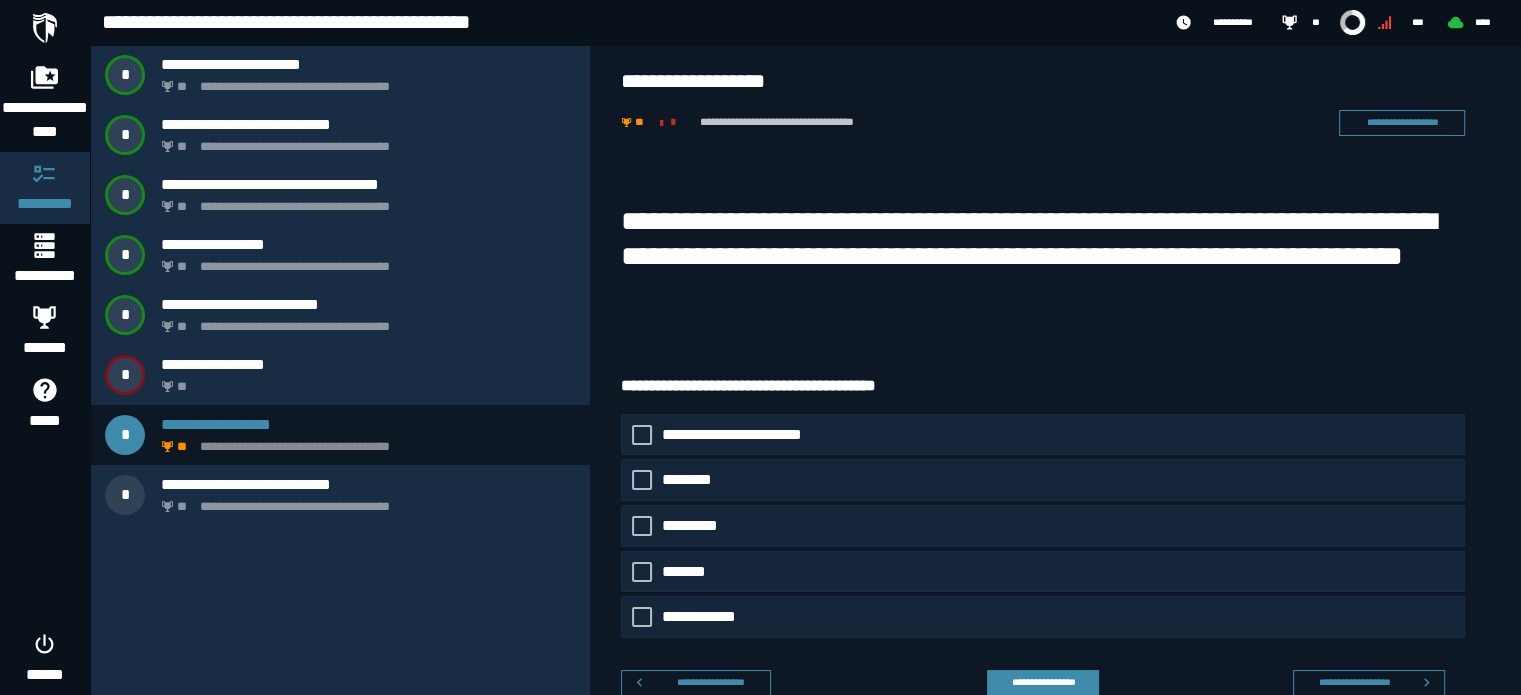 click on "**********" at bounding box center [1028, 238] 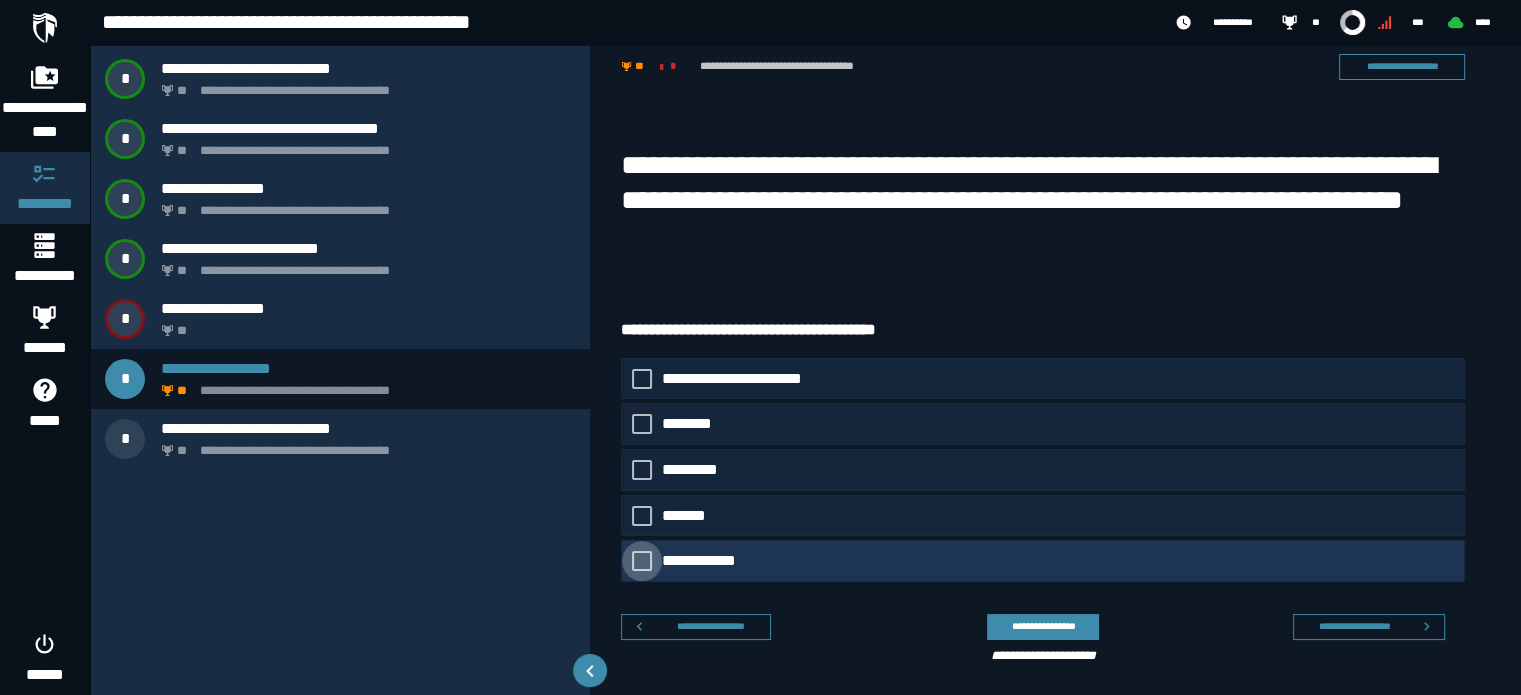 scroll, scrollTop: 73, scrollLeft: 0, axis: vertical 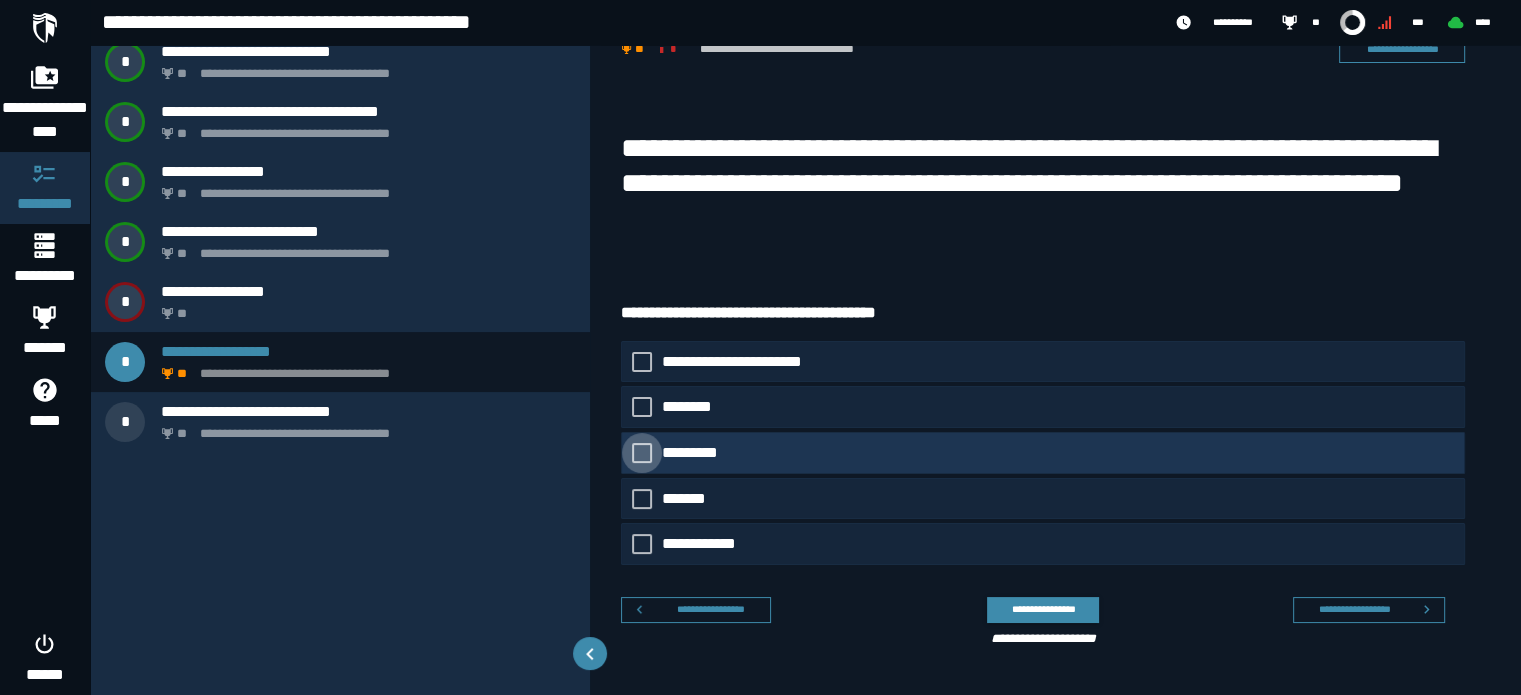 click on "*********" 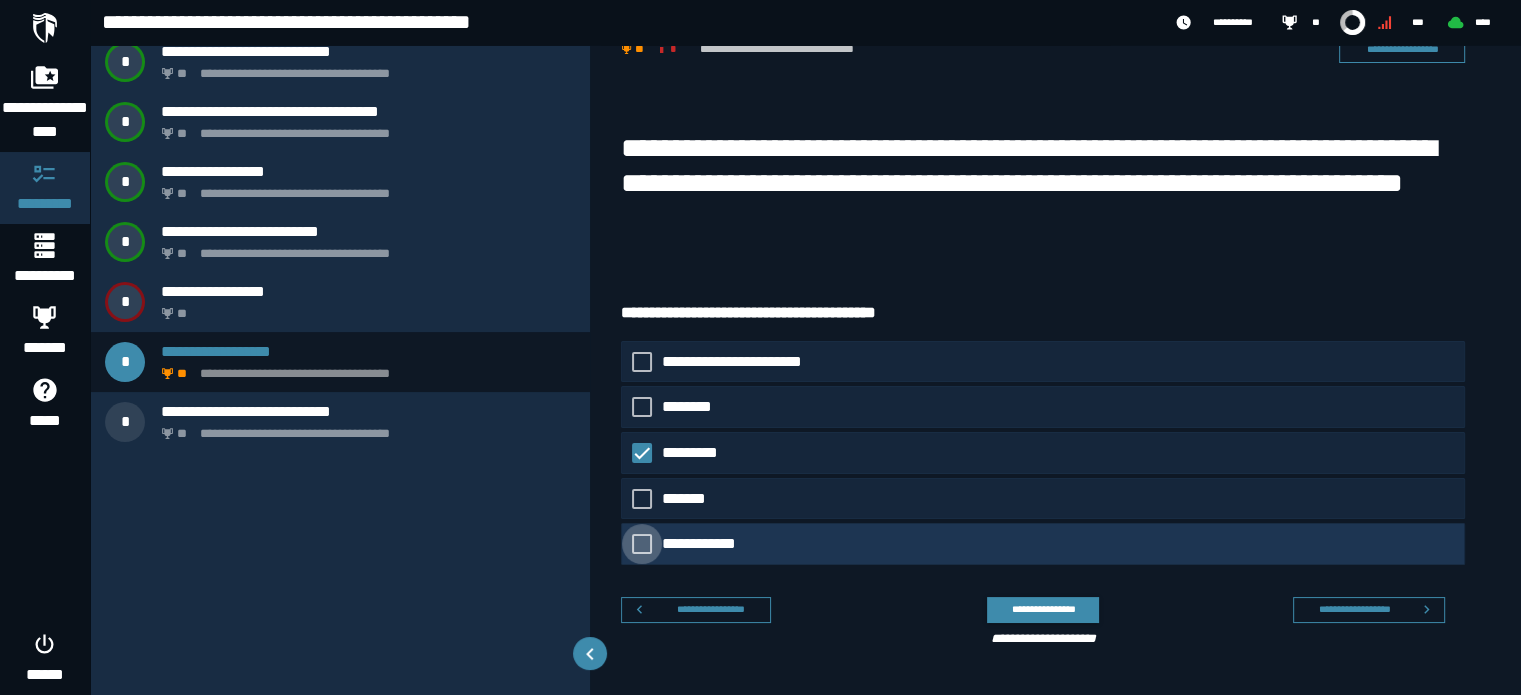 click on "**********" 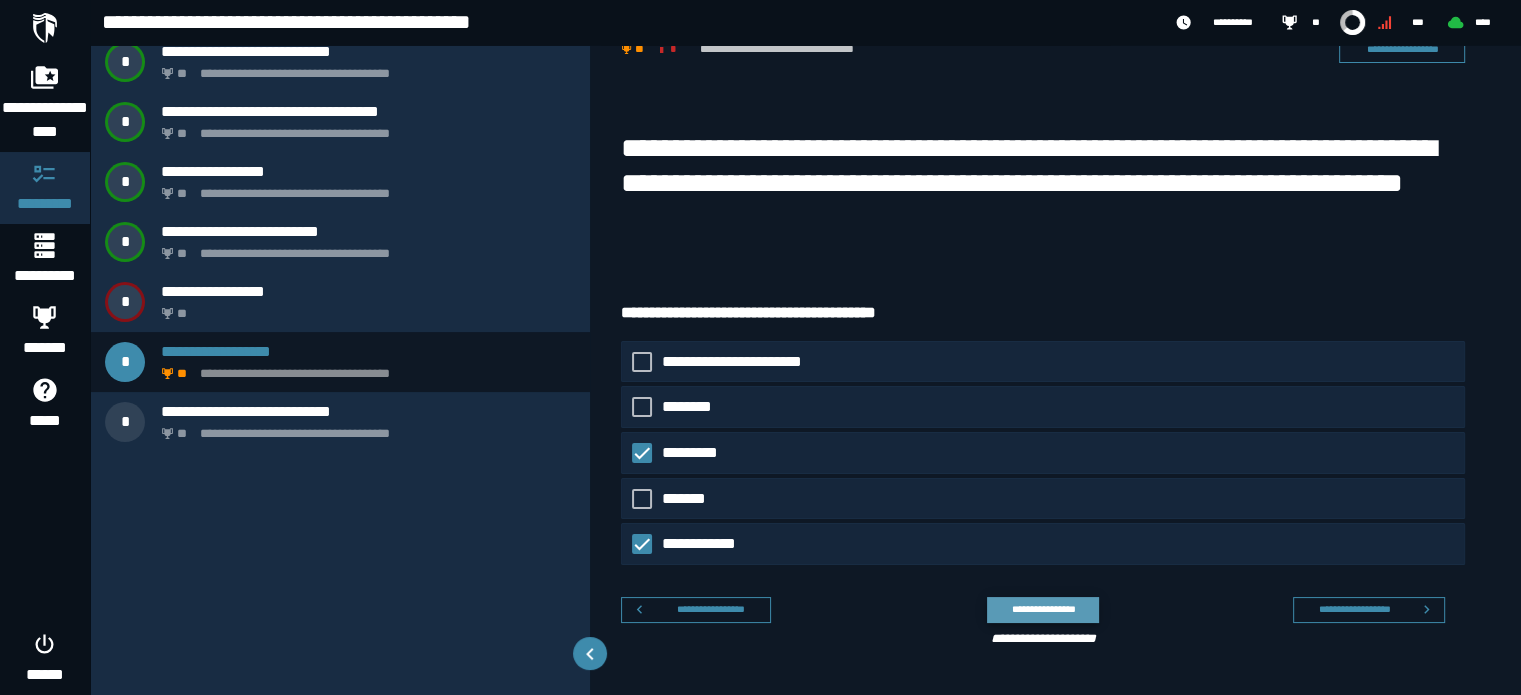 click on "**********" at bounding box center [1043, 609] 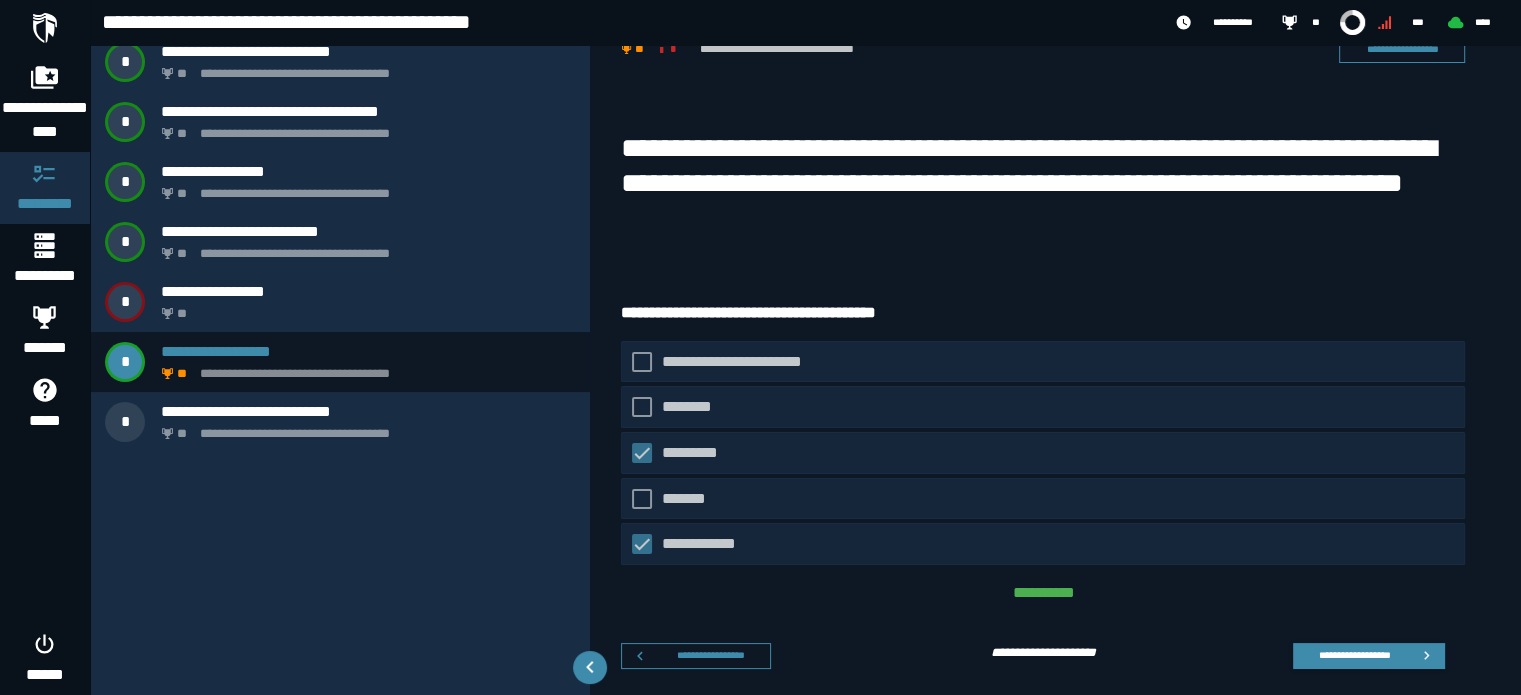 scroll, scrollTop: 52, scrollLeft: 0, axis: vertical 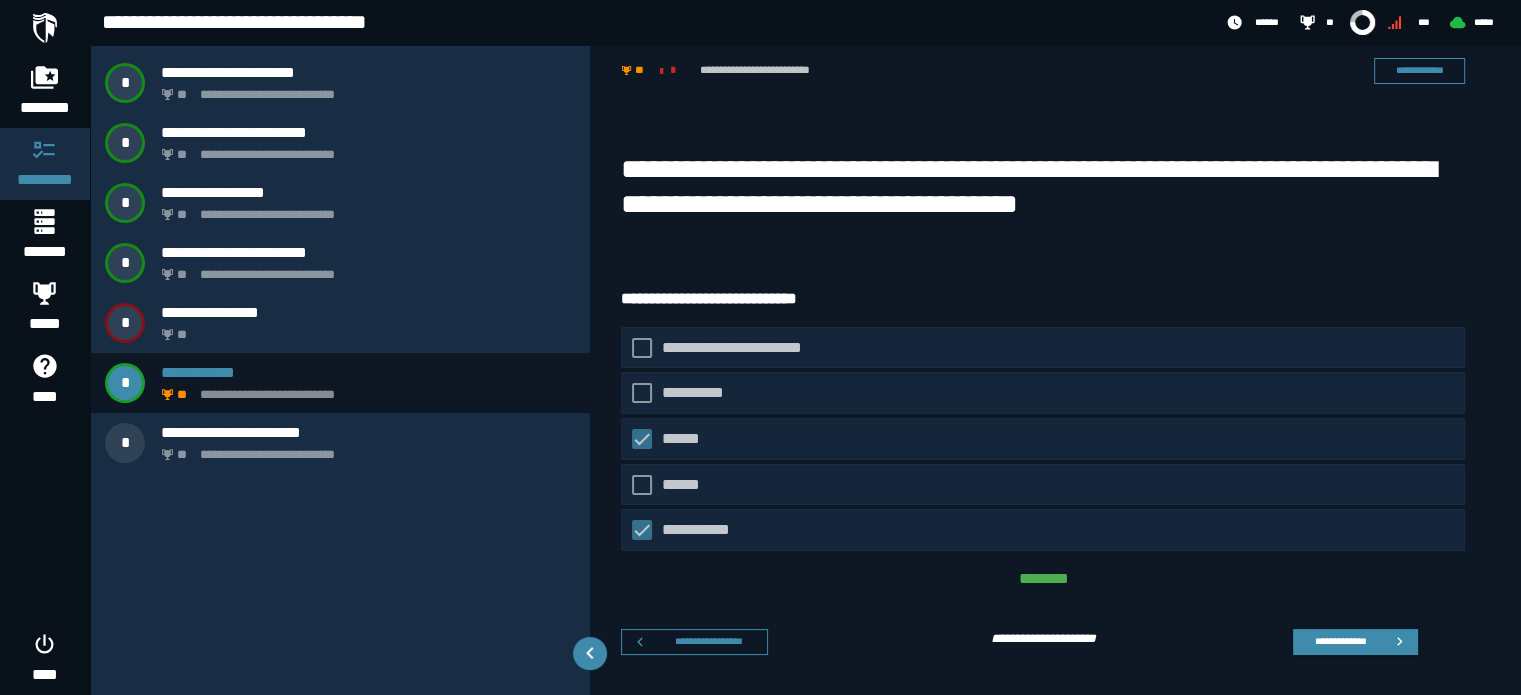 click on "[FIRST] [LAST] [STREET] [CITY], [STATE] [ZIP]" at bounding box center [1055, 389] 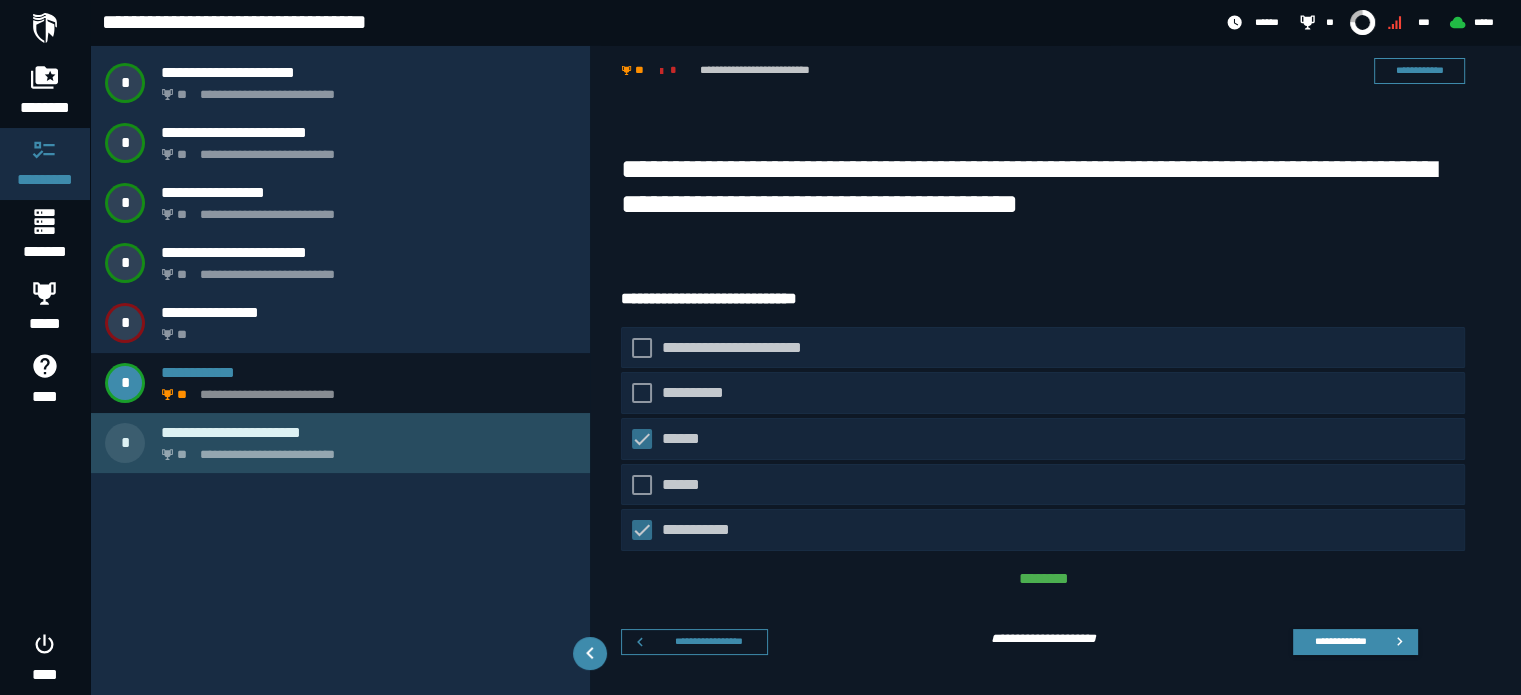 click on "**********" at bounding box center (364, 449) 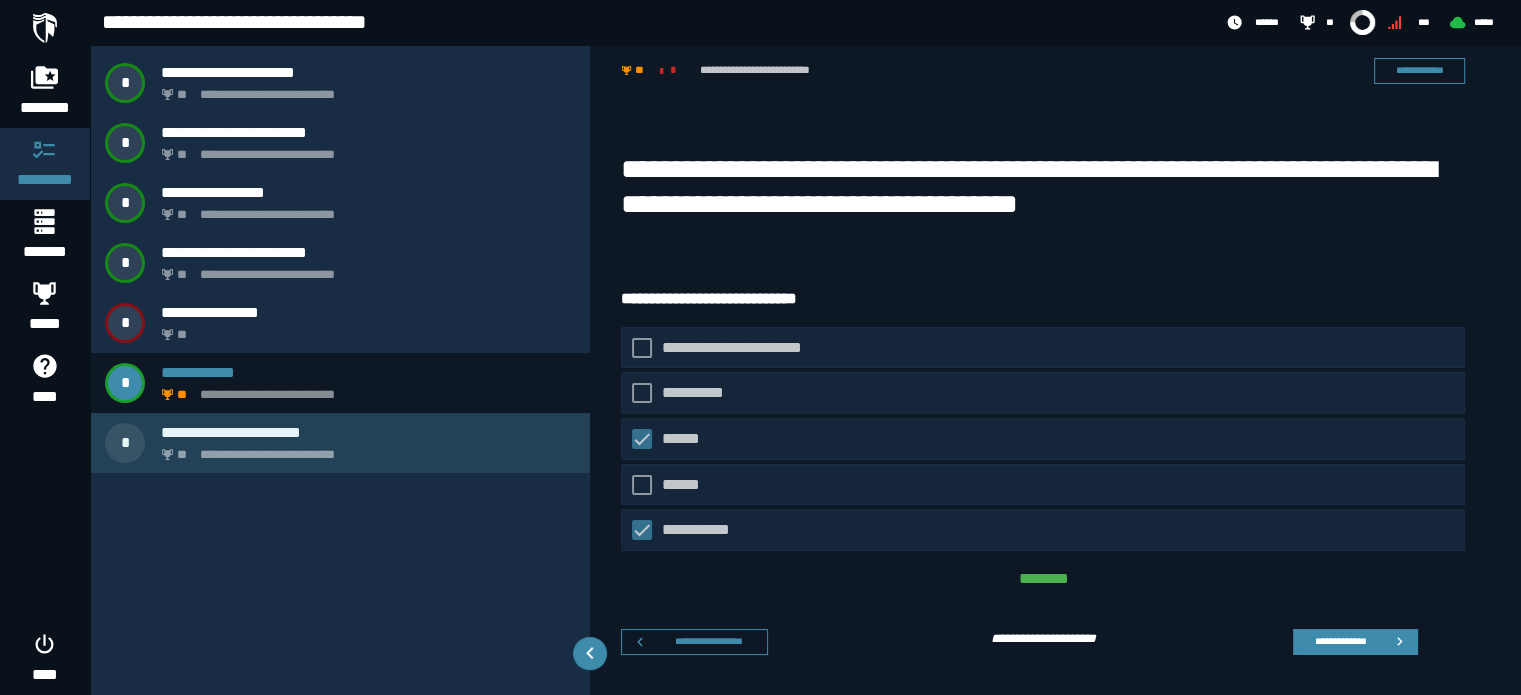 scroll, scrollTop: 0, scrollLeft: 0, axis: both 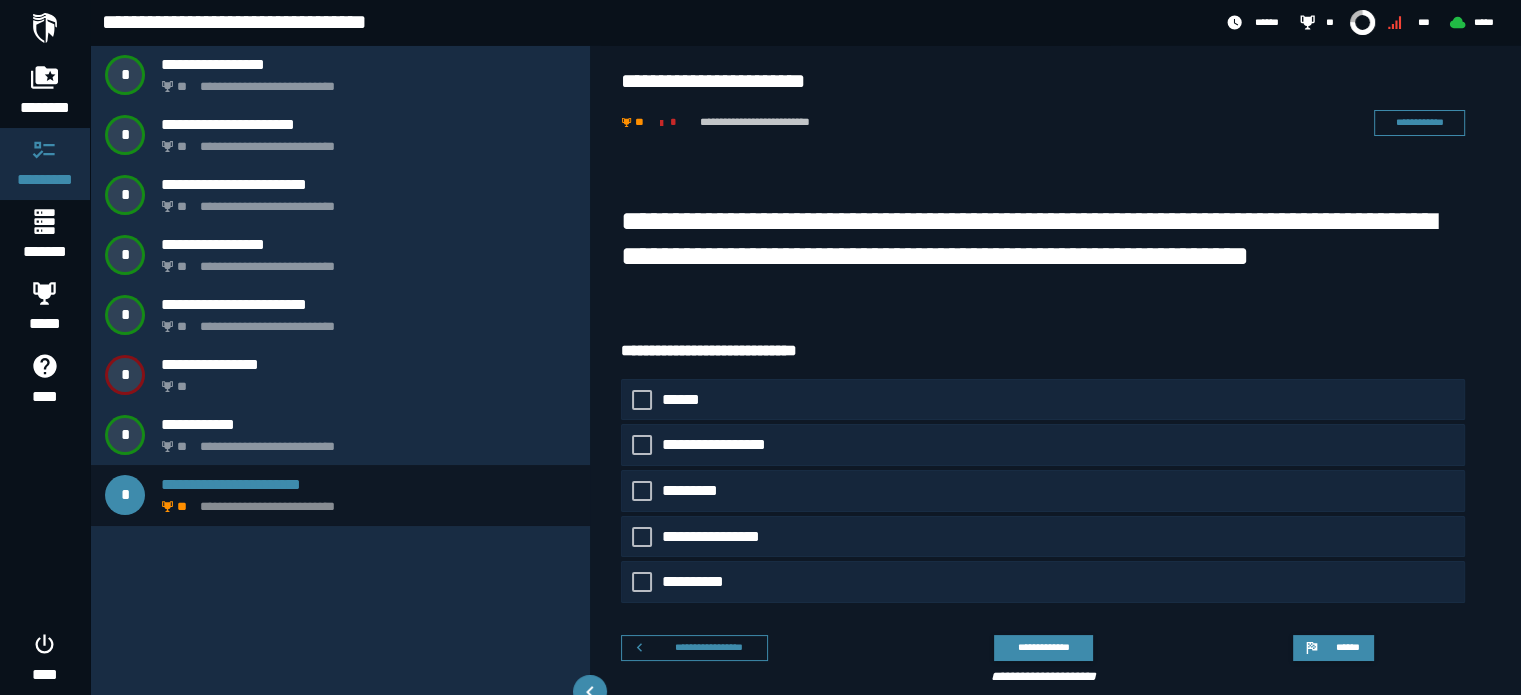 click on "**********" at bounding box center [1043, 240] 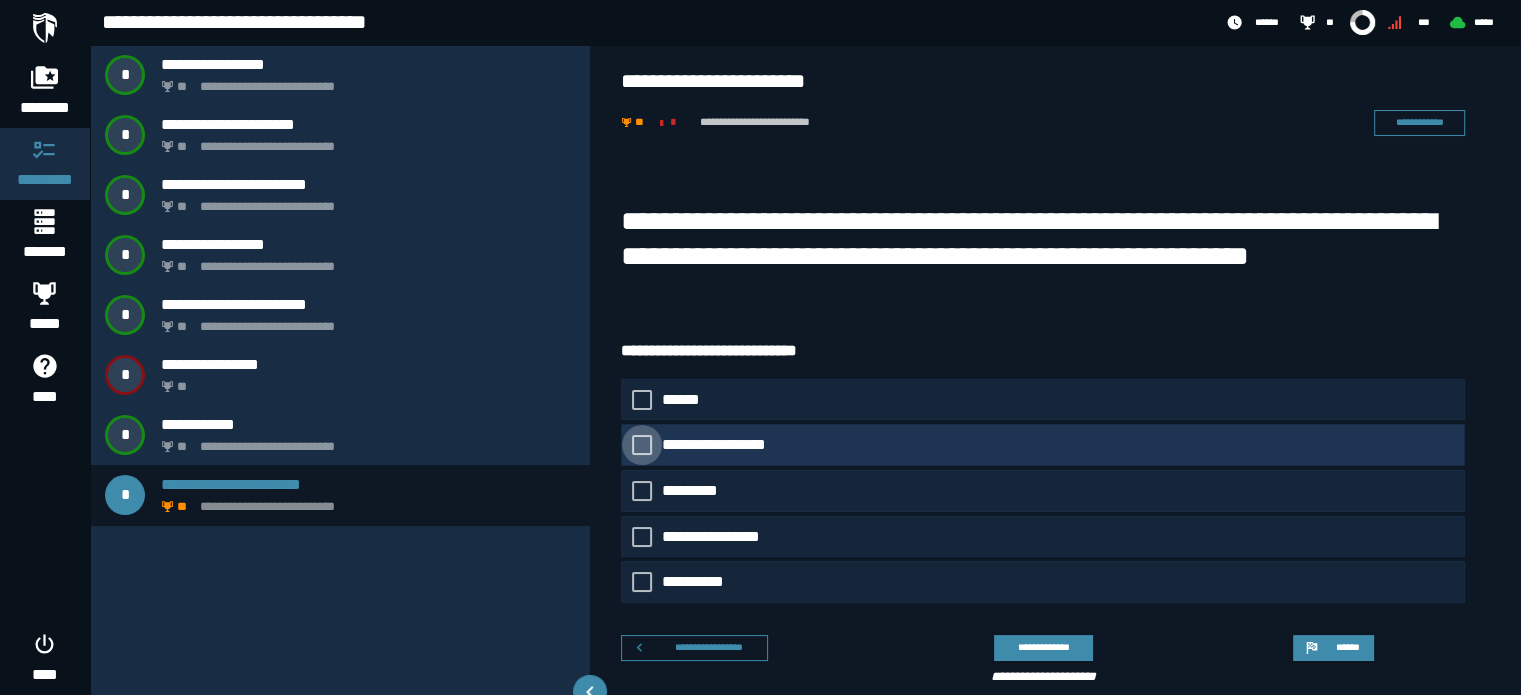click on "**********" 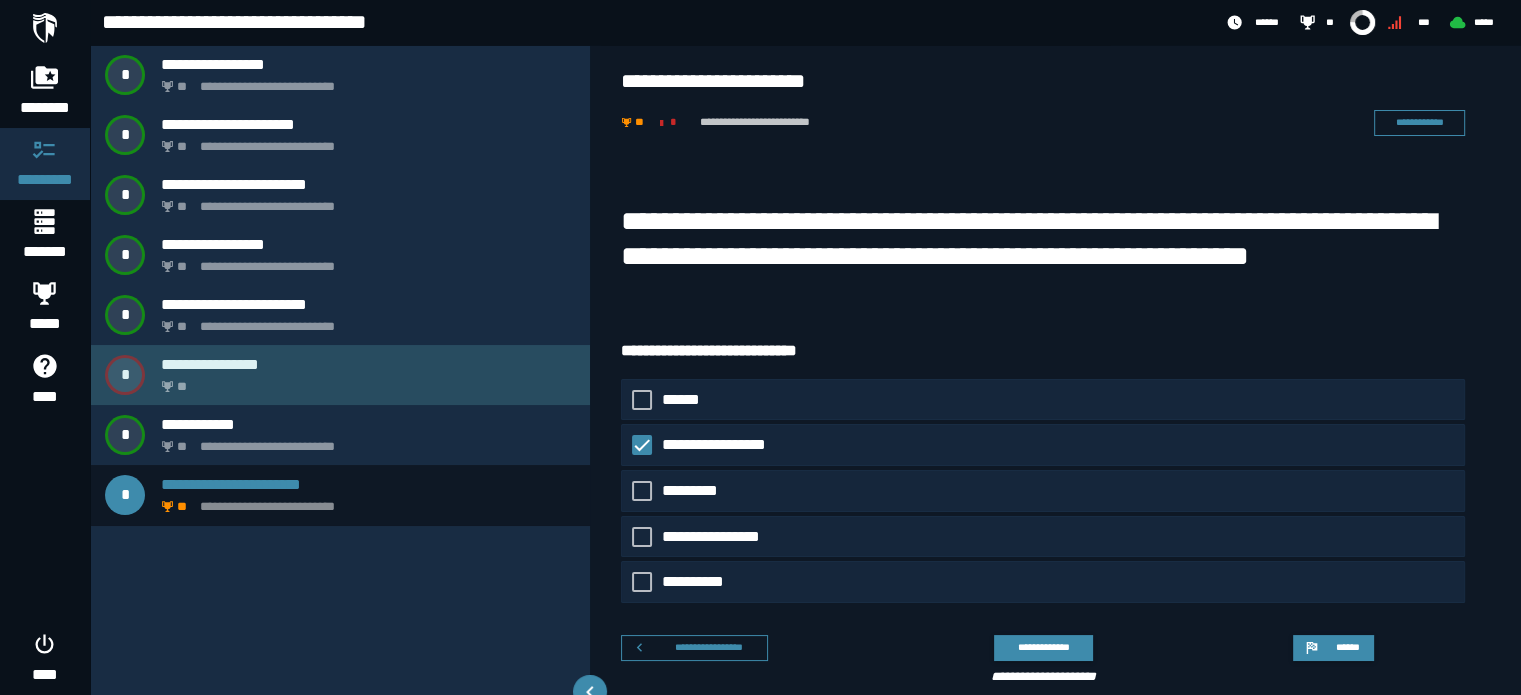 click on "**" at bounding box center (364, 381) 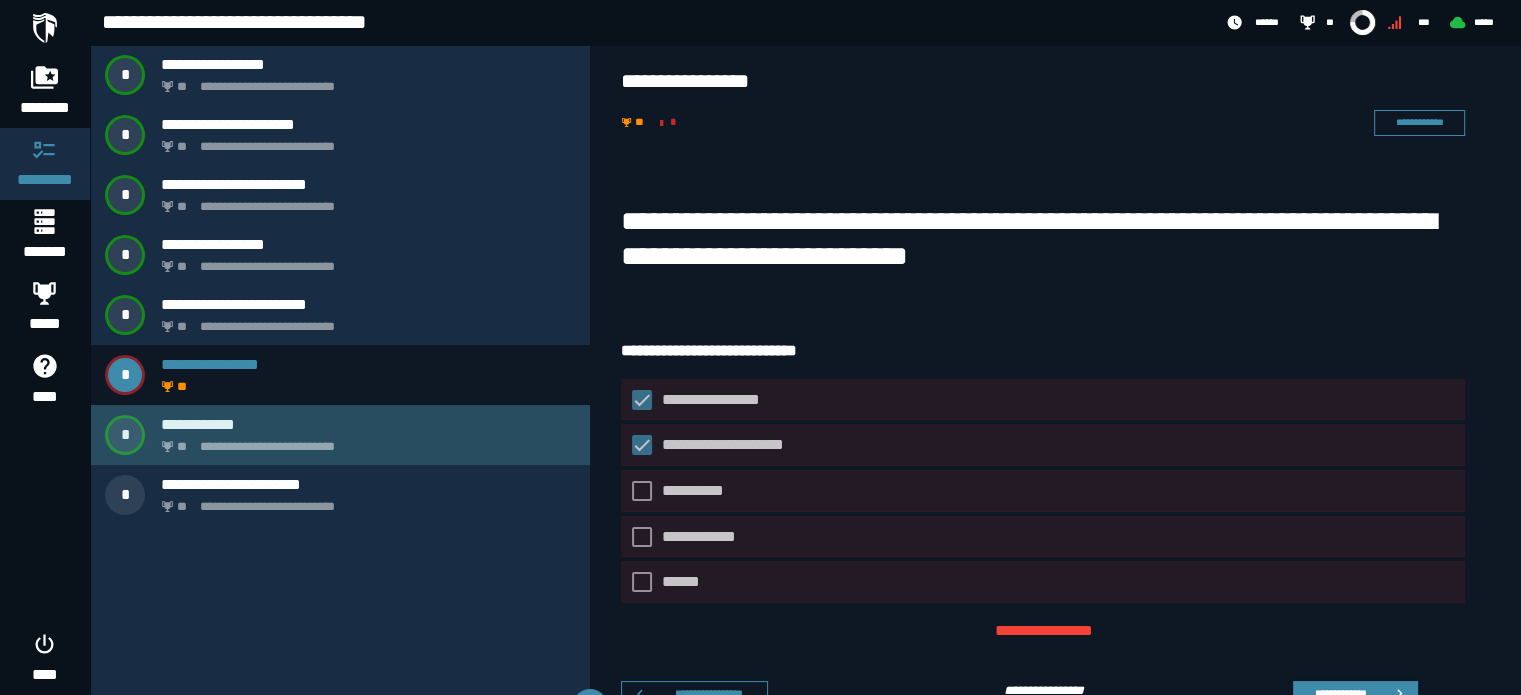 click on "**********" at bounding box center [364, 441] 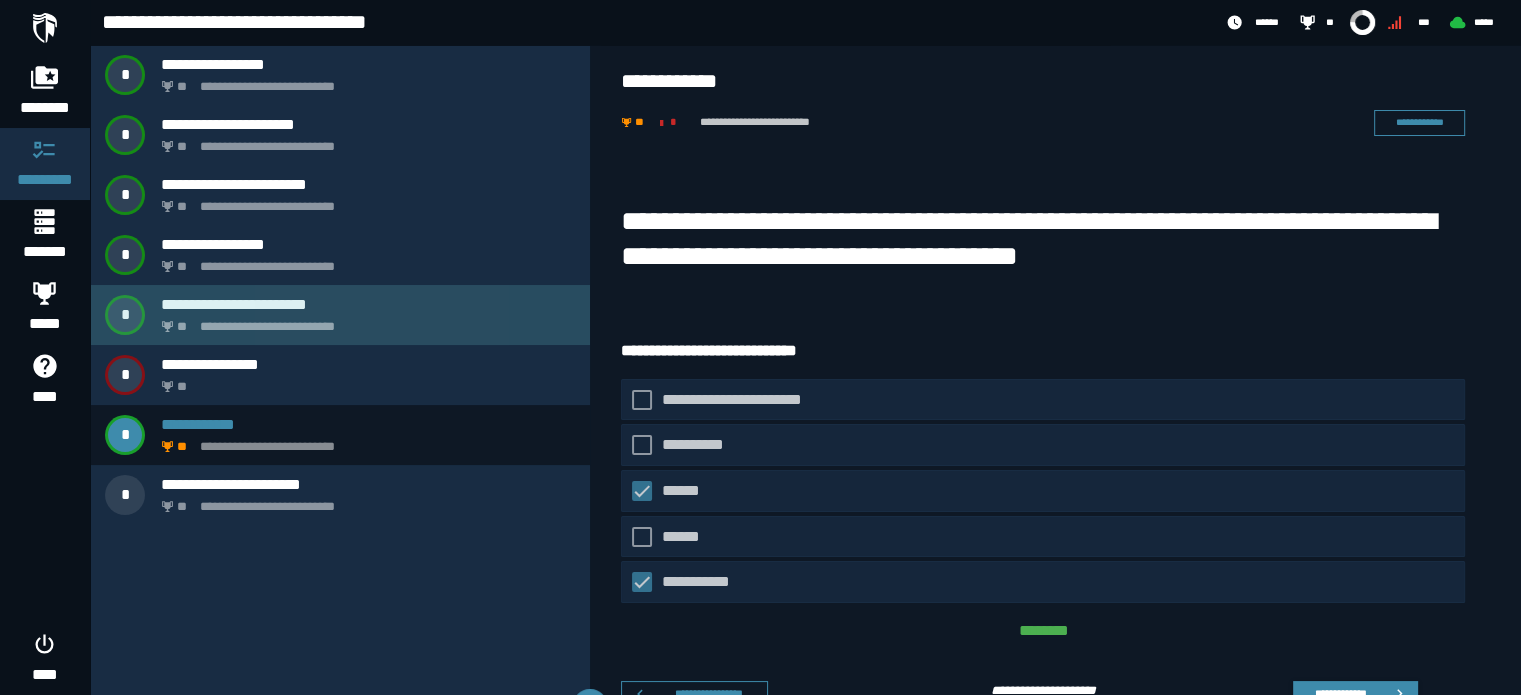 click on "**********" at bounding box center [364, 321] 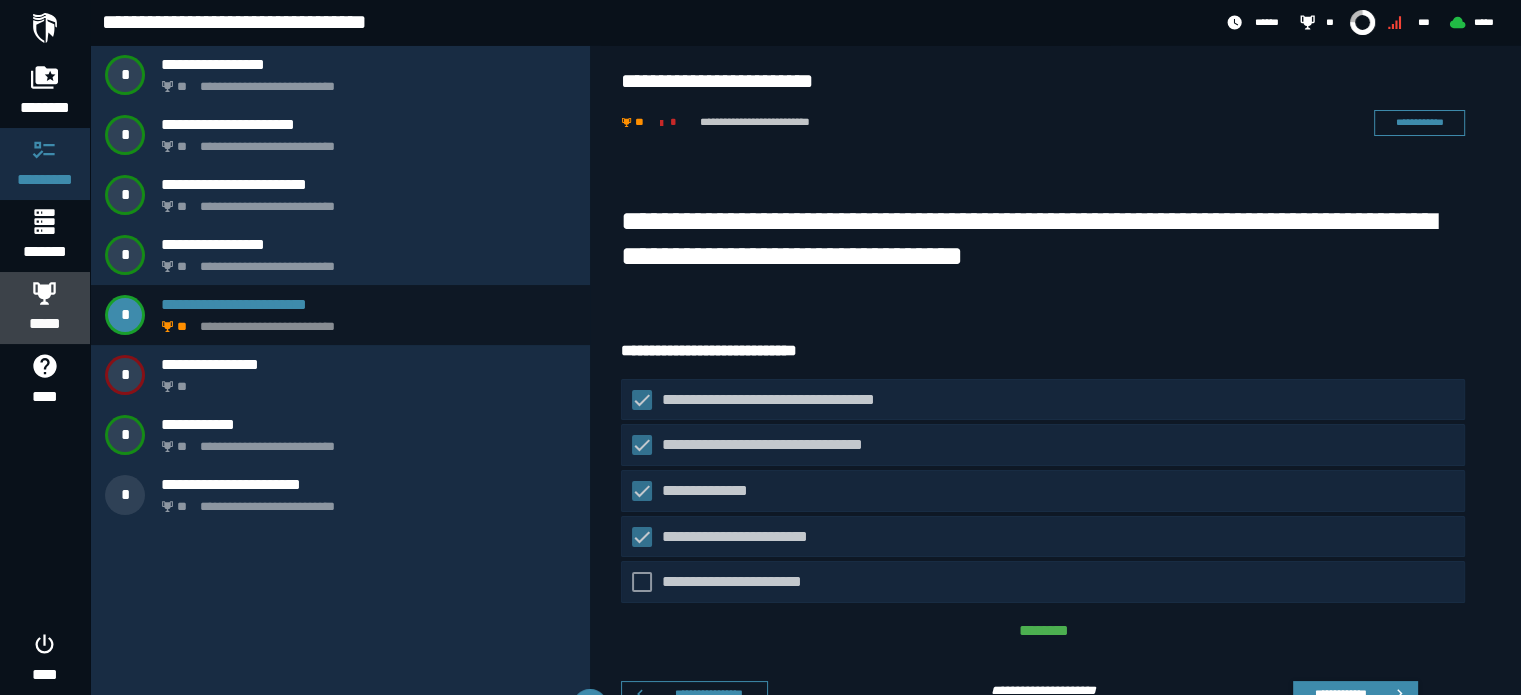 click 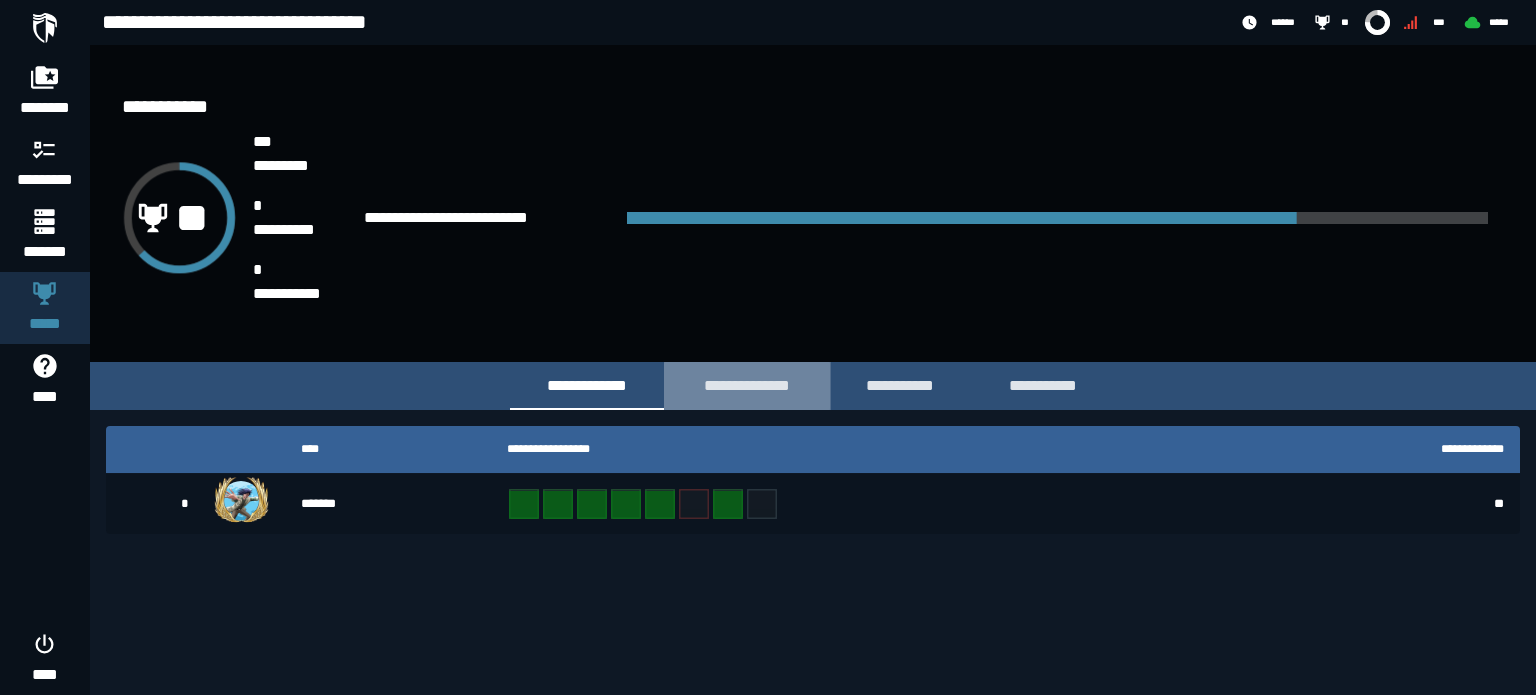 click on "**********" at bounding box center [747, 385] 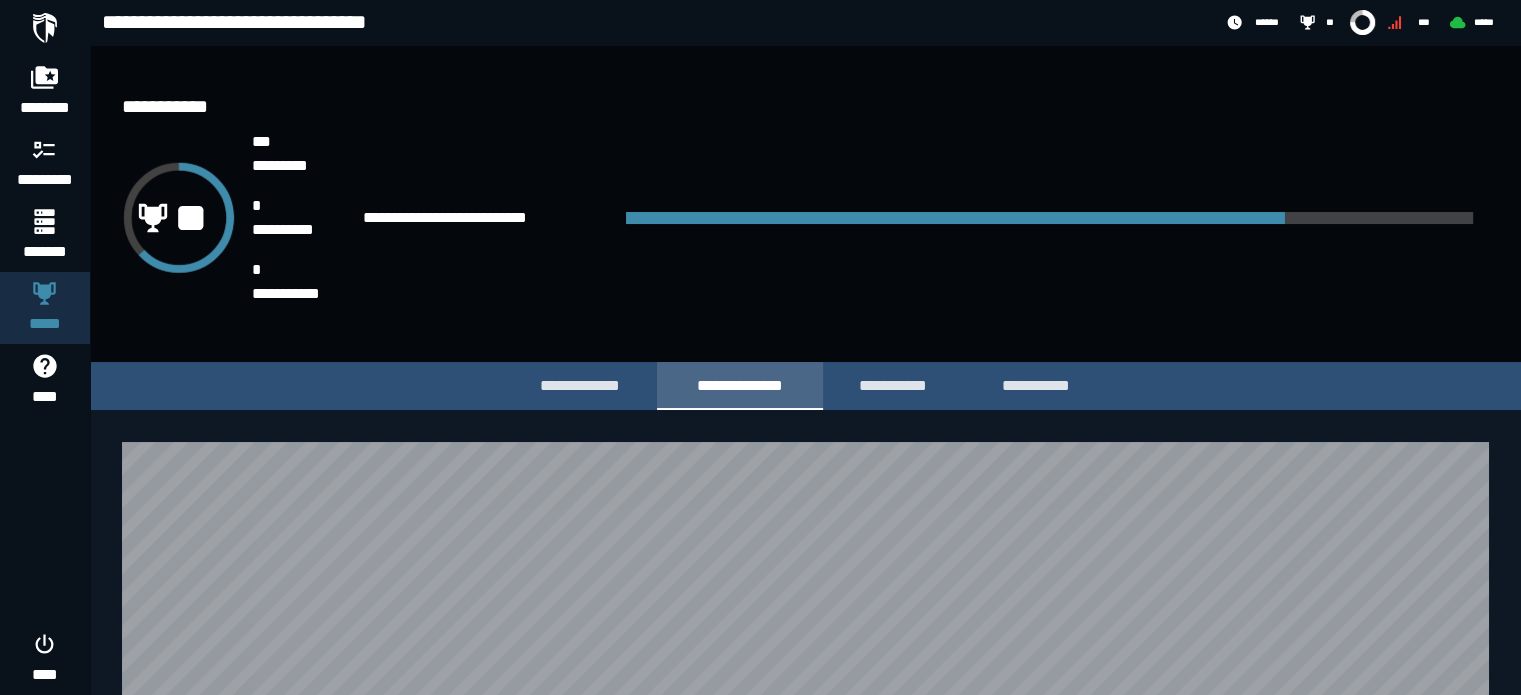 scroll, scrollTop: 130, scrollLeft: 0, axis: vertical 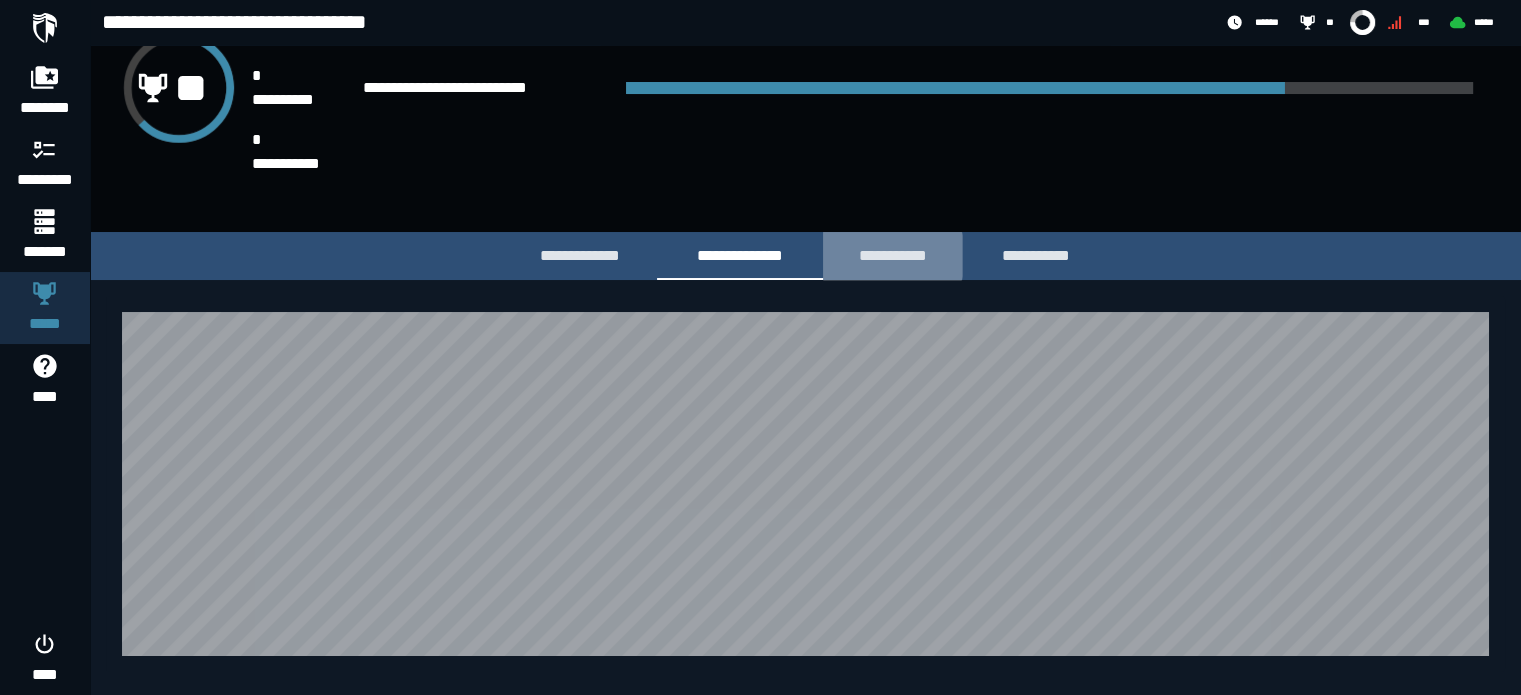 click on "**********" at bounding box center (892, 255) 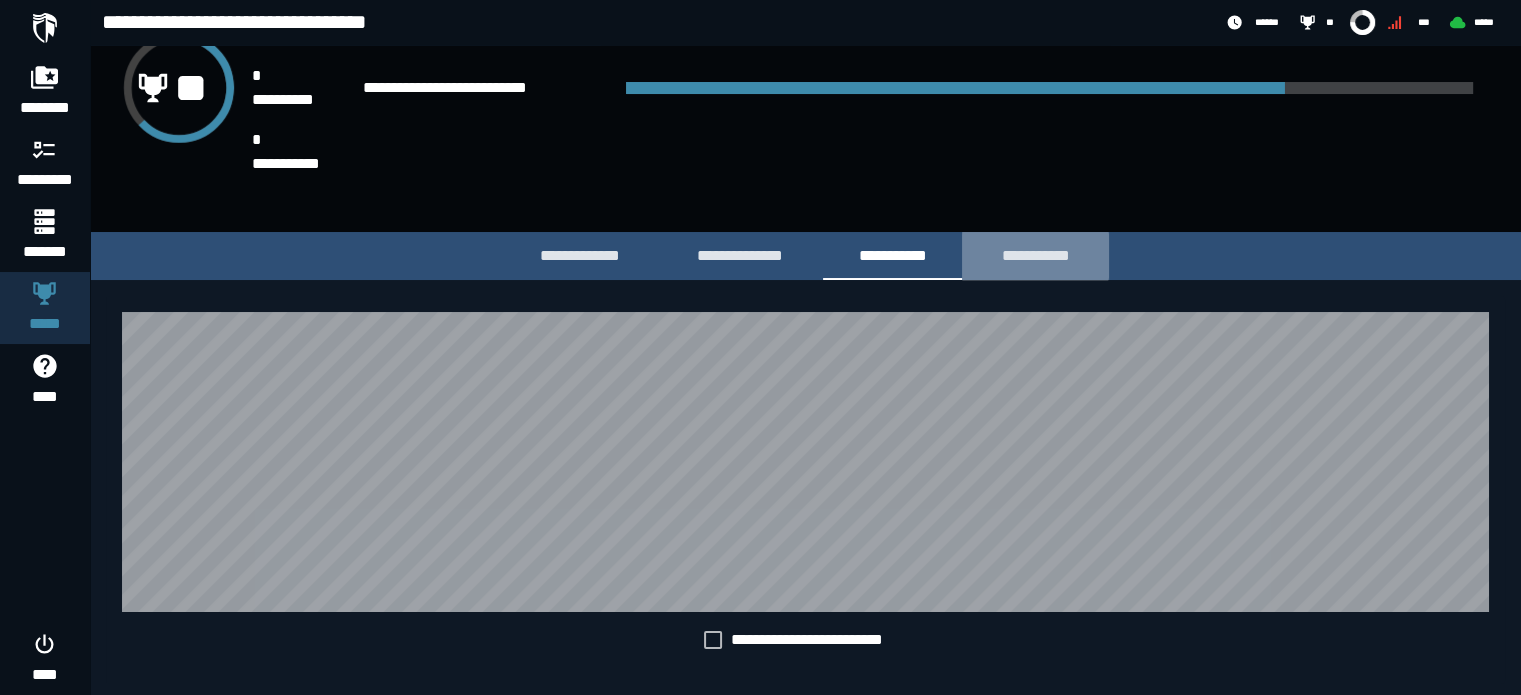 click on "**********" at bounding box center (1035, 255) 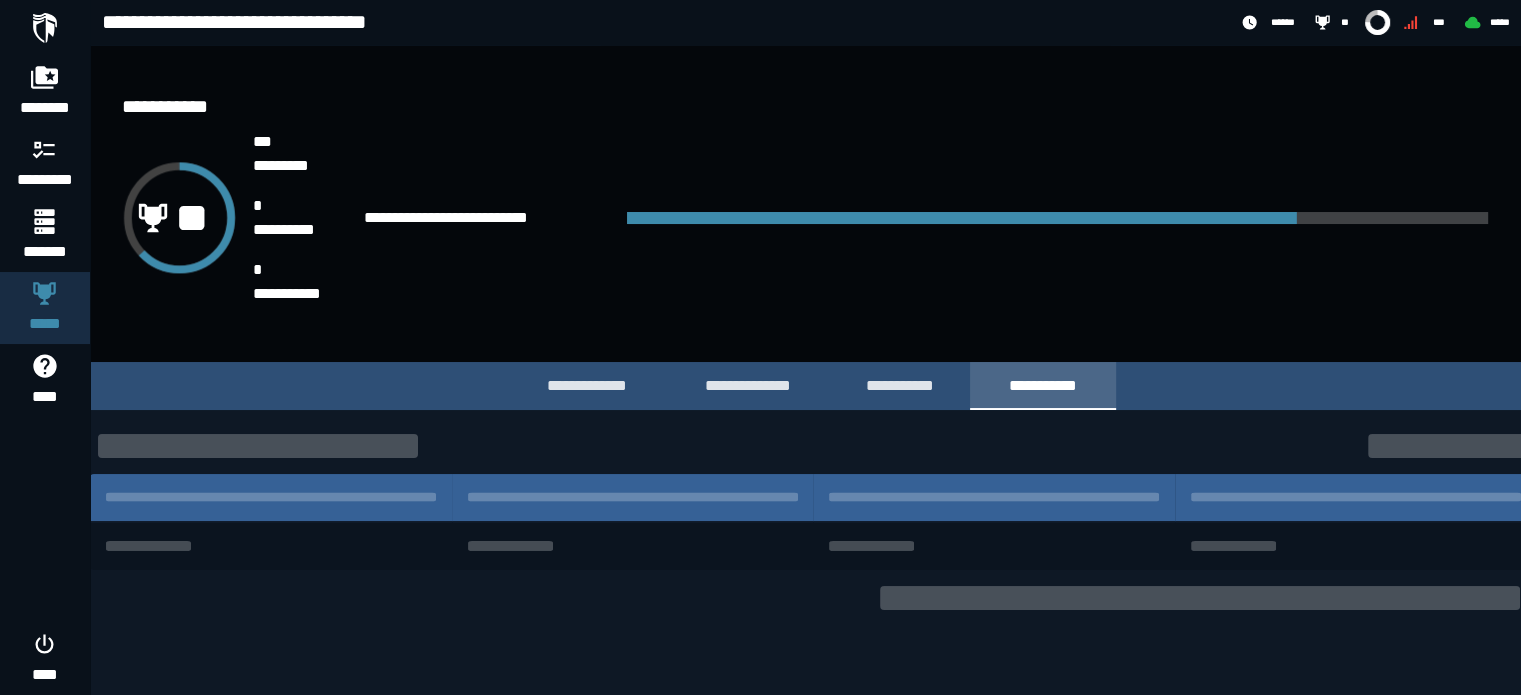 scroll, scrollTop: 0, scrollLeft: 0, axis: both 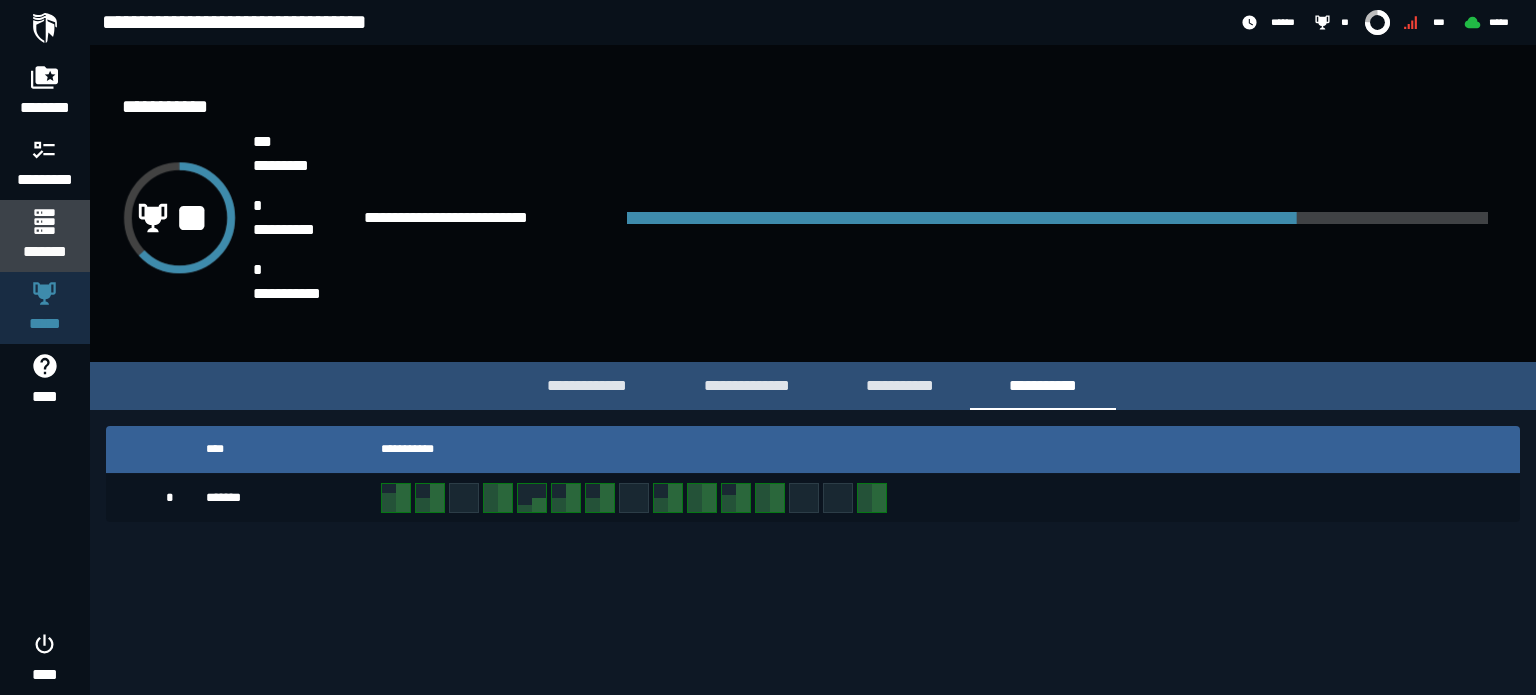 click on "*******" at bounding box center (44, 252) 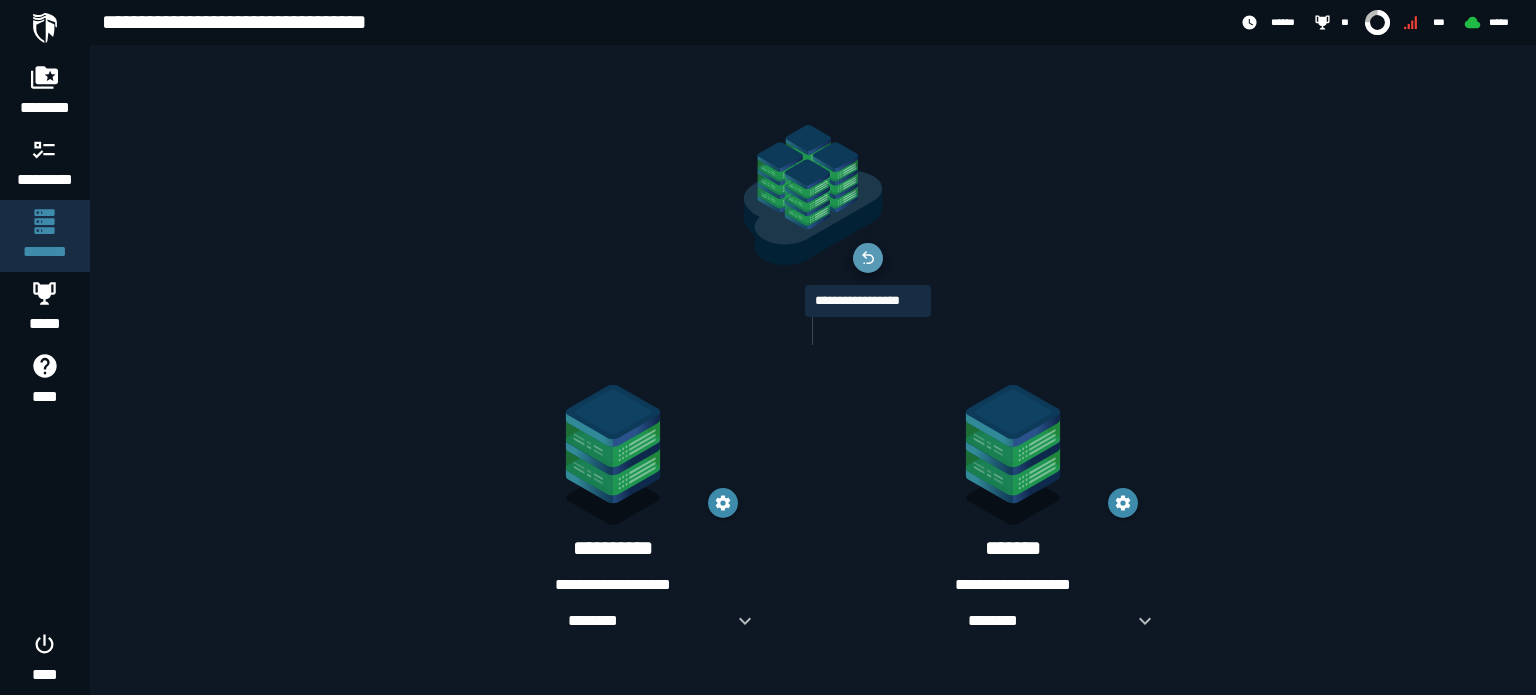 click 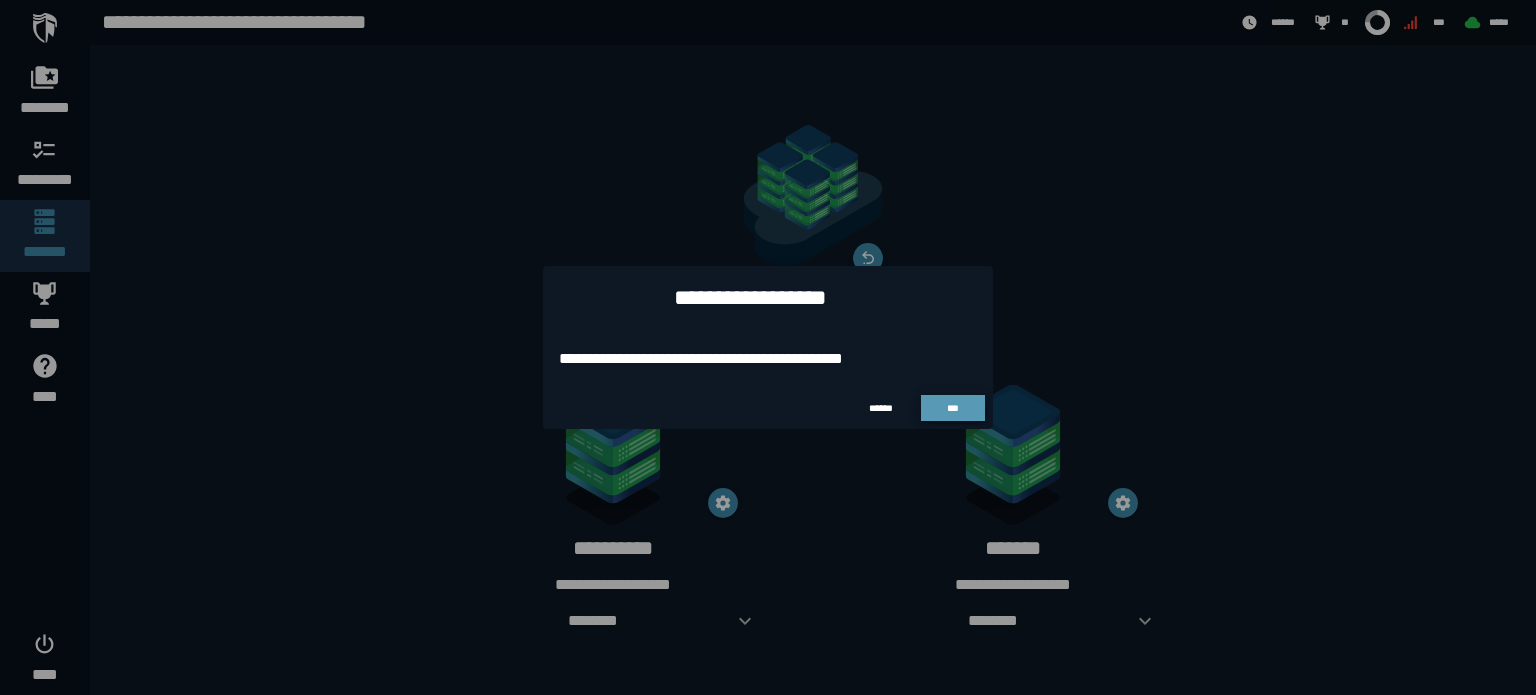 click on "***" at bounding box center (953, 408) 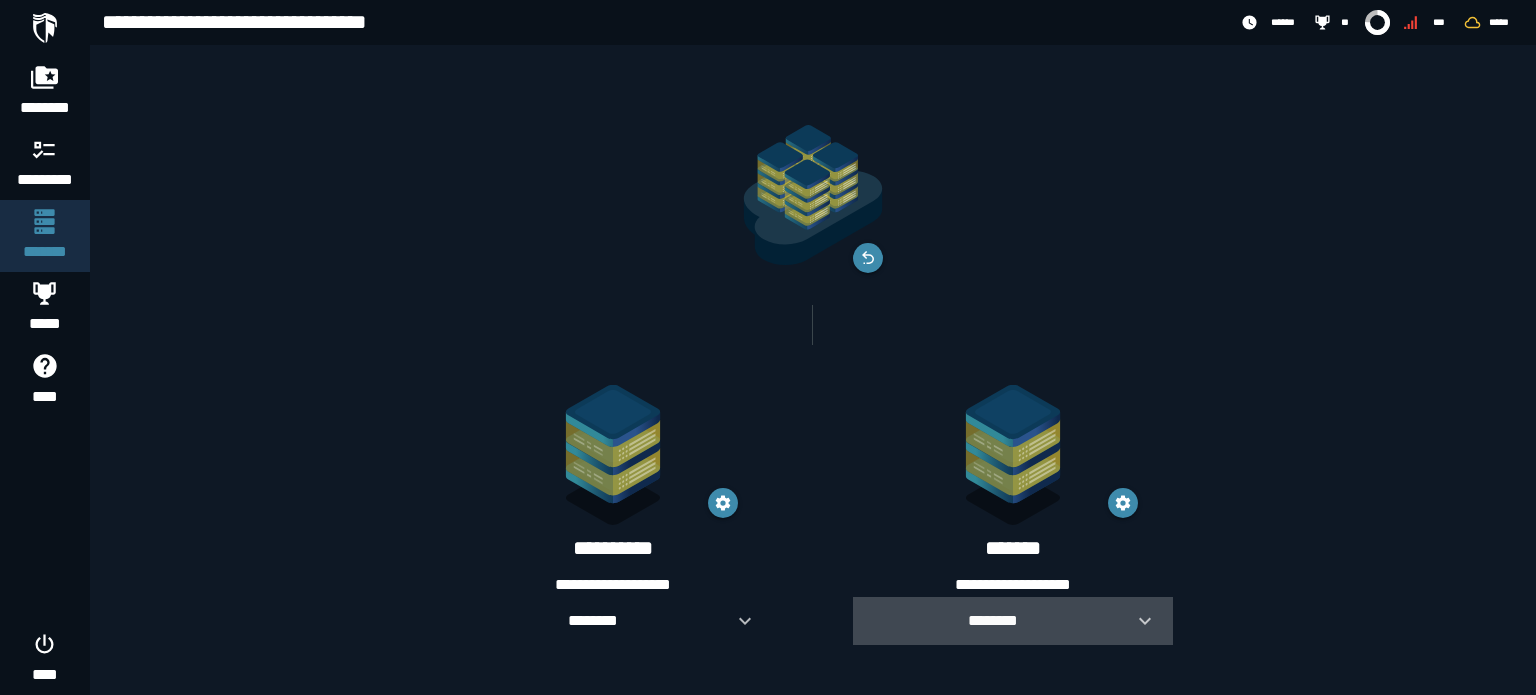 click 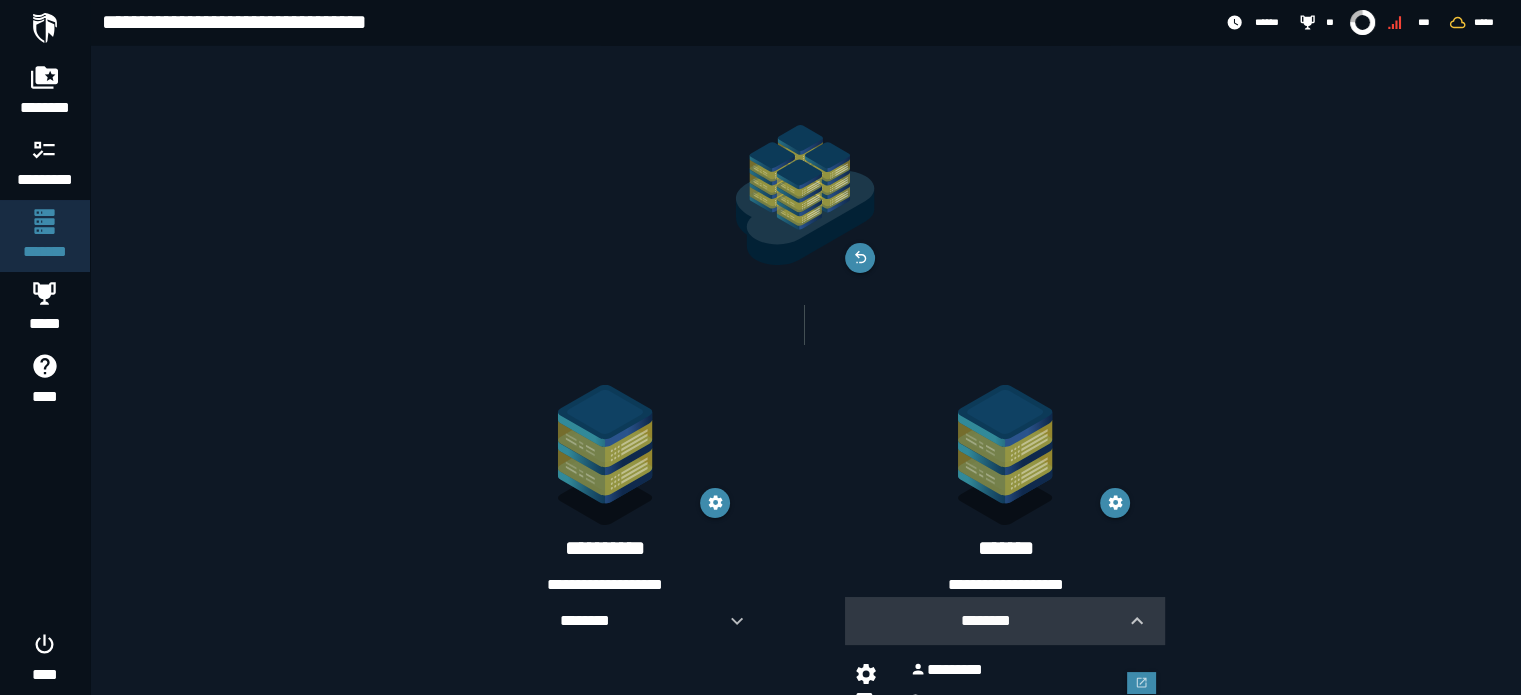 scroll, scrollTop: 76, scrollLeft: 0, axis: vertical 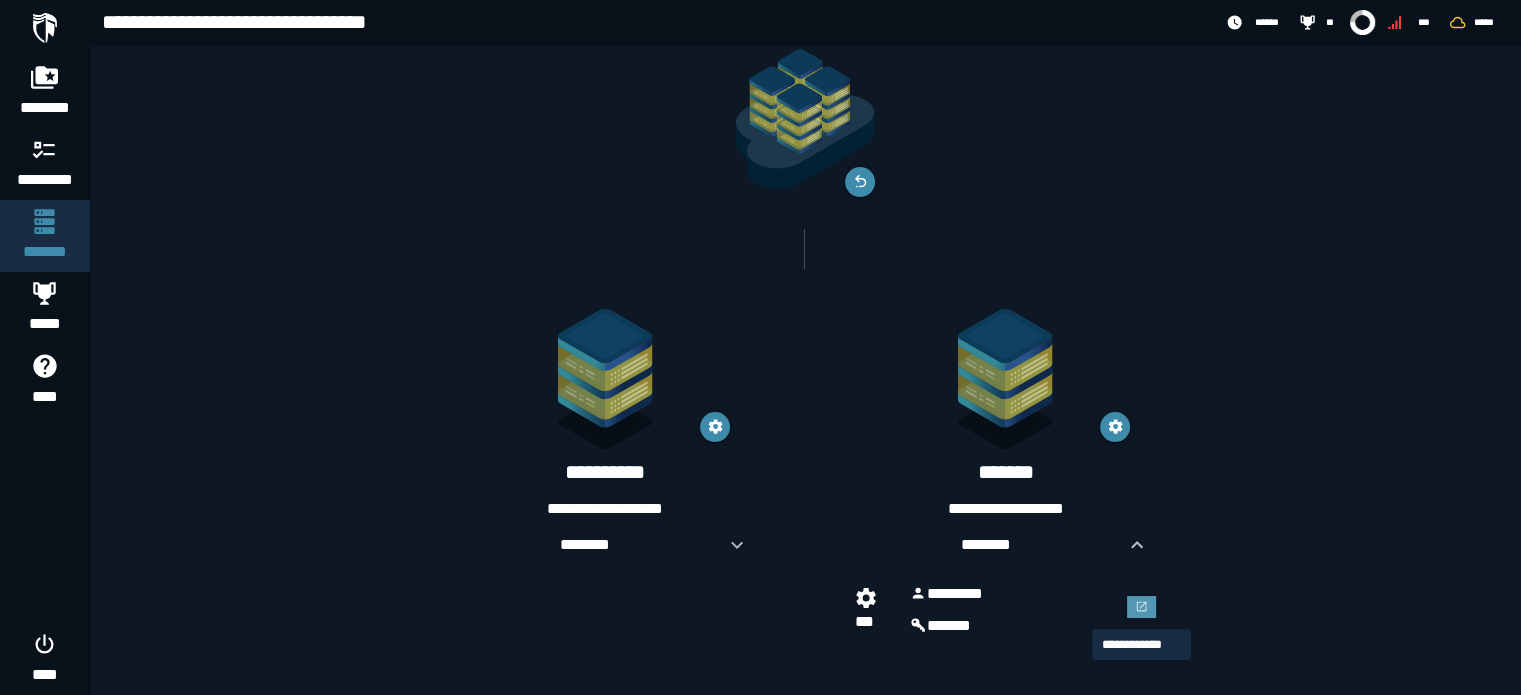click 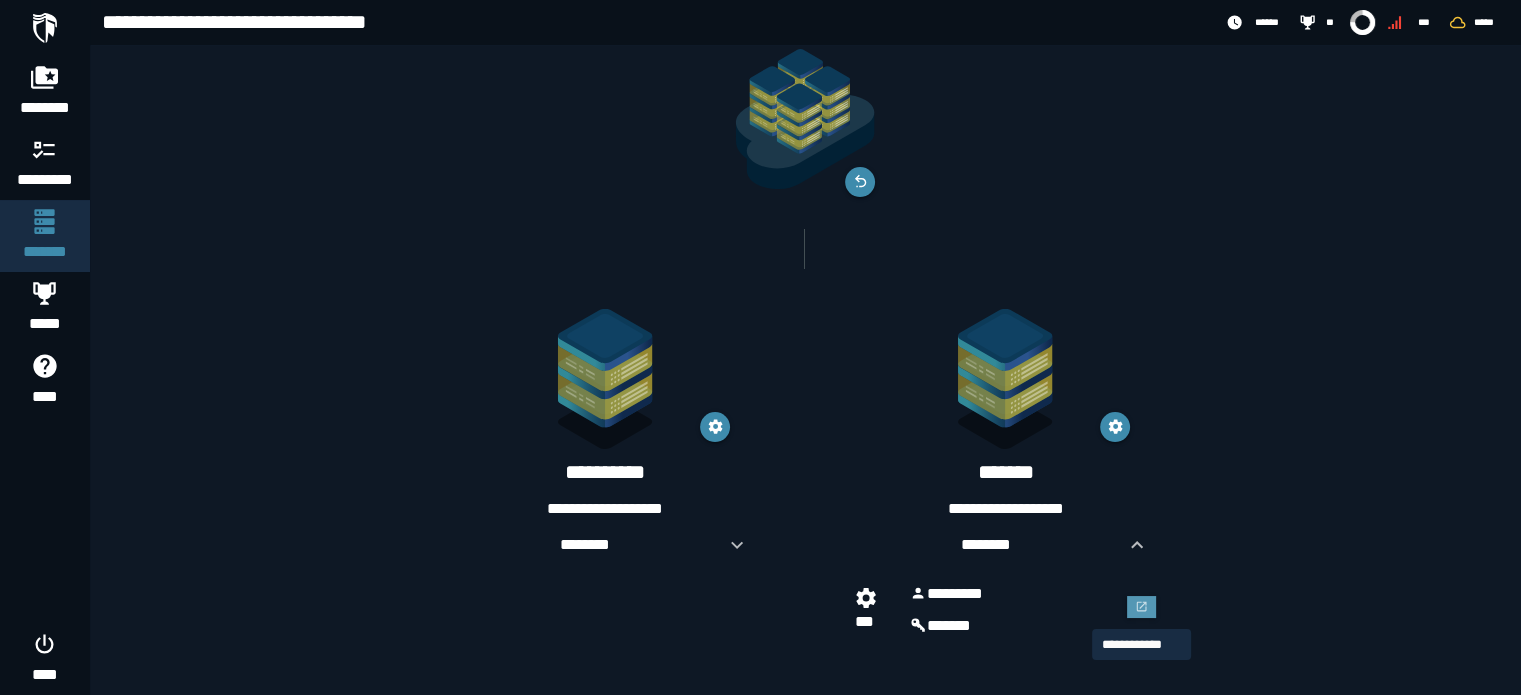 scroll, scrollTop: 0, scrollLeft: 0, axis: both 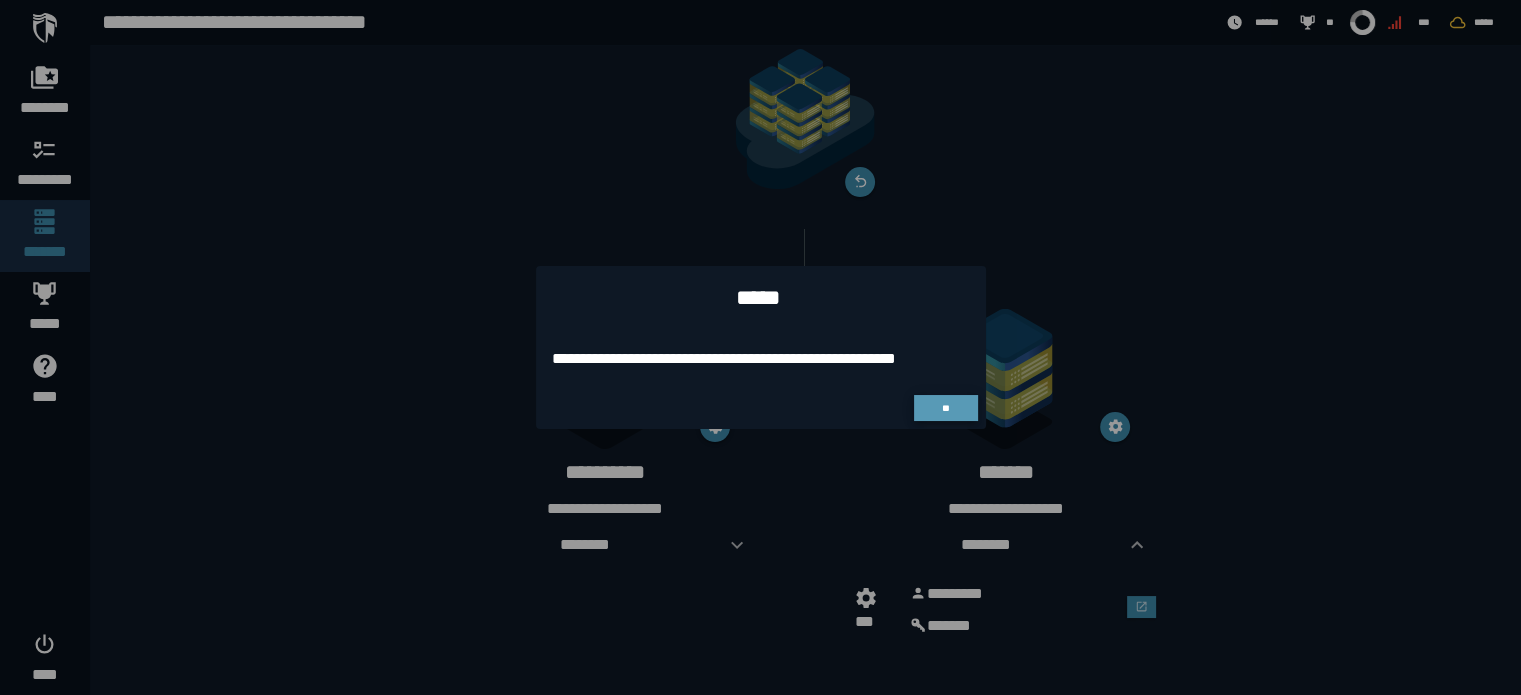 click on "**" at bounding box center (946, 408) 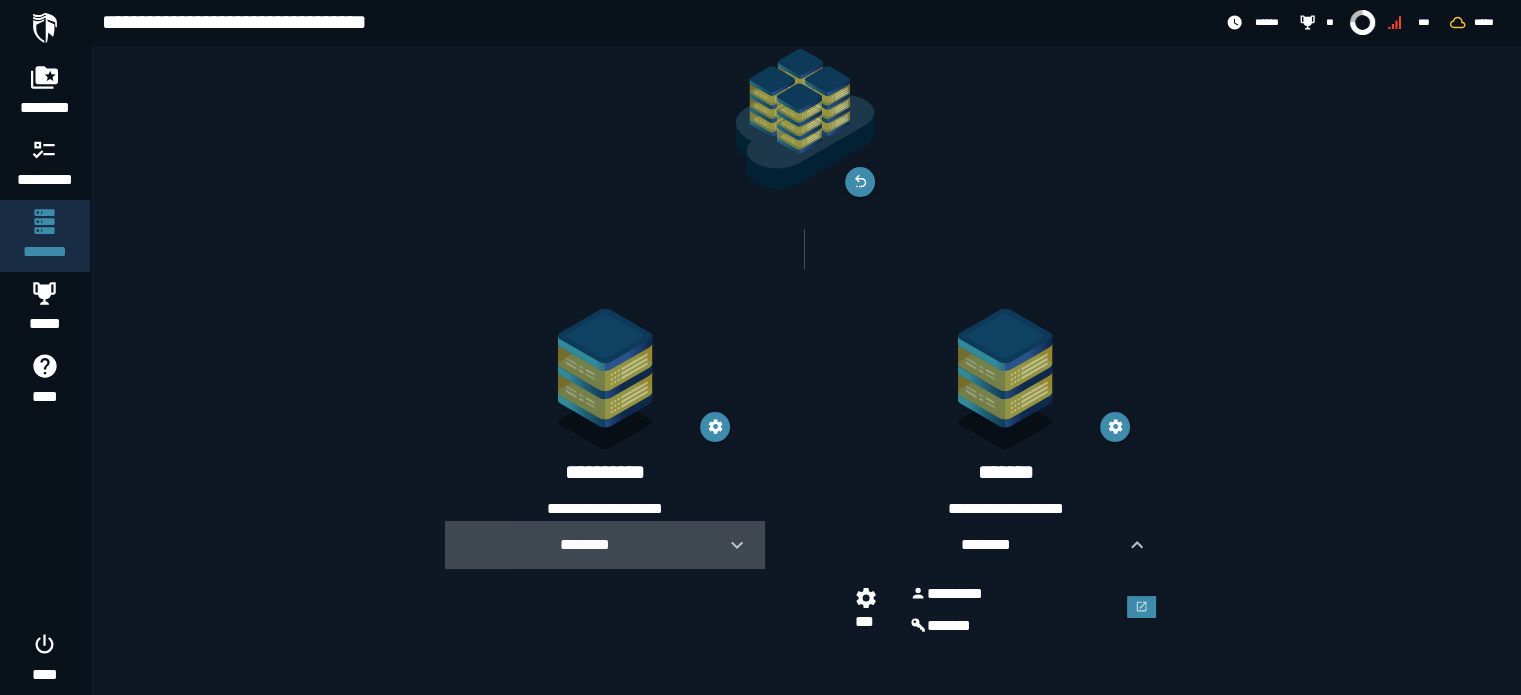 click 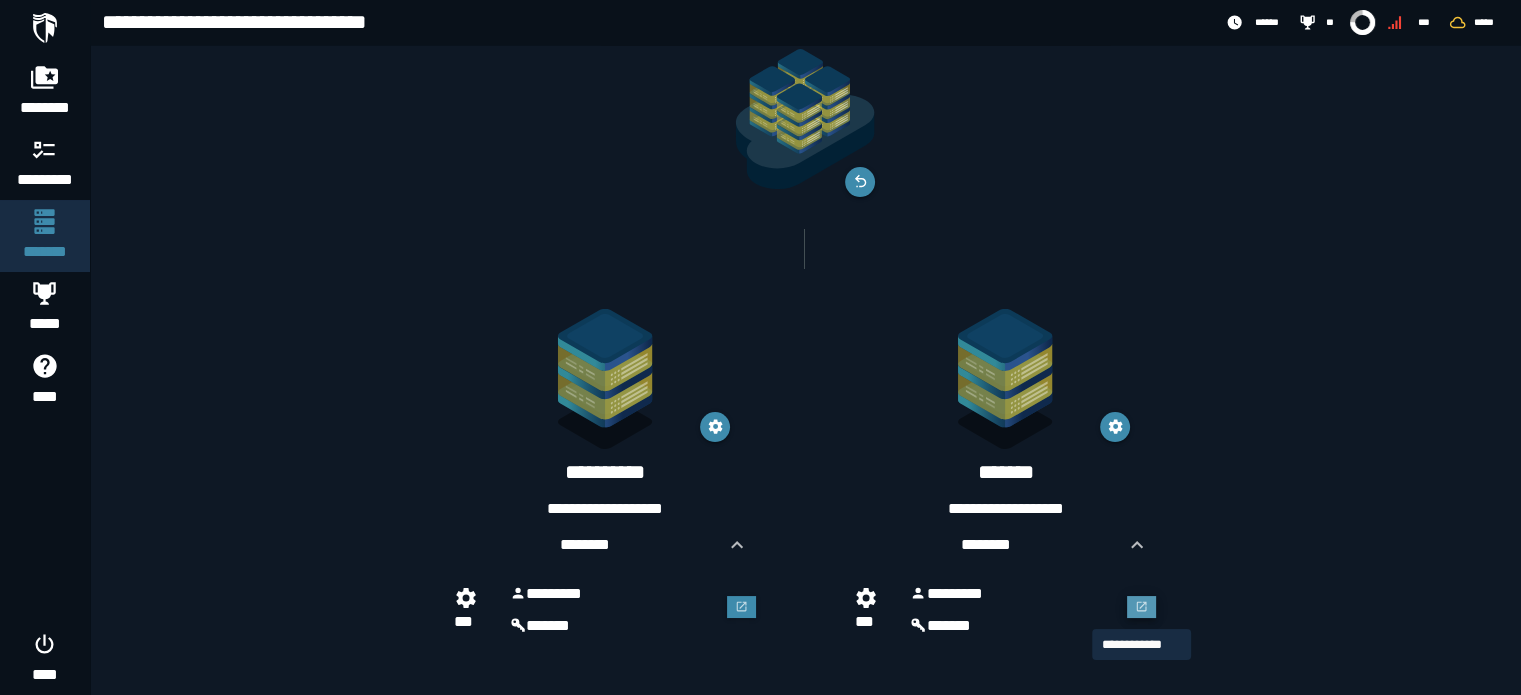 click 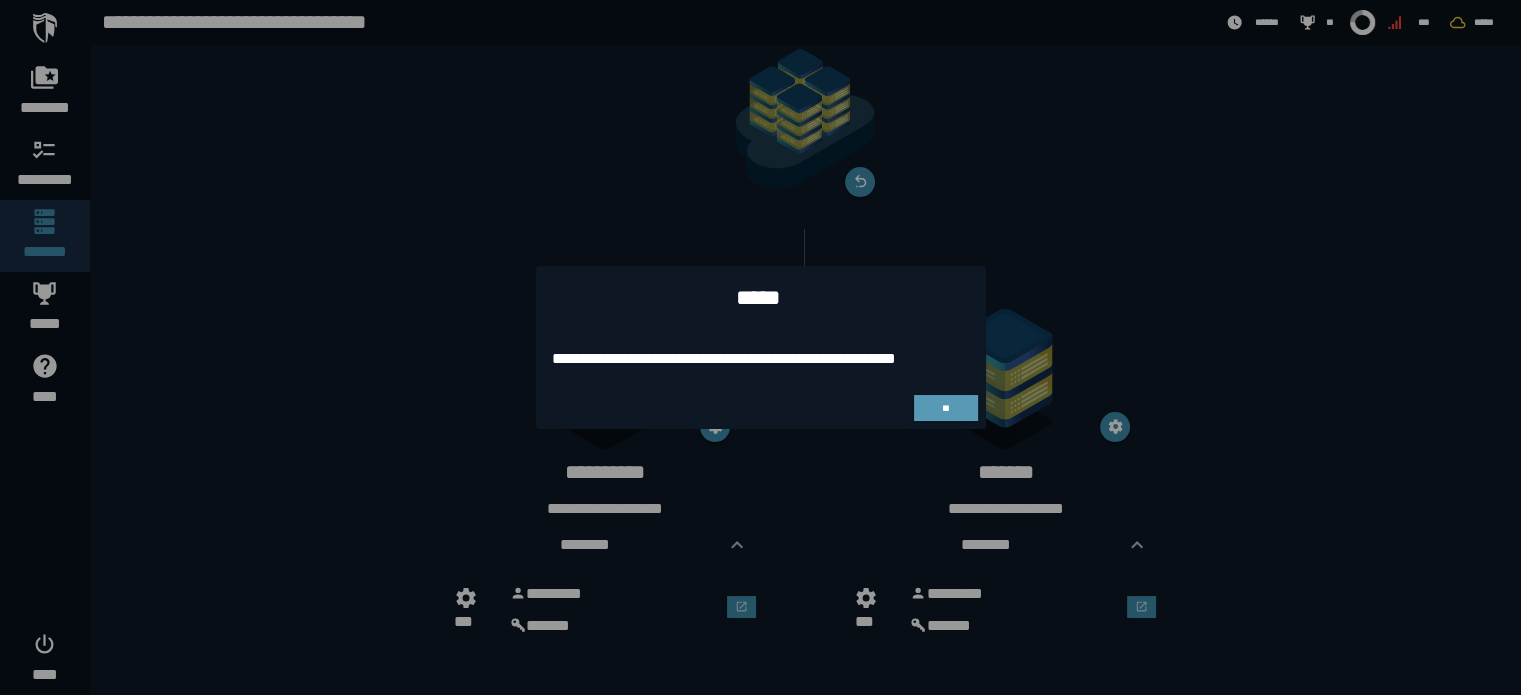 click on "**" at bounding box center [945, 408] 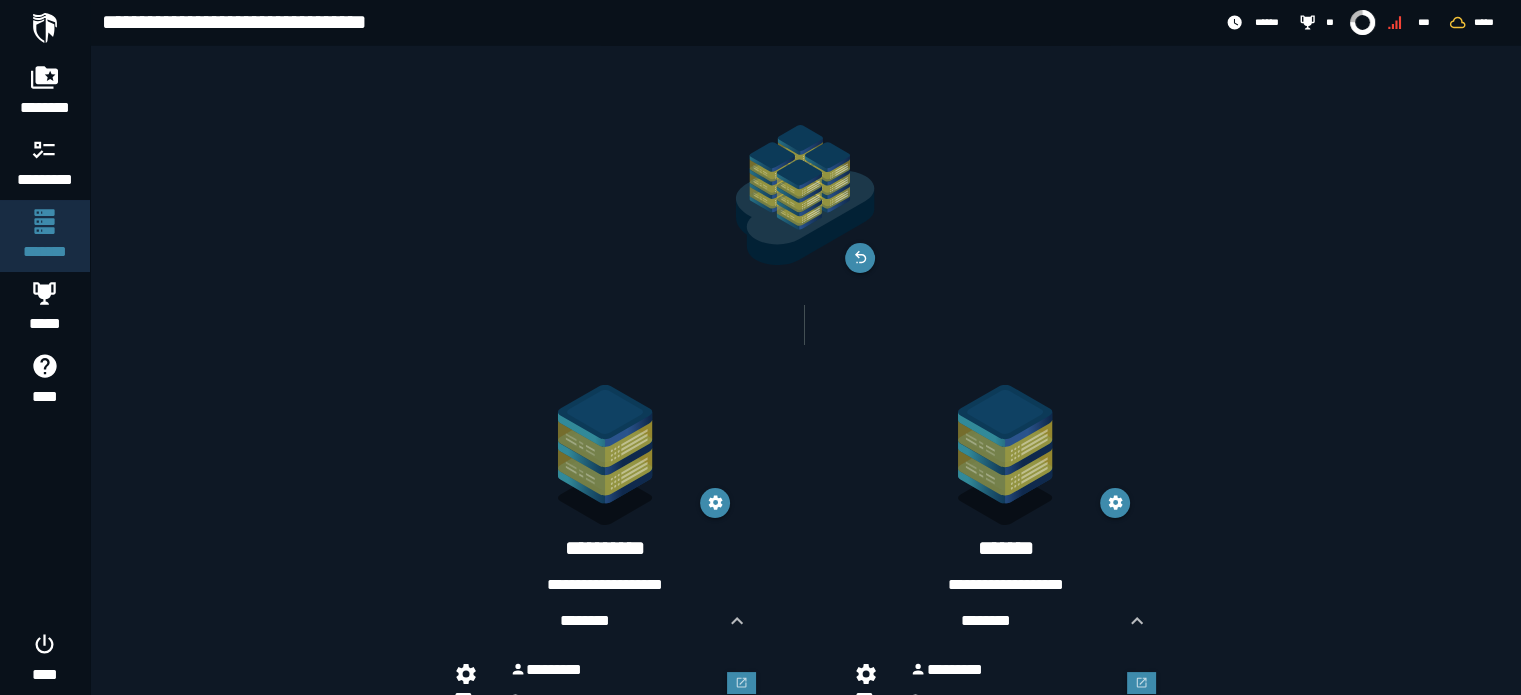 scroll, scrollTop: 76, scrollLeft: 0, axis: vertical 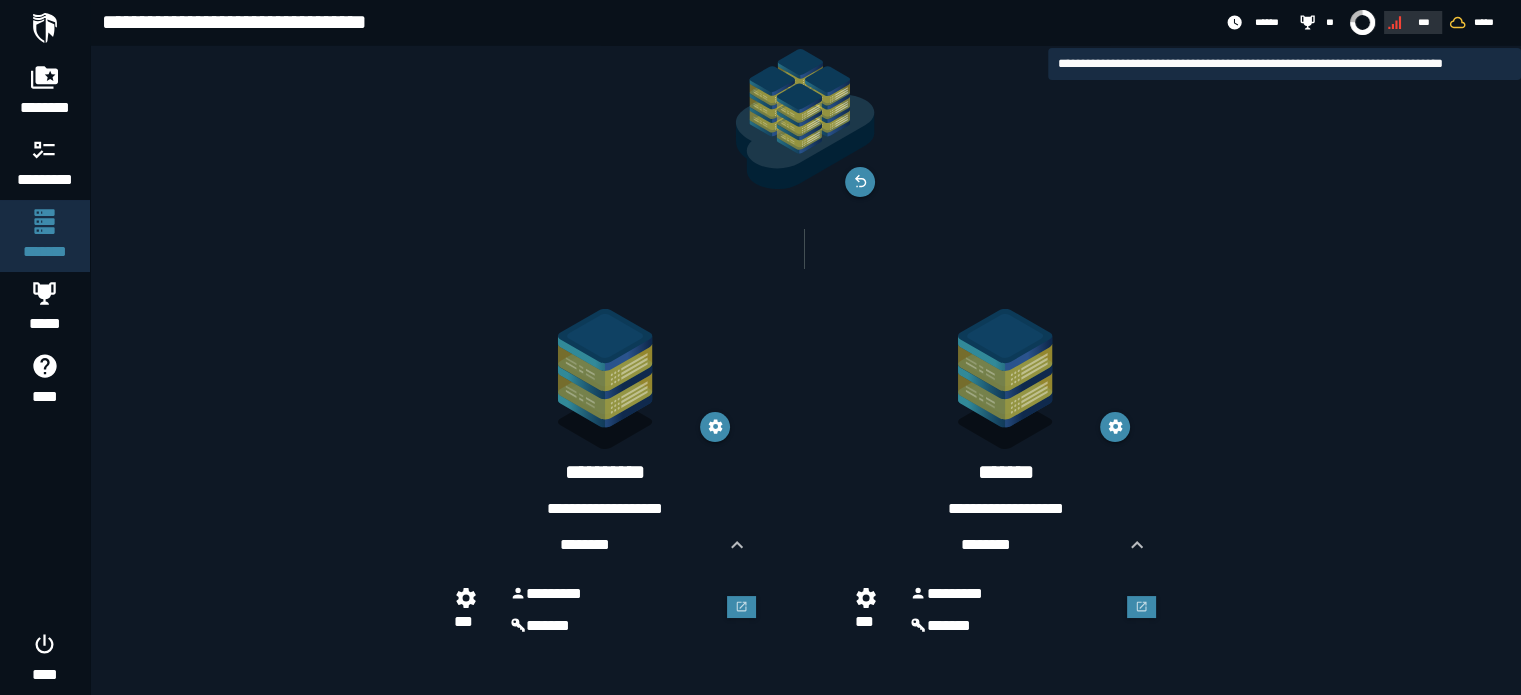 click on "***" at bounding box center [1424, 22] 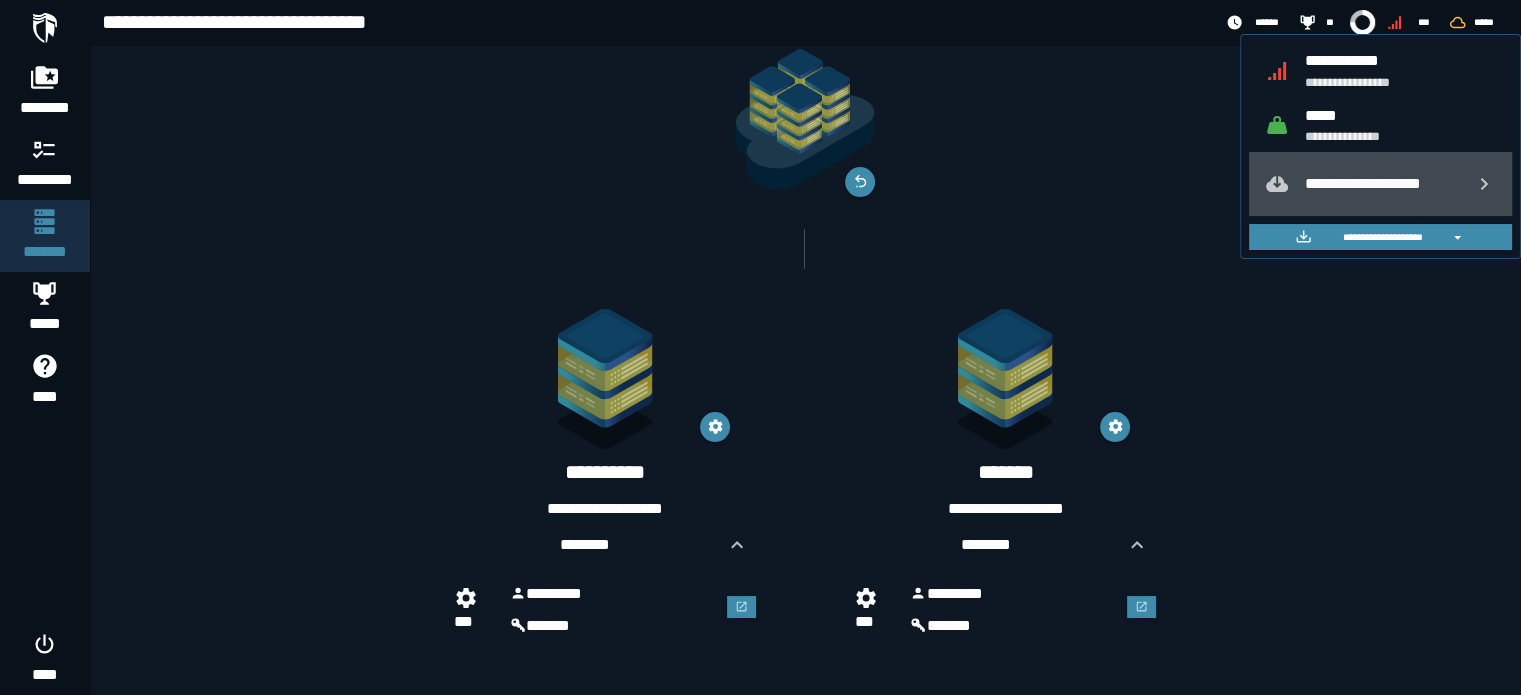 click on "**********" 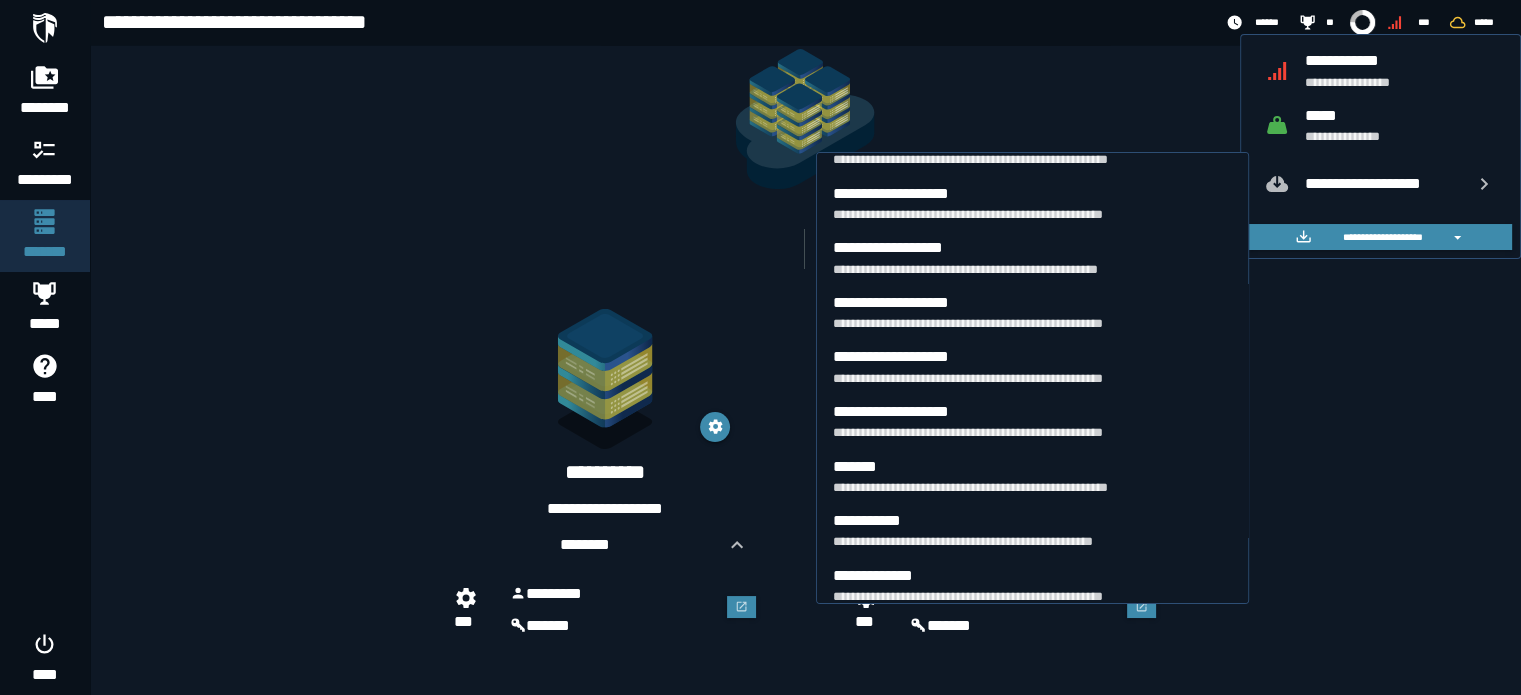 scroll, scrollTop: 640, scrollLeft: 0, axis: vertical 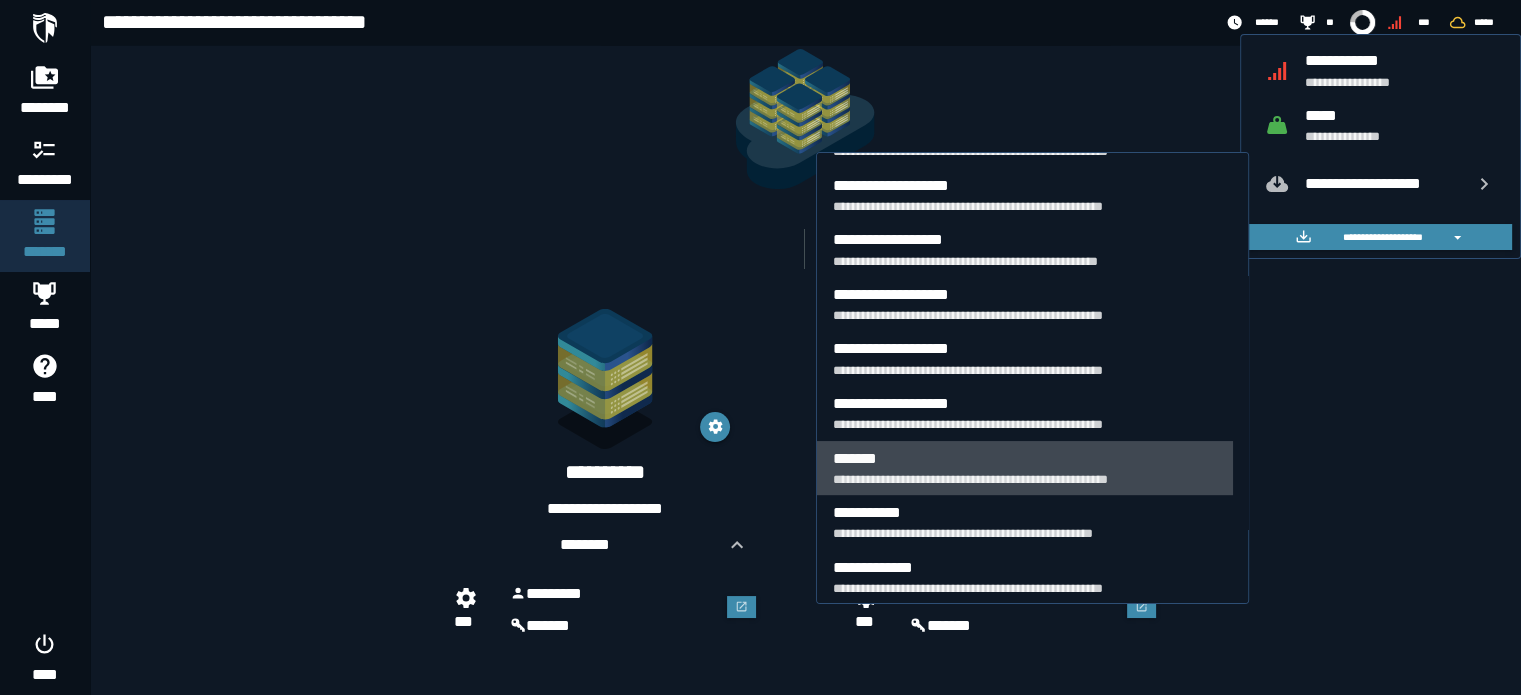 click on "**********" at bounding box center (1025, 479) 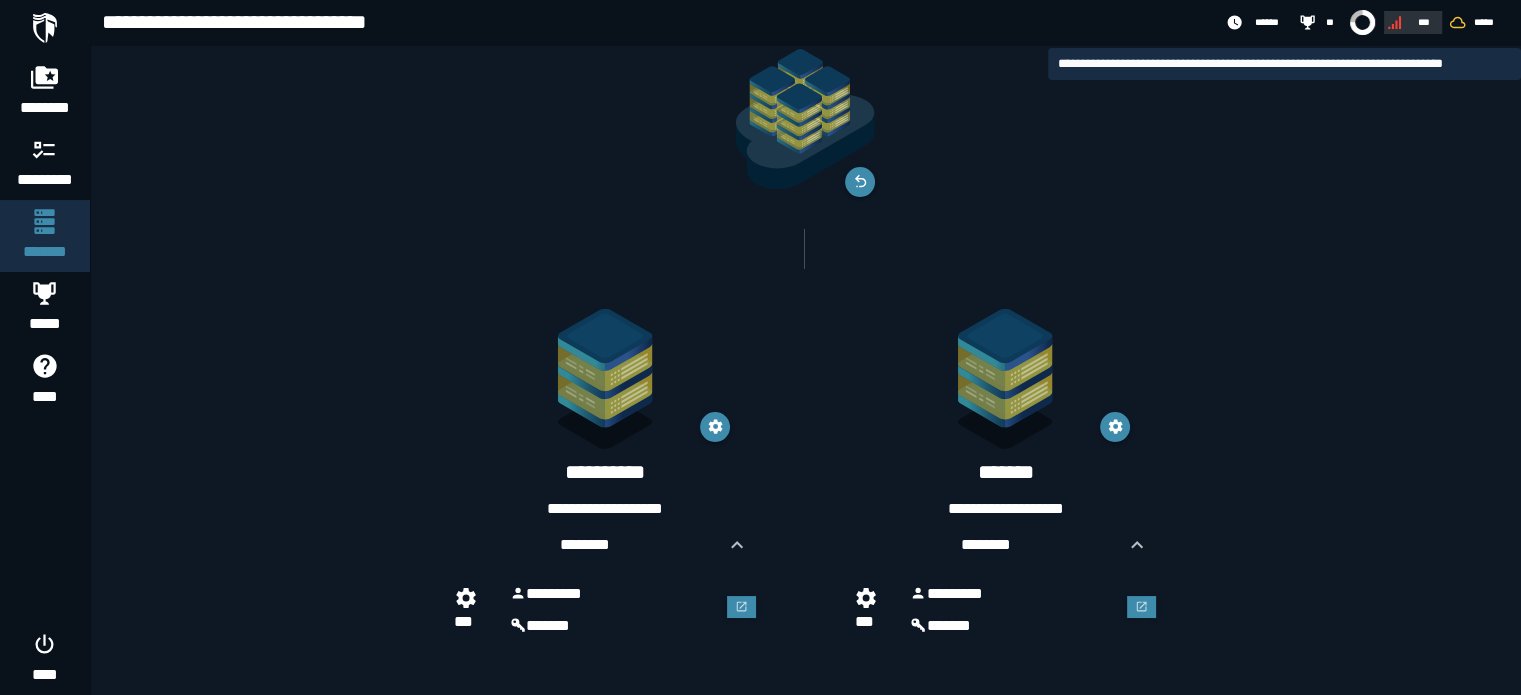 click 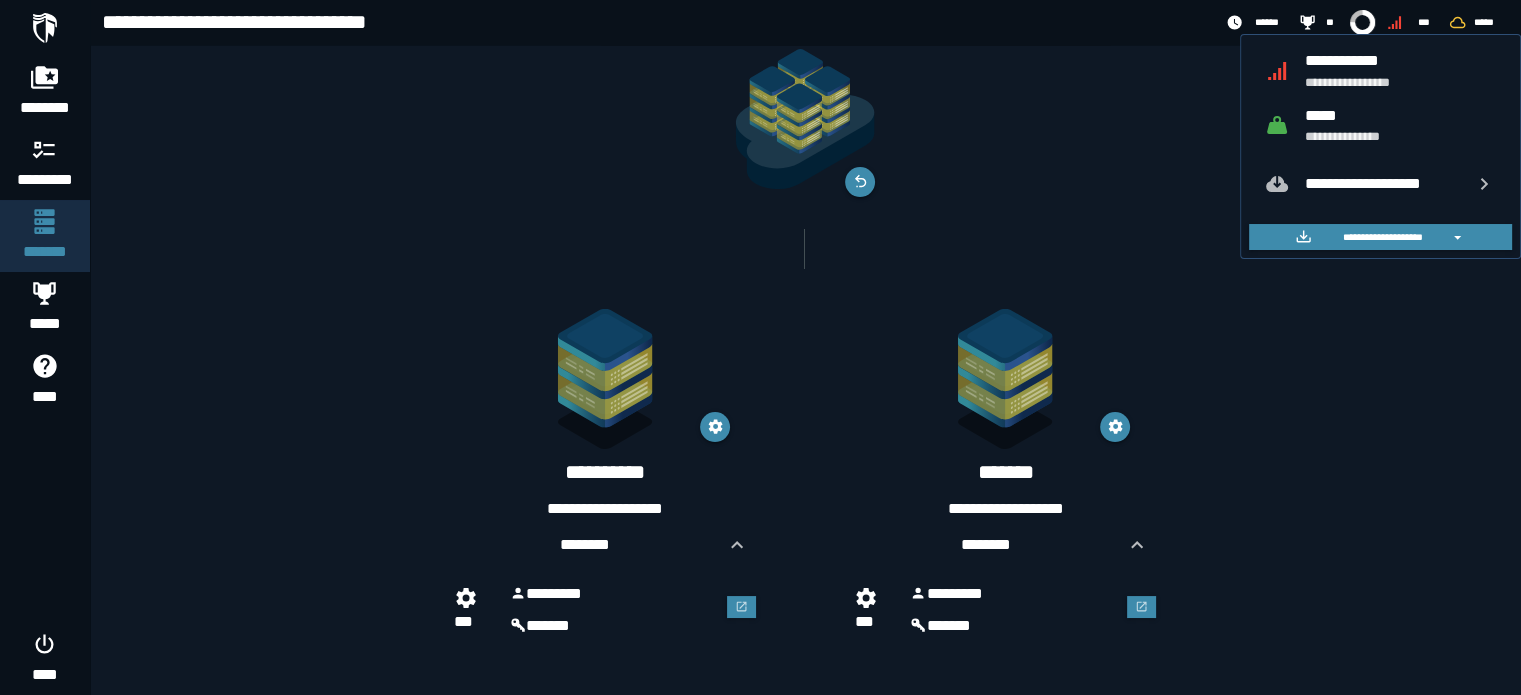 click on "**********" at bounding box center (1400, 70) 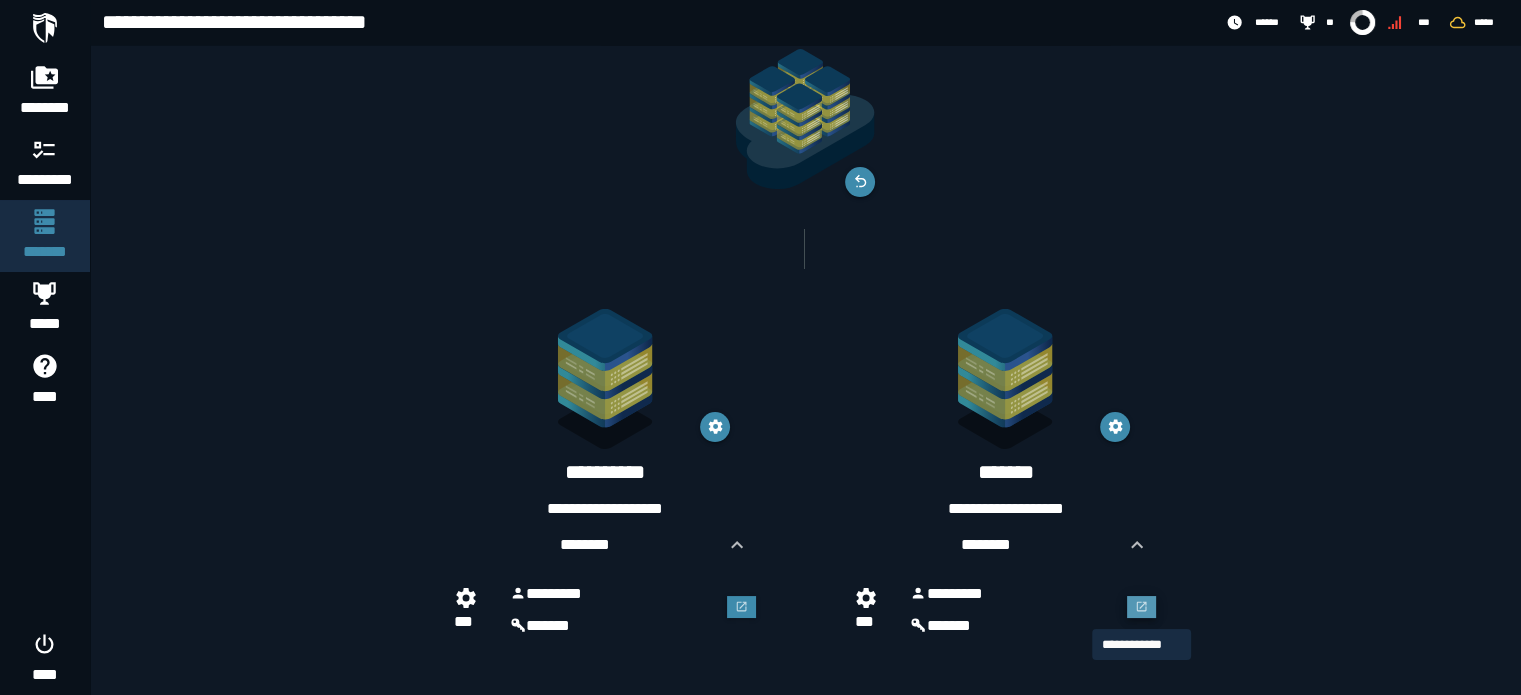 click at bounding box center (1142, 607) 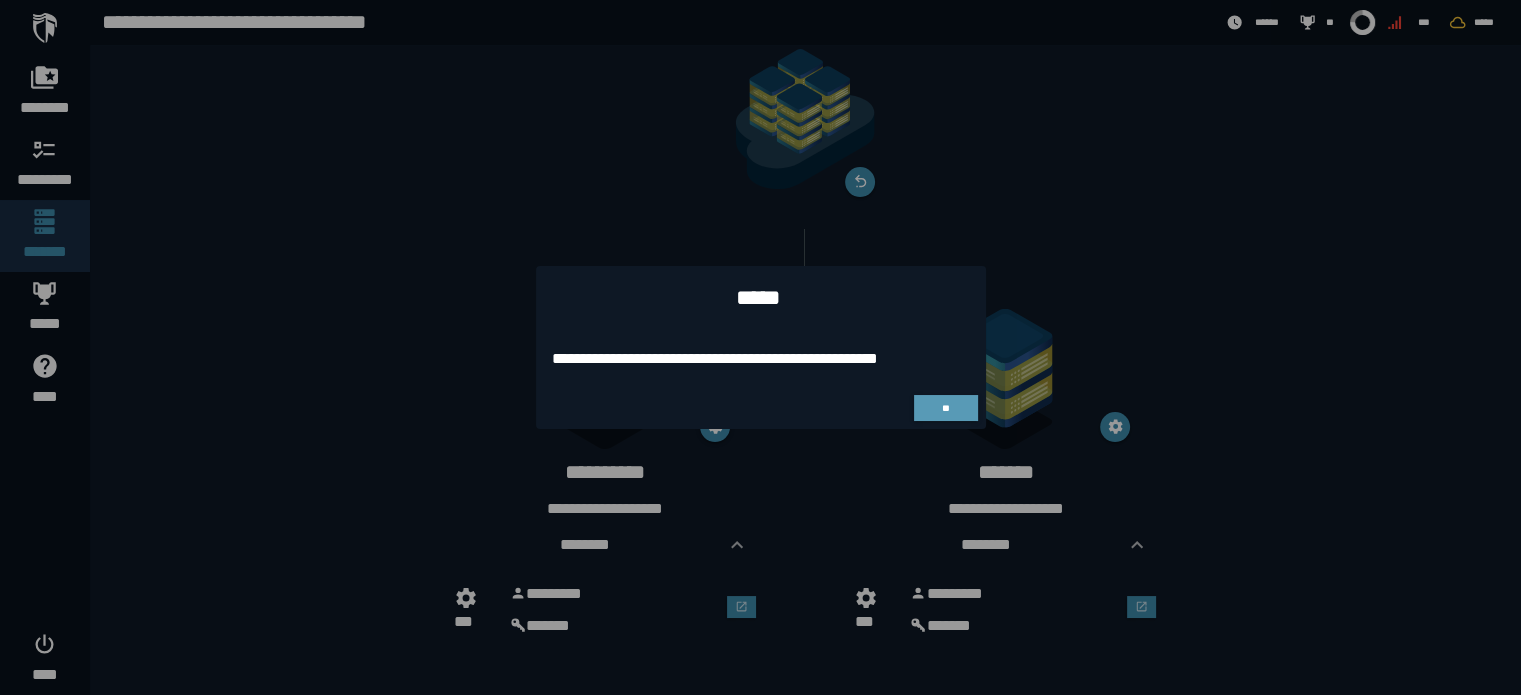 click on "**" 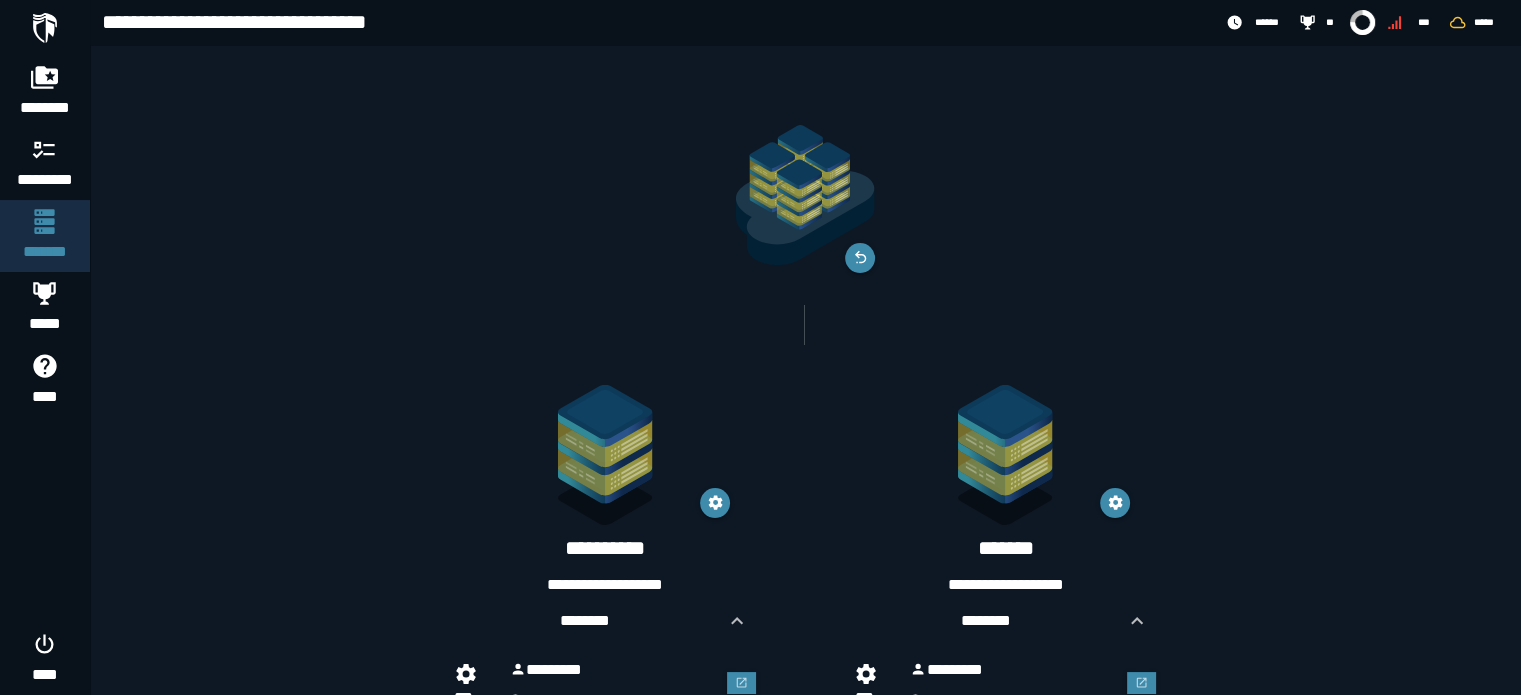 scroll, scrollTop: 76, scrollLeft: 0, axis: vertical 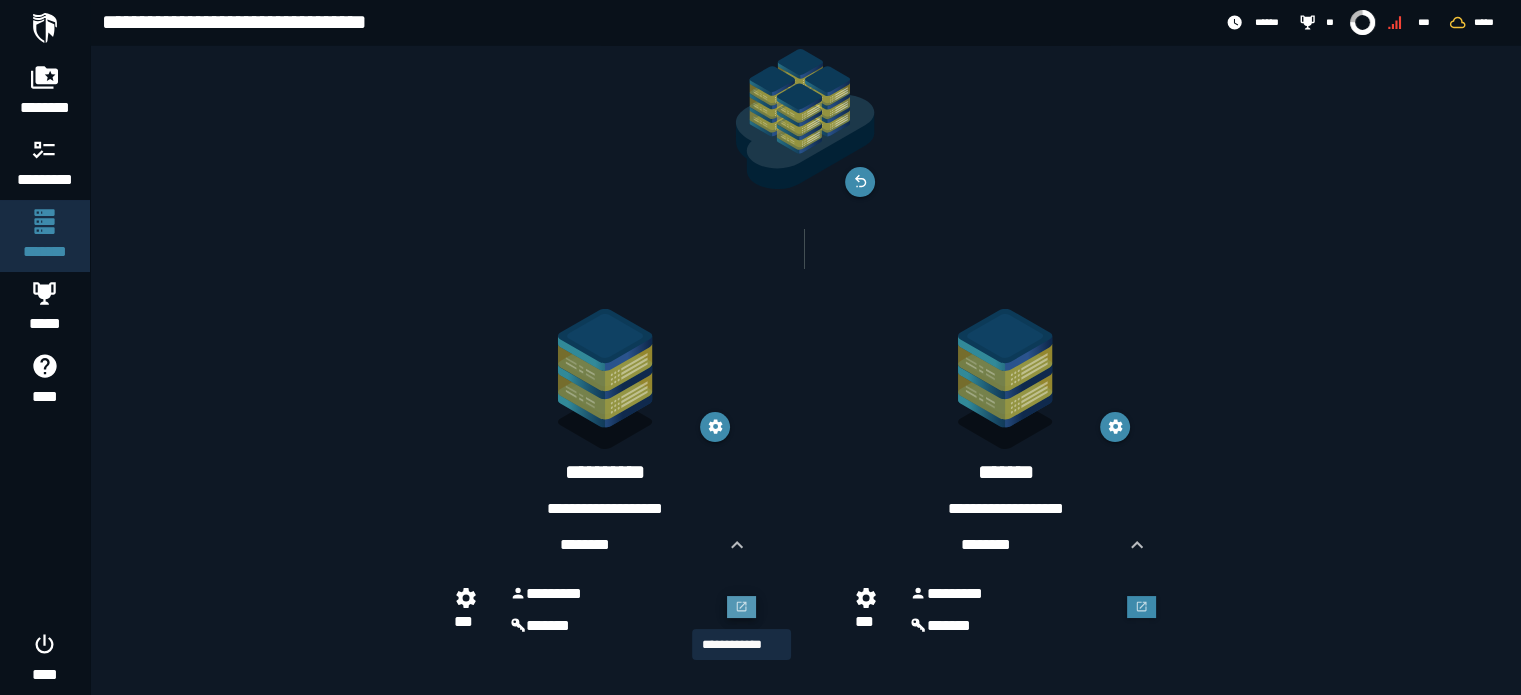 click at bounding box center (742, 607) 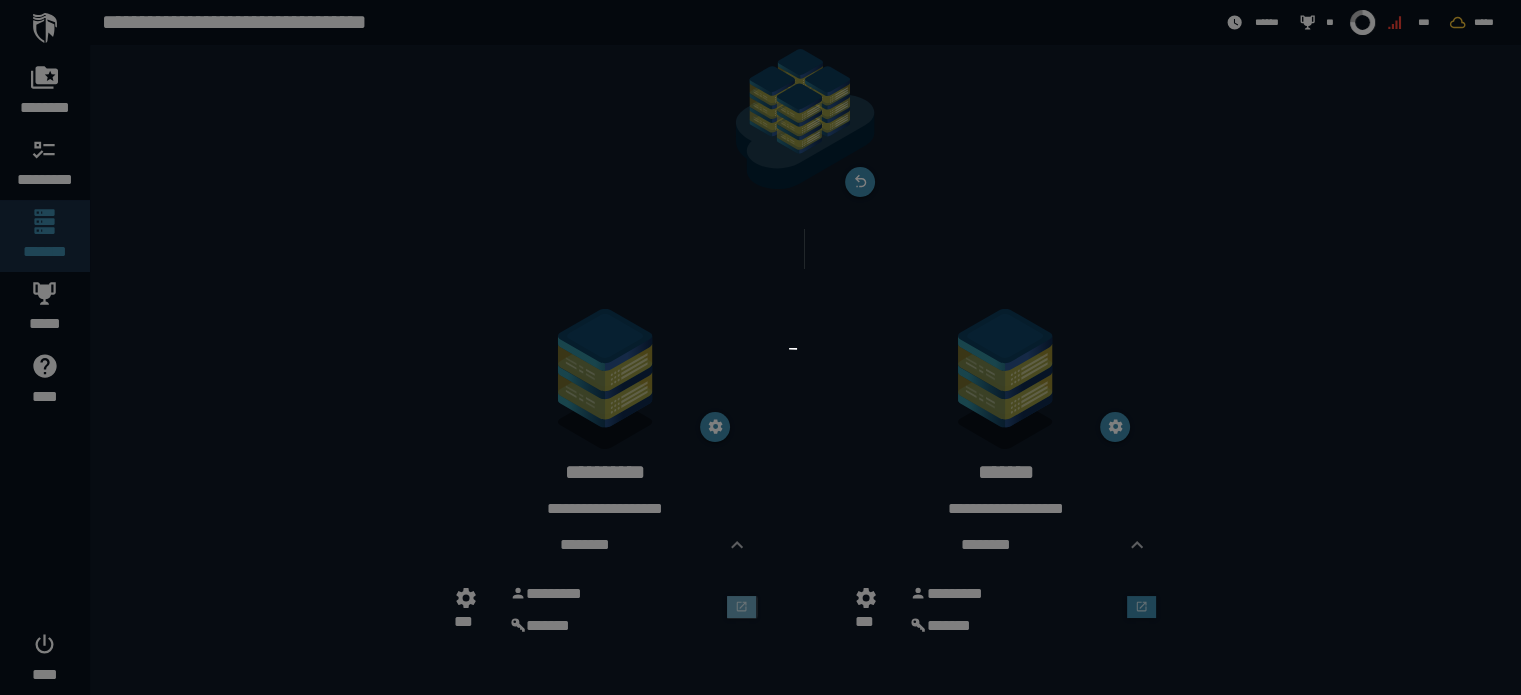 scroll, scrollTop: 0, scrollLeft: 0, axis: both 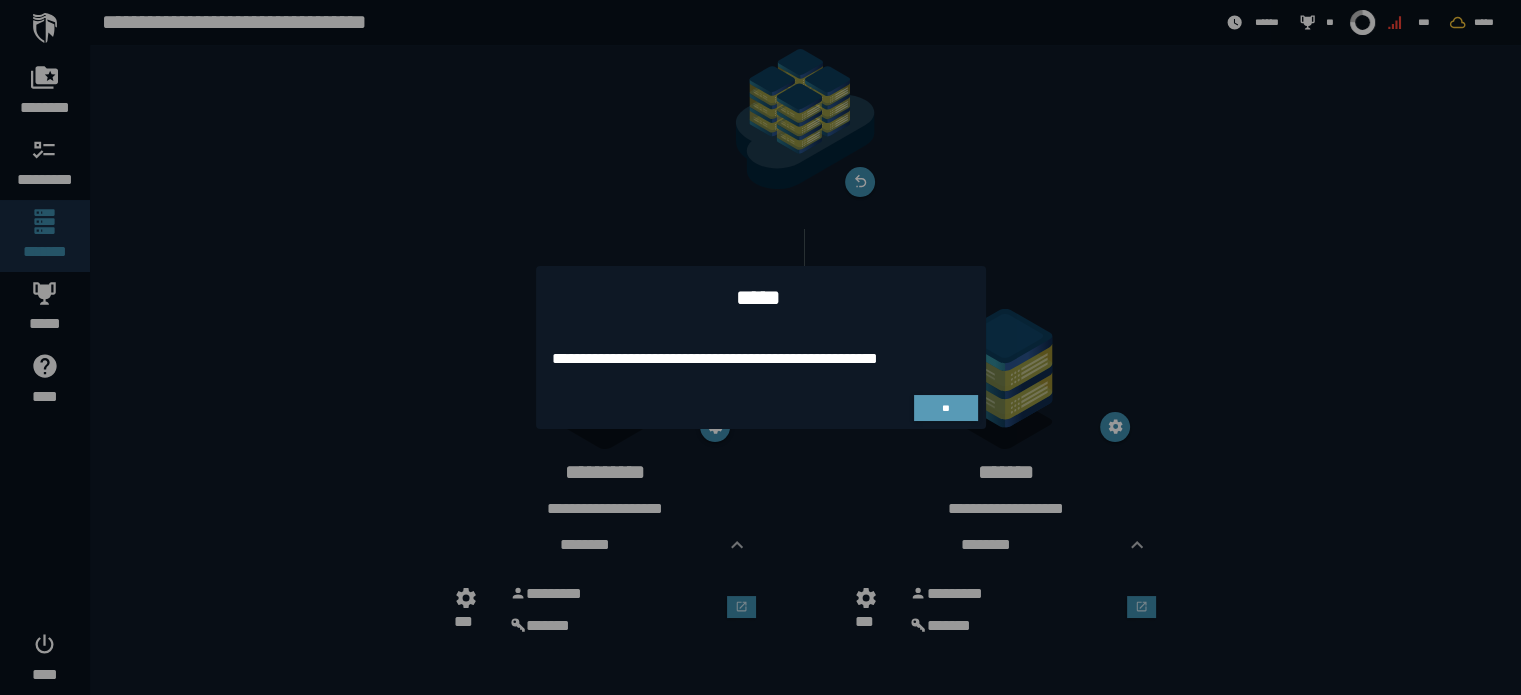 click on "**" at bounding box center [945, 408] 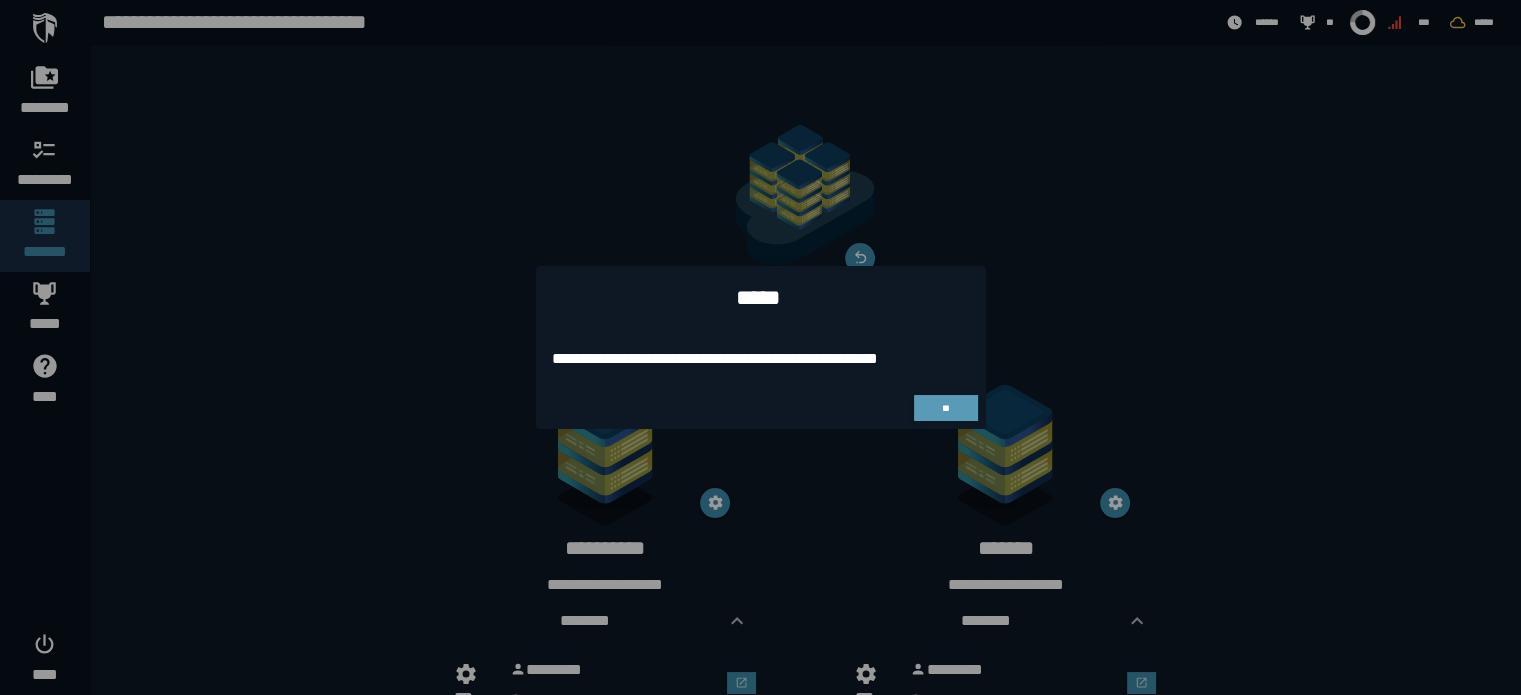 scroll, scrollTop: 76, scrollLeft: 0, axis: vertical 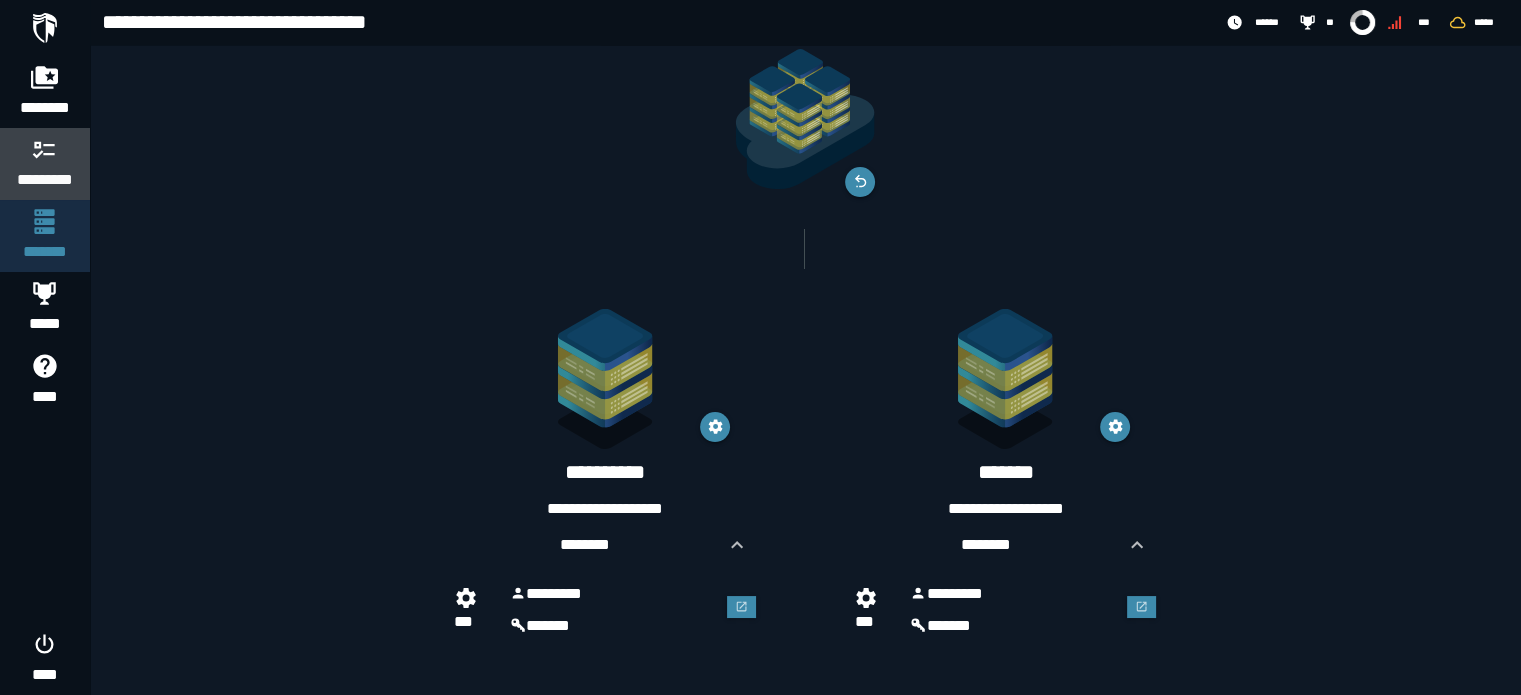 click on "*********" at bounding box center (45, 180) 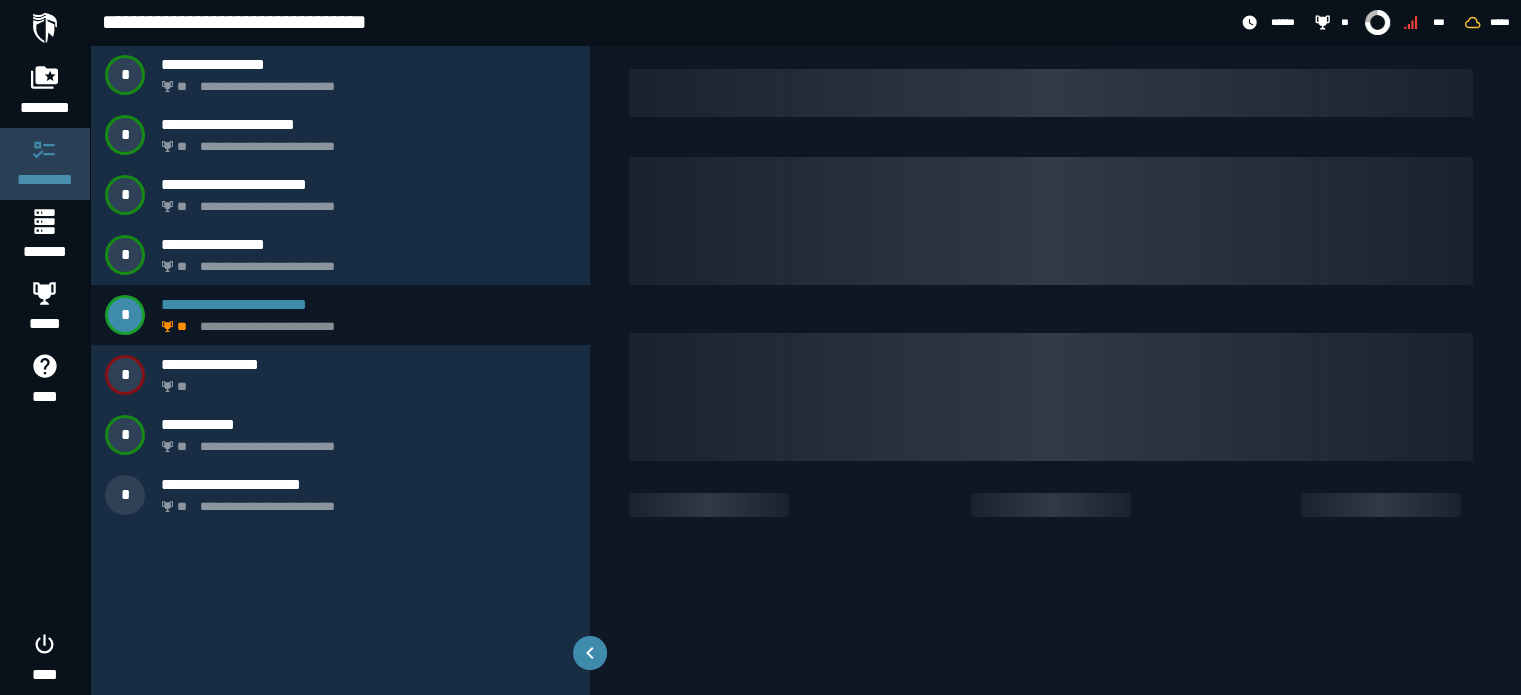 scroll, scrollTop: 0, scrollLeft: 0, axis: both 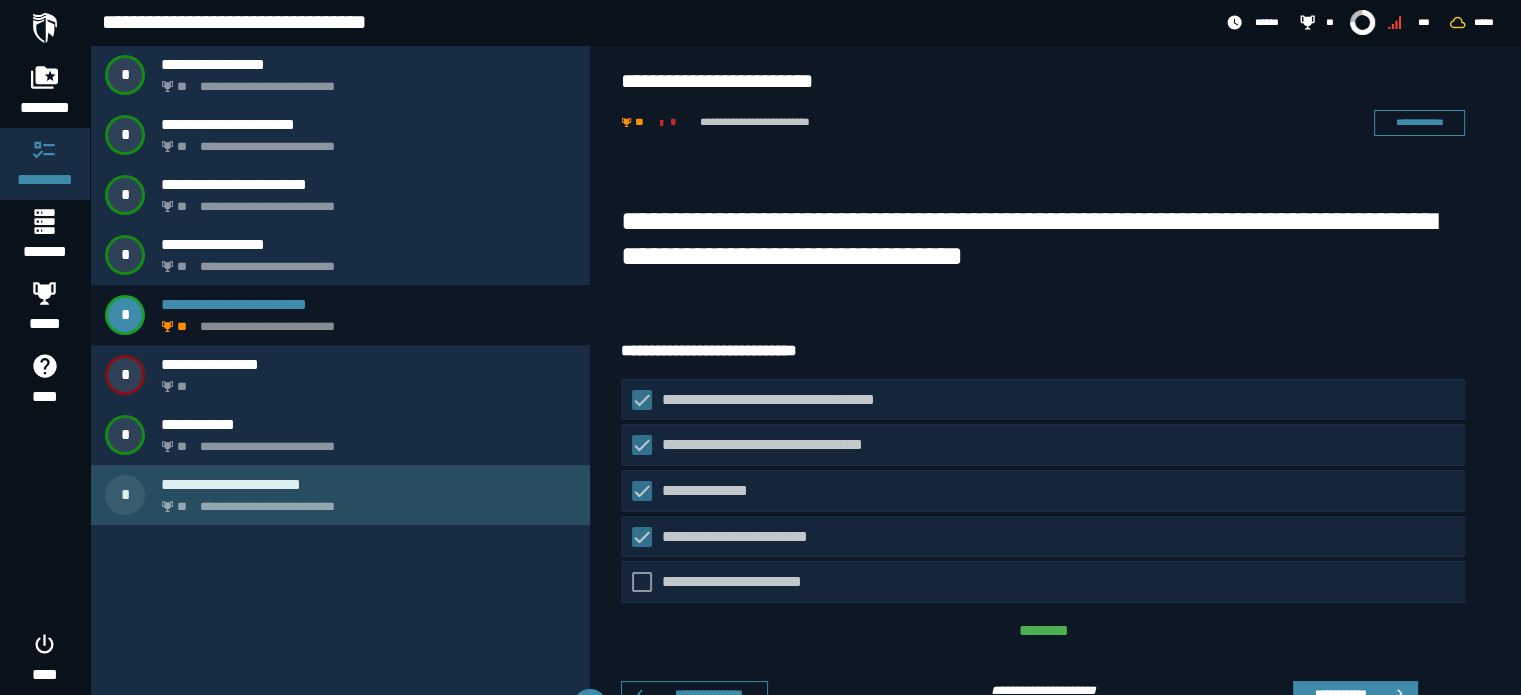 click on "**********" 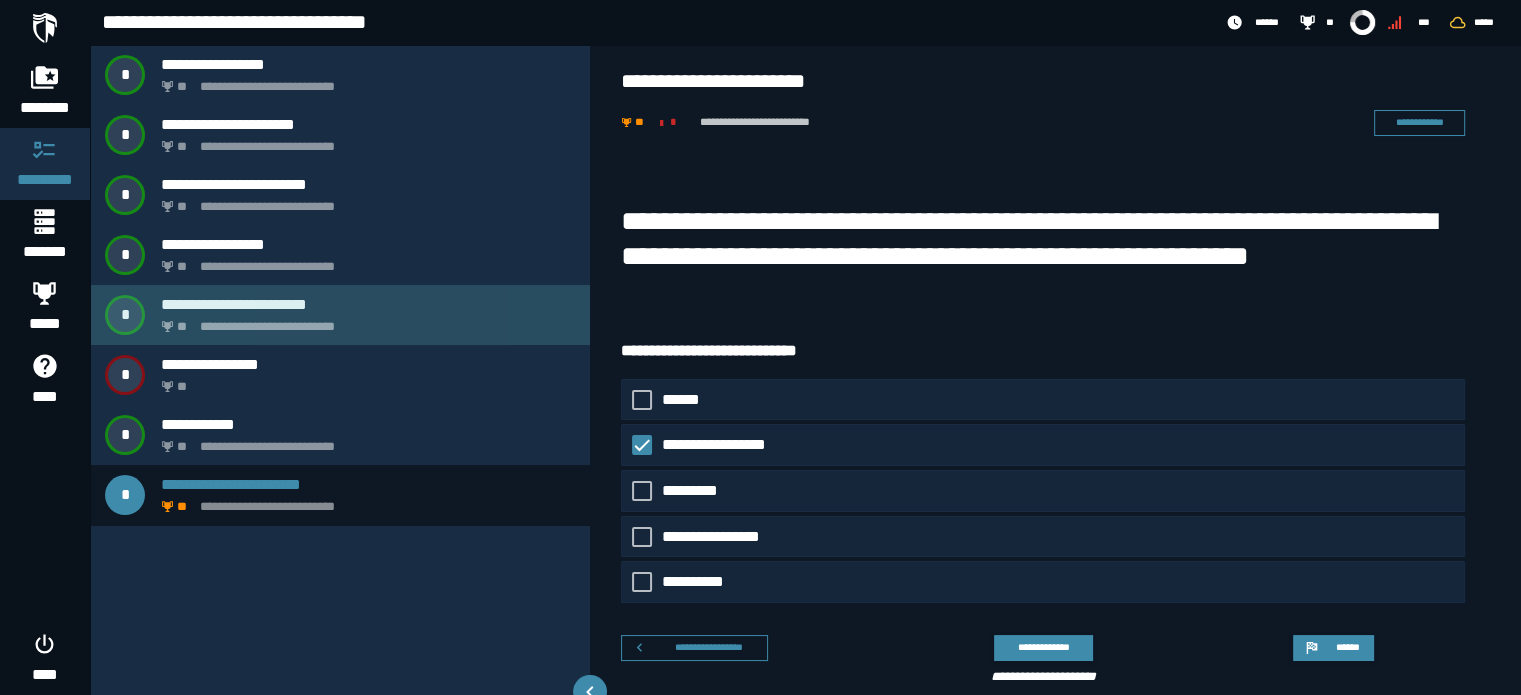 click on "**********" 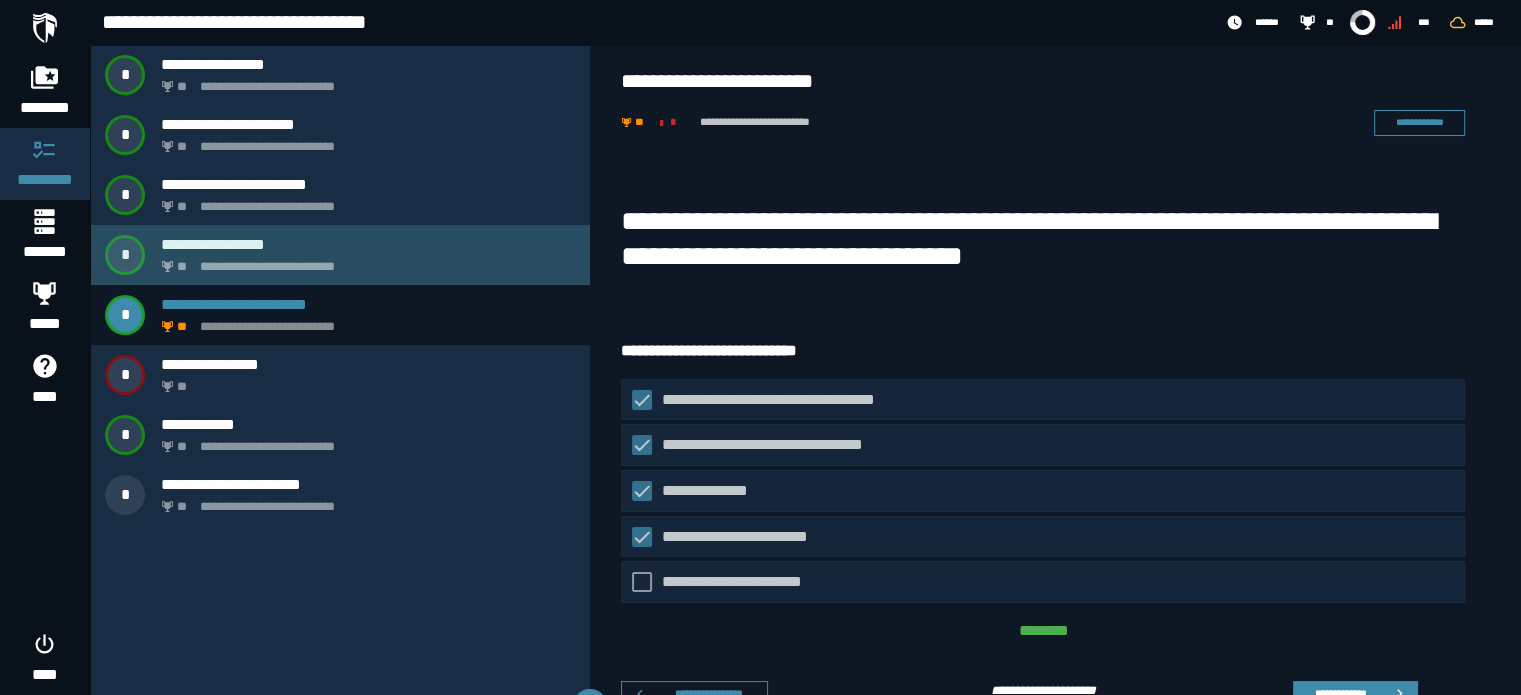click on "**********" at bounding box center (368, 244) 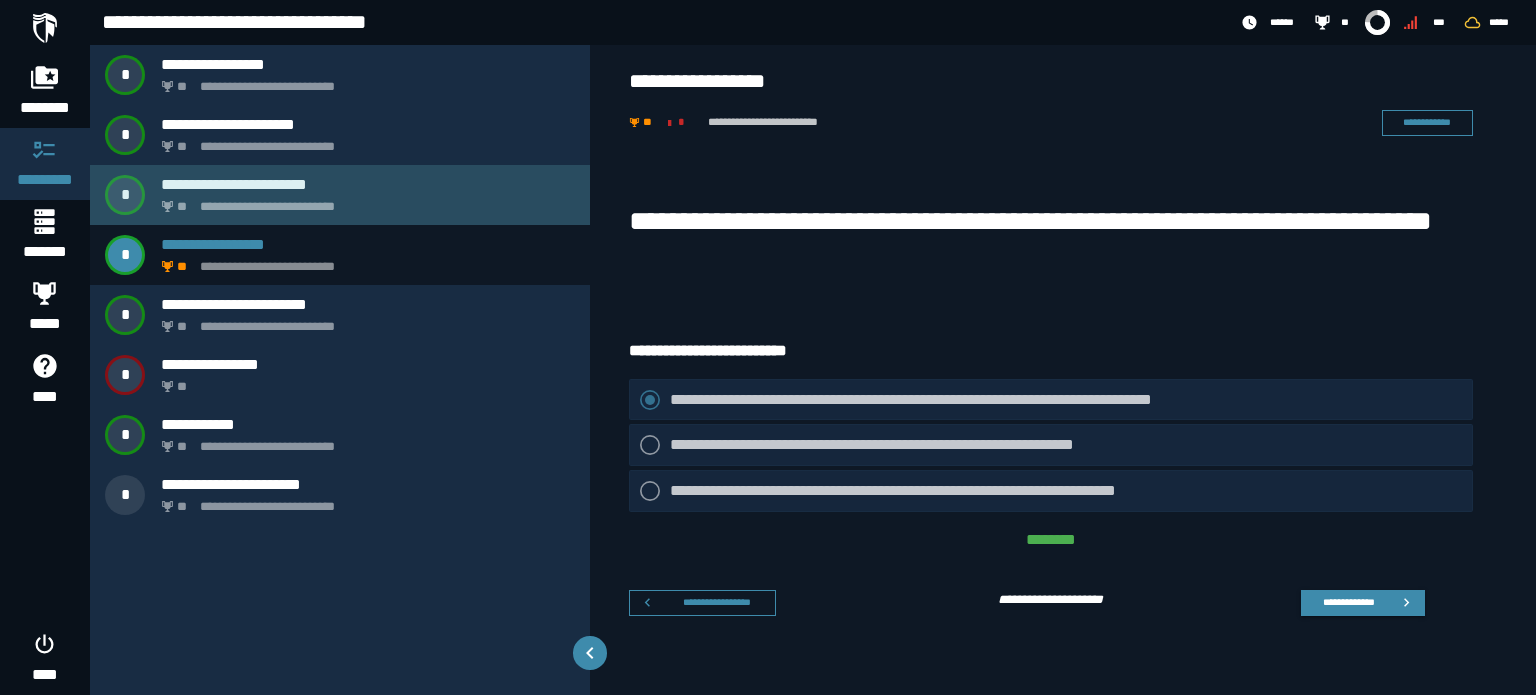 click on "**********" at bounding box center (364, 201) 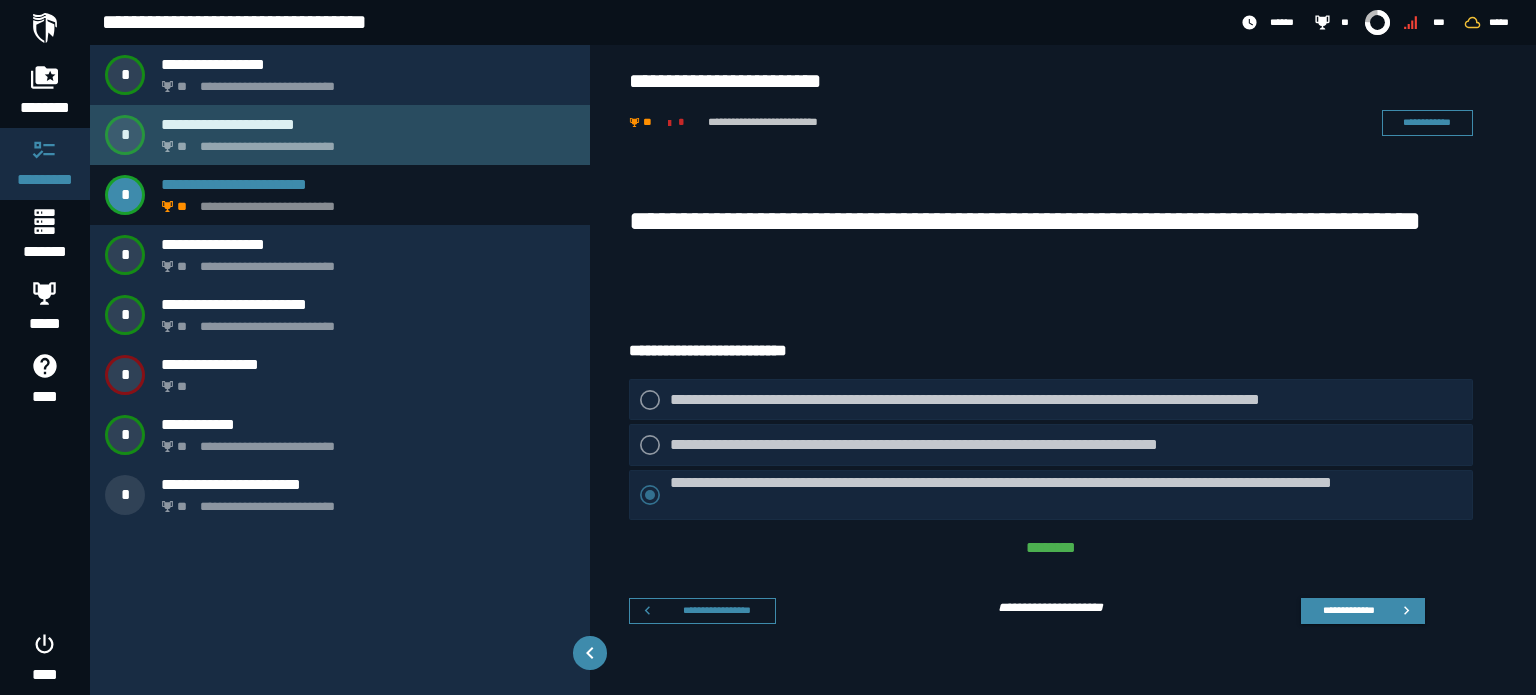 click on "**********" at bounding box center [364, 141] 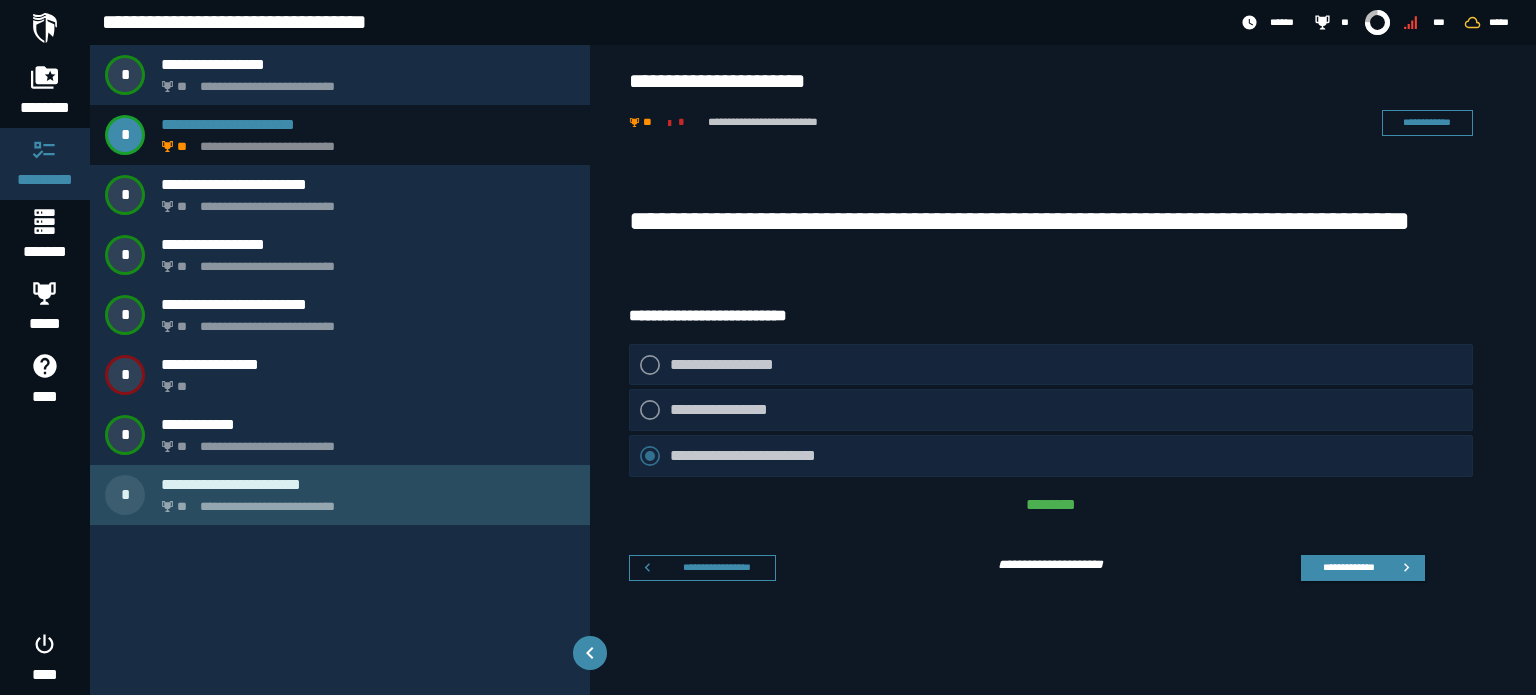 click on "**********" at bounding box center (368, 484) 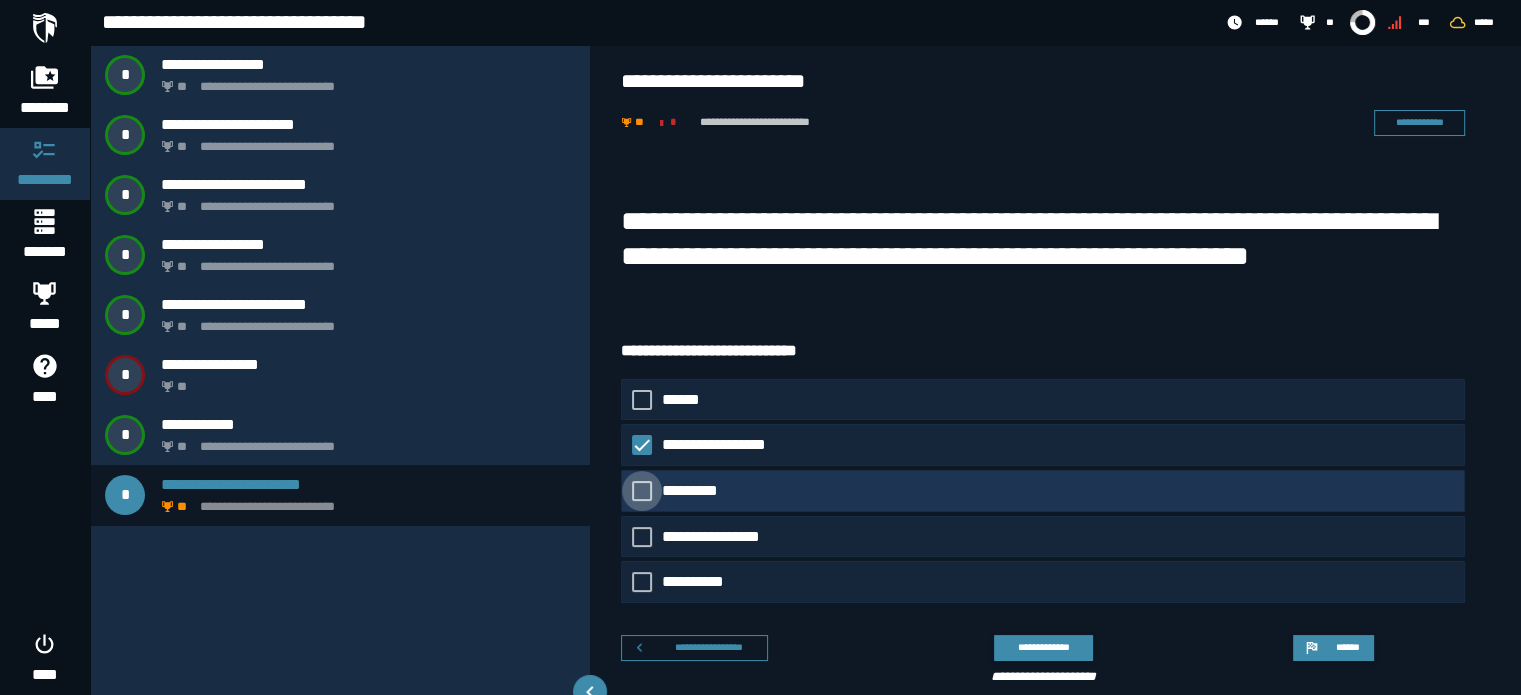 click on "*********" 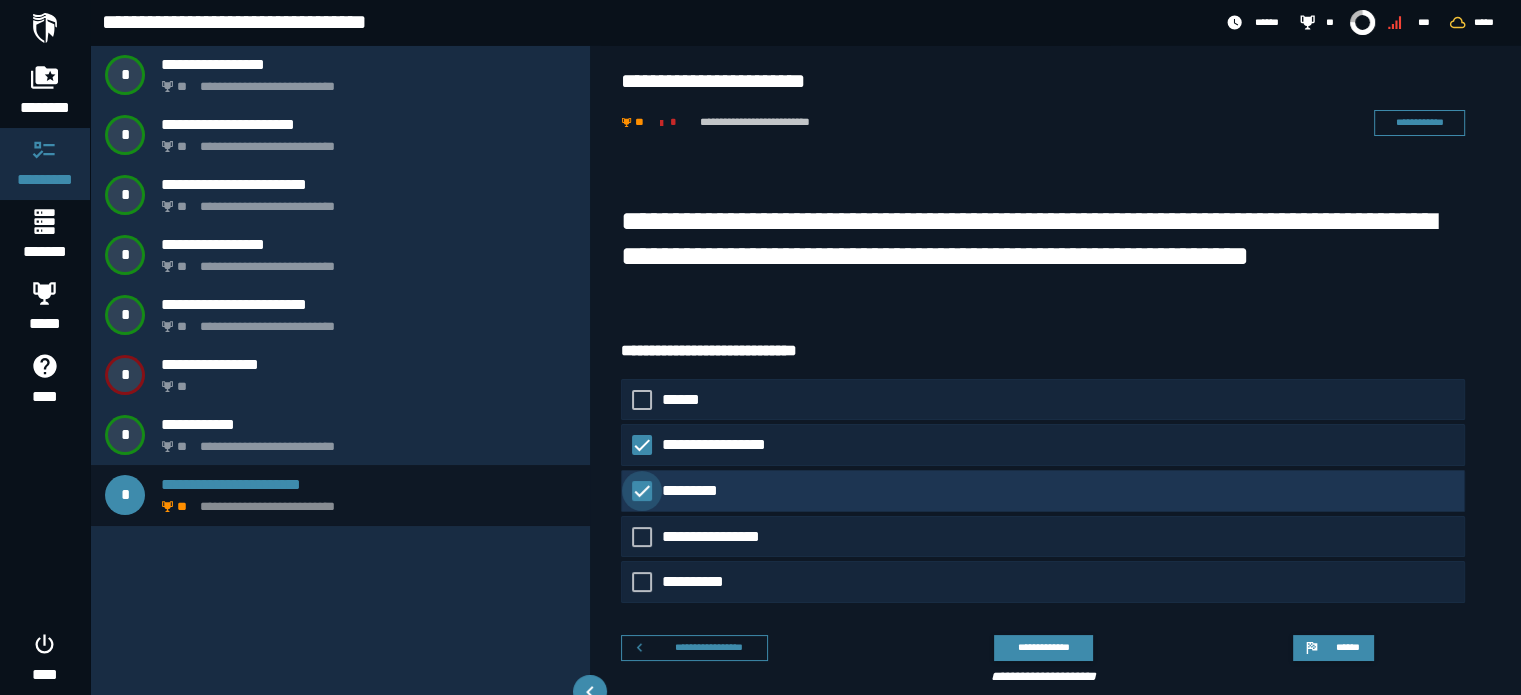 click 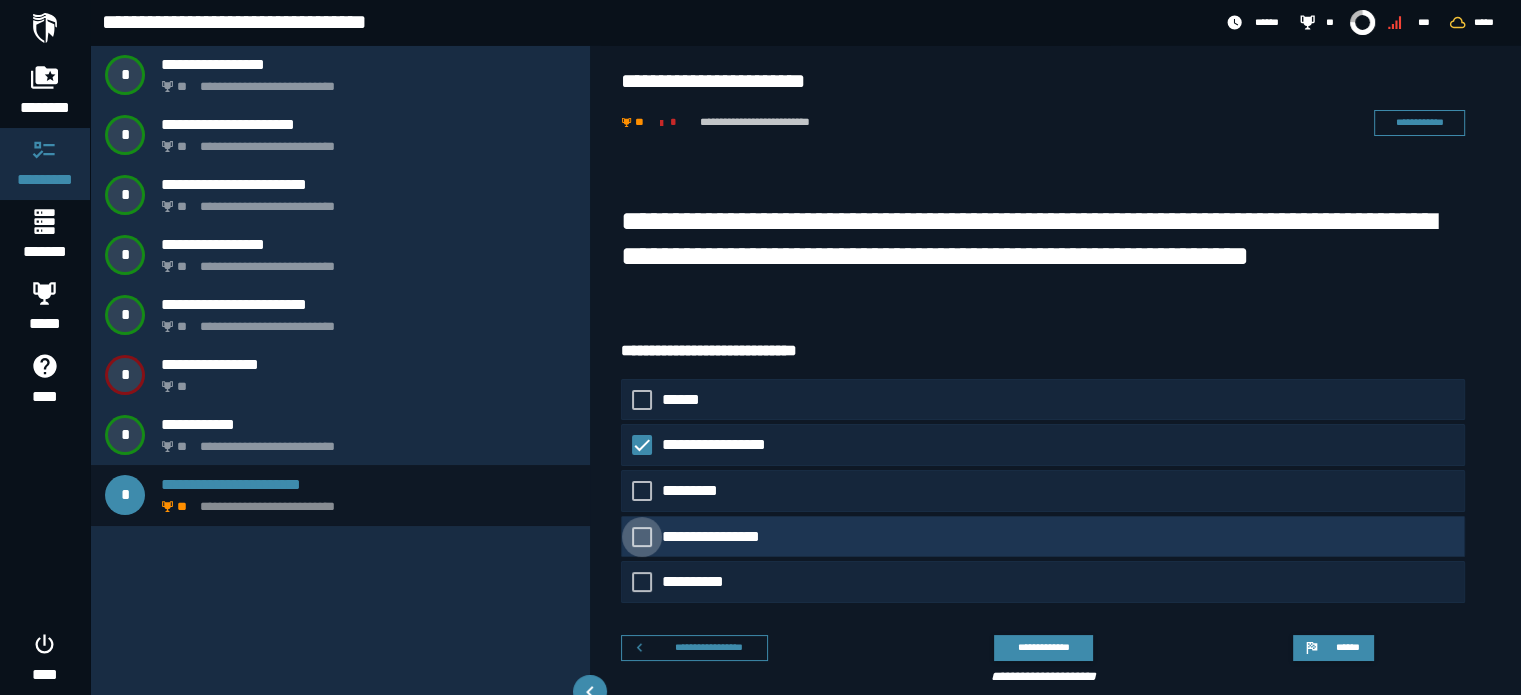 click 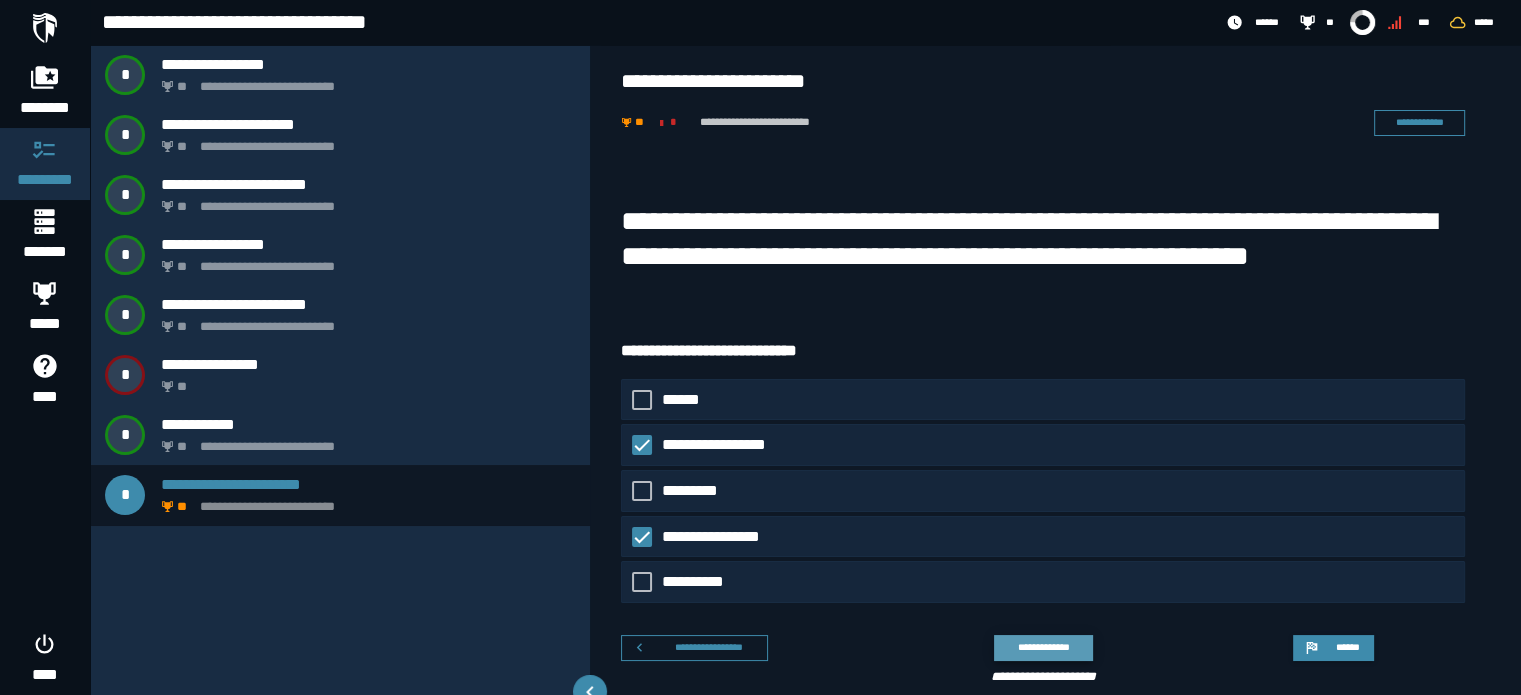 click on "**********" at bounding box center (1043, 647) 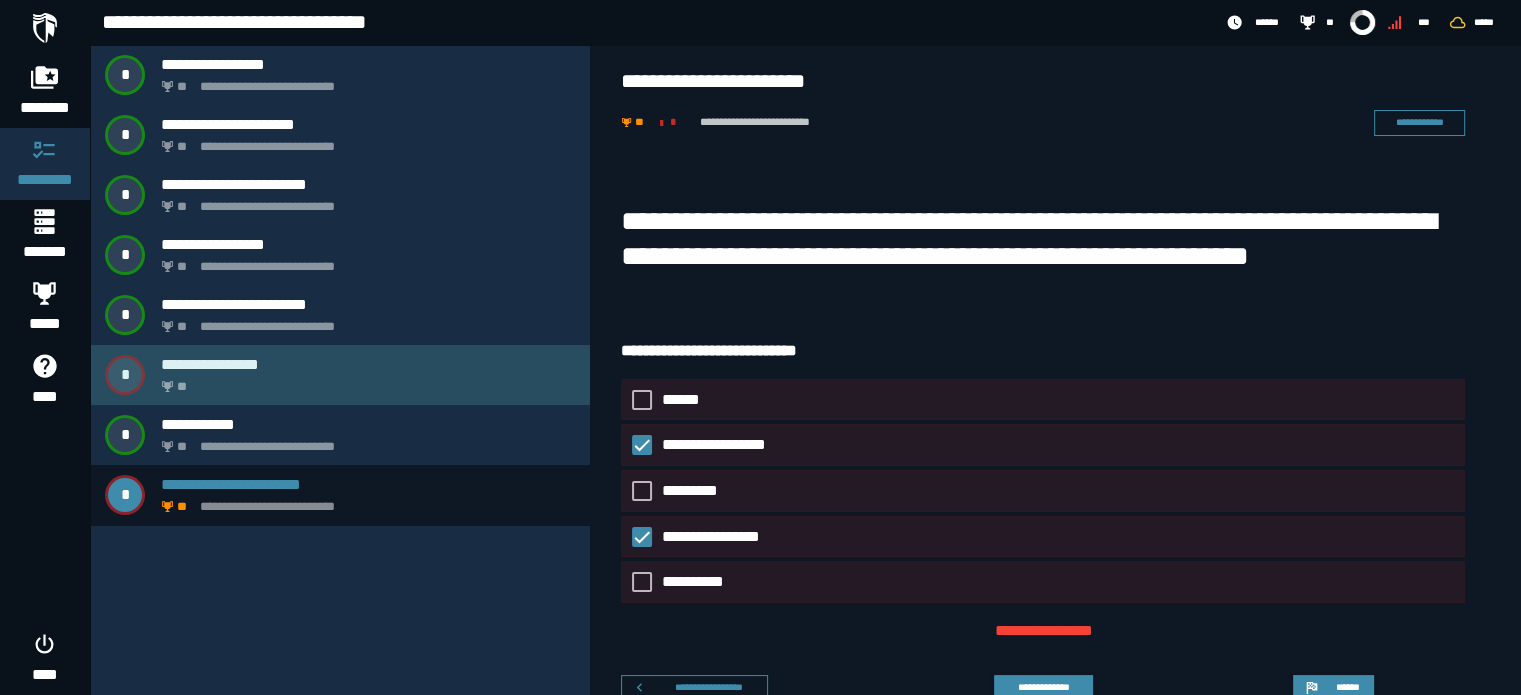 click on "**" at bounding box center [364, 381] 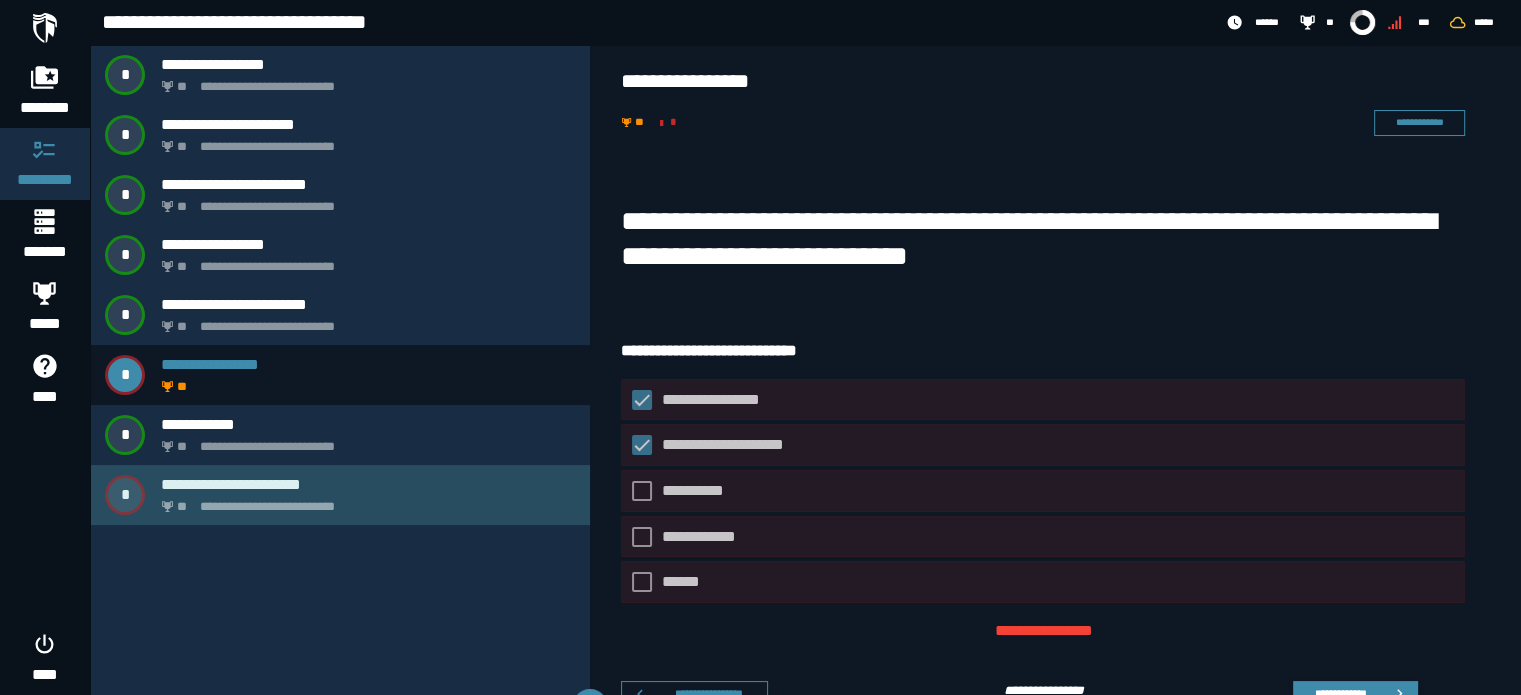 click on "**********" 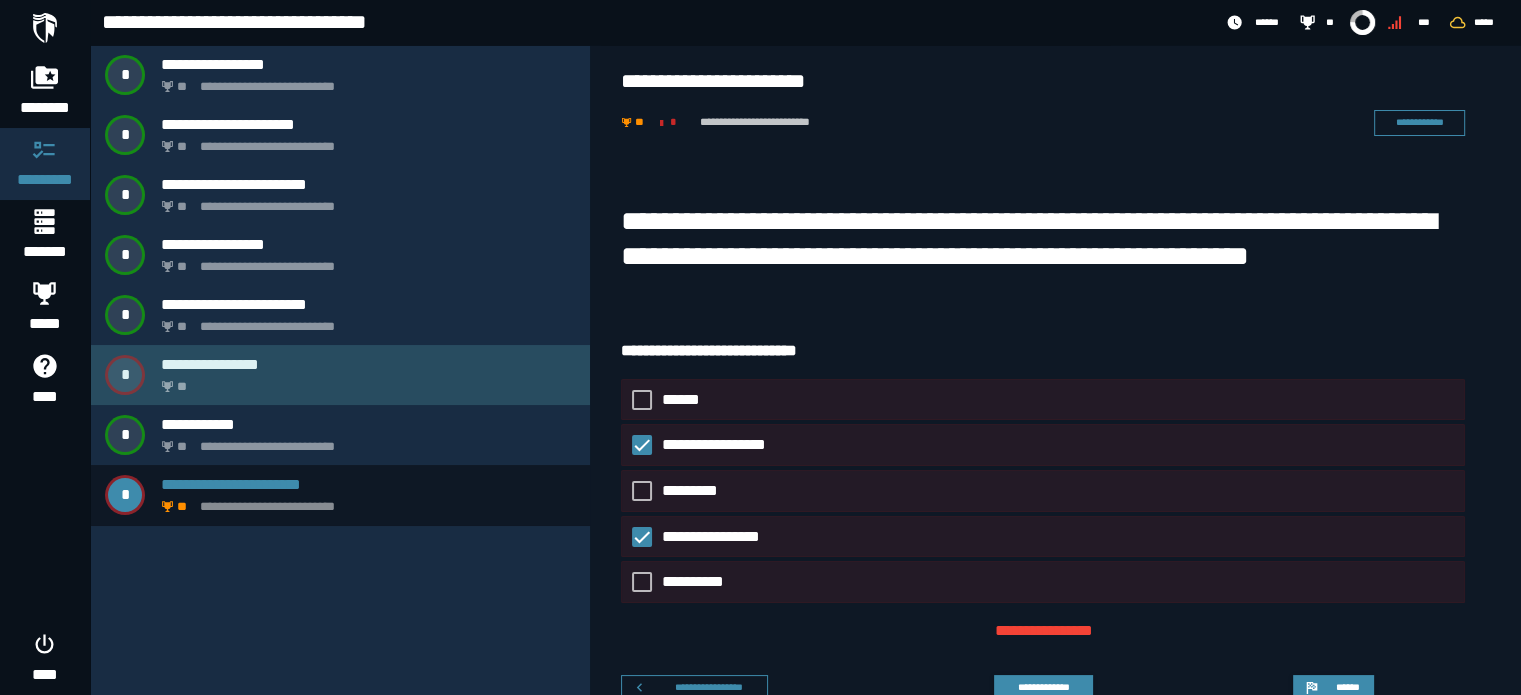 click on "**" at bounding box center [364, 381] 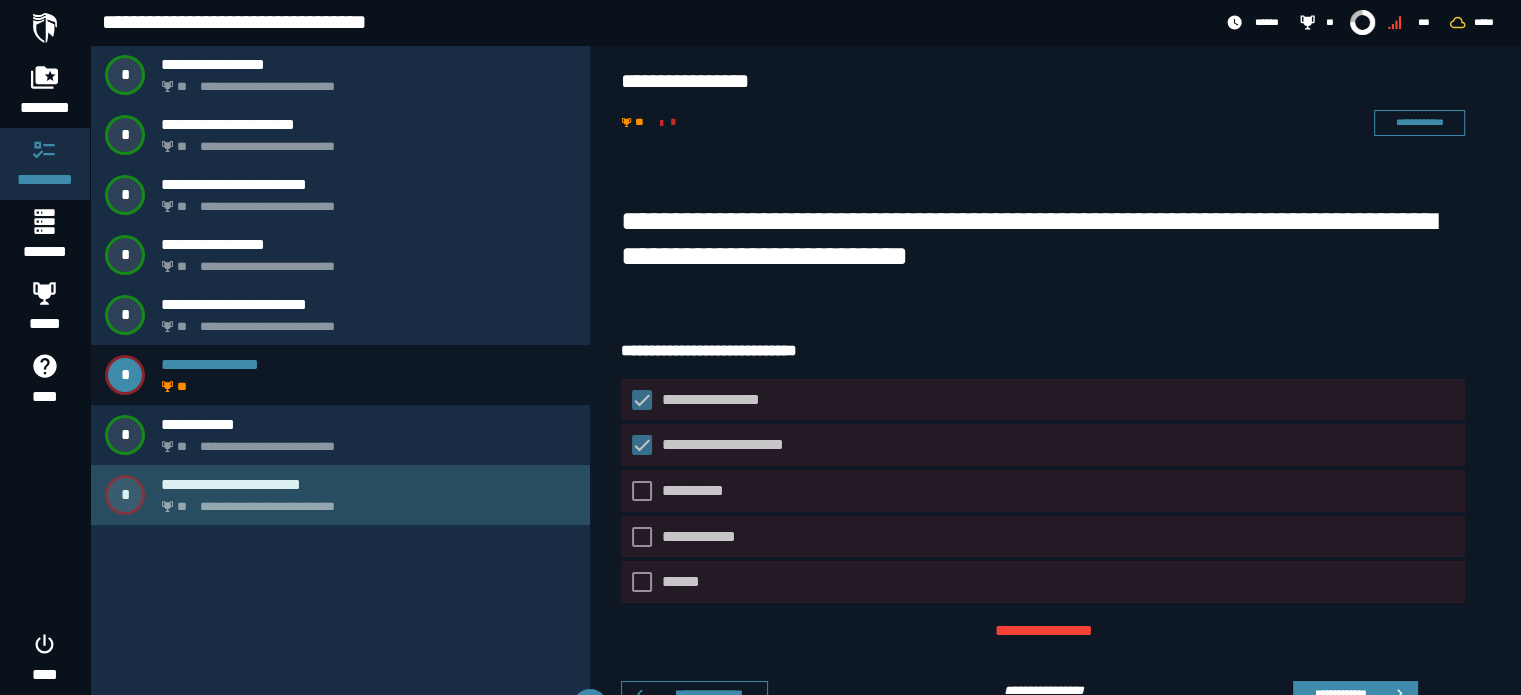 click on "**********" 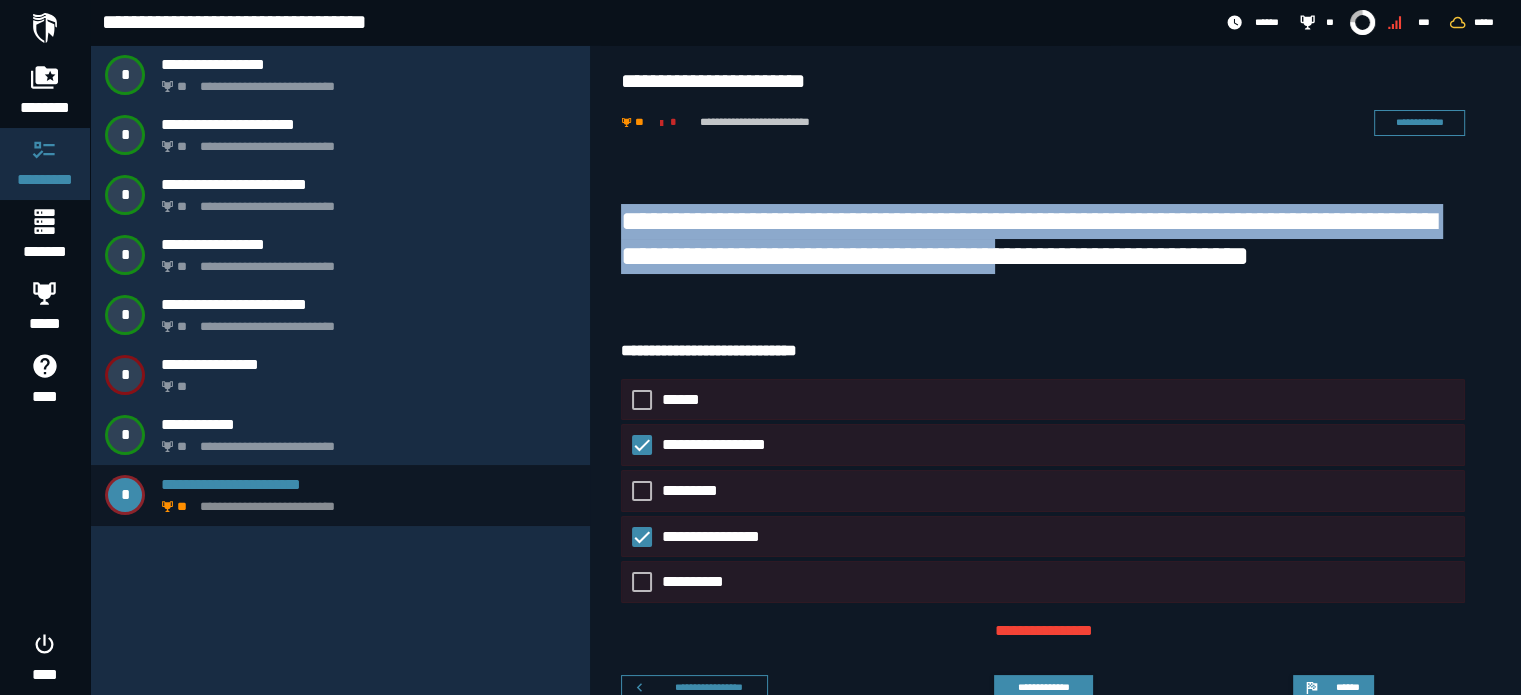 drag, startPoint x: 623, startPoint y: 219, endPoint x: 1120, endPoint y: 261, distance: 498.77148 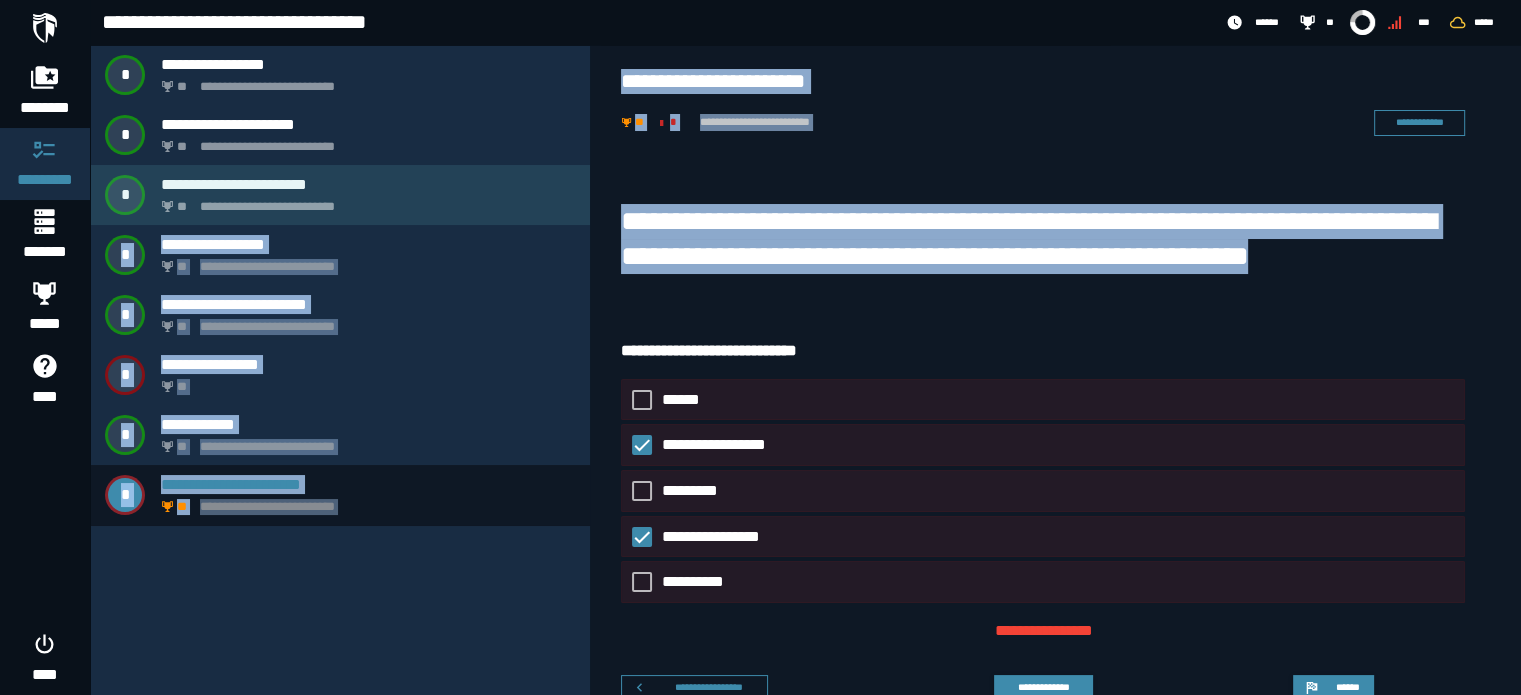 drag, startPoint x: 1377, startPoint y: 258, endPoint x: 544, endPoint y: 219, distance: 833.9125 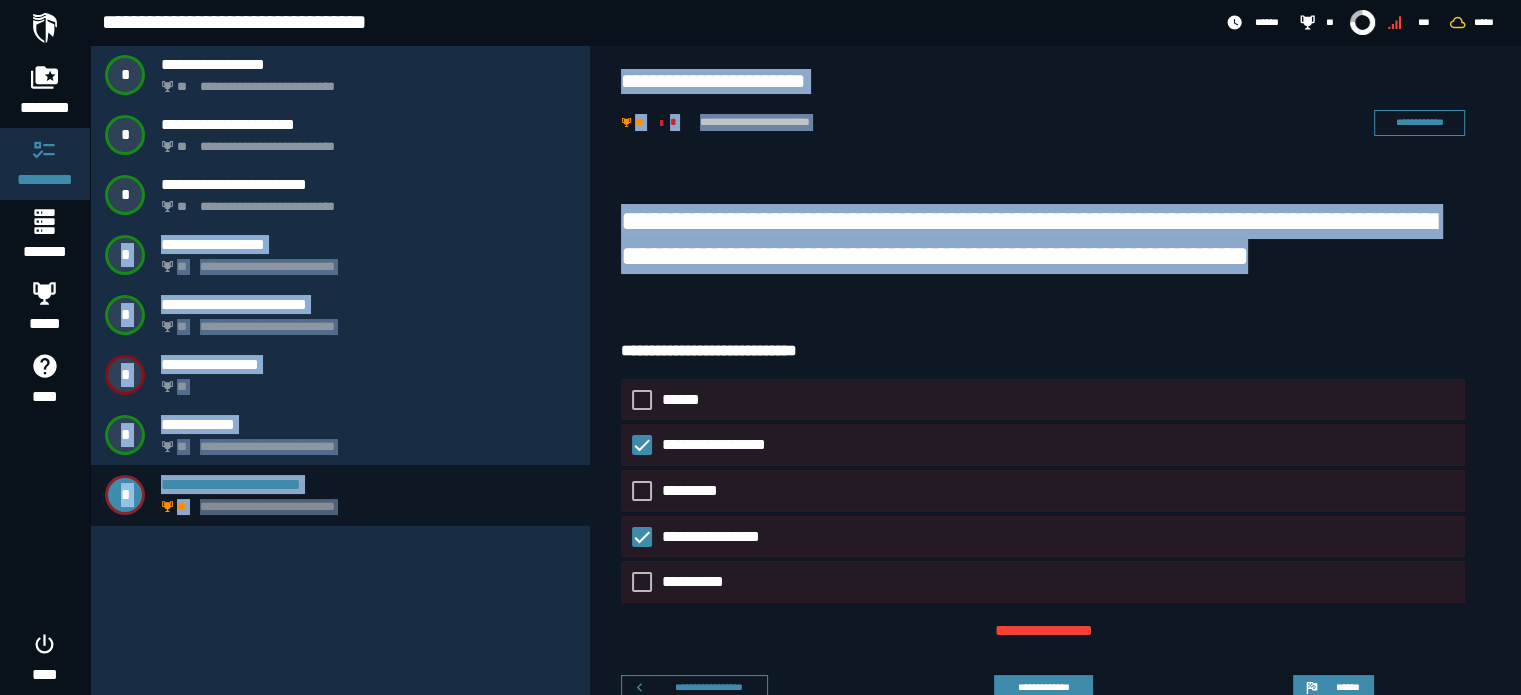 click on "**********" at bounding box center [1043, 240] 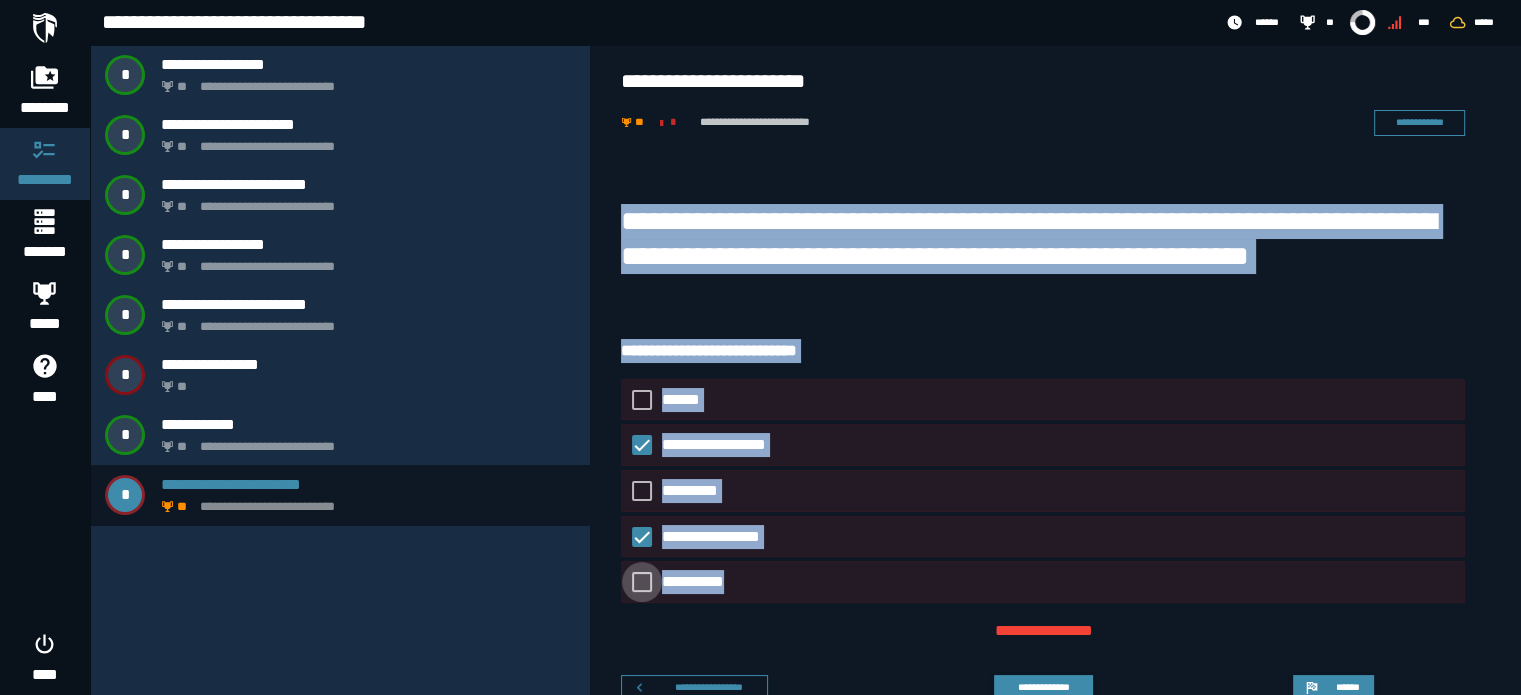 drag, startPoint x: 625, startPoint y: 222, endPoint x: 946, endPoint y: 578, distance: 479.35062 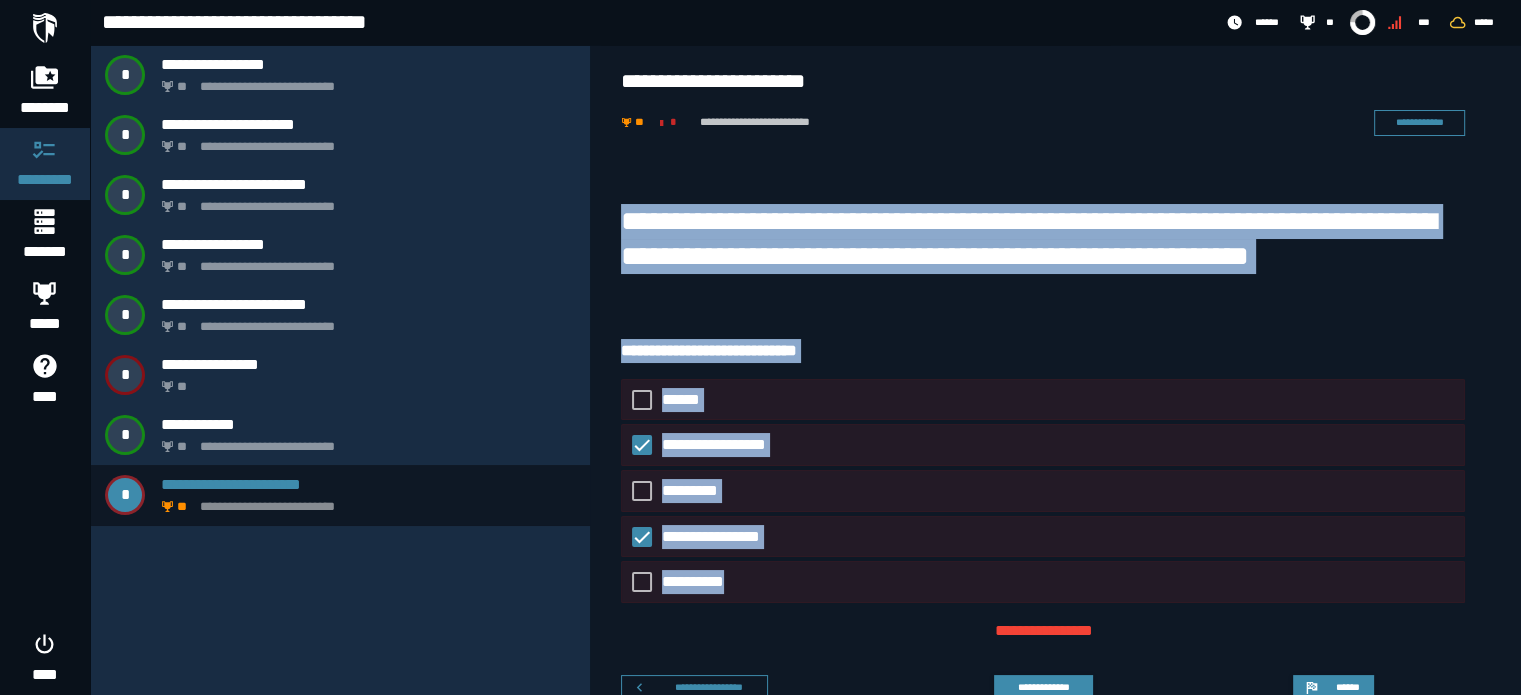 click on "[FIRST] [LAST] [STREET] [CITY] [STATE] [ZIP] [COUNTRY] [PHONE] [EMAIL] [SSN] [DLN] [CC] [DOB] [AGE] [TIME]" at bounding box center (1055, 454) 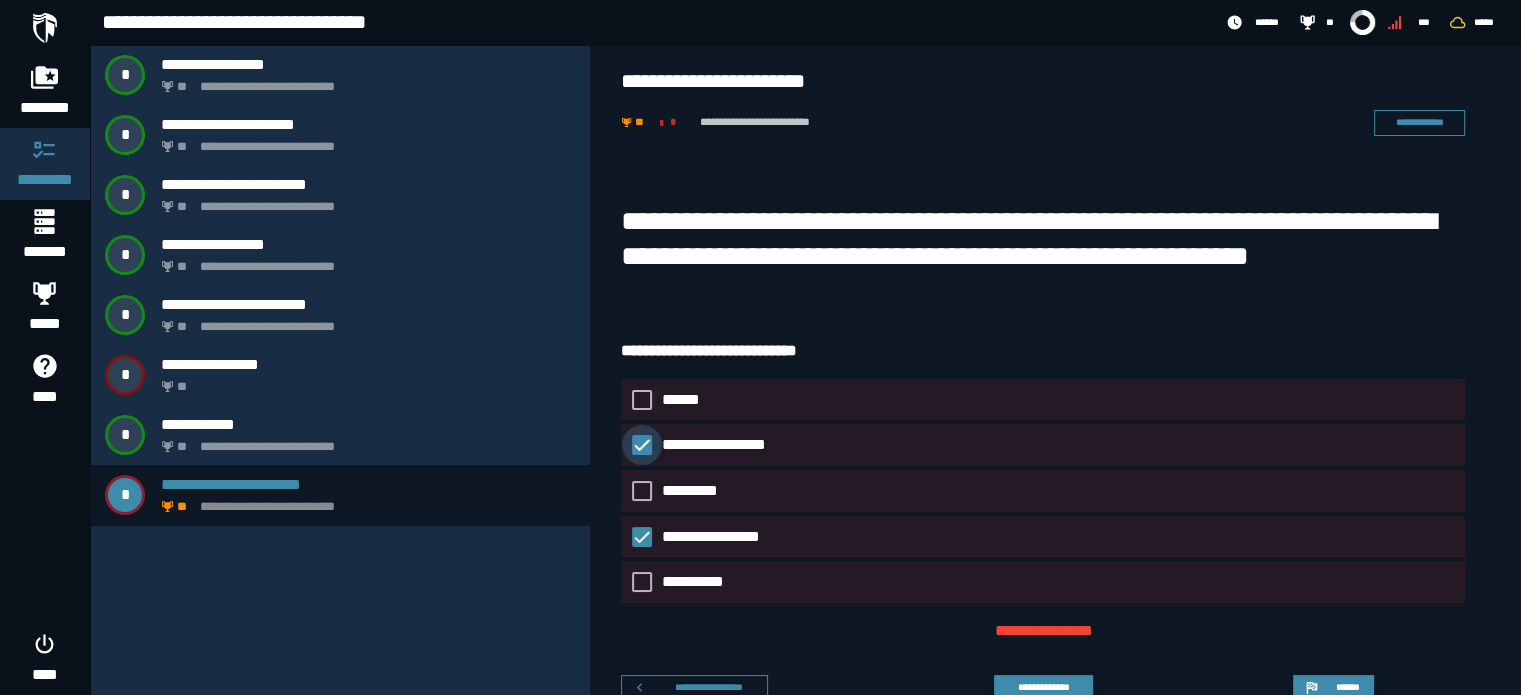click on "**********" at bounding box center [726, 445] 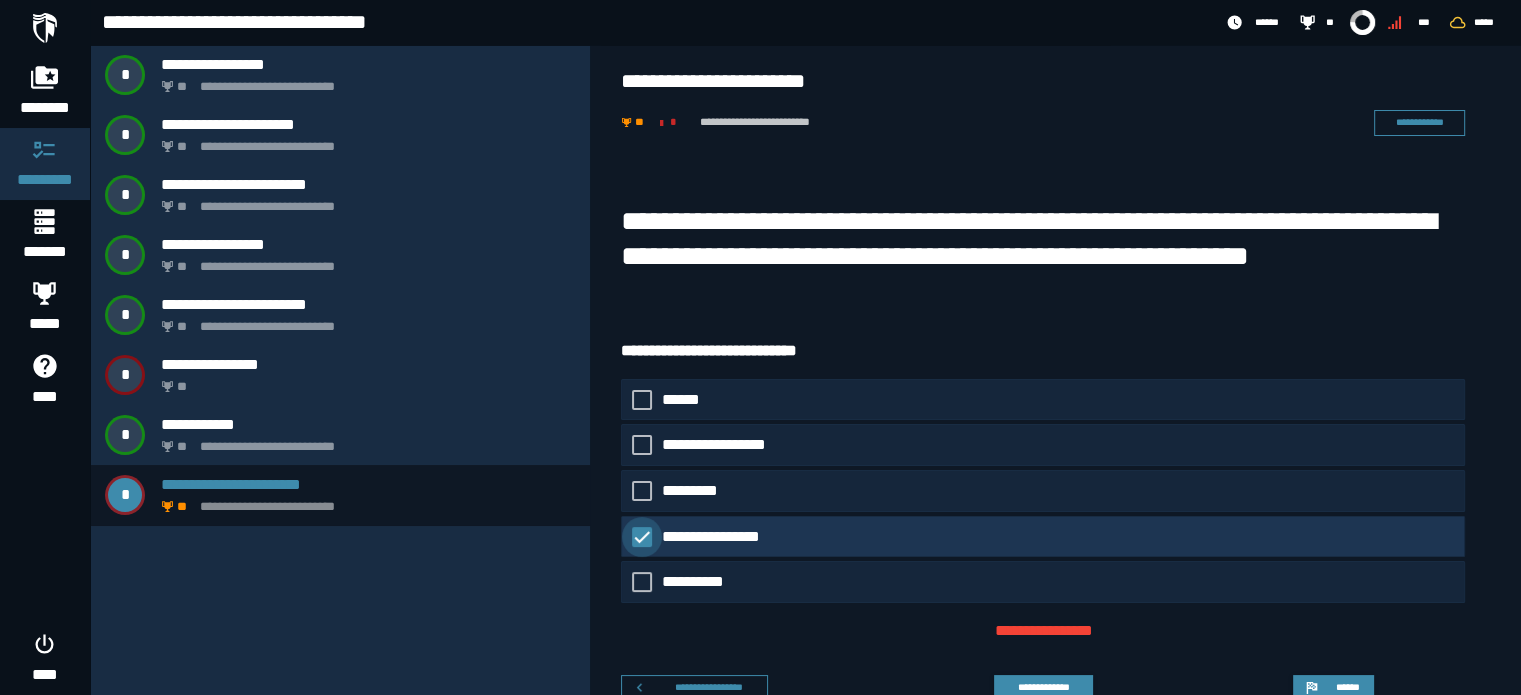 click on "**********" at bounding box center [726, 537] 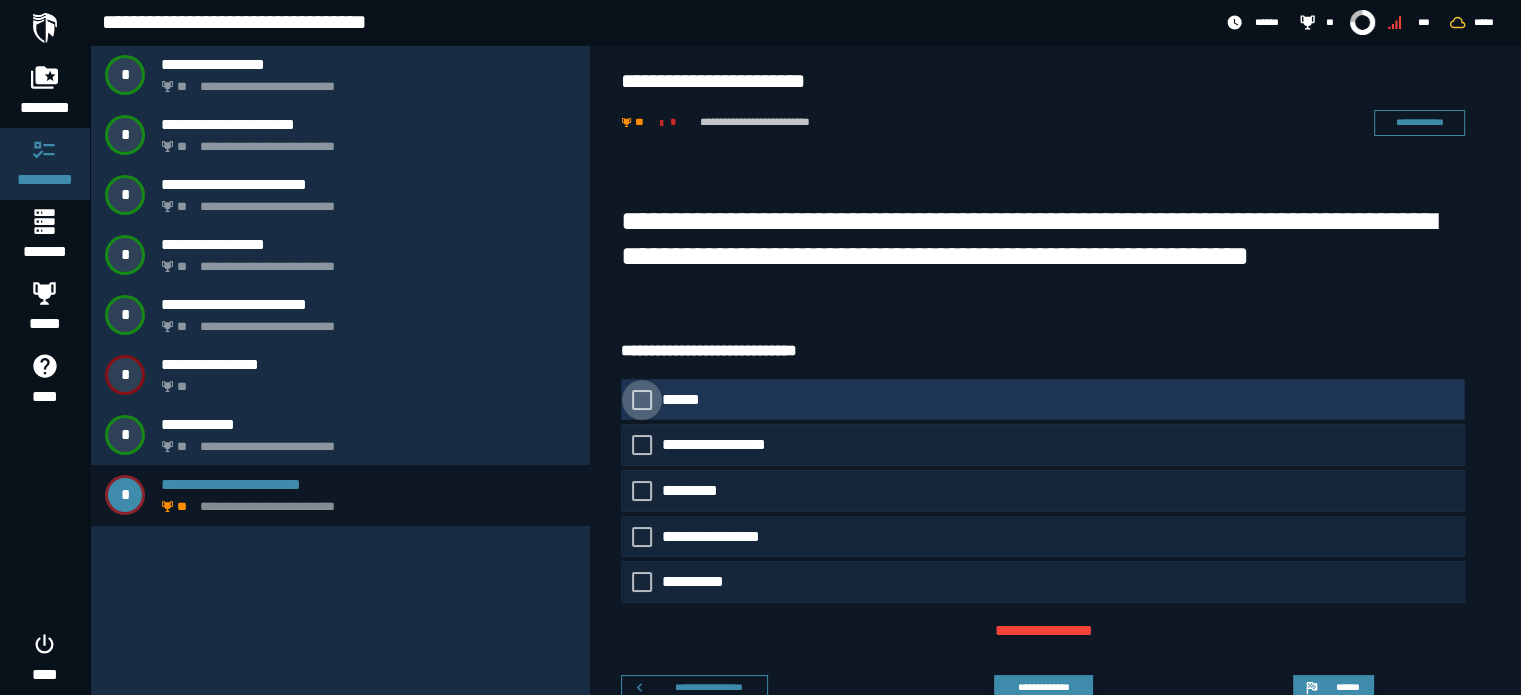 click on "******" at bounding box center (687, 400) 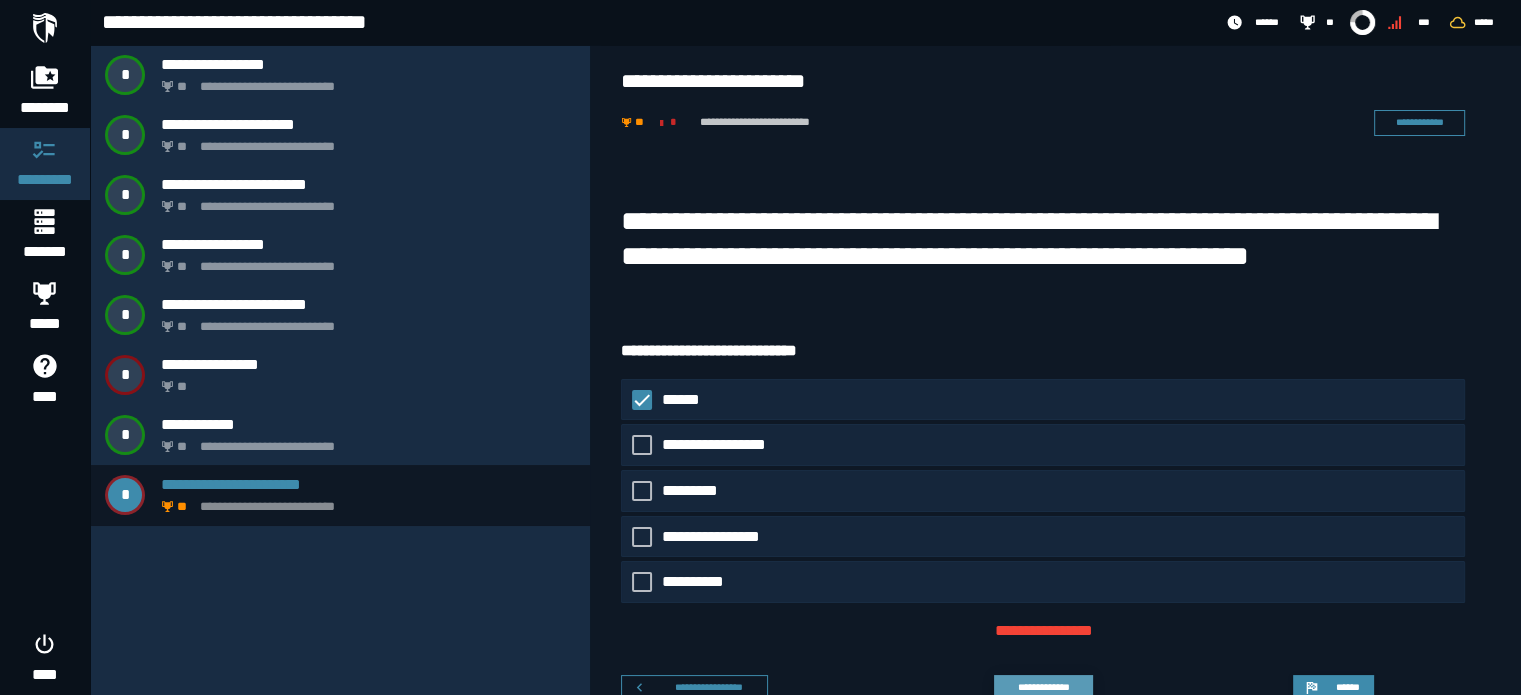 click on "**********" at bounding box center [1043, 687] 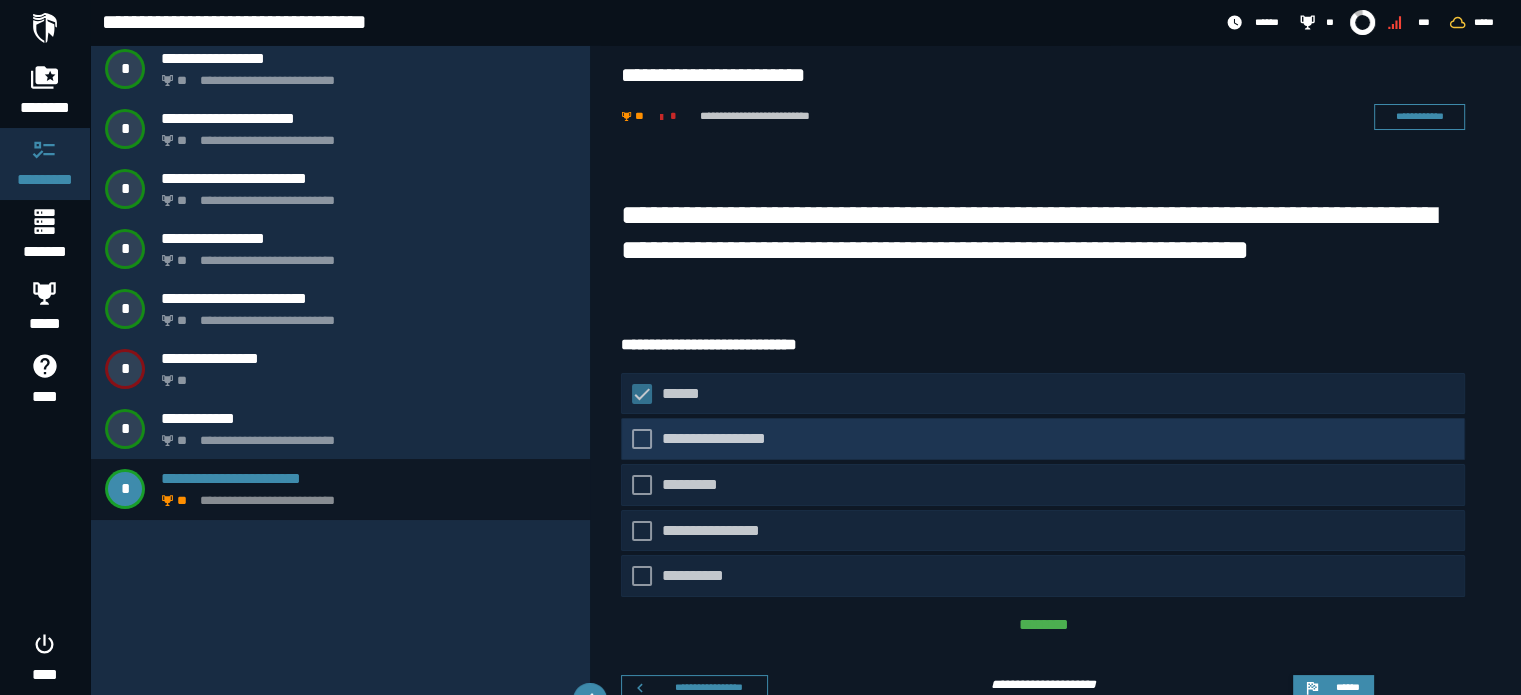scroll, scrollTop: 52, scrollLeft: 0, axis: vertical 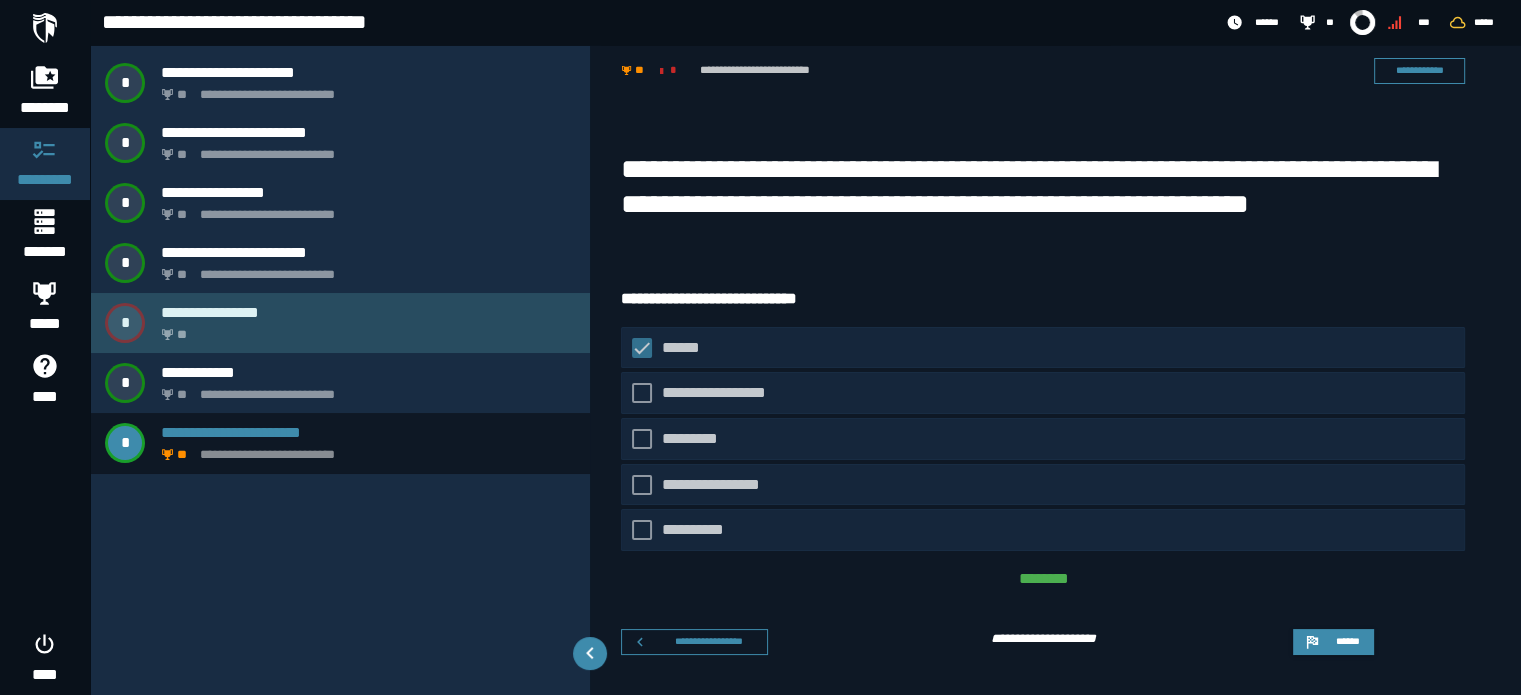 click on "**" at bounding box center [364, 329] 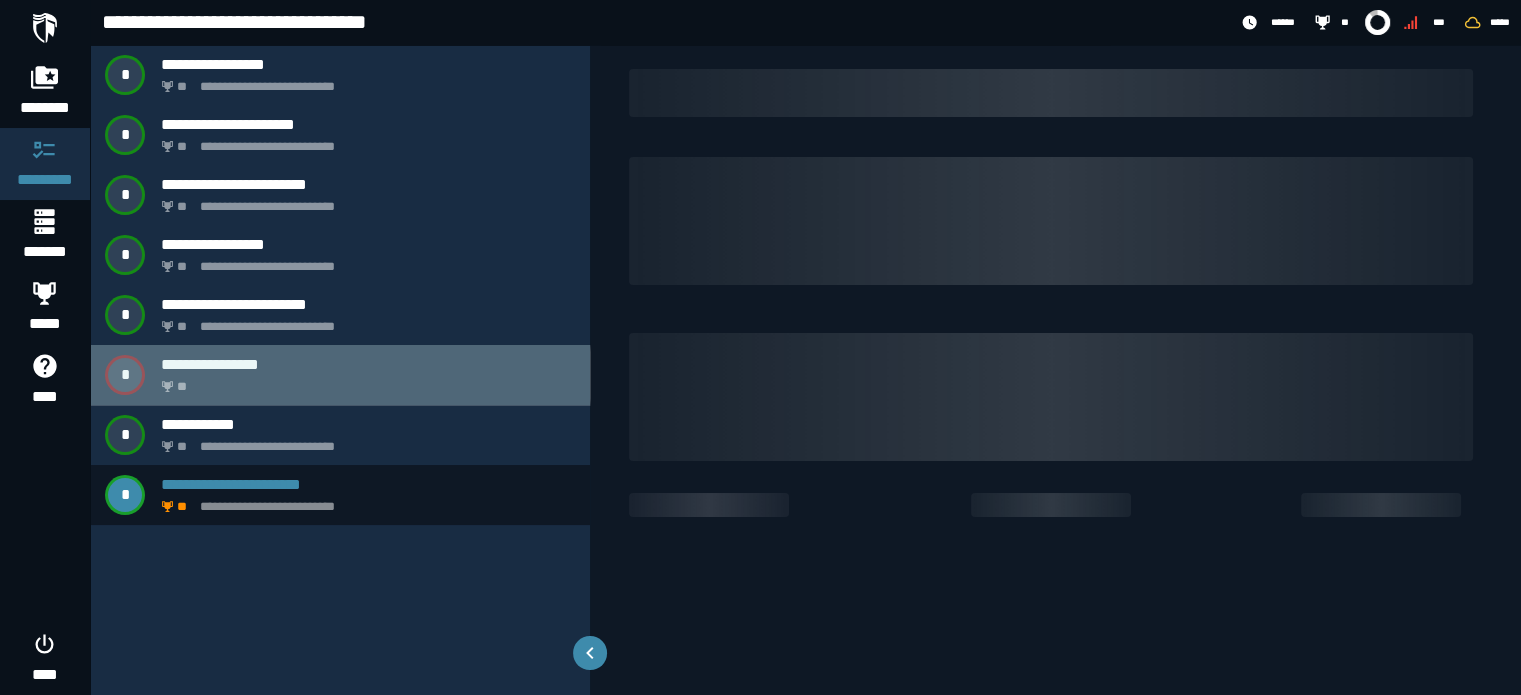 scroll, scrollTop: 0, scrollLeft: 0, axis: both 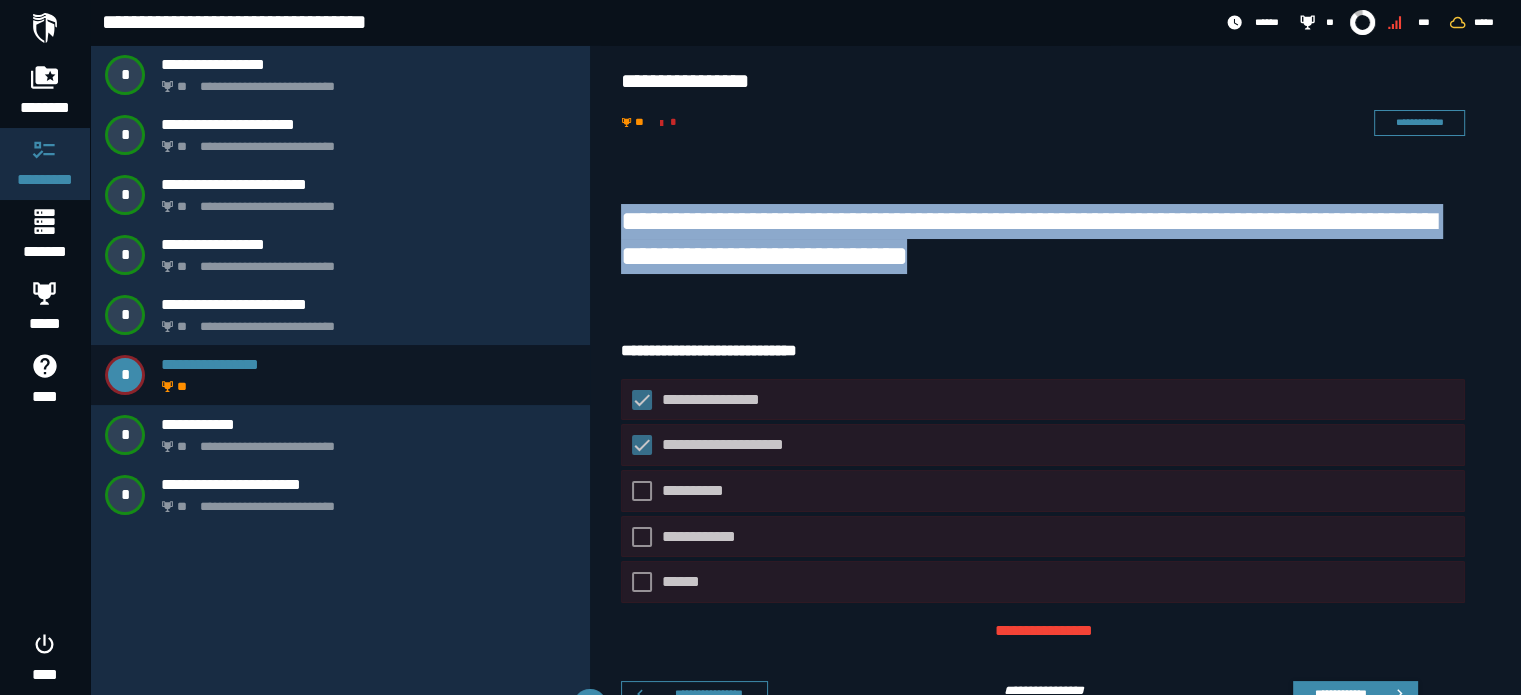drag, startPoint x: 1036, startPoint y: 258, endPoint x: 621, endPoint y: 221, distance: 416.64612 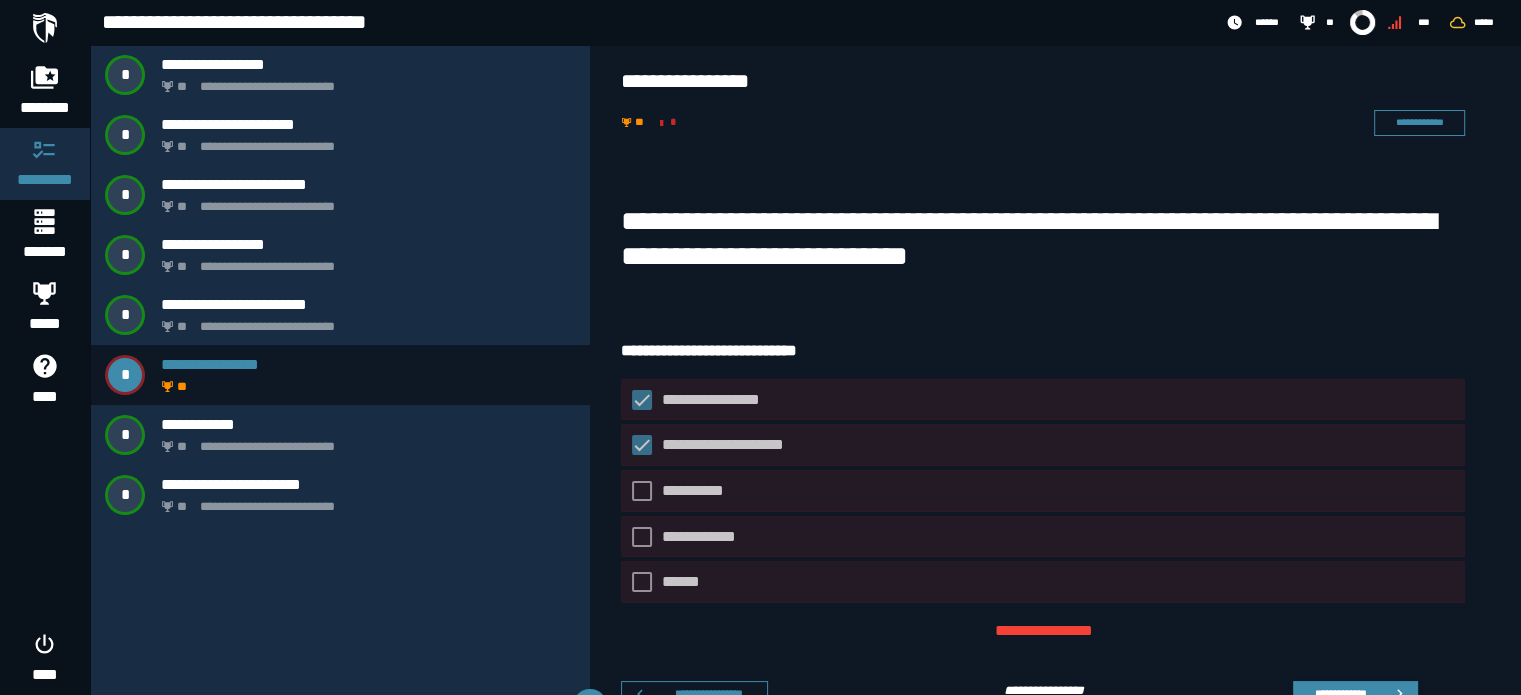click on "[FIRST] [LAST] [STREET] [CITY] [STATE] [ZIP] [COUNTRY] [PHONE] [EMAIL] [SSN] [DLN] [CC] [DOB] [AGE] [TIME]" at bounding box center (1055, 441) 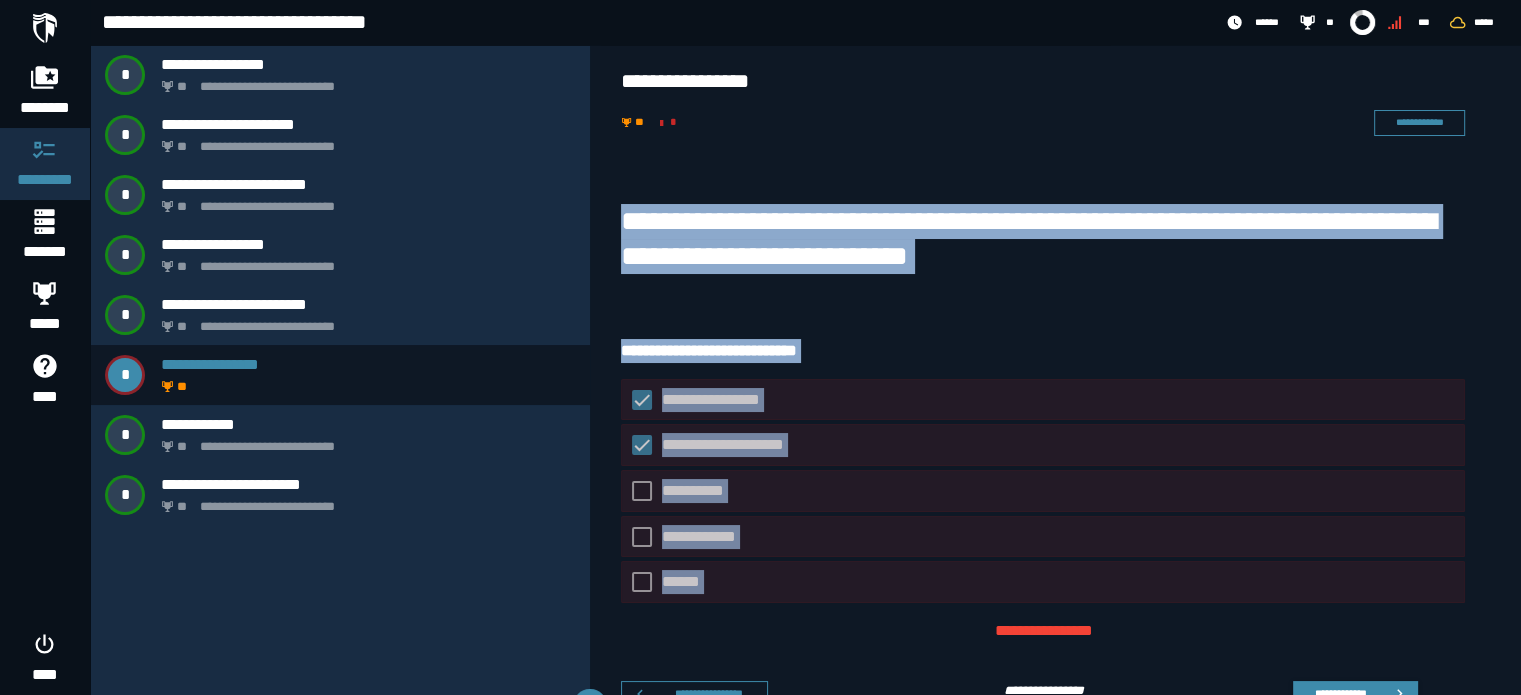 drag, startPoint x: 619, startPoint y: 216, endPoint x: 832, endPoint y: 614, distance: 451.41223 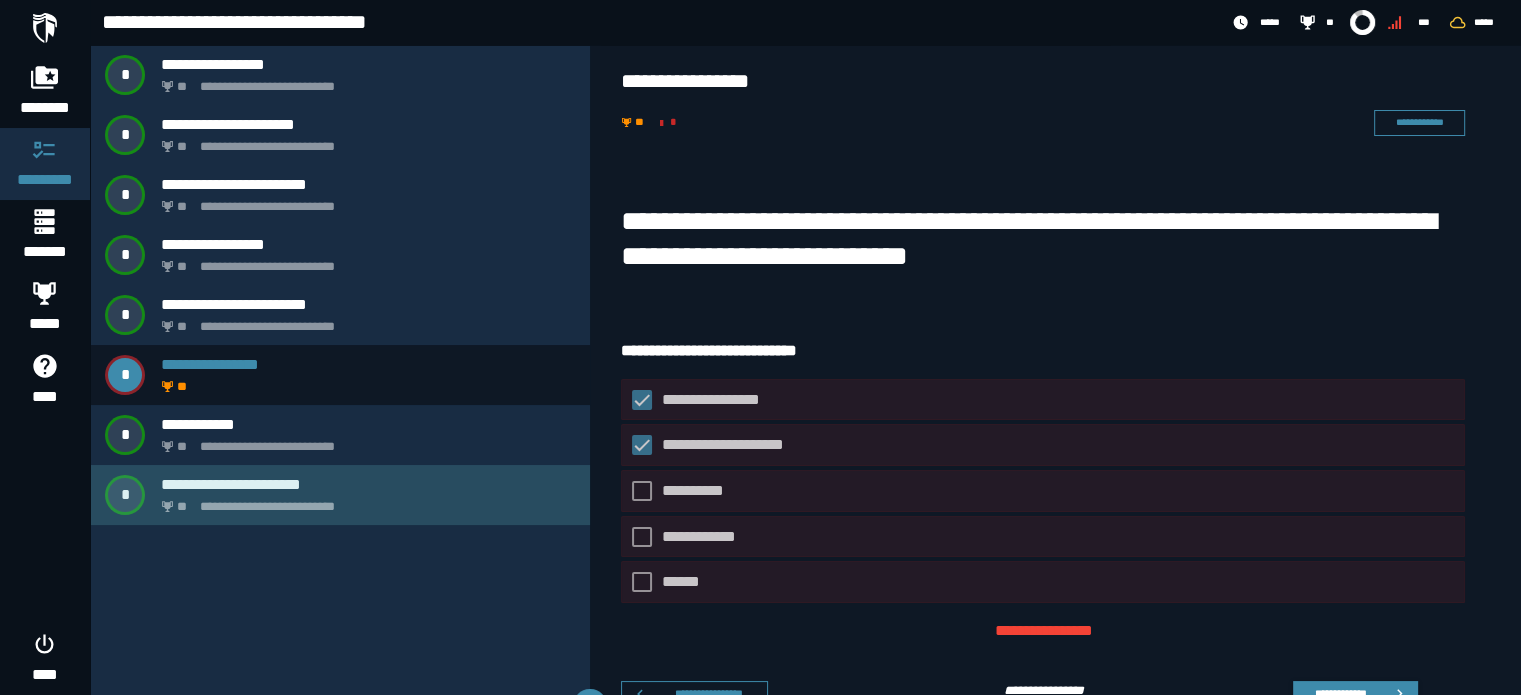 click on "**********" at bounding box center (364, 501) 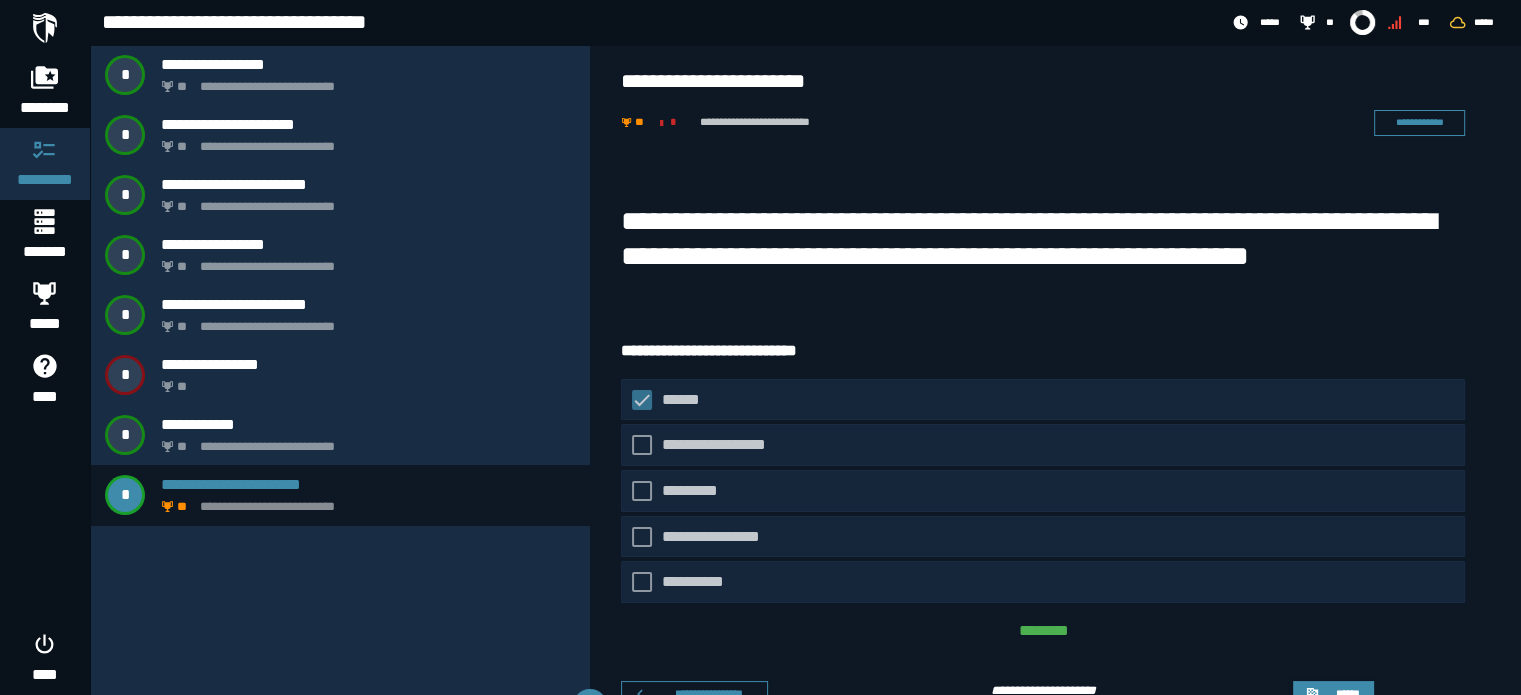 scroll, scrollTop: 52, scrollLeft: 0, axis: vertical 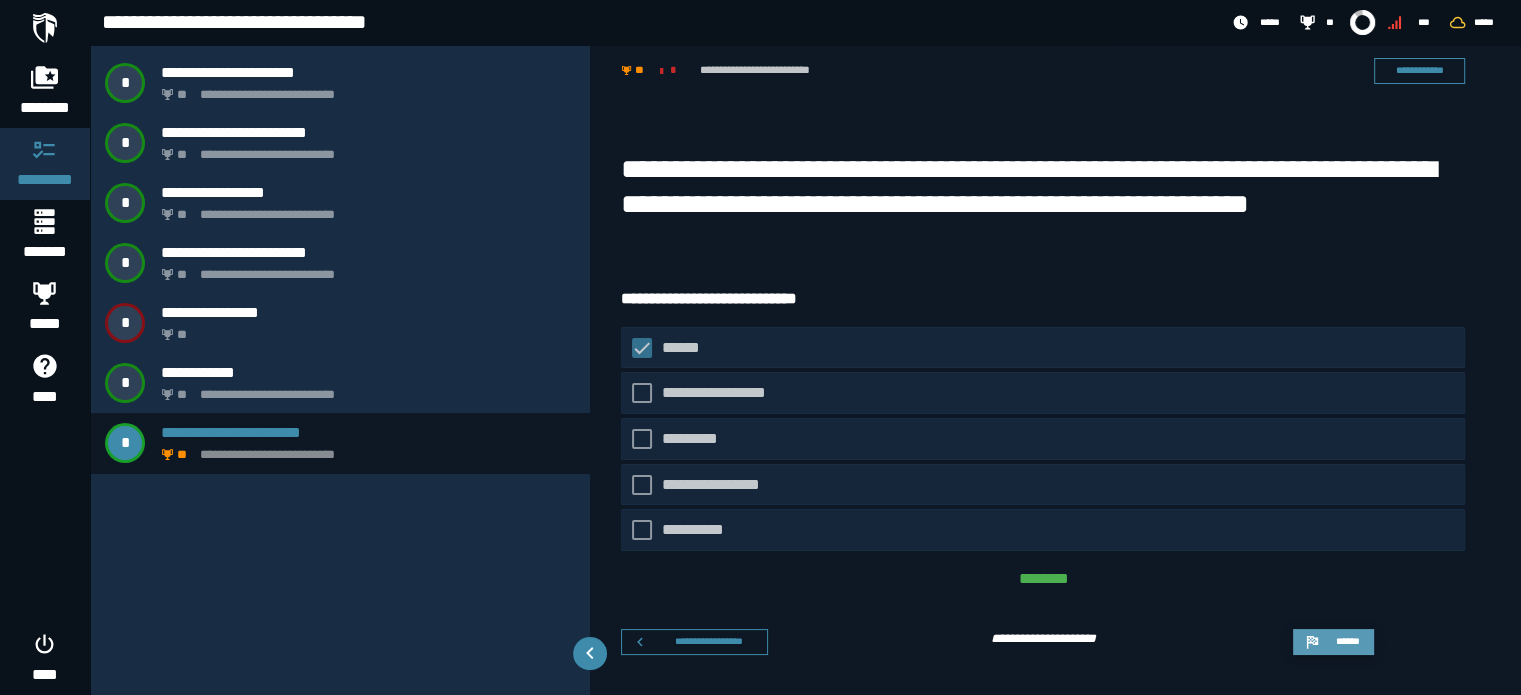 click on "******" at bounding box center (1348, 641) 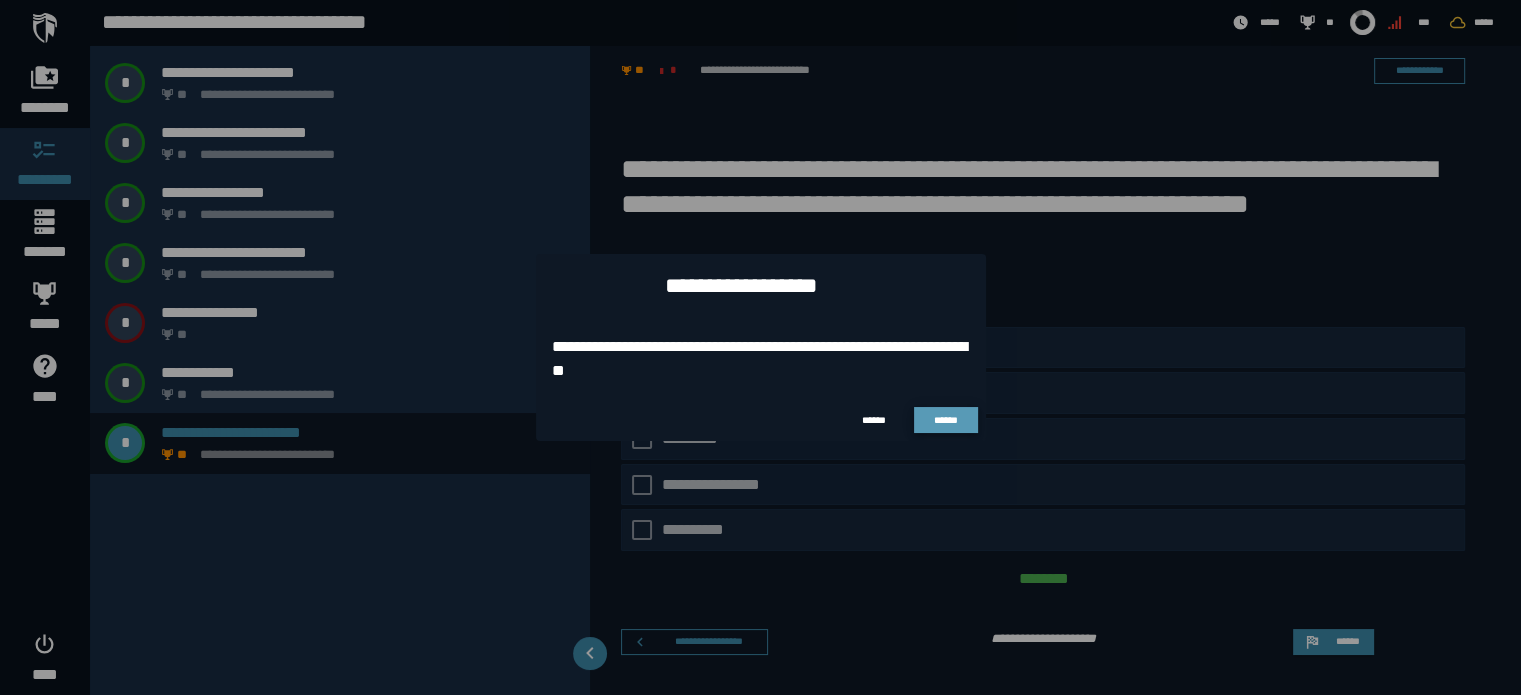 click on "******" at bounding box center (945, 420) 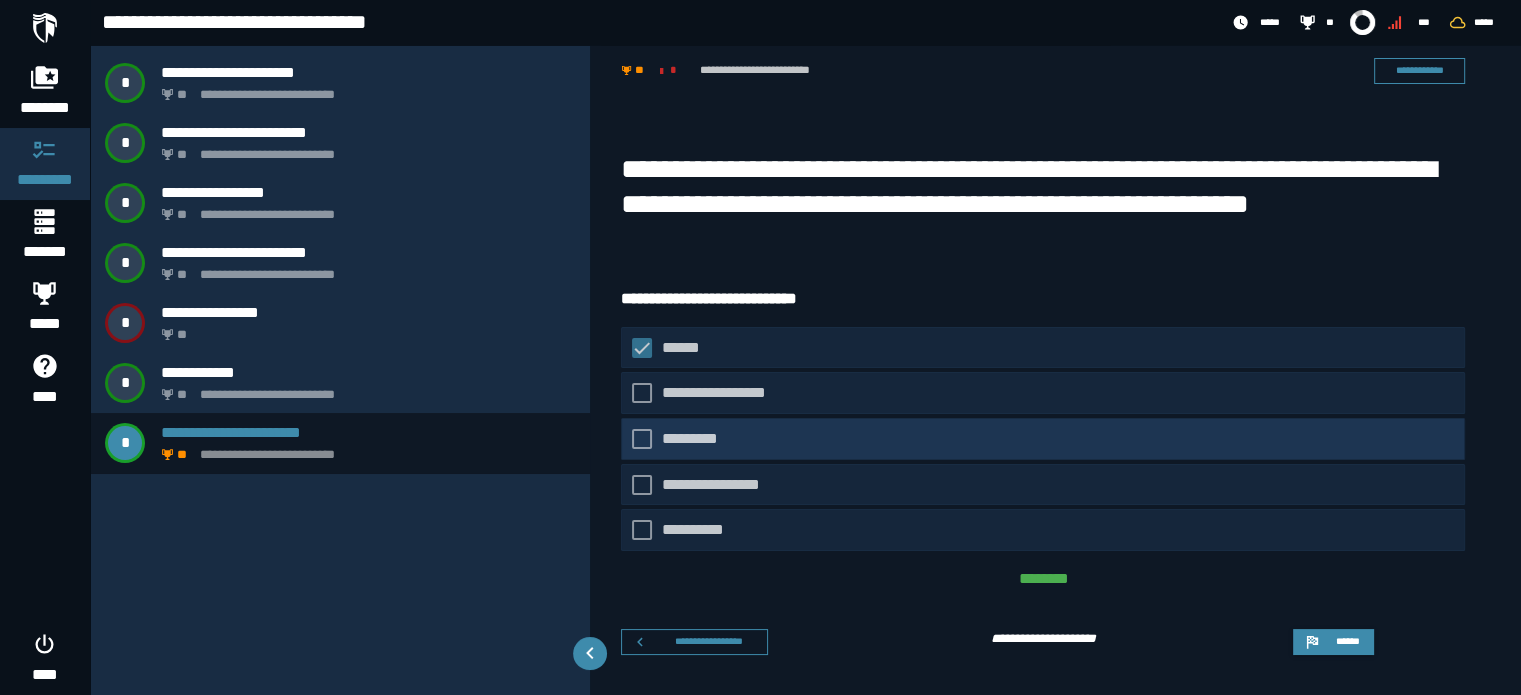 scroll, scrollTop: 0, scrollLeft: 0, axis: both 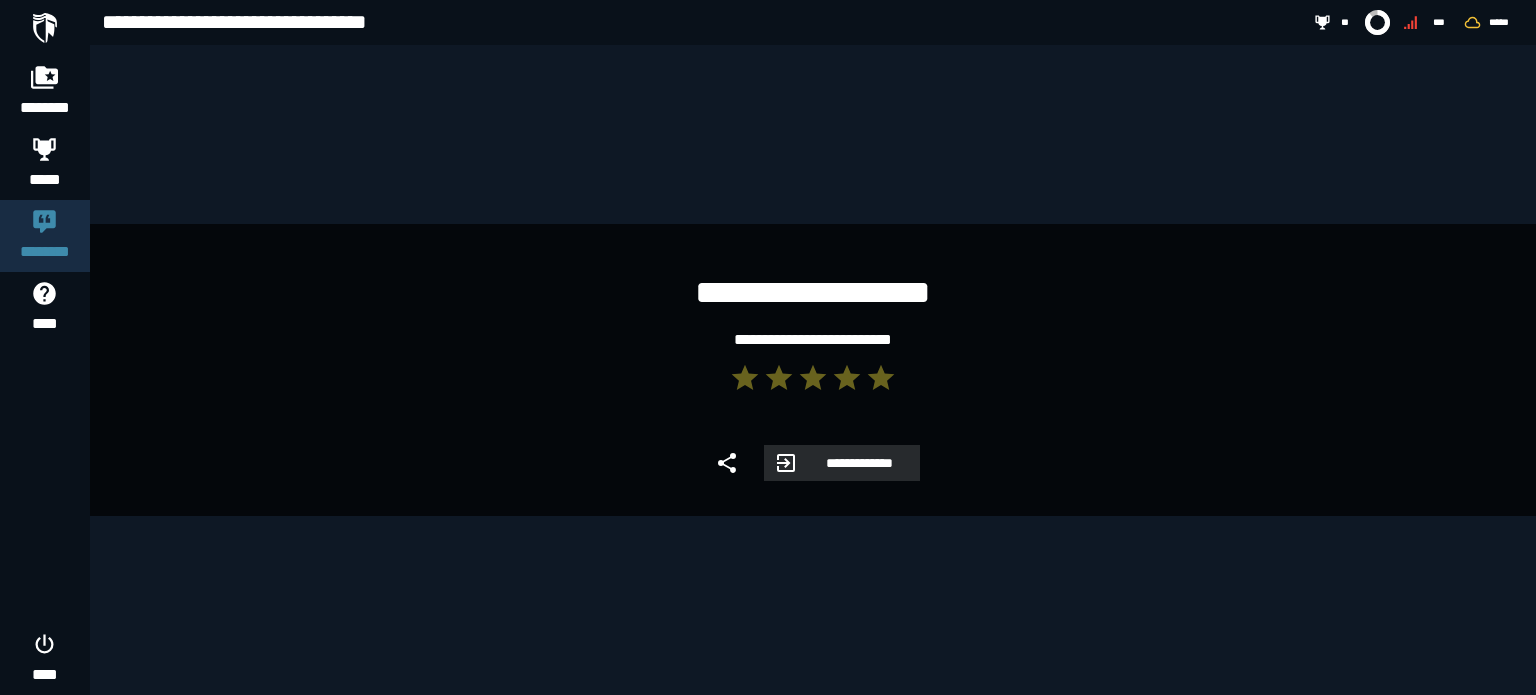 click on "**********" at bounding box center [859, 463] 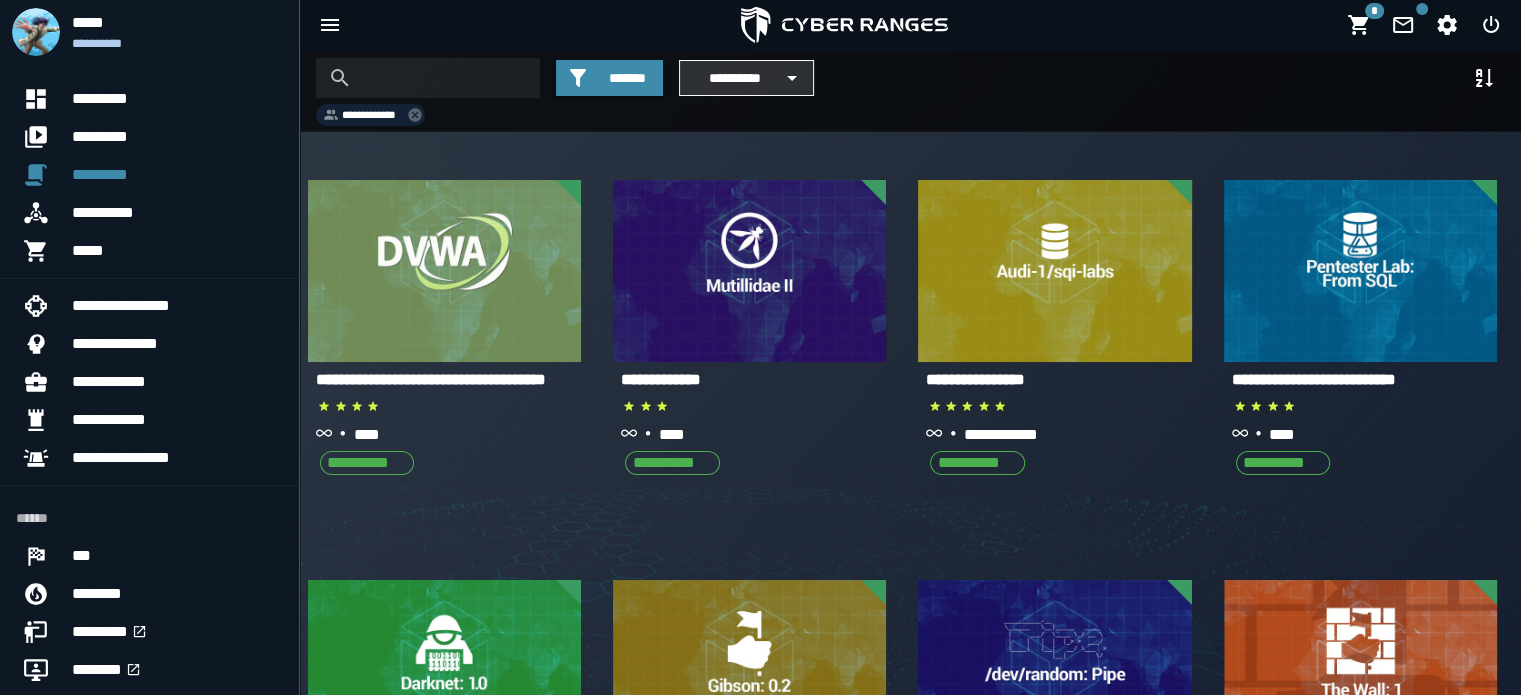 click 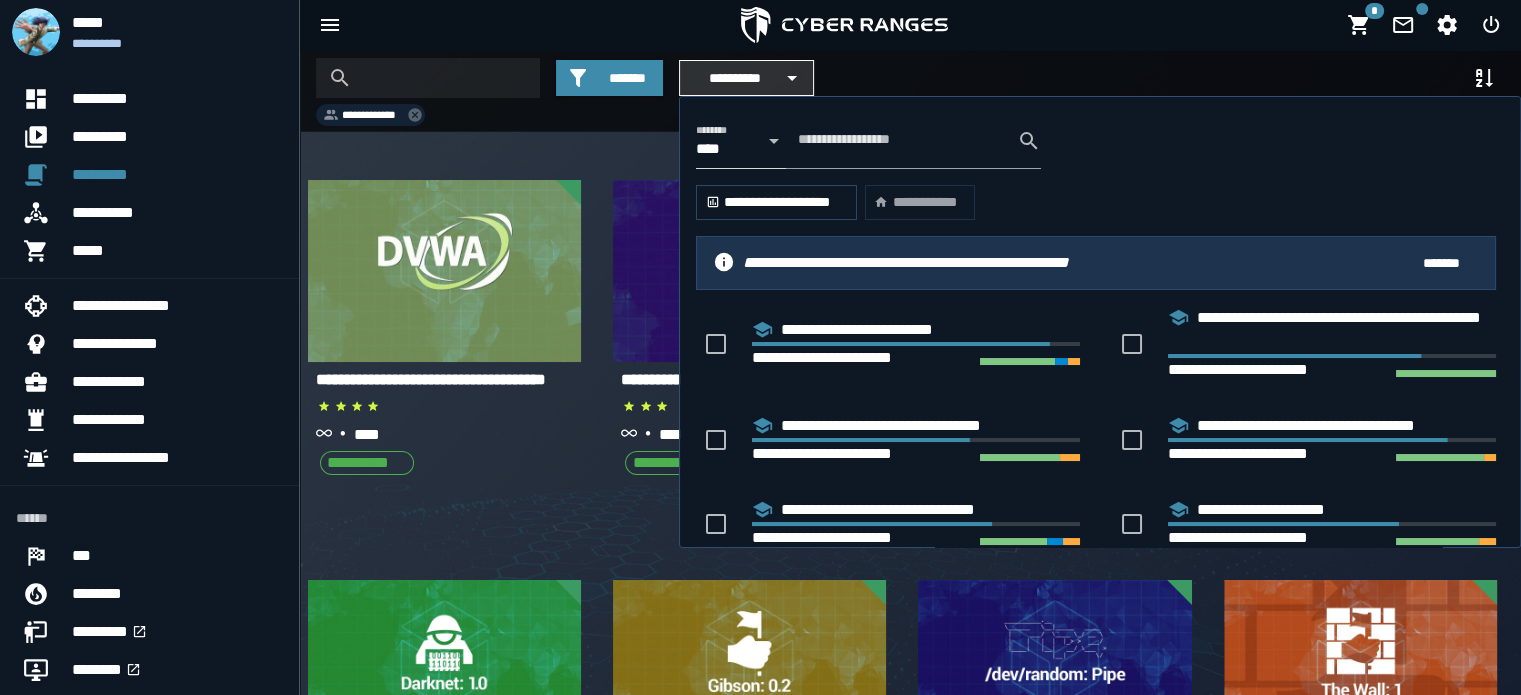click 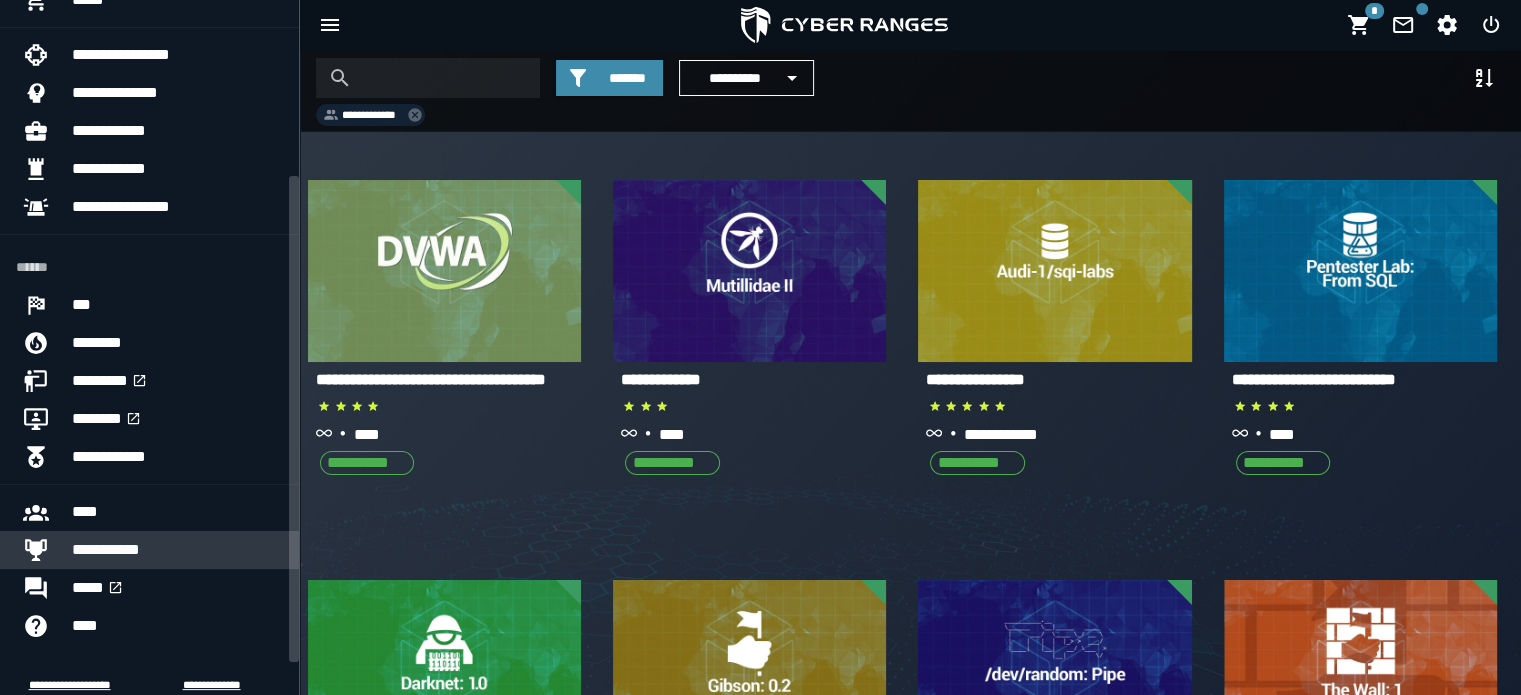 scroll, scrollTop: 298, scrollLeft: 0, axis: vertical 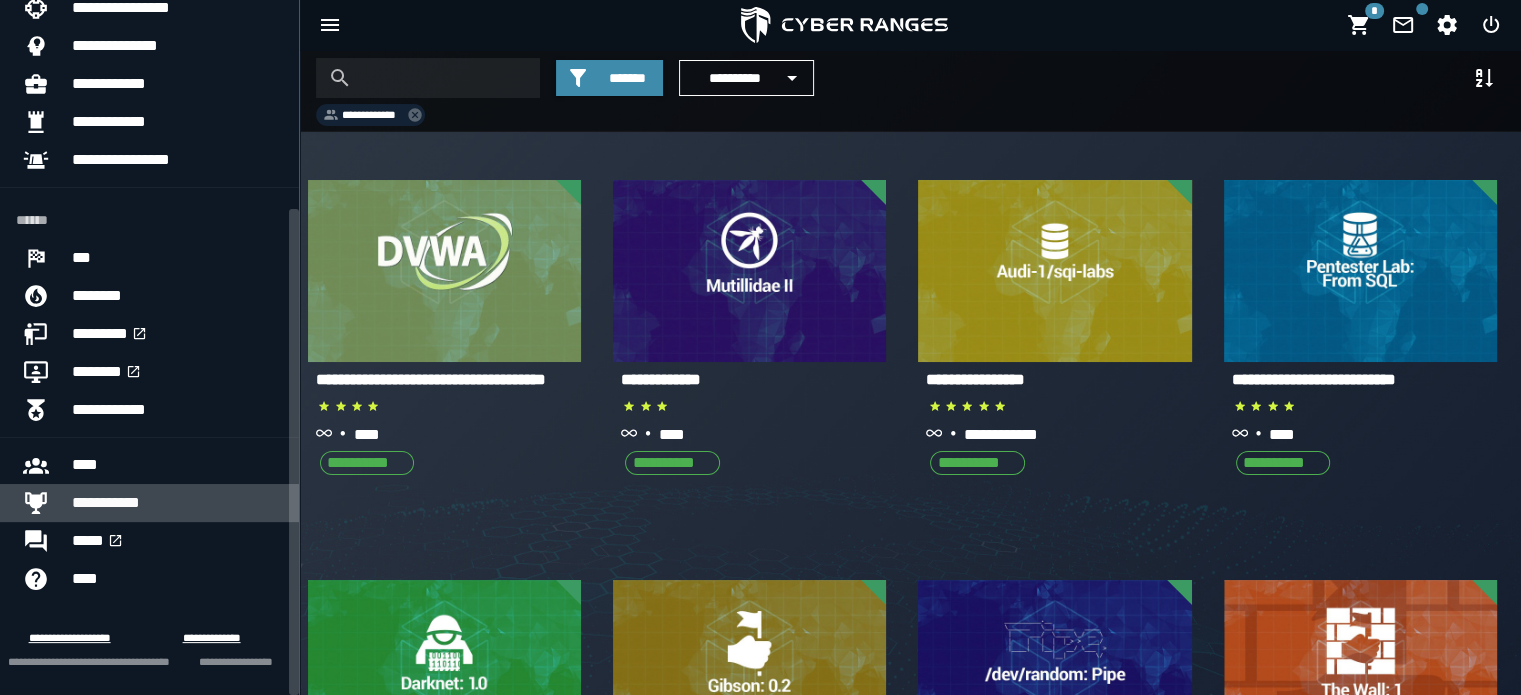 click on "**********" at bounding box center [177, 503] 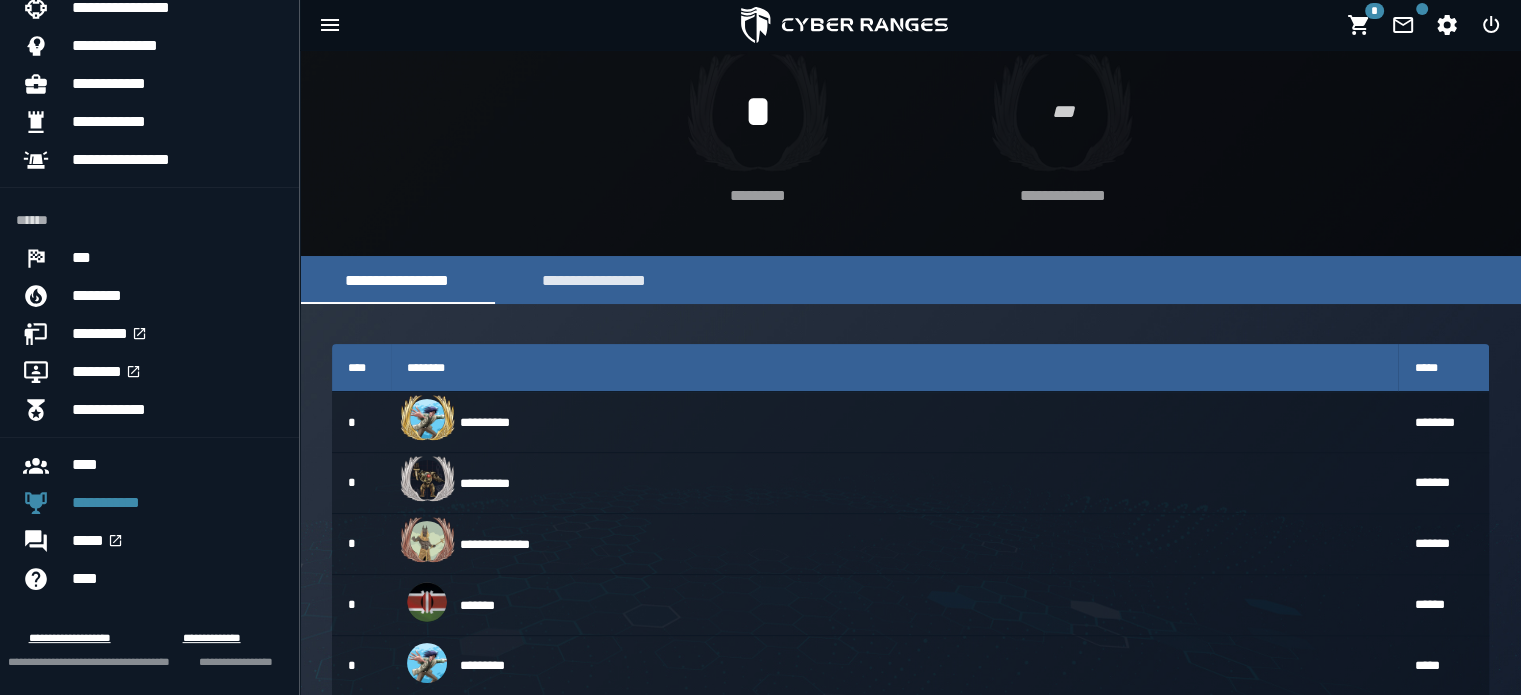 scroll, scrollTop: 0, scrollLeft: 0, axis: both 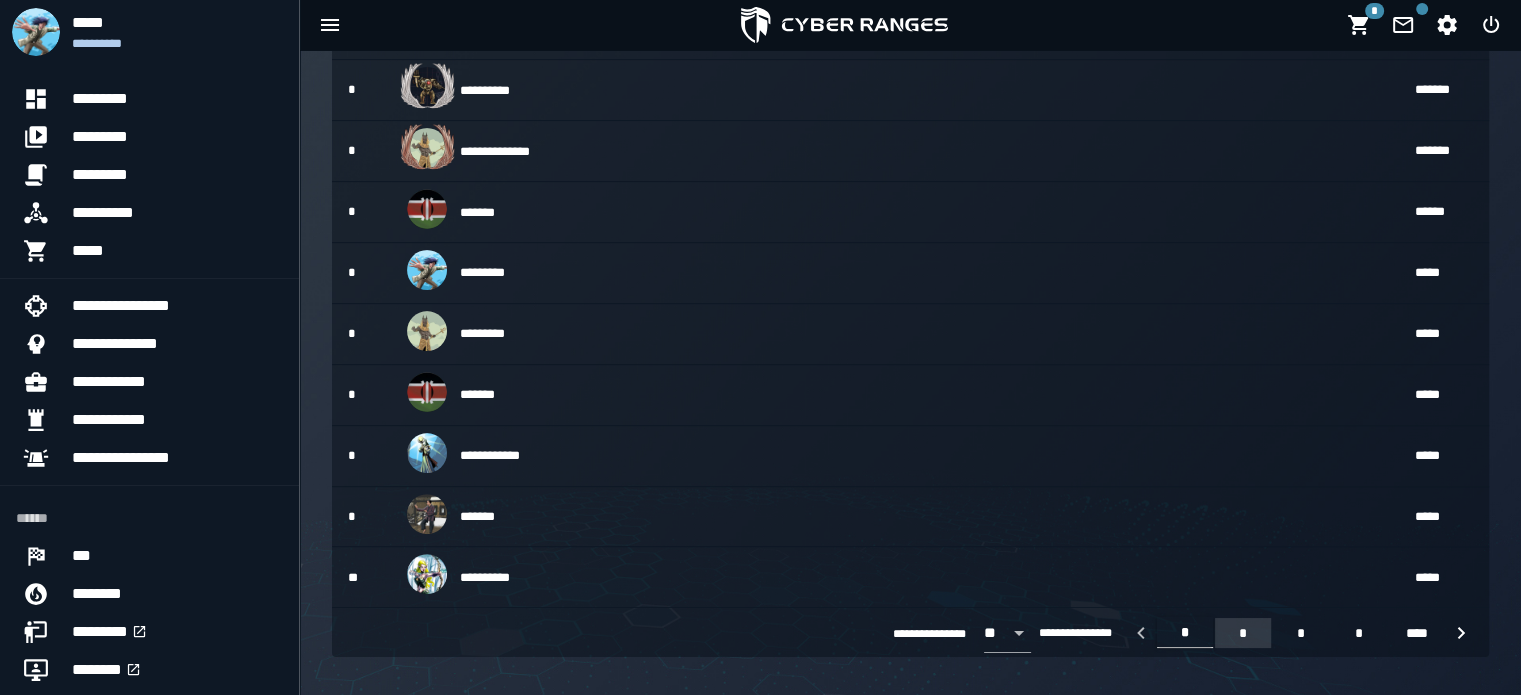 click on "*" at bounding box center (1243, 633) 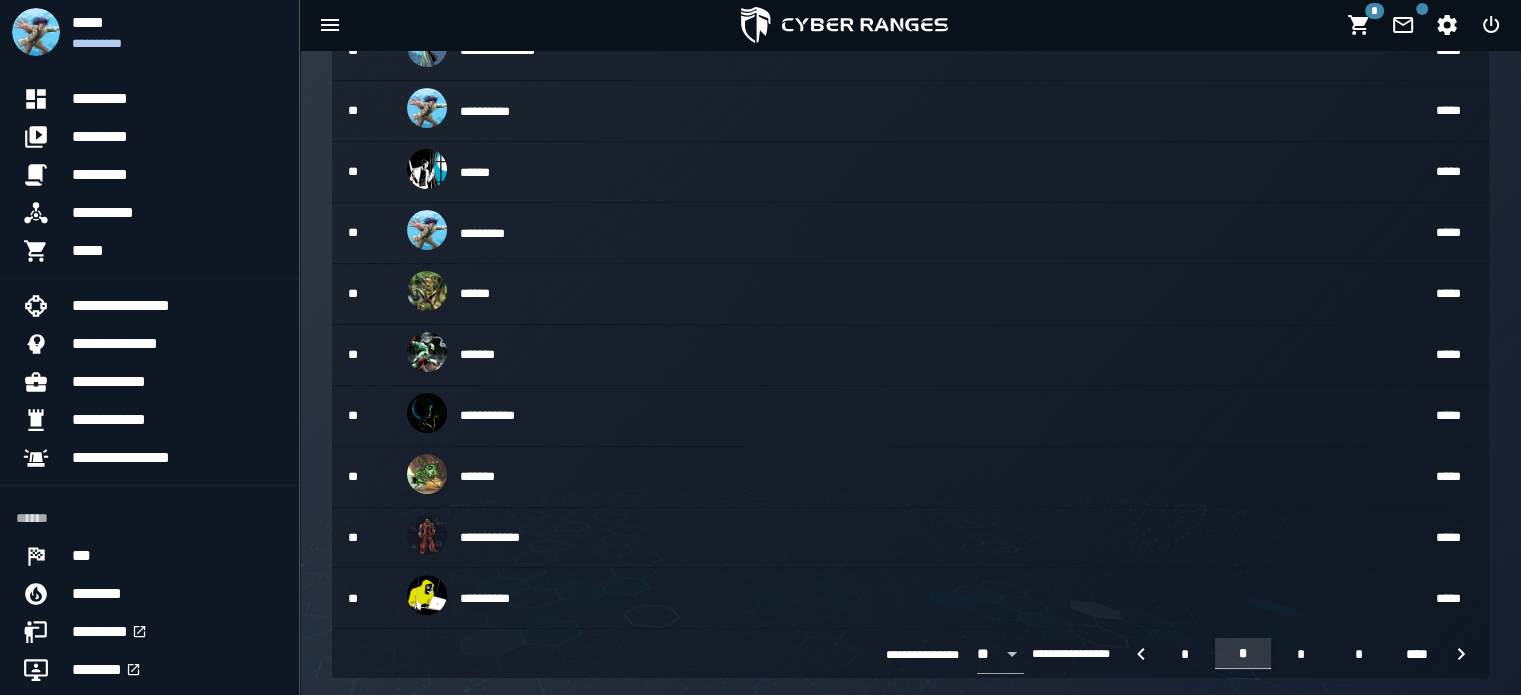 scroll, scrollTop: 505, scrollLeft: 0, axis: vertical 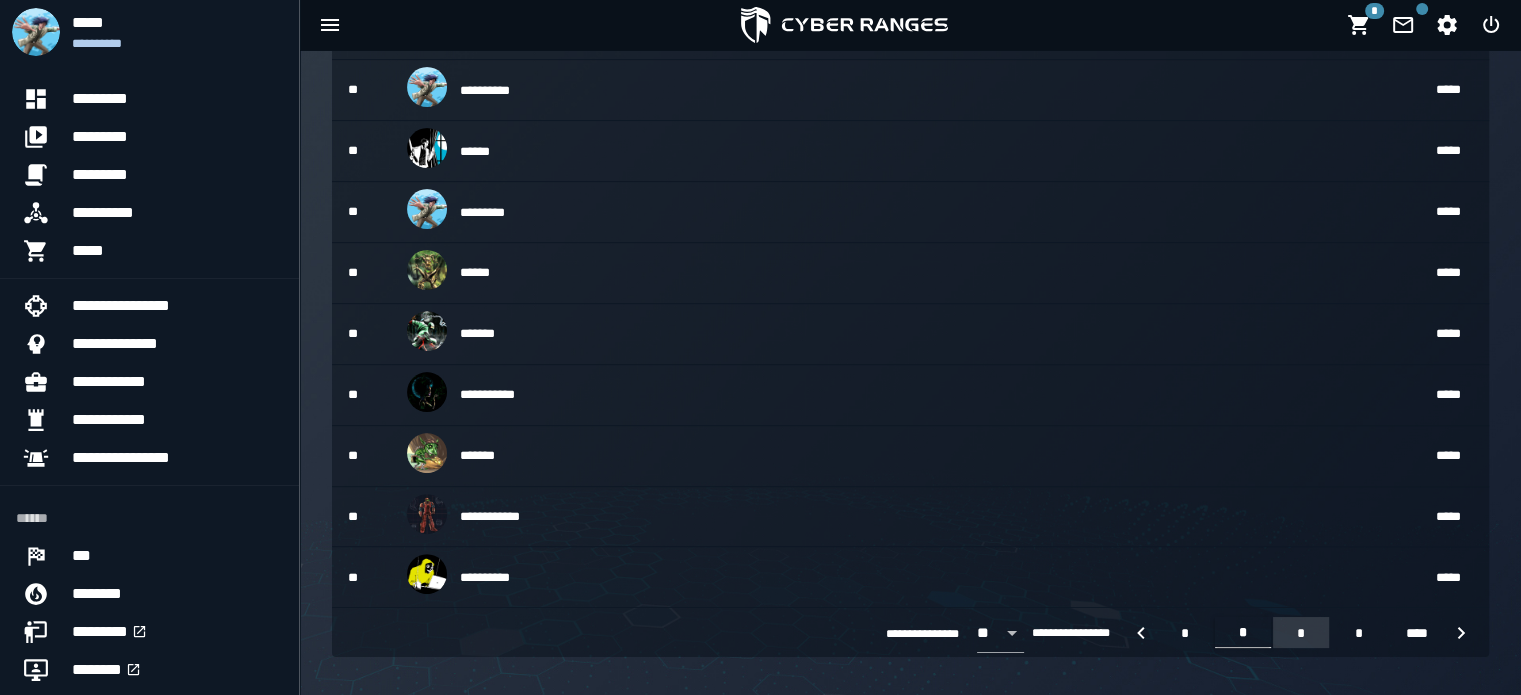 click on "*" at bounding box center (1301, 632) 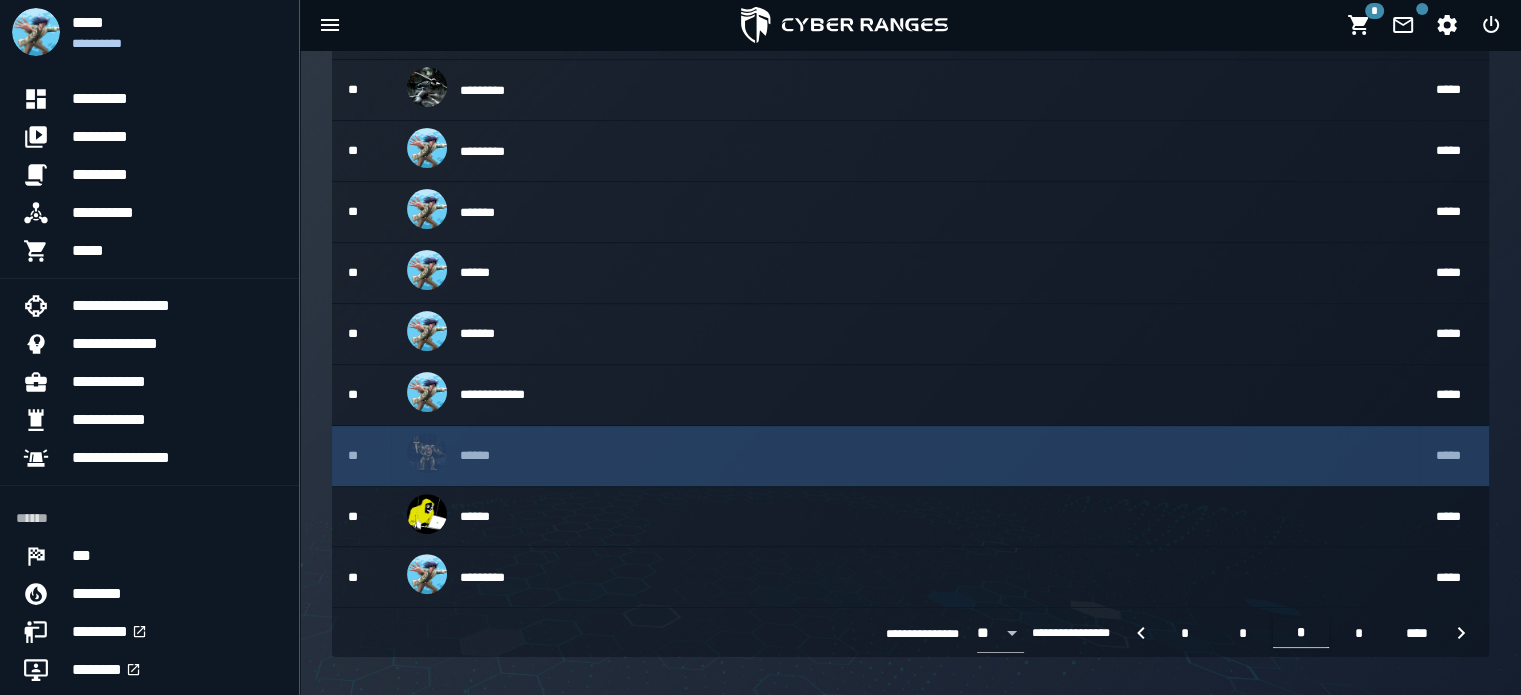 scroll, scrollTop: 0, scrollLeft: 0, axis: both 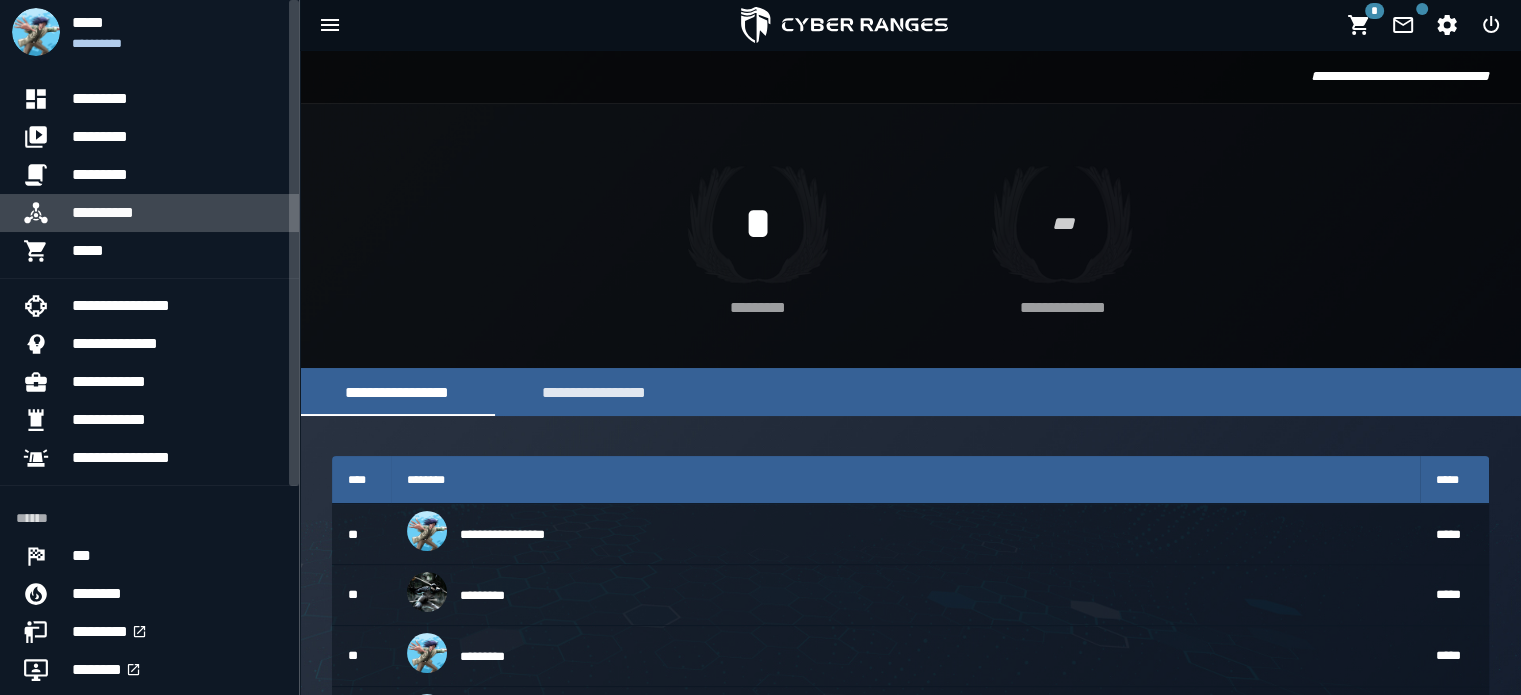click on "**********" at bounding box center [177, 213] 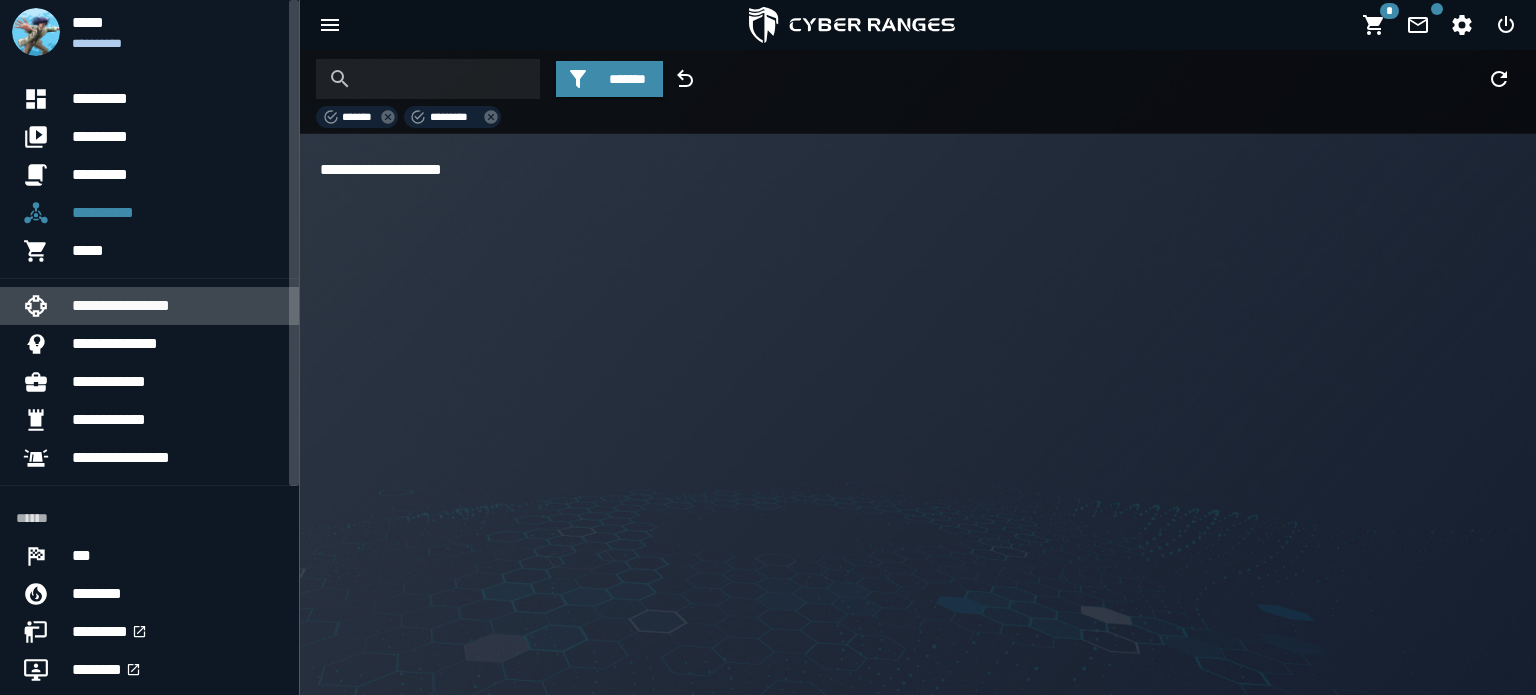 click on "**********" at bounding box center [177, 306] 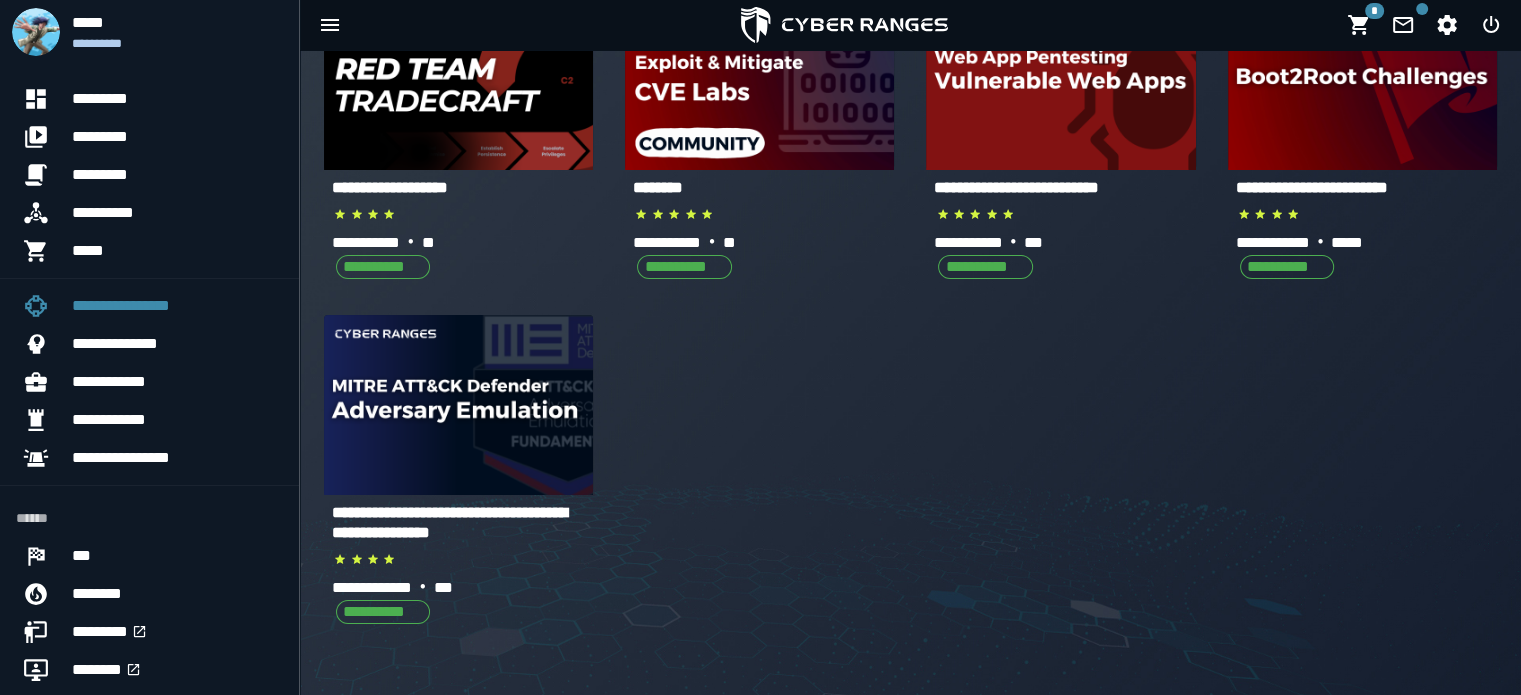 scroll, scrollTop: 162, scrollLeft: 0, axis: vertical 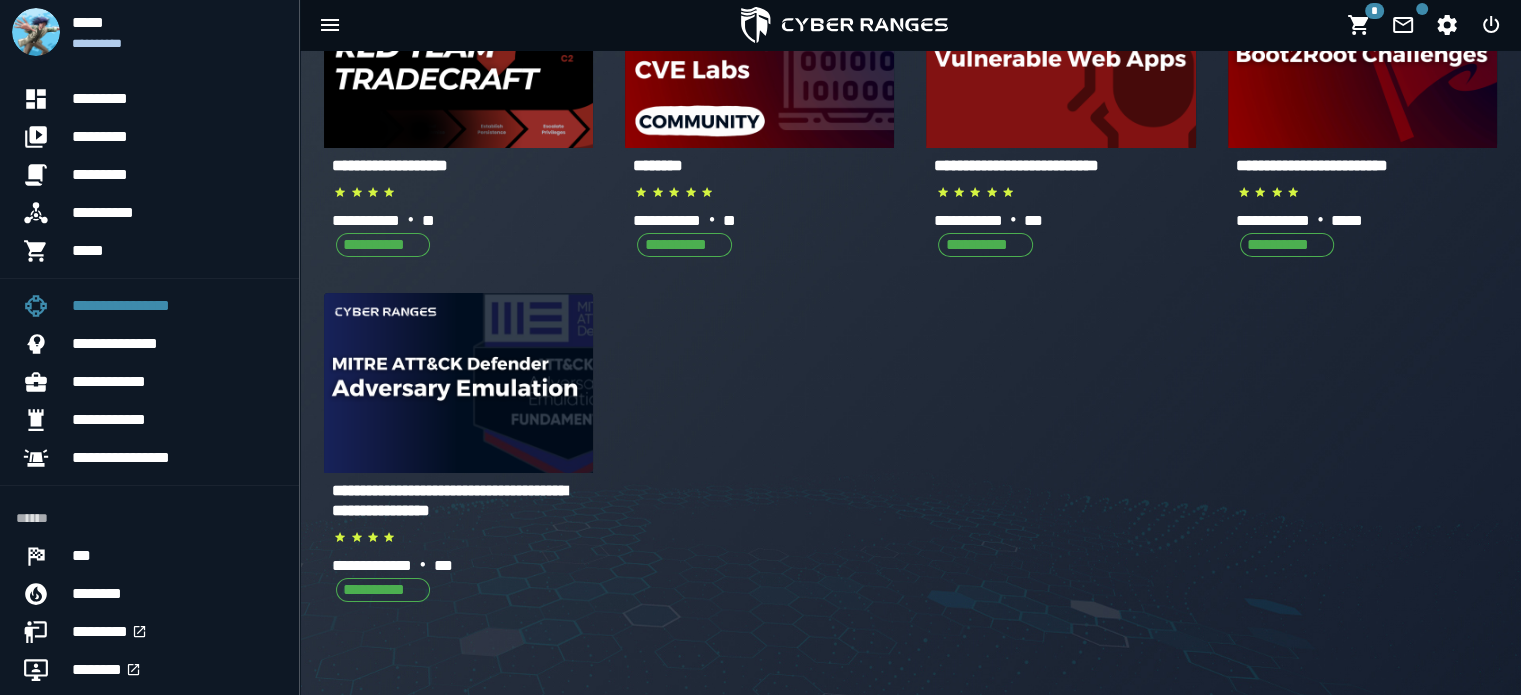 click 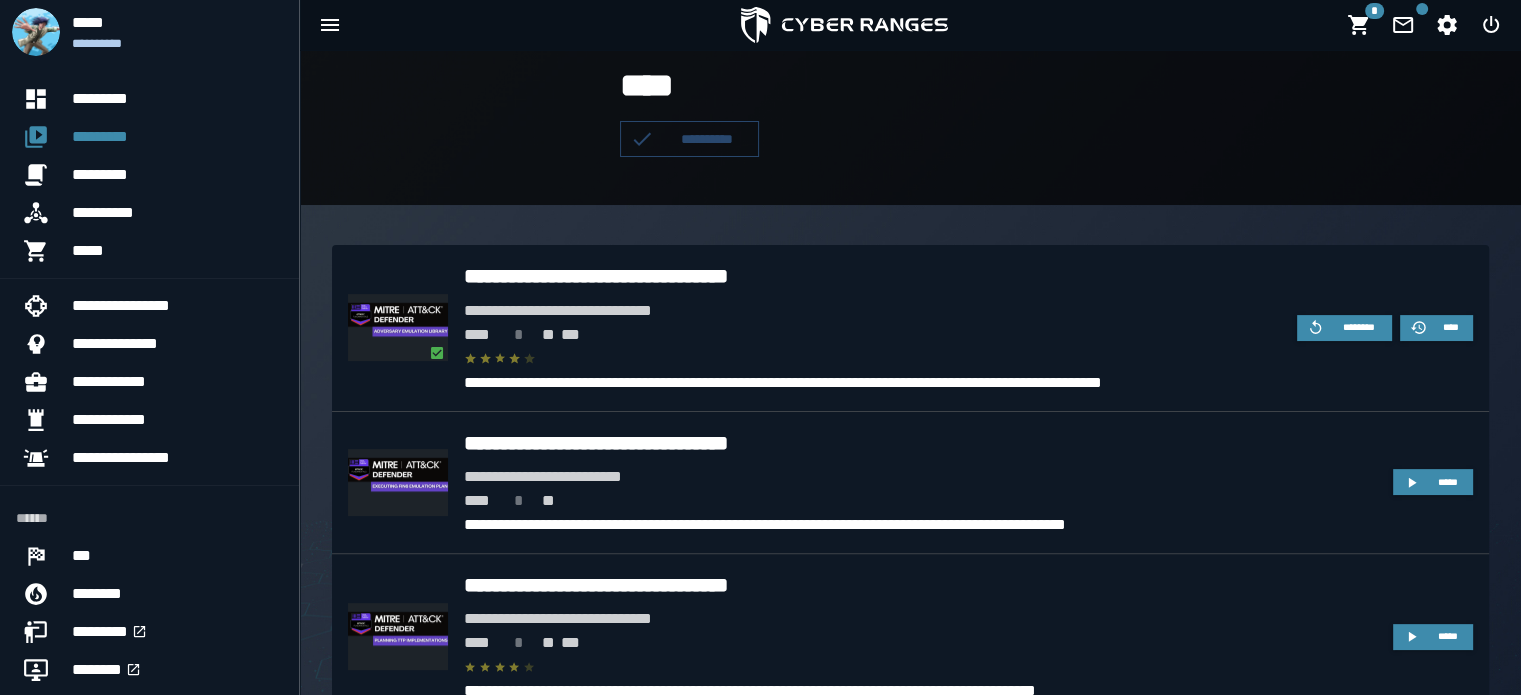 scroll, scrollTop: 456, scrollLeft: 0, axis: vertical 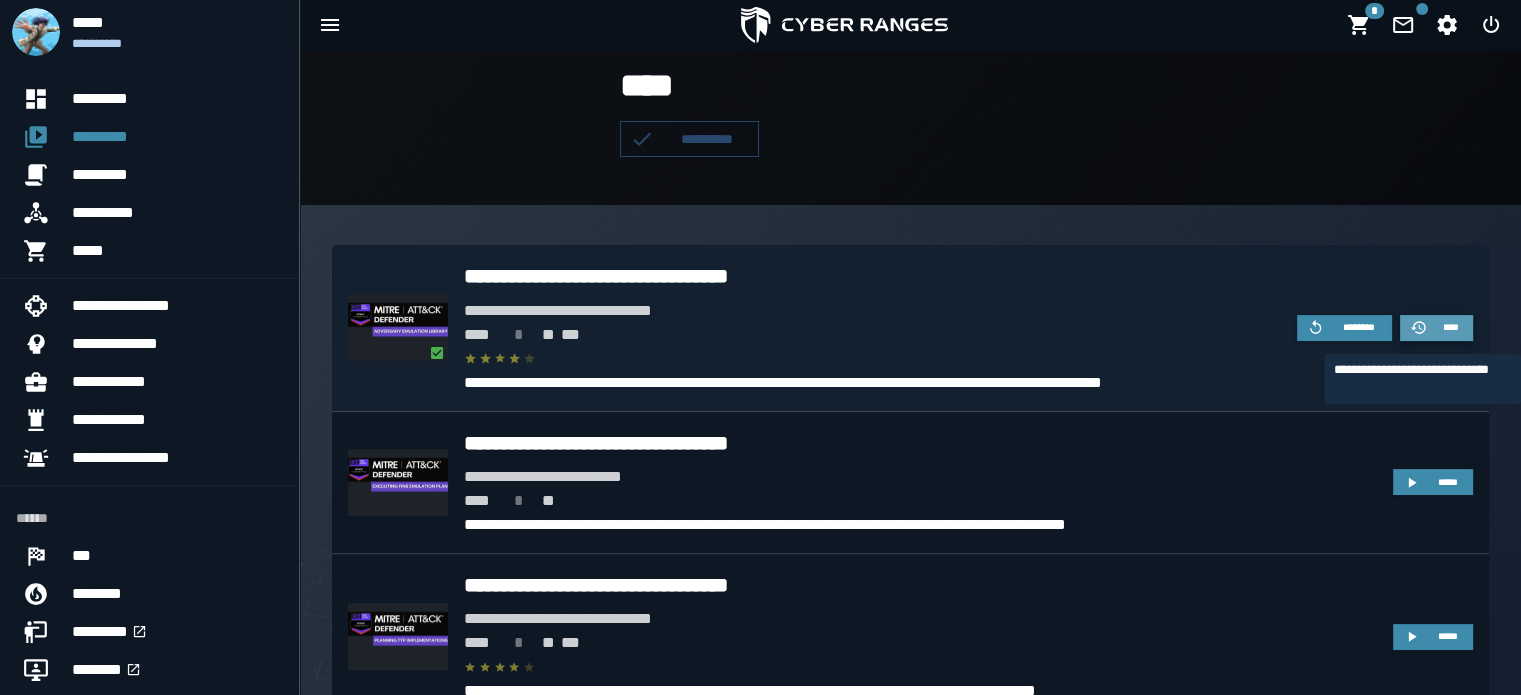 click on "****" at bounding box center (1451, 327) 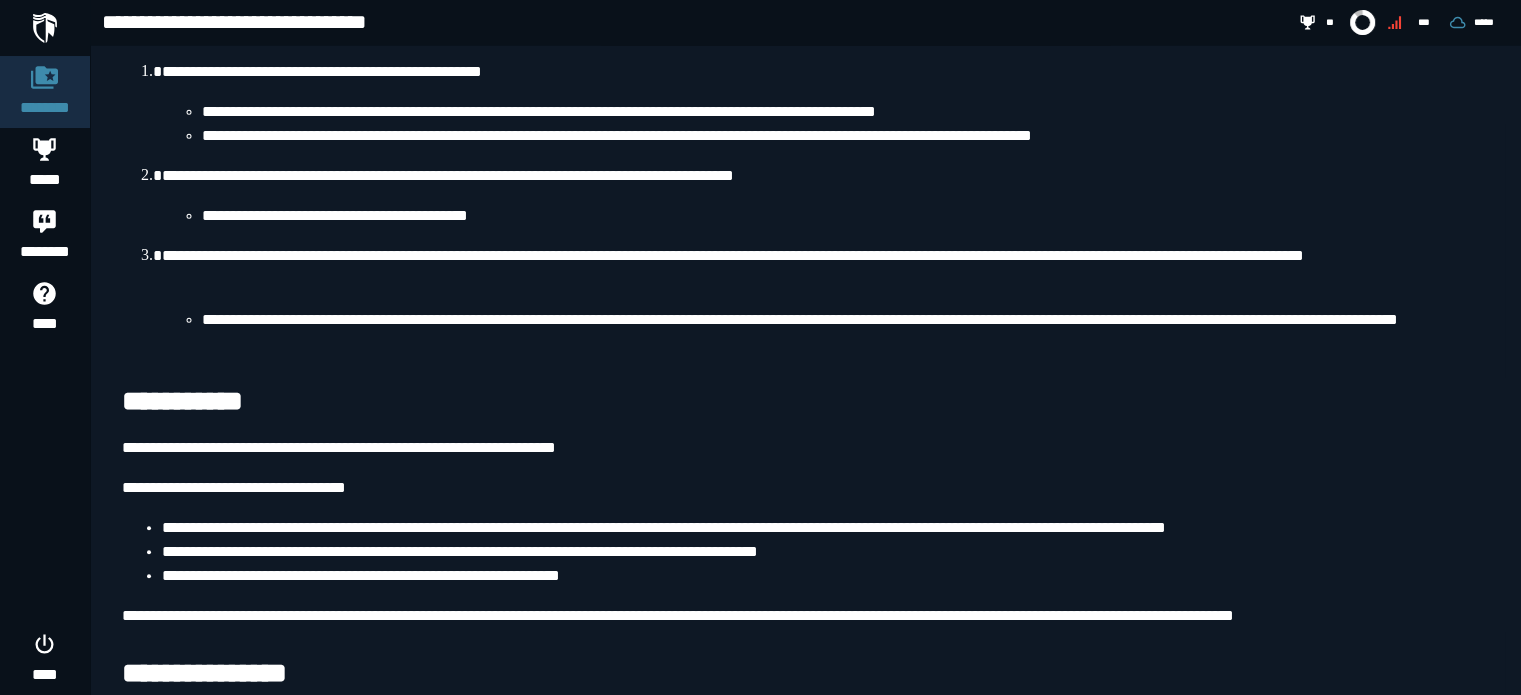 scroll, scrollTop: 9951, scrollLeft: 0, axis: vertical 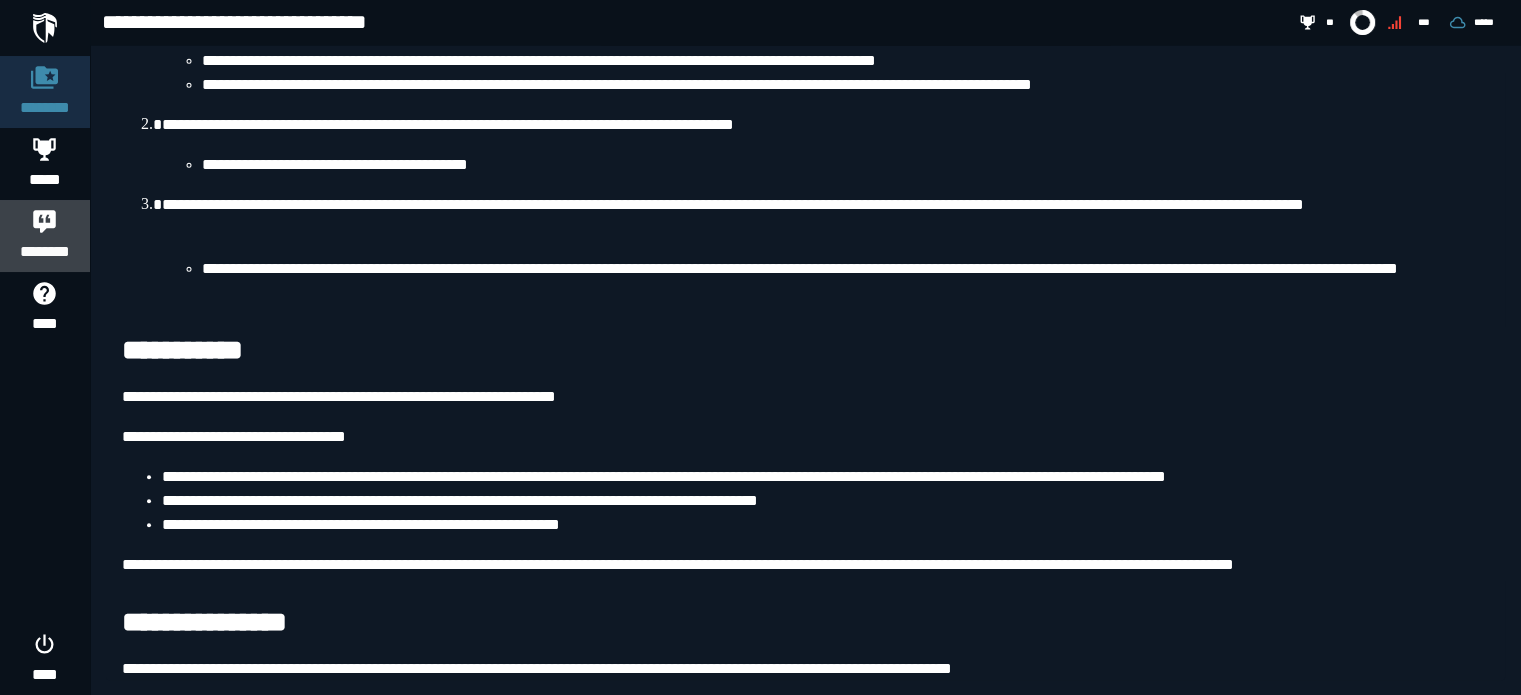 click at bounding box center [45, 221] 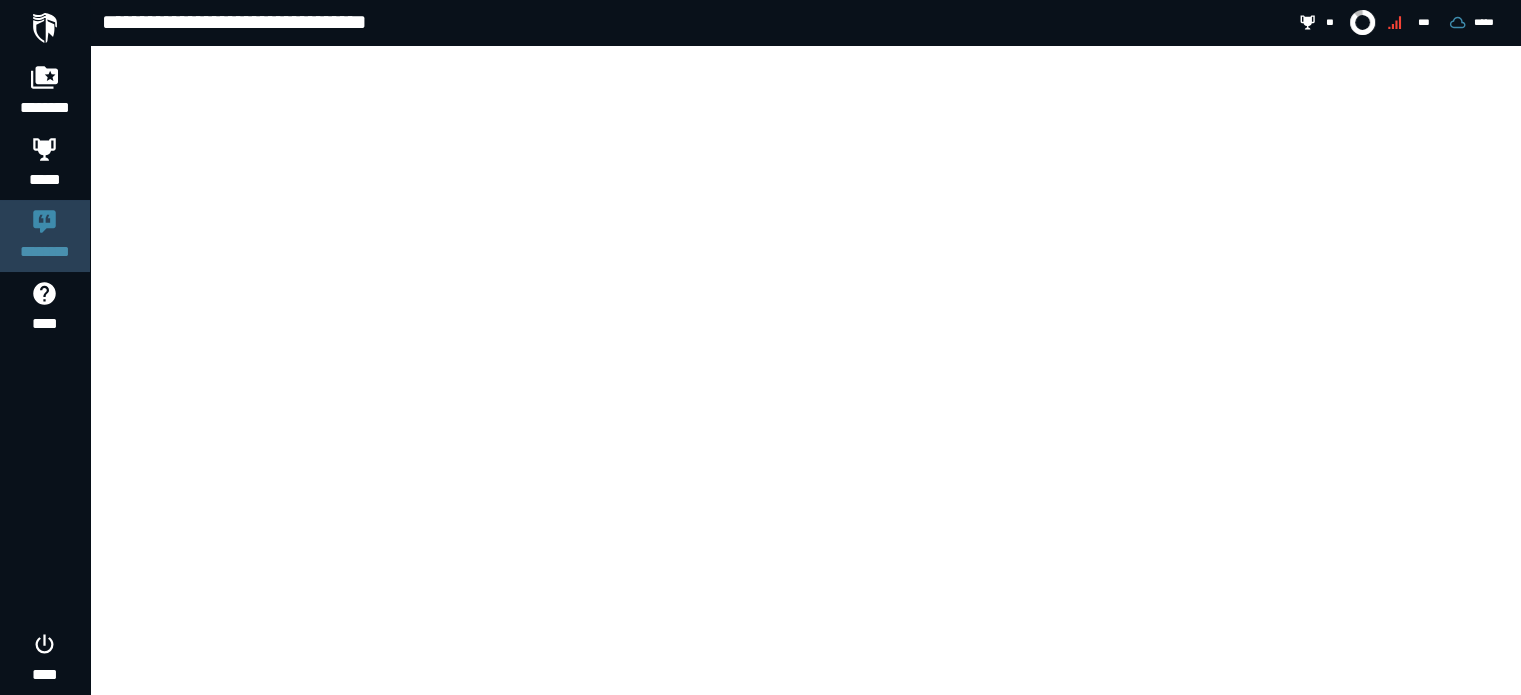 scroll, scrollTop: 0, scrollLeft: 0, axis: both 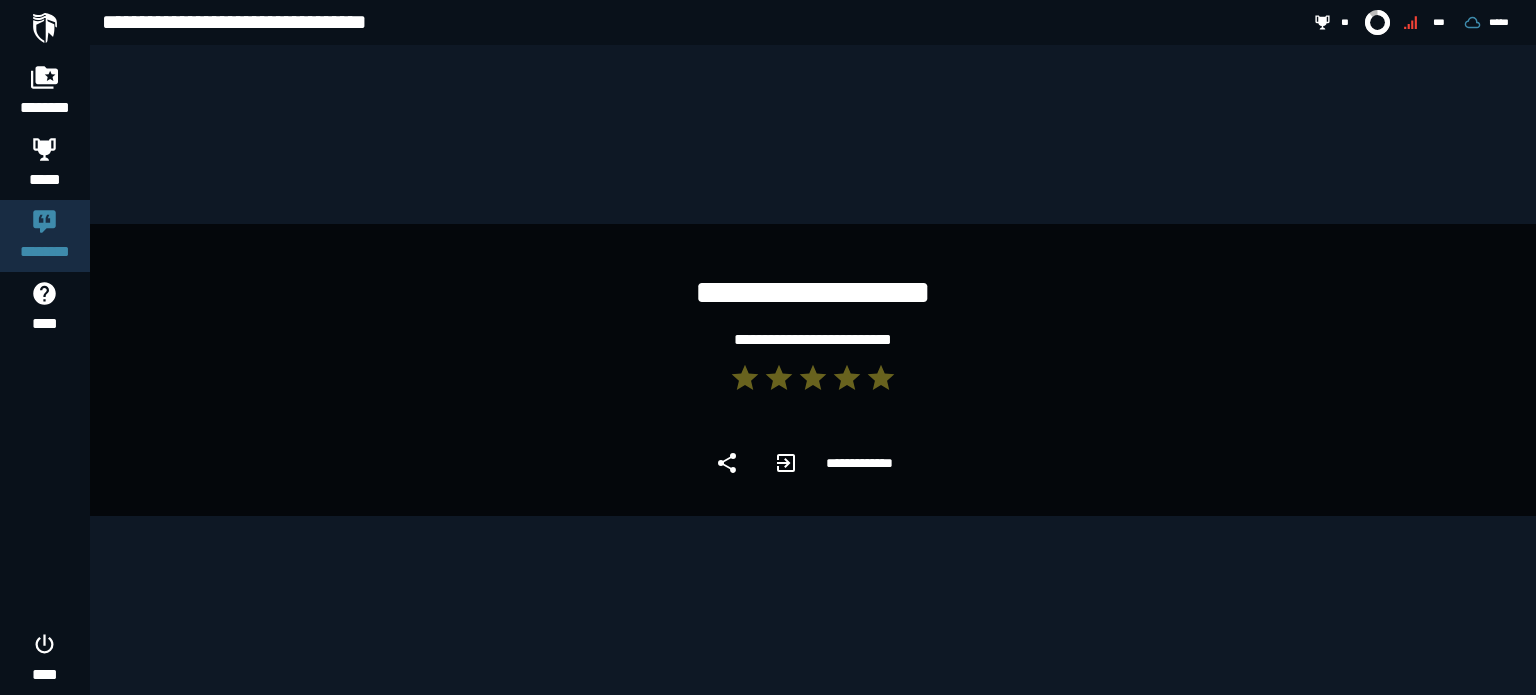 click at bounding box center (45, 28) 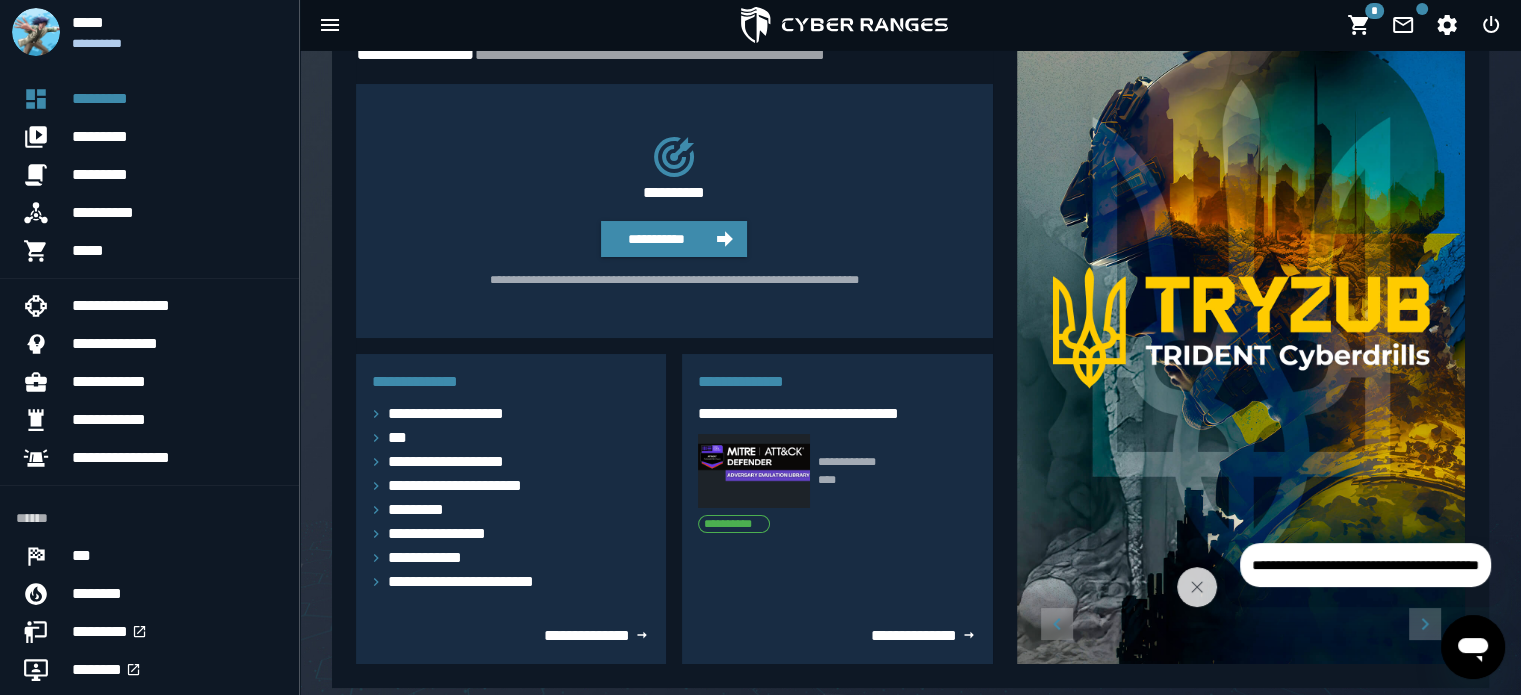 scroll, scrollTop: 108, scrollLeft: 0, axis: vertical 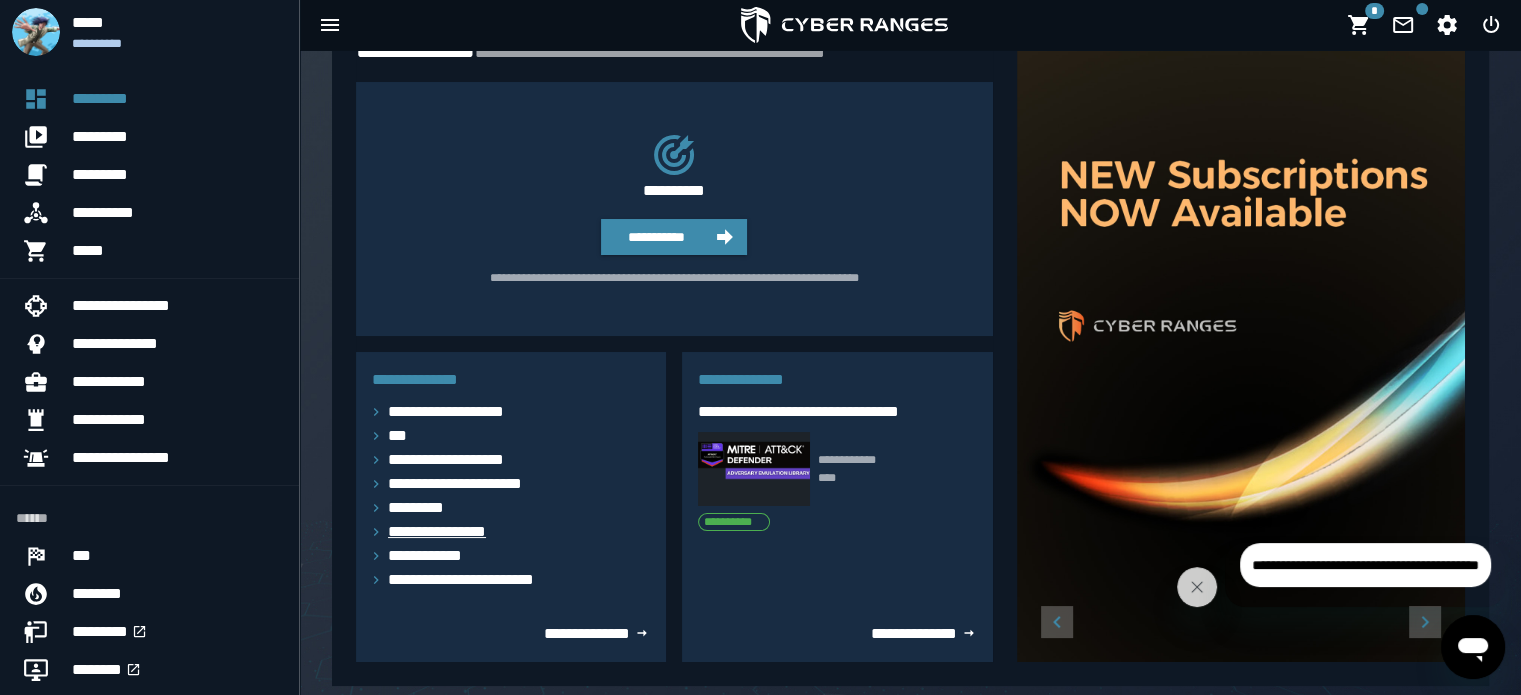 click on "**********" at bounding box center [449, 532] 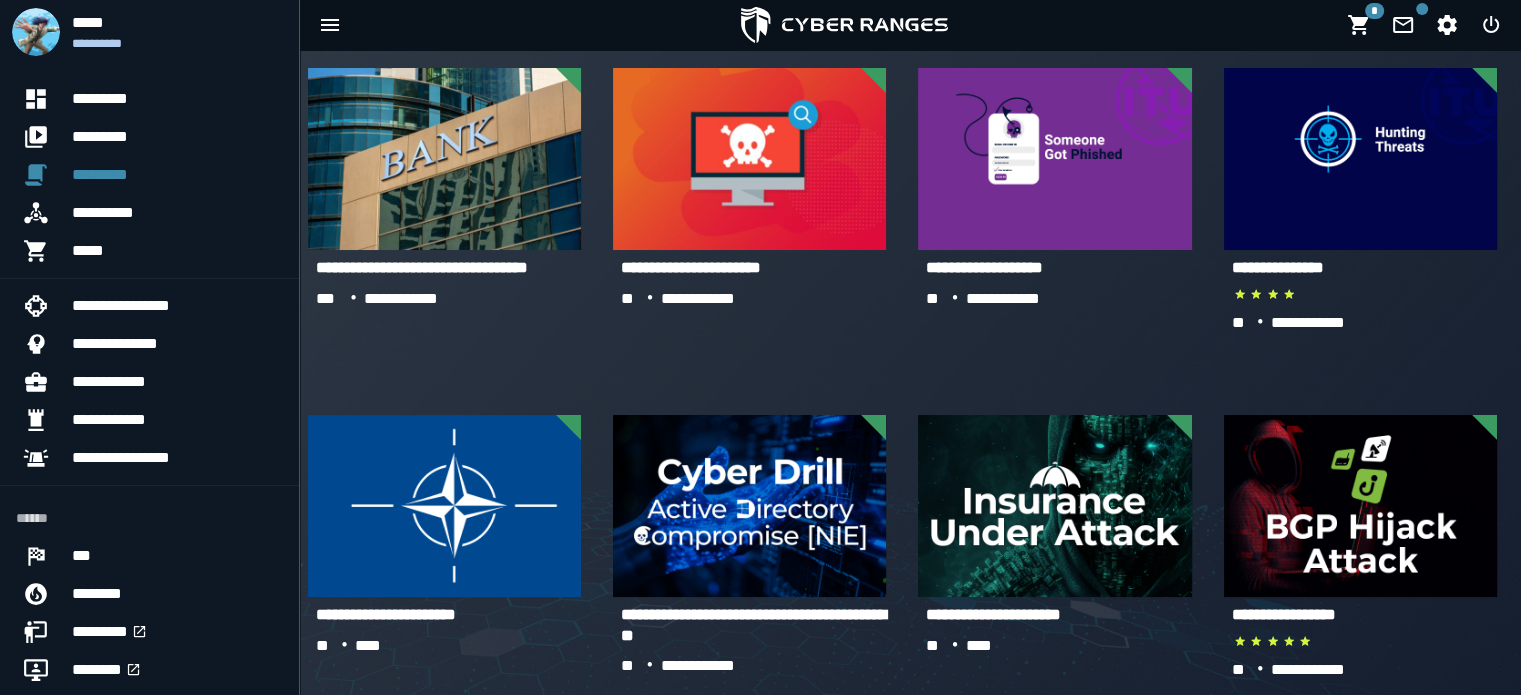 scroll, scrollTop: 118, scrollLeft: 0, axis: vertical 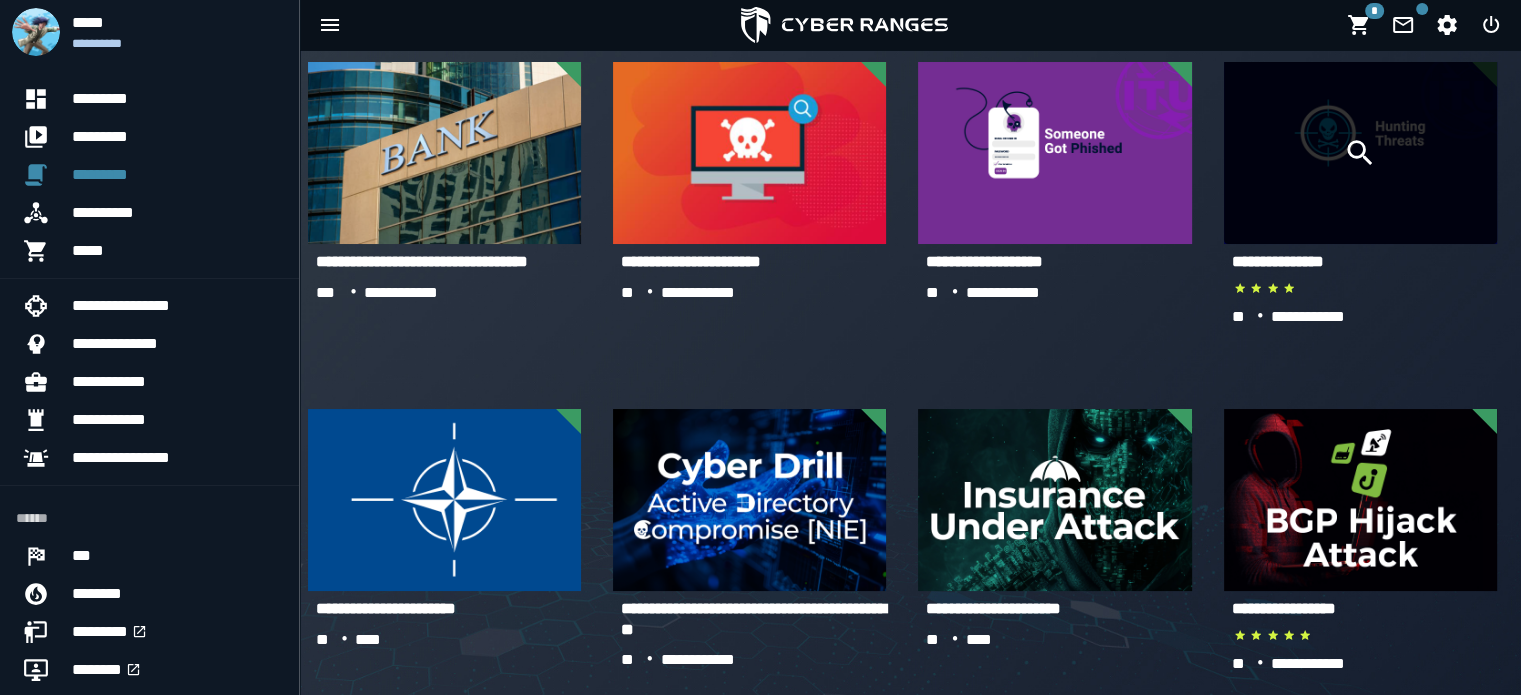 click 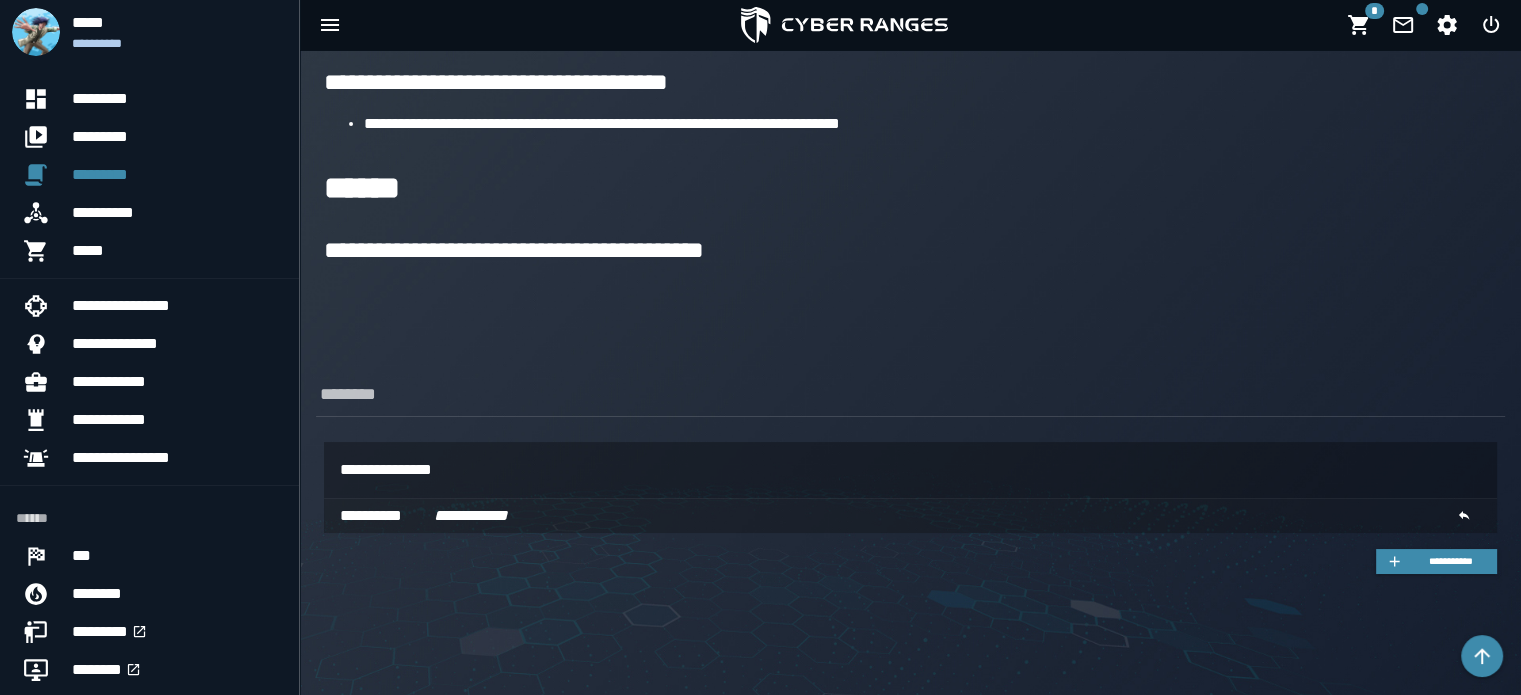 scroll, scrollTop: 636, scrollLeft: 0, axis: vertical 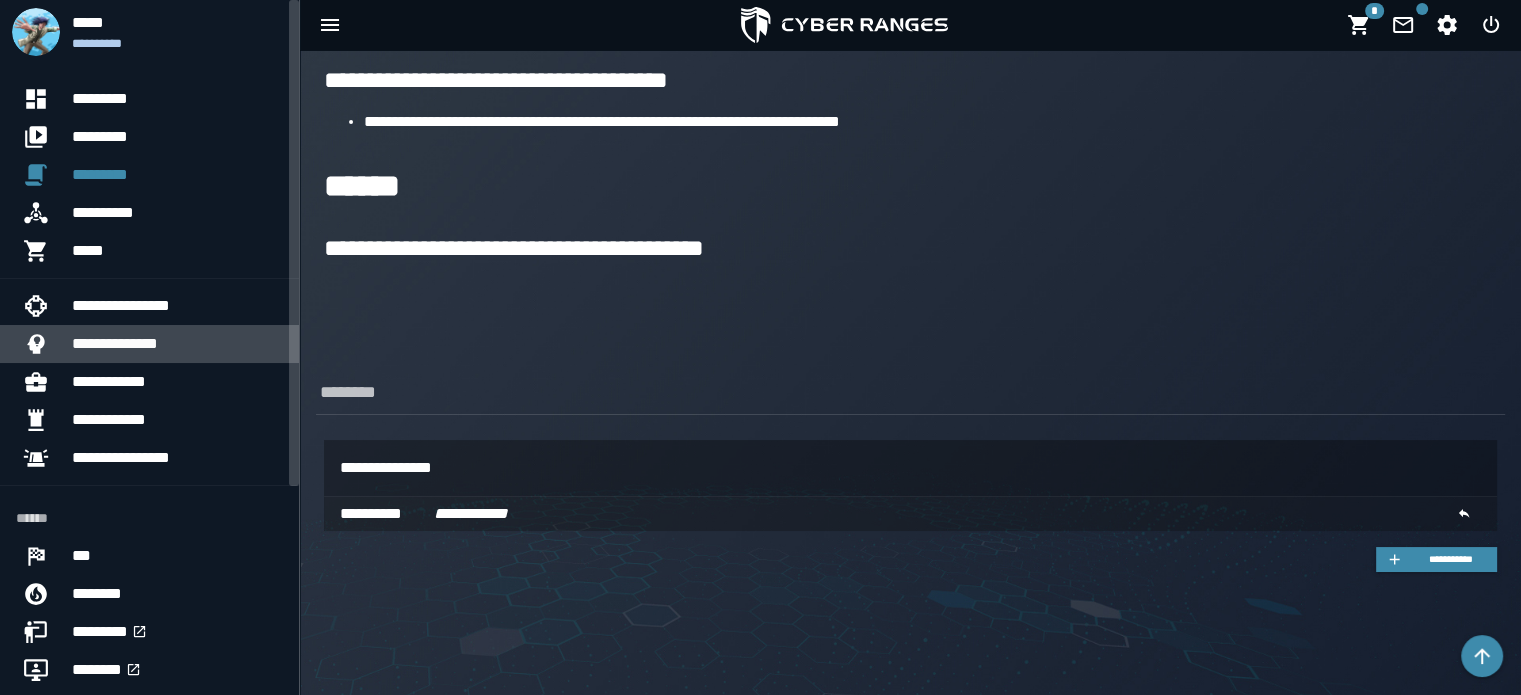 click on "**********" at bounding box center [177, 344] 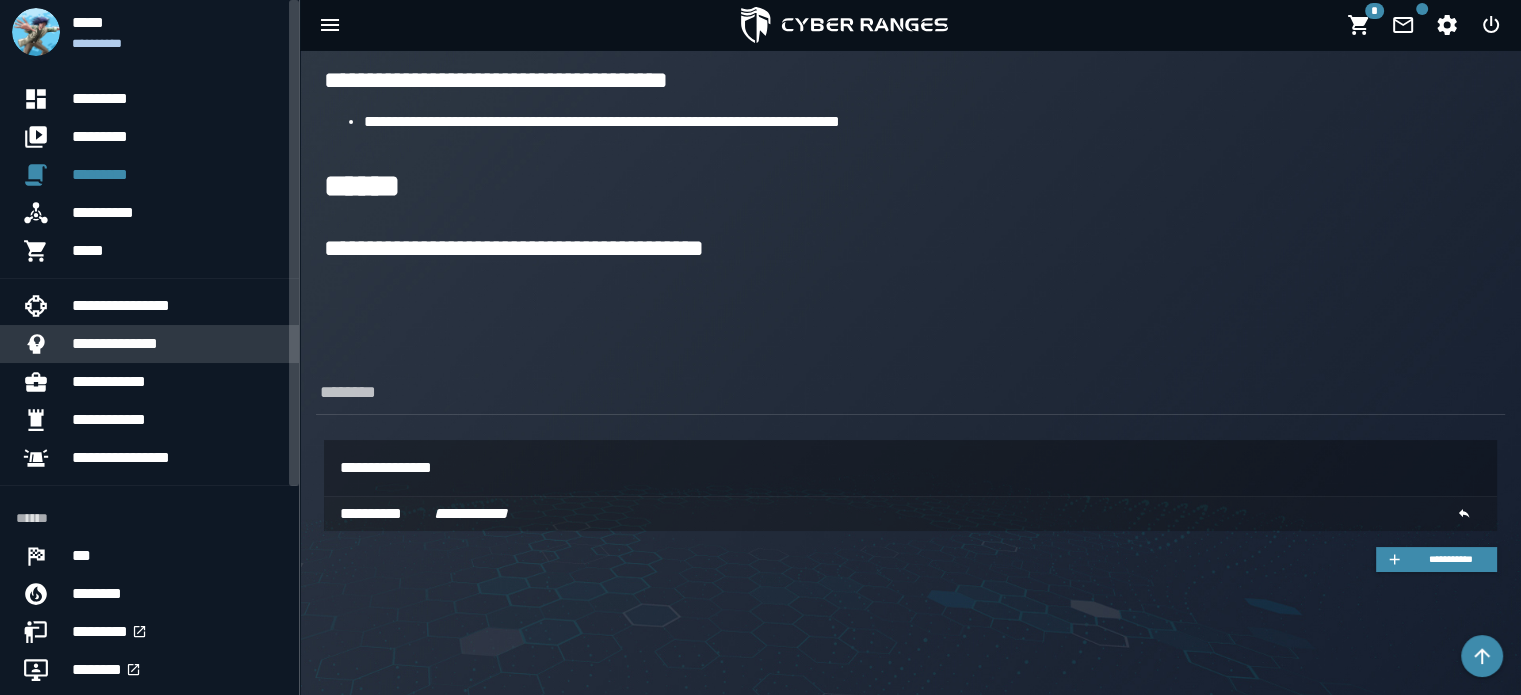 scroll, scrollTop: 0, scrollLeft: 0, axis: both 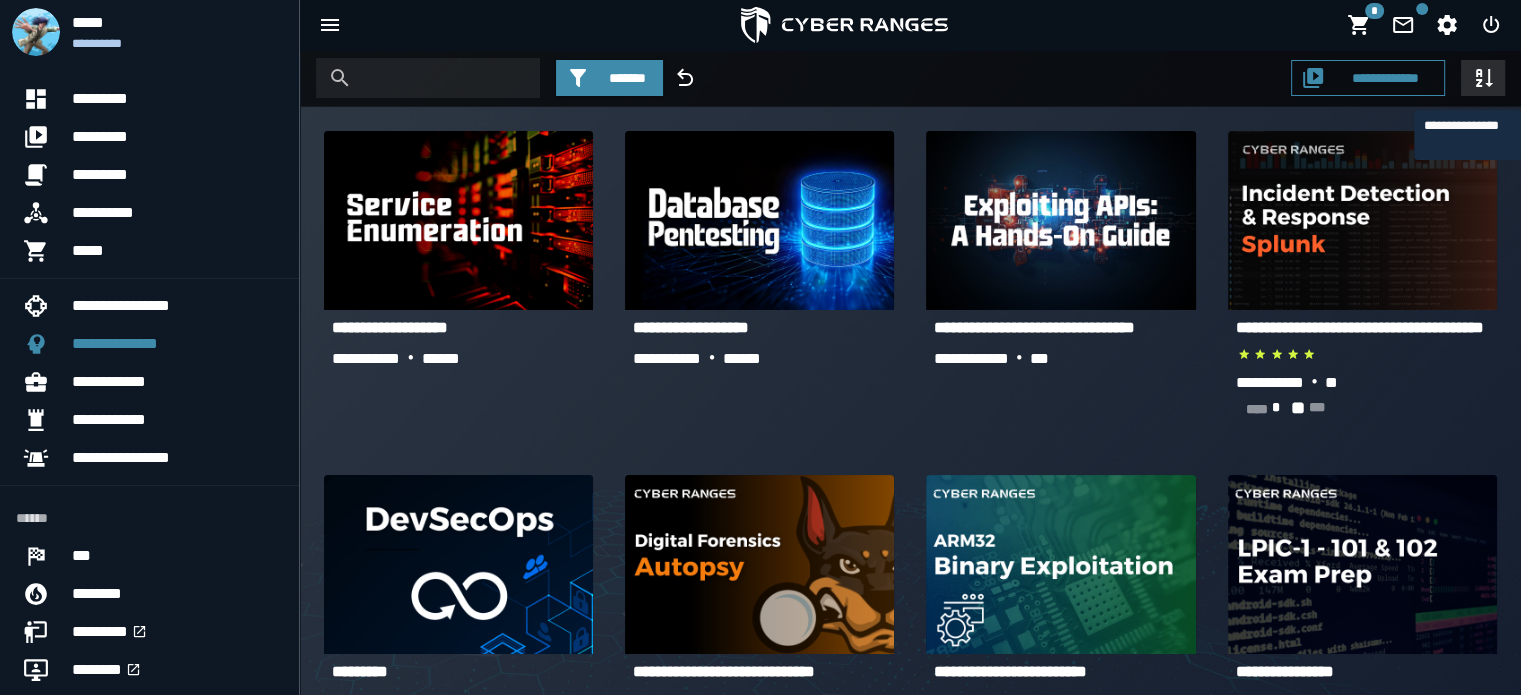 click 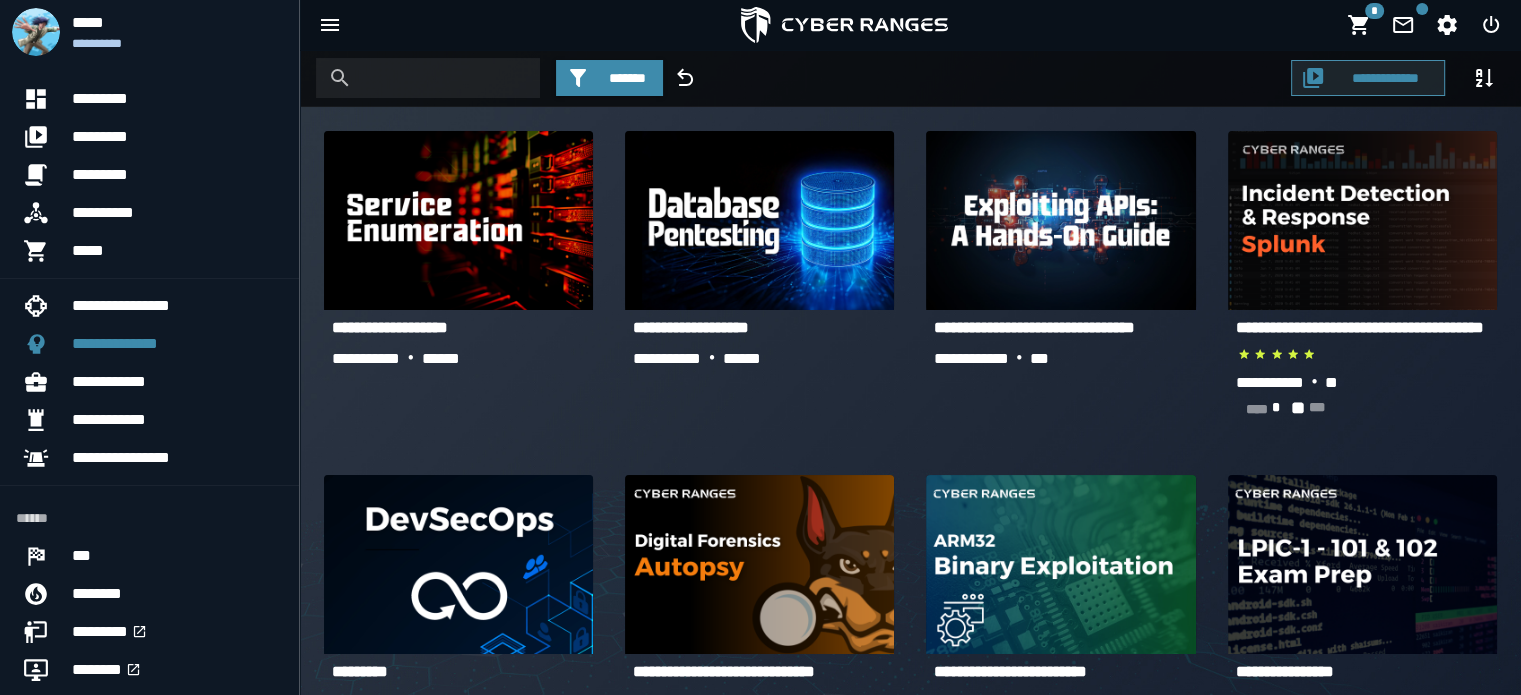 click on "**********" at bounding box center [1386, 78] 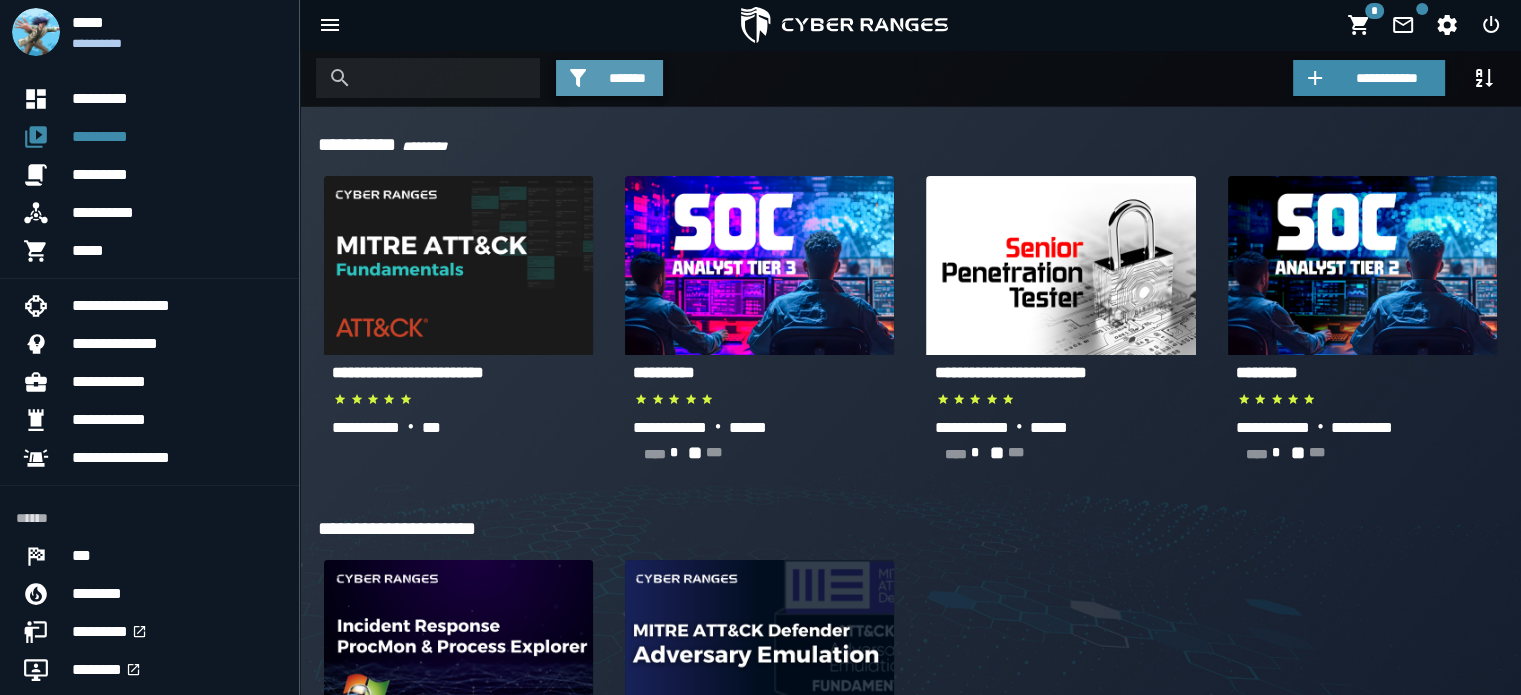 click on "*******" at bounding box center (609, 78) 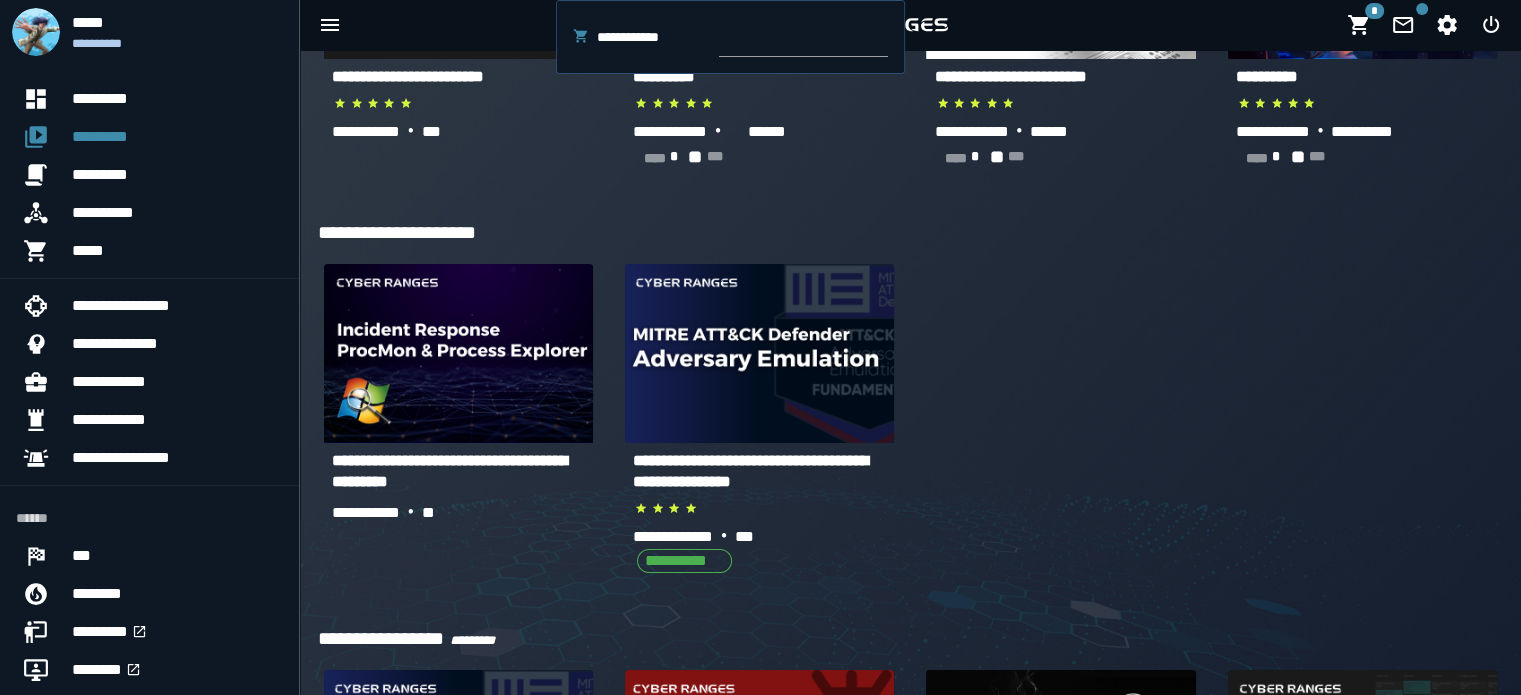 scroll, scrollTop: 296, scrollLeft: 0, axis: vertical 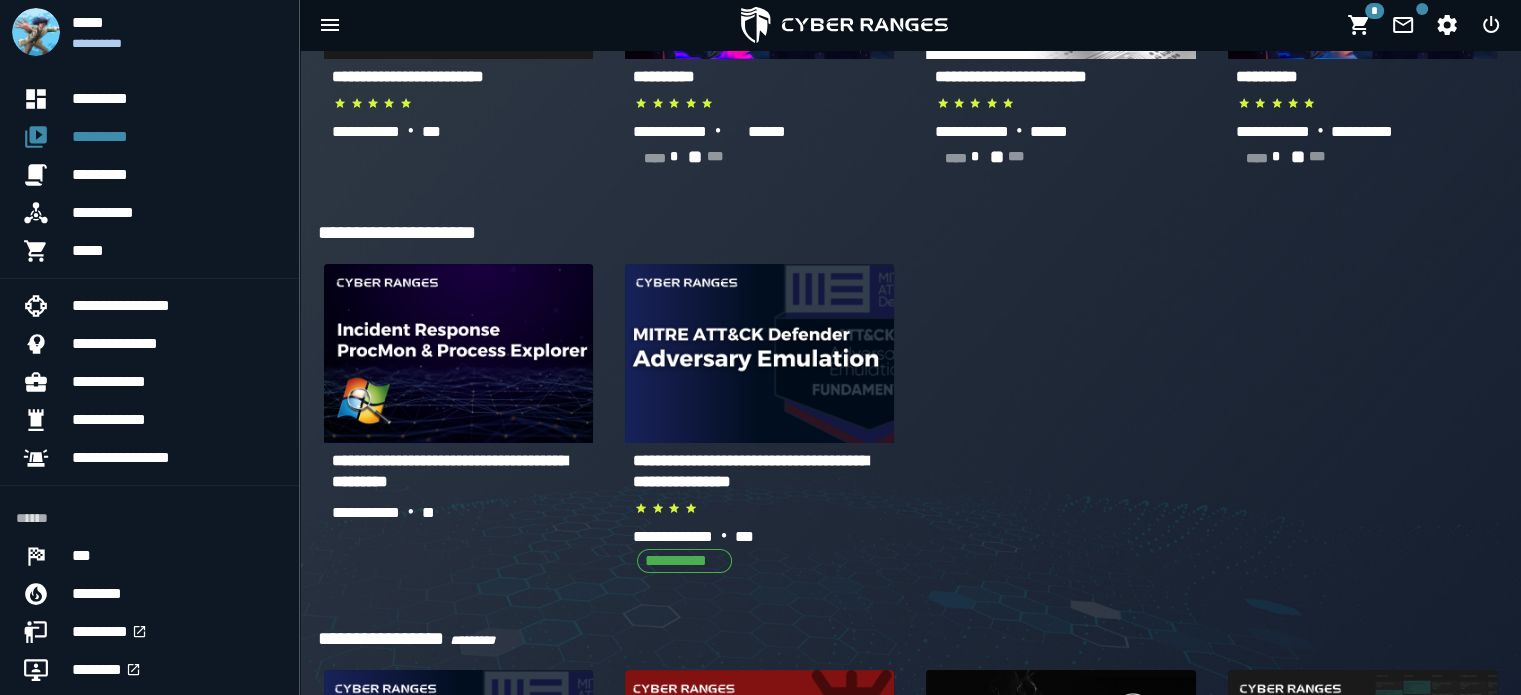 click on "**********" at bounding box center (462, 474) 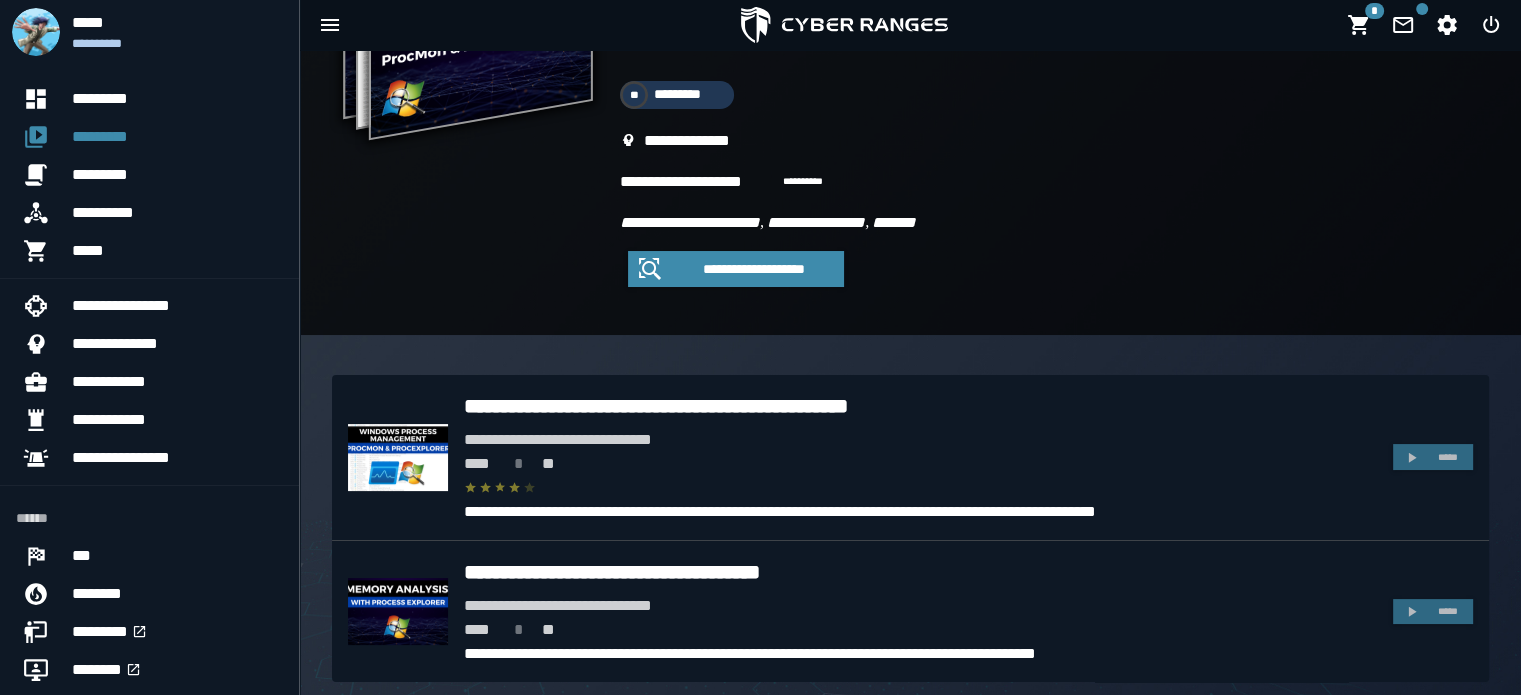 scroll, scrollTop: 240, scrollLeft: 0, axis: vertical 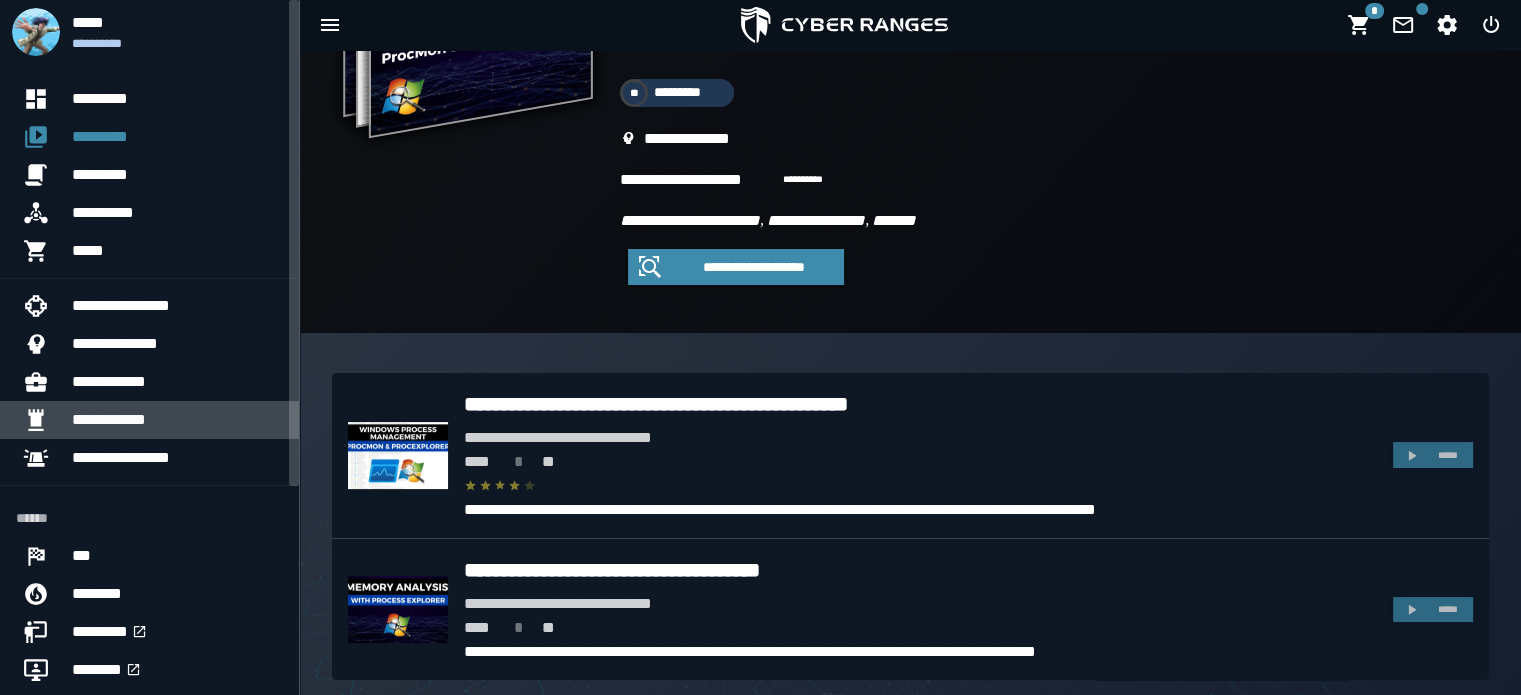 click on "**********" at bounding box center [177, 420] 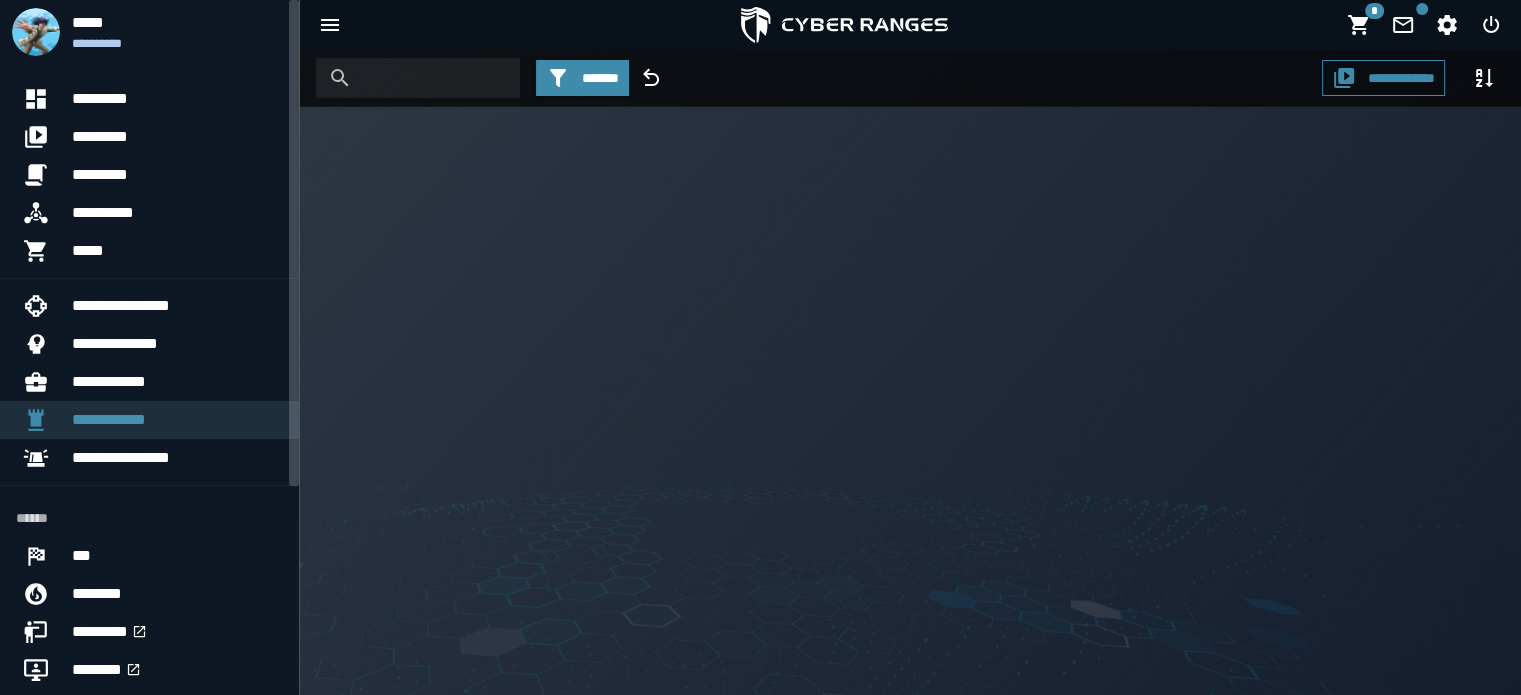 scroll, scrollTop: 0, scrollLeft: 0, axis: both 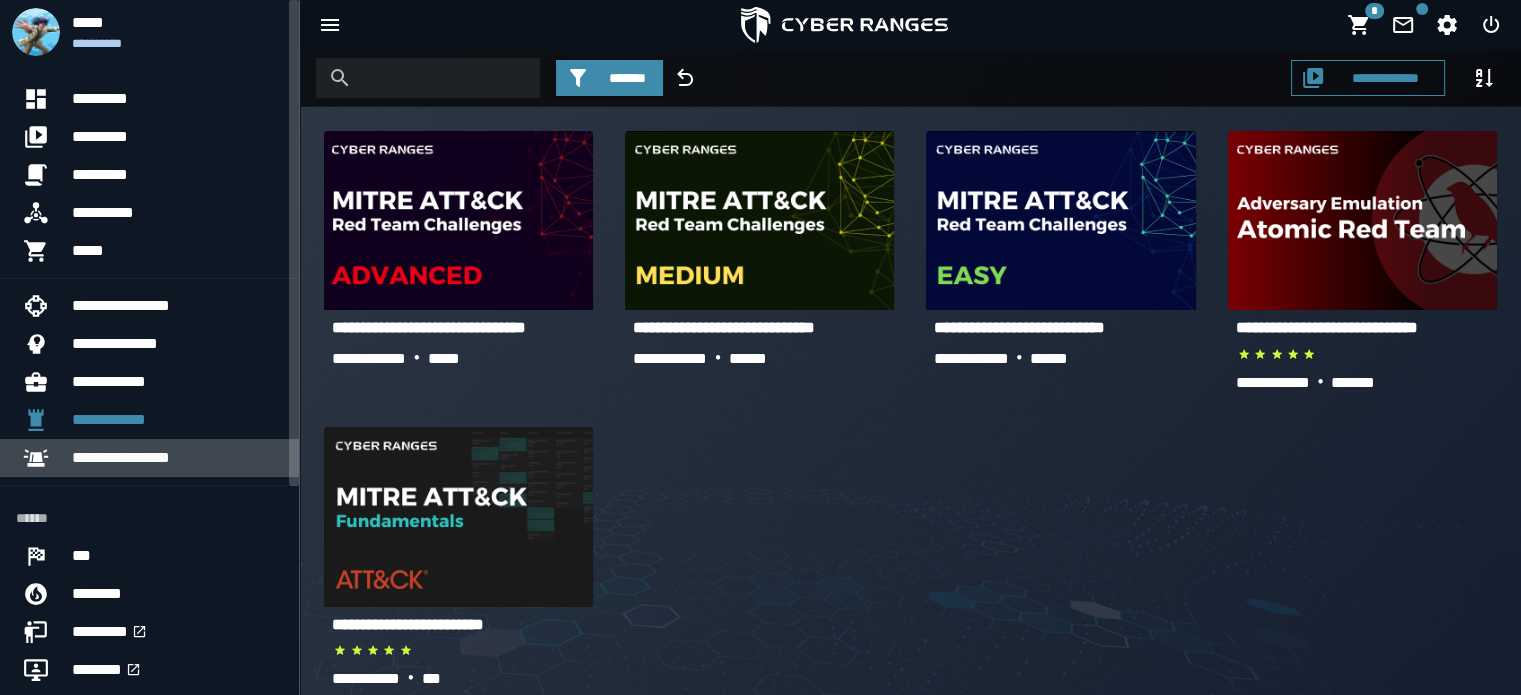 click on "**********" at bounding box center (177, 458) 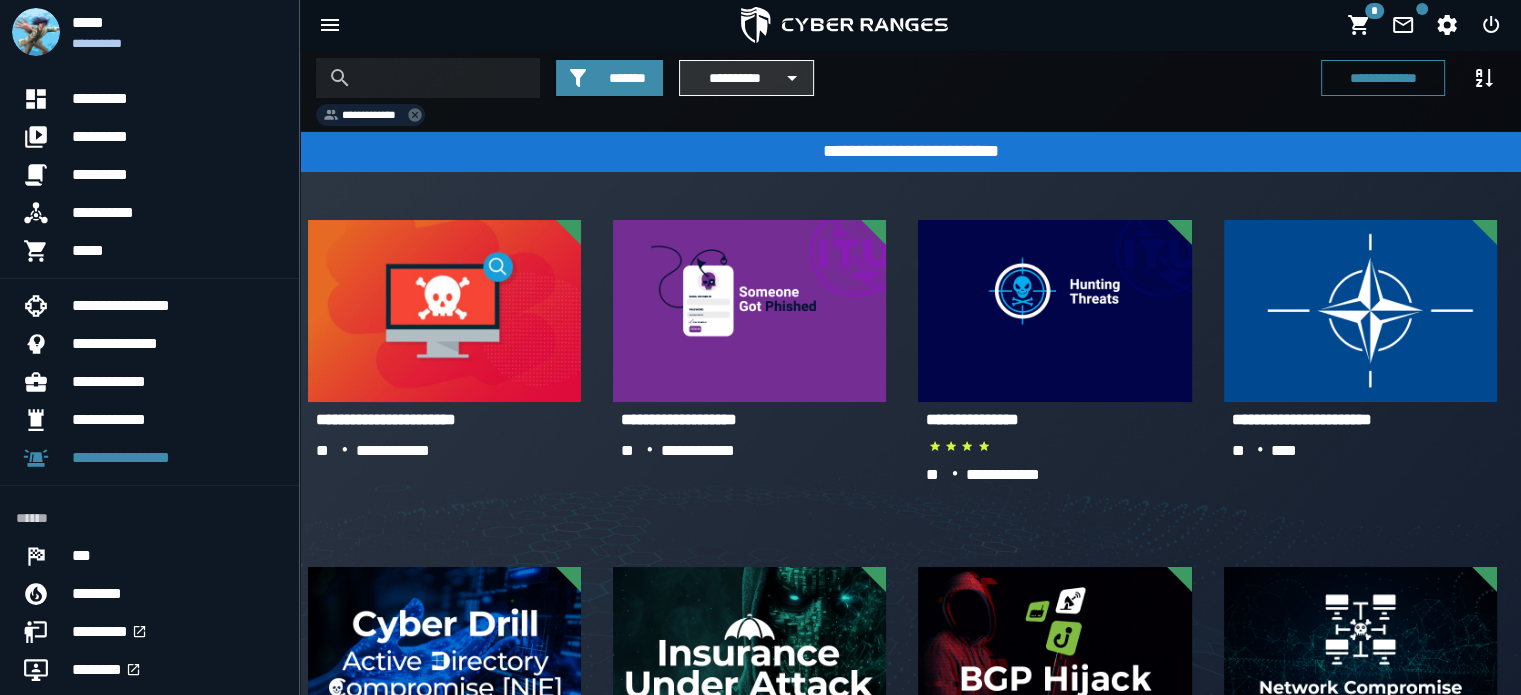 click 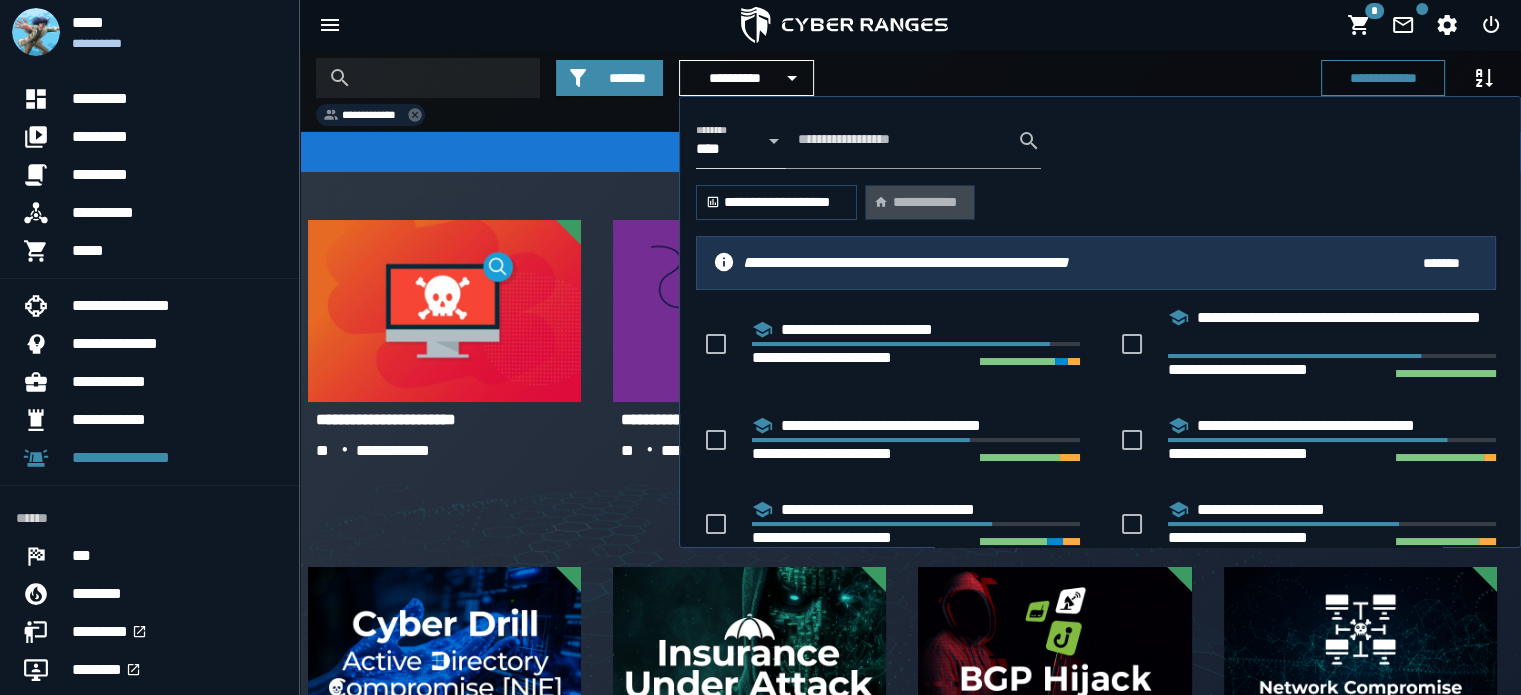 click on "**********" at bounding box center [919, 203] 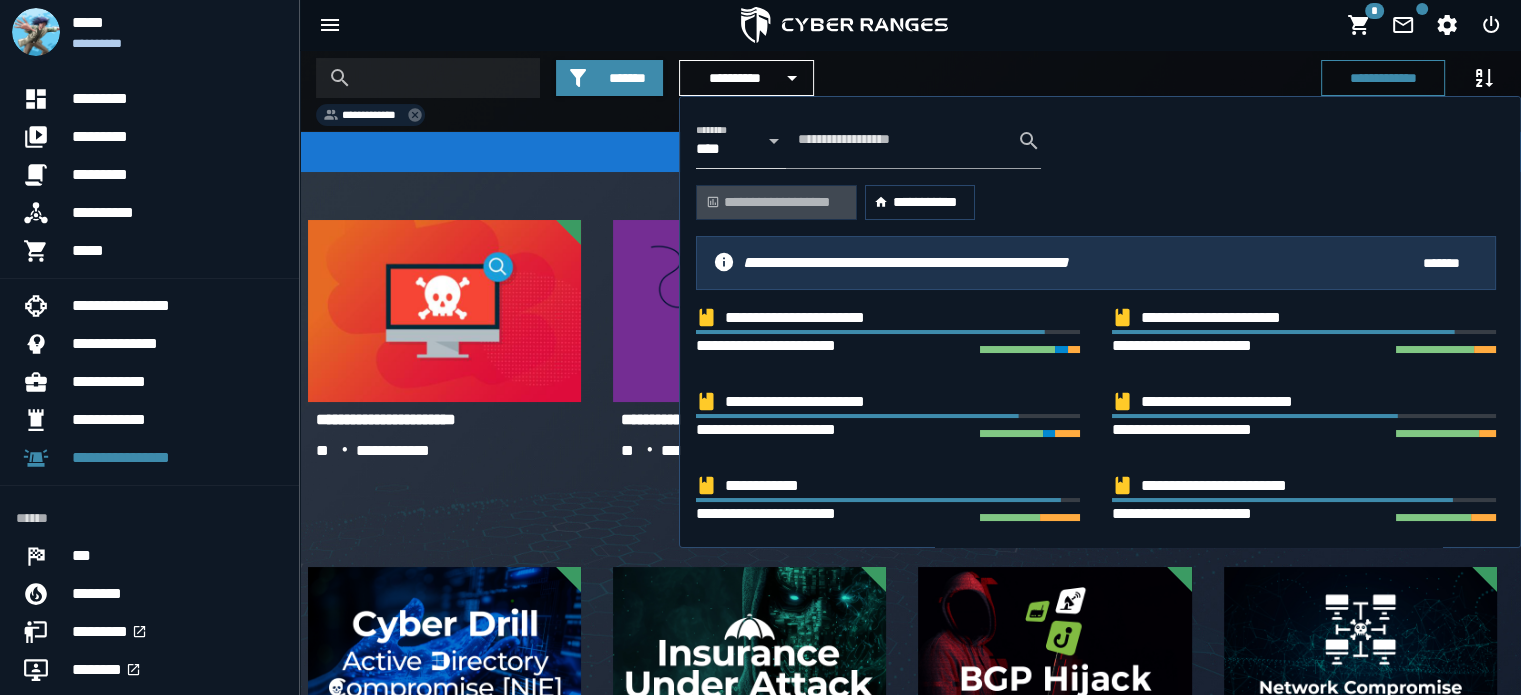click on "**********" at bounding box center (776, 203) 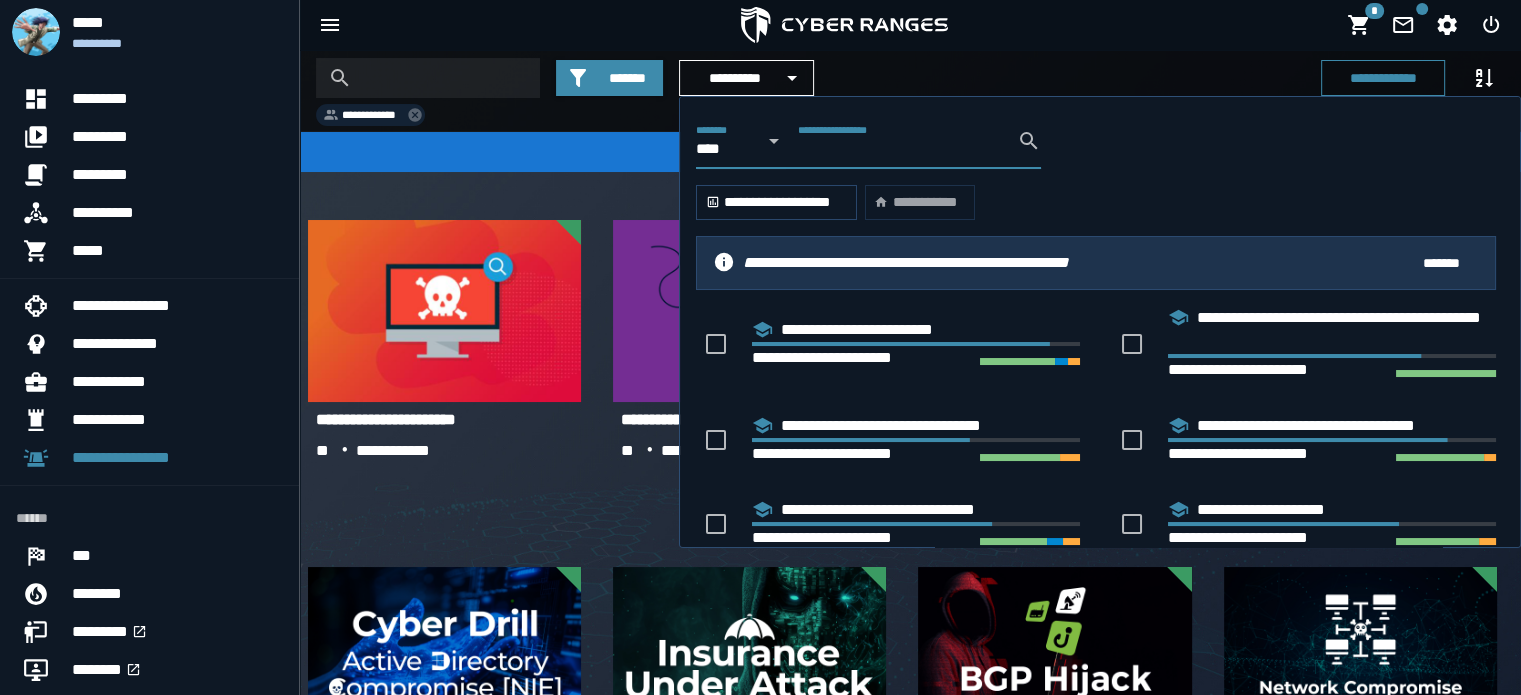 click at bounding box center [768, 141] 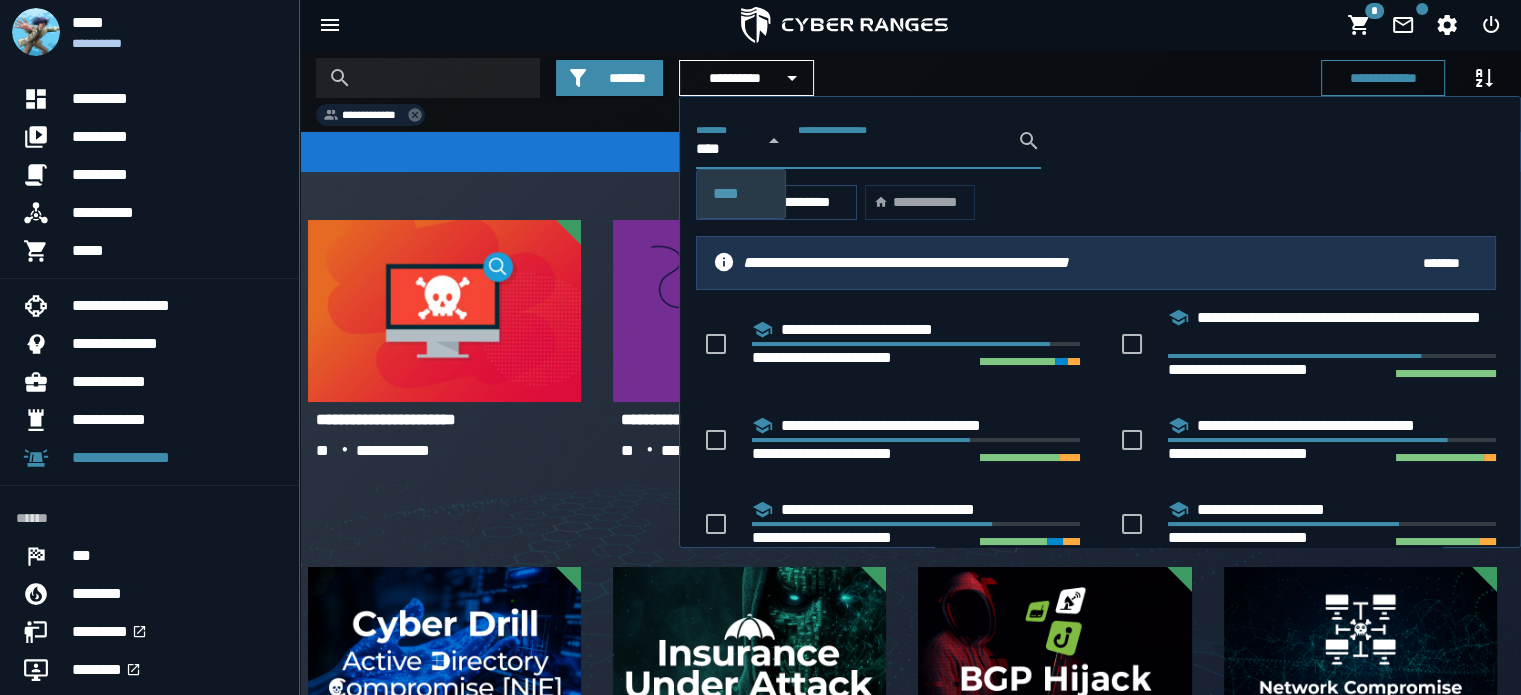 click at bounding box center [768, 141] 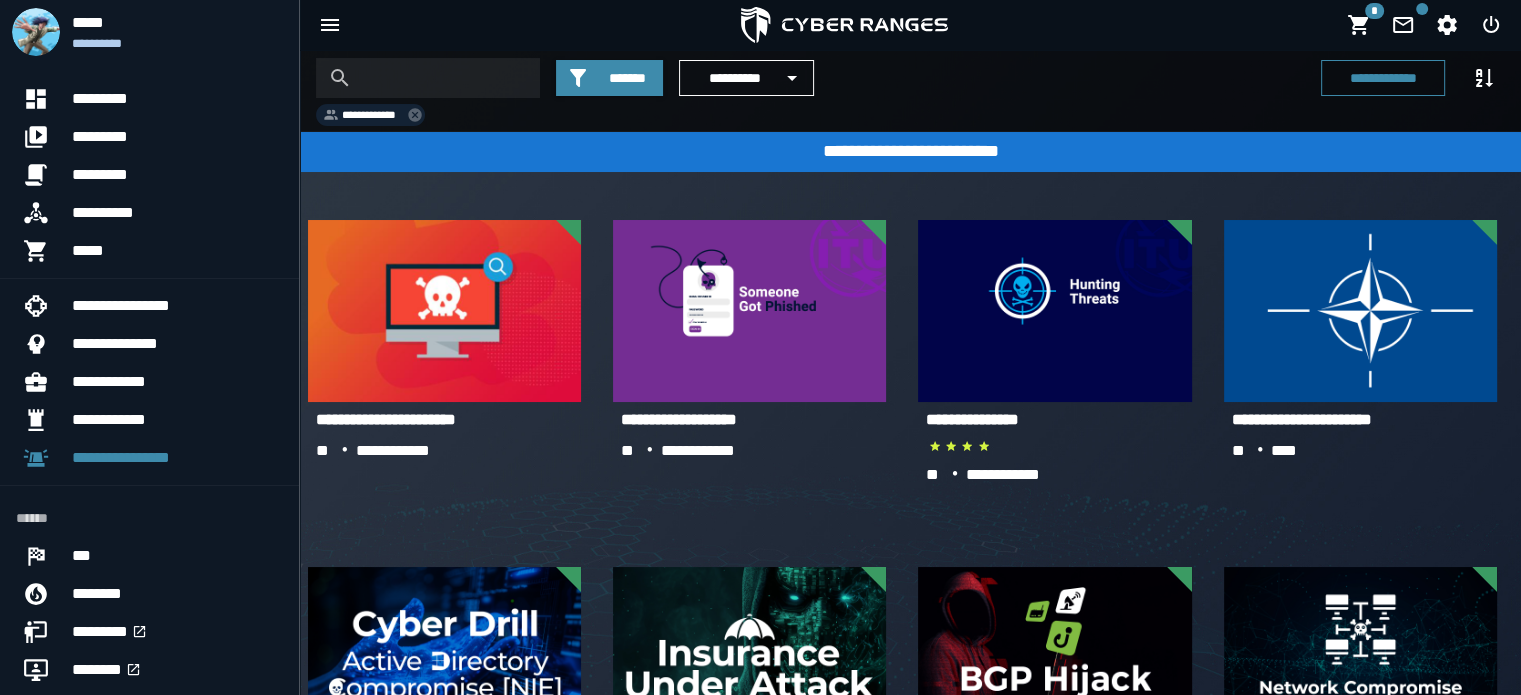 scroll, scrollTop: 0, scrollLeft: 0, axis: both 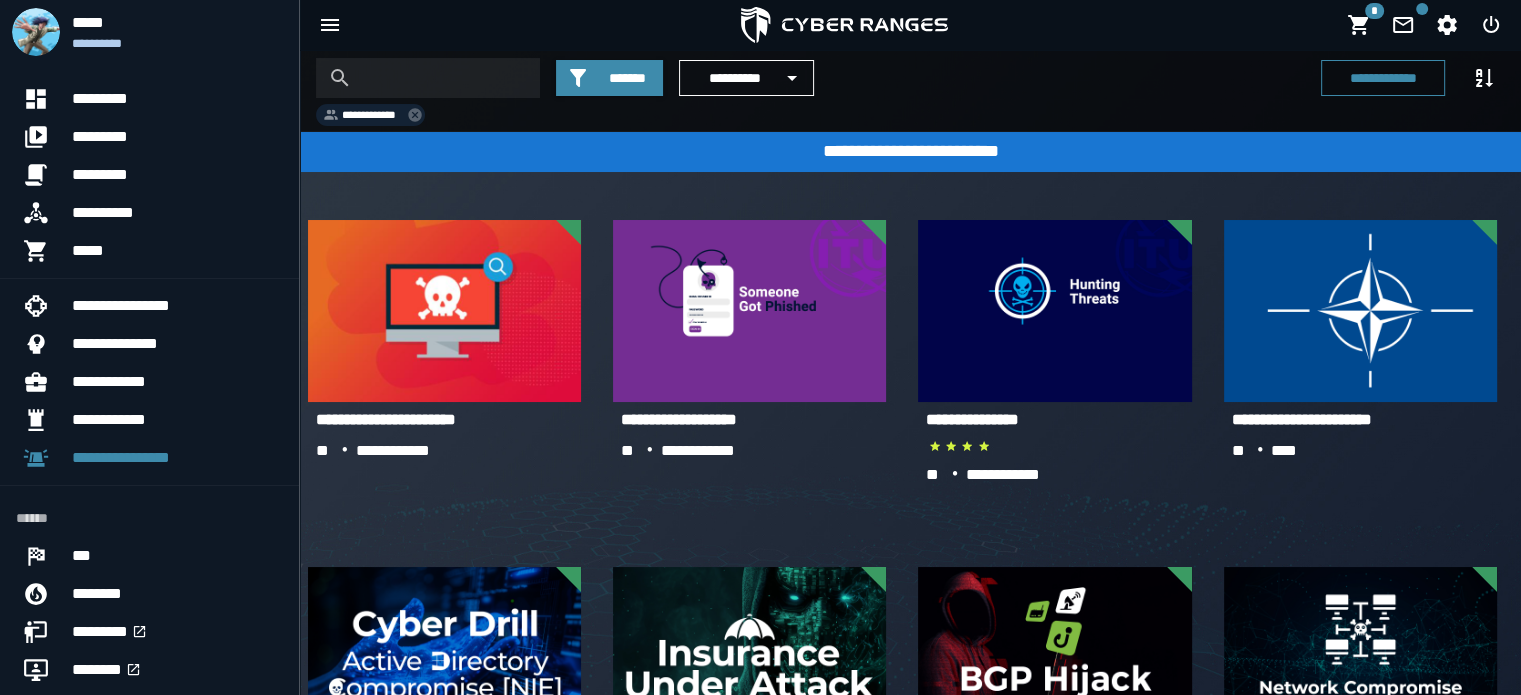 click on "[FIRST] [LAST] [STREET]" at bounding box center (910, 91) 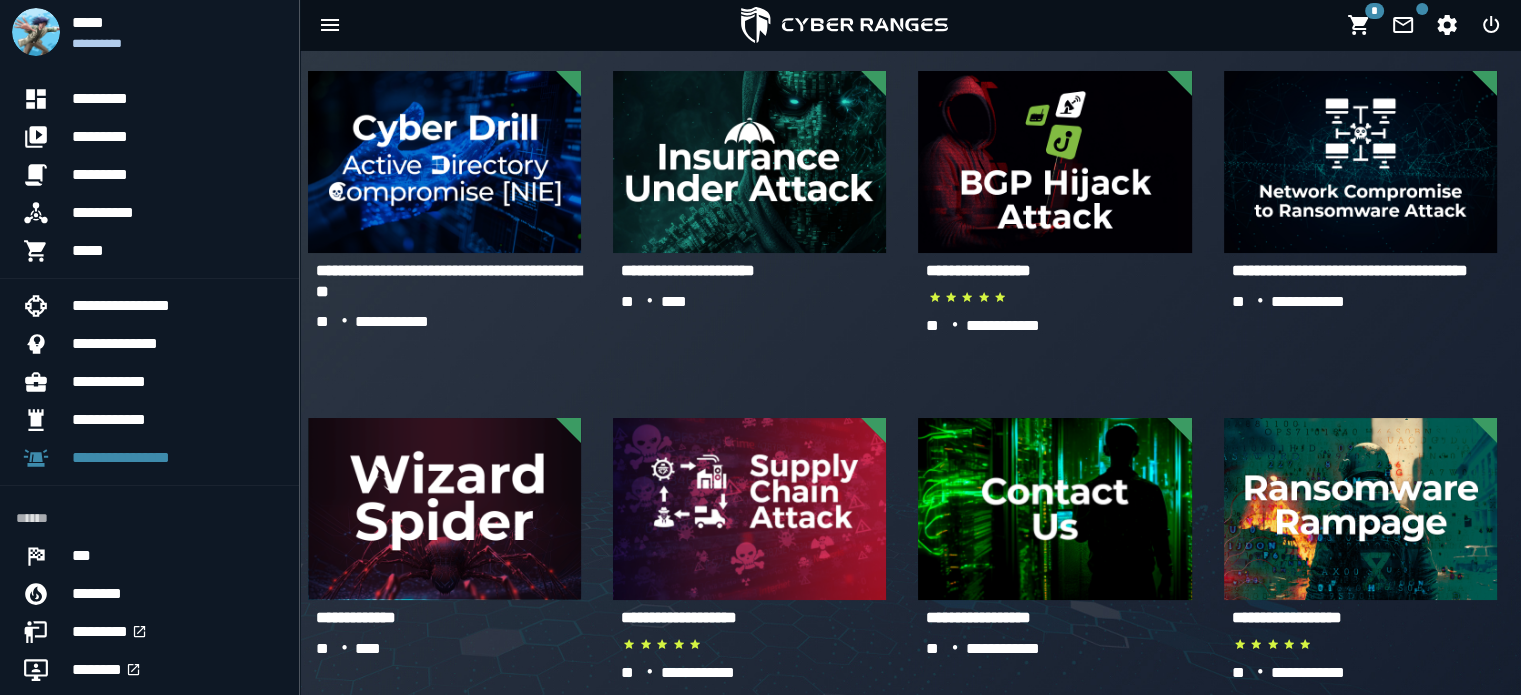 scroll, scrollTop: 507, scrollLeft: 0, axis: vertical 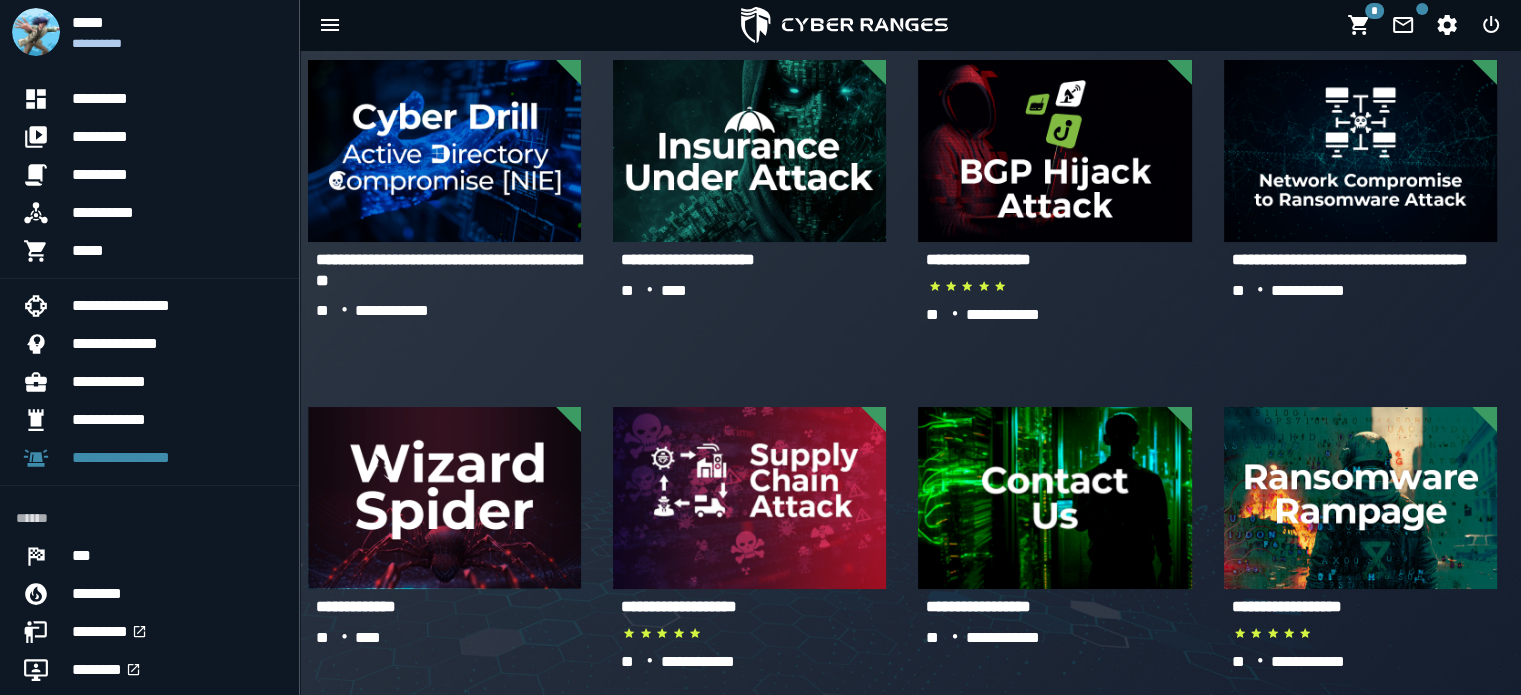 click on "**********" at bounding box center (1350, 259) 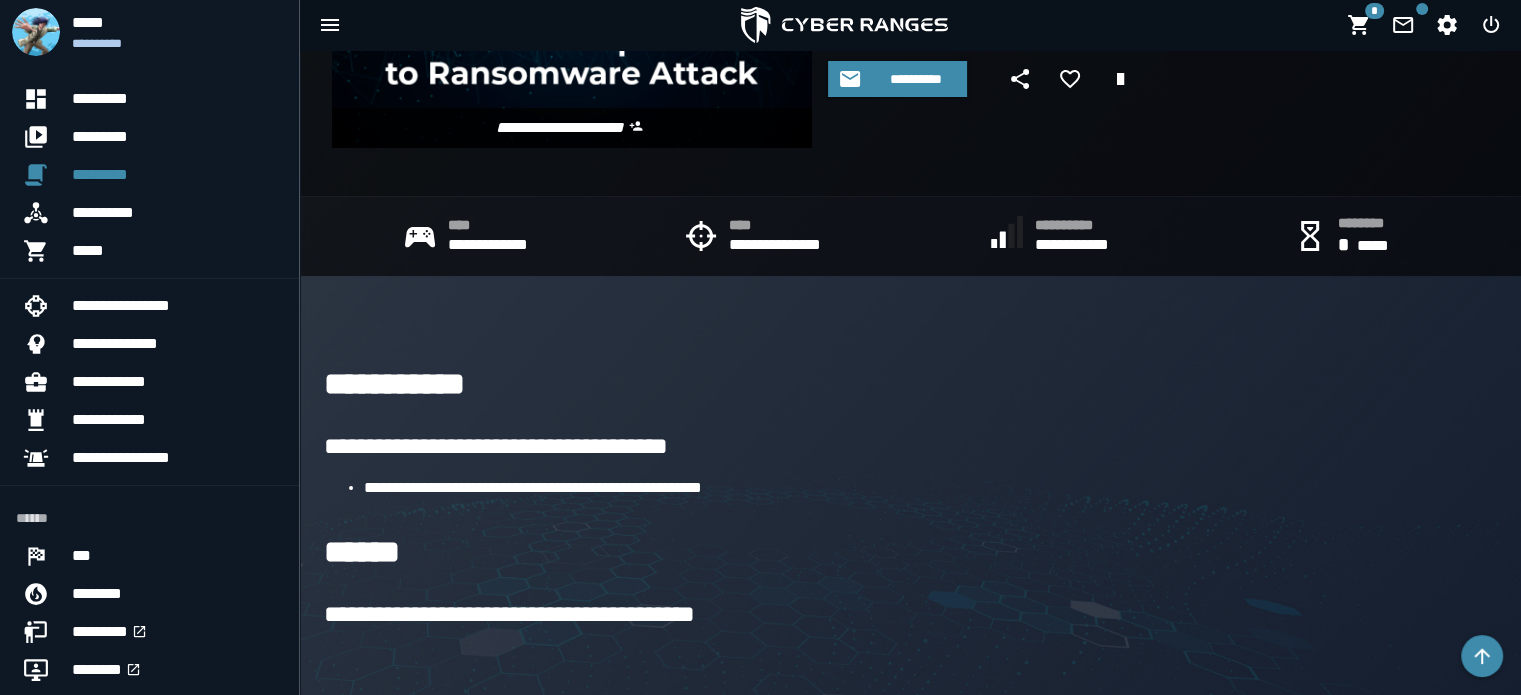 scroll, scrollTop: 268, scrollLeft: 0, axis: vertical 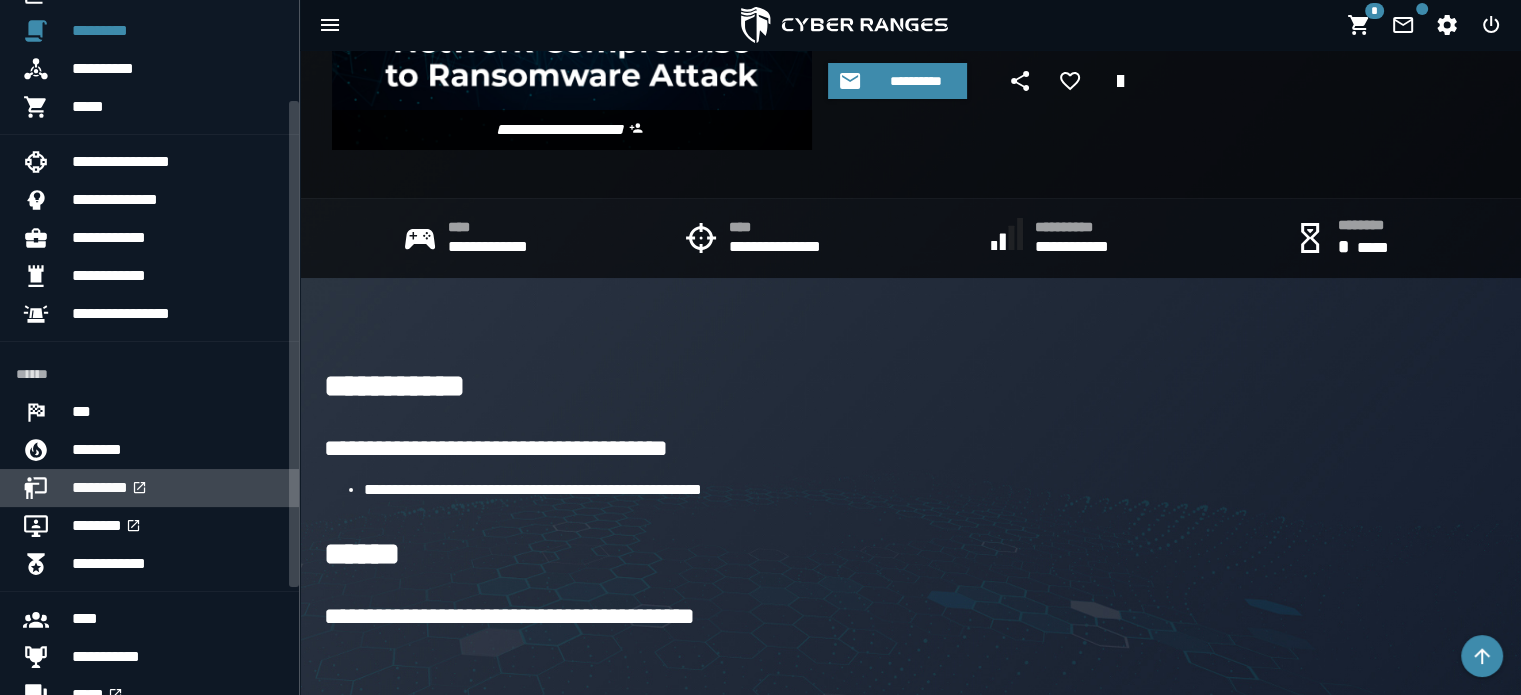 click on "*********" at bounding box center (177, 488) 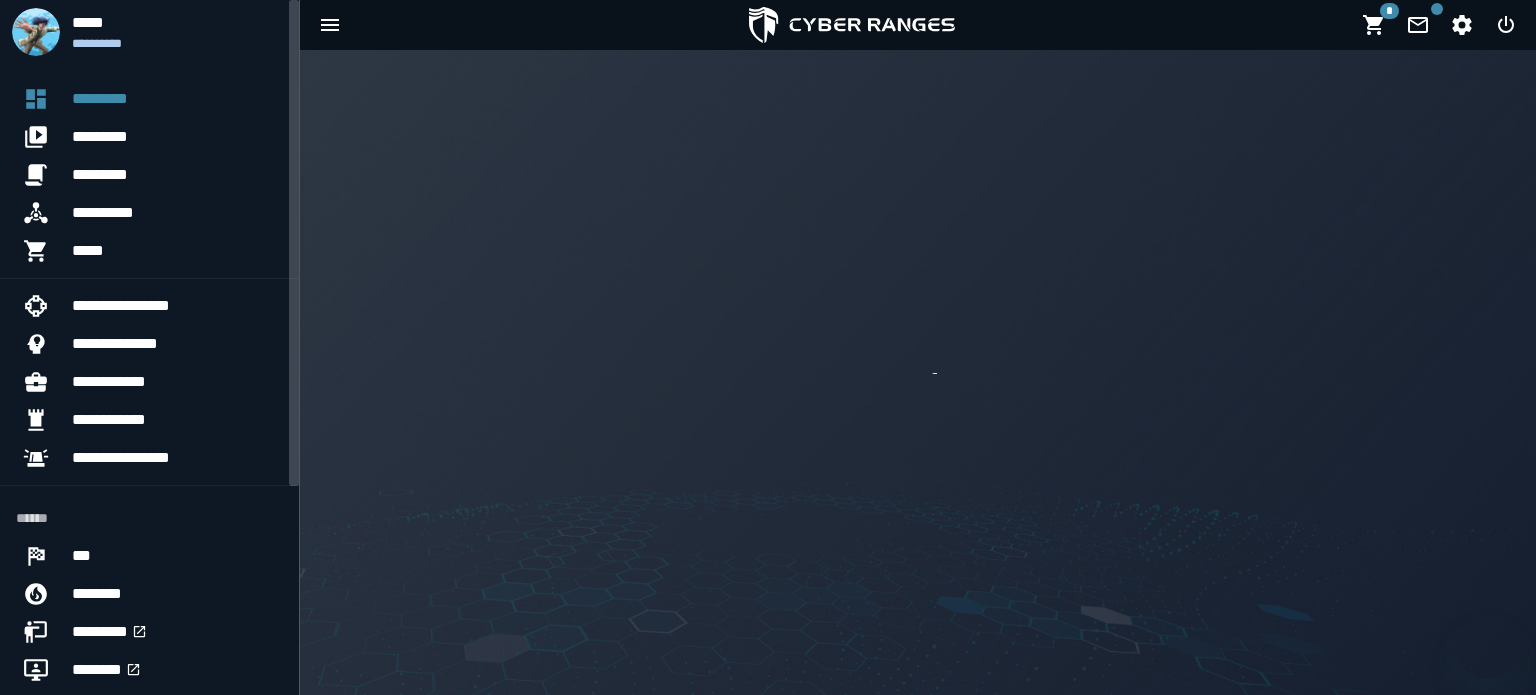 scroll, scrollTop: 0, scrollLeft: 0, axis: both 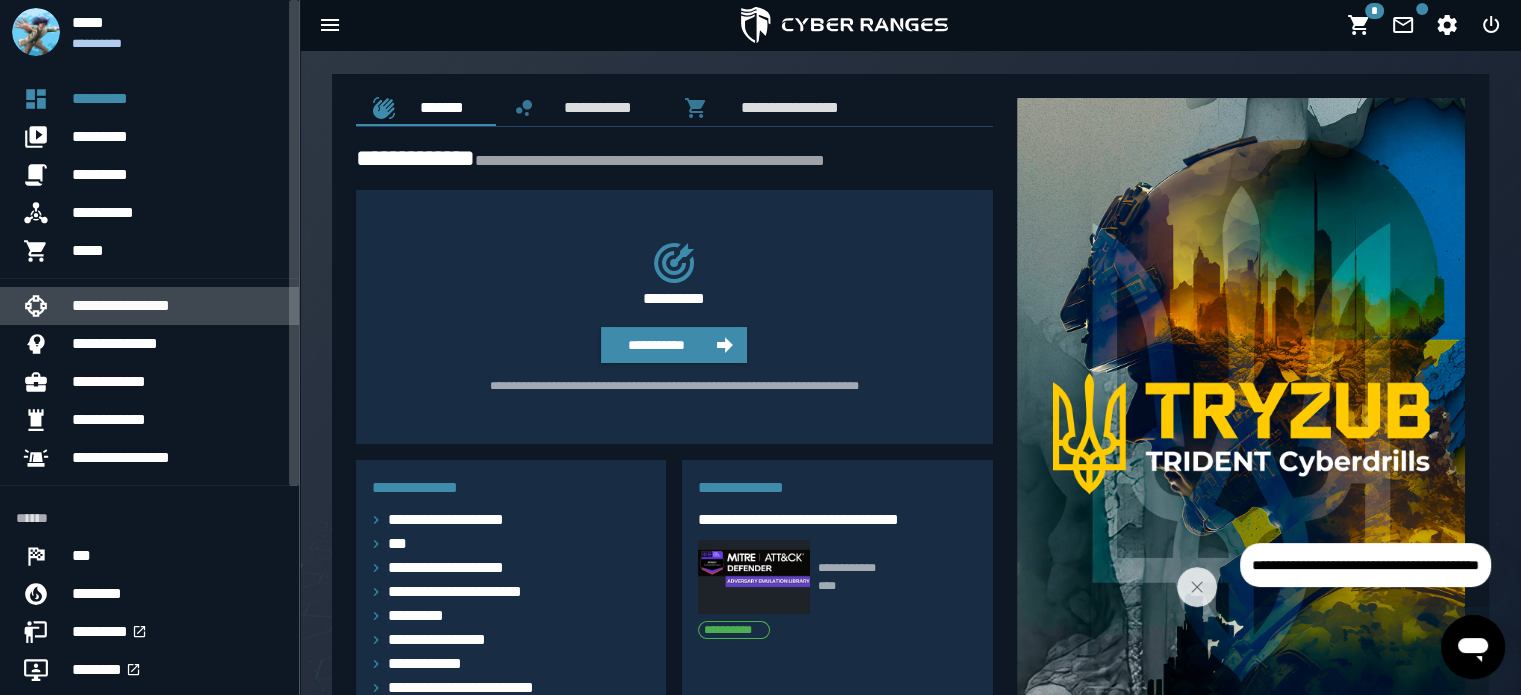 click on "**********" at bounding box center (177, 306) 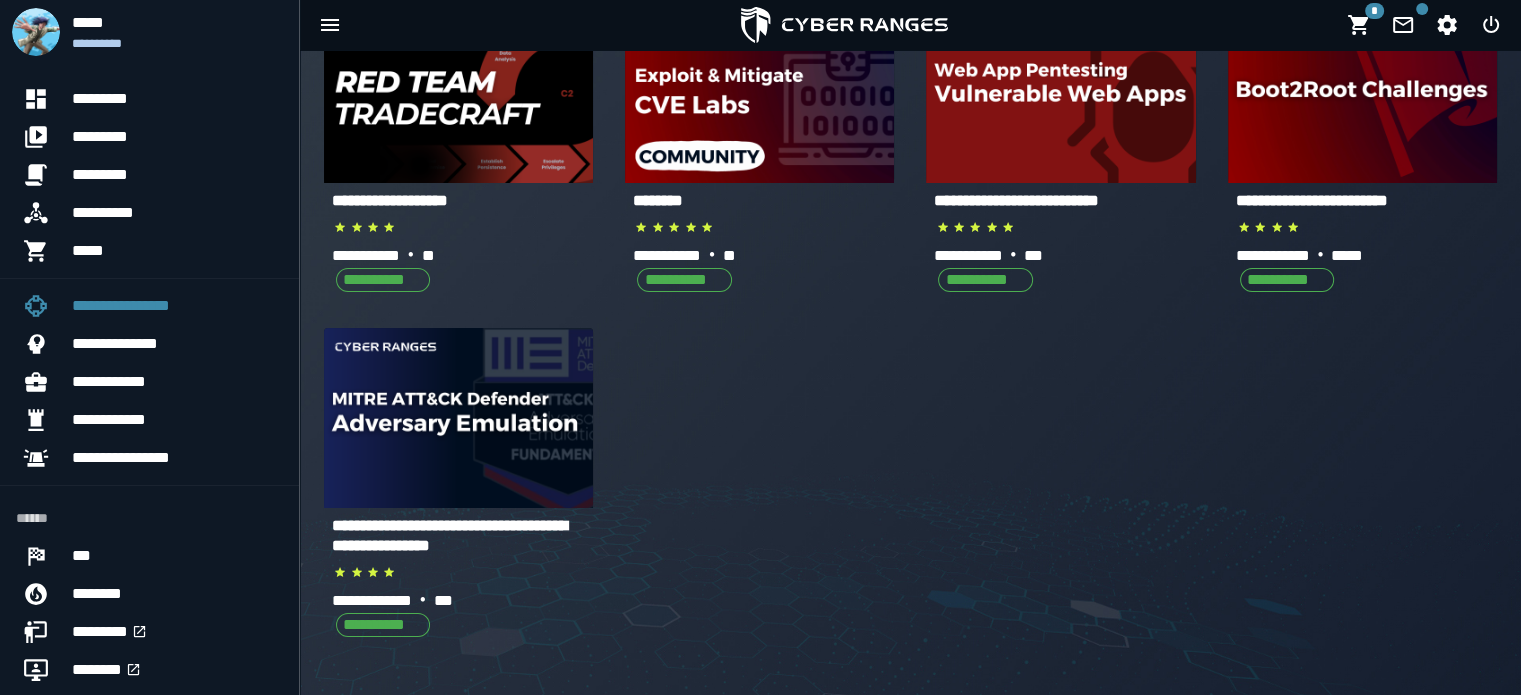 scroll, scrollTop: 136, scrollLeft: 0, axis: vertical 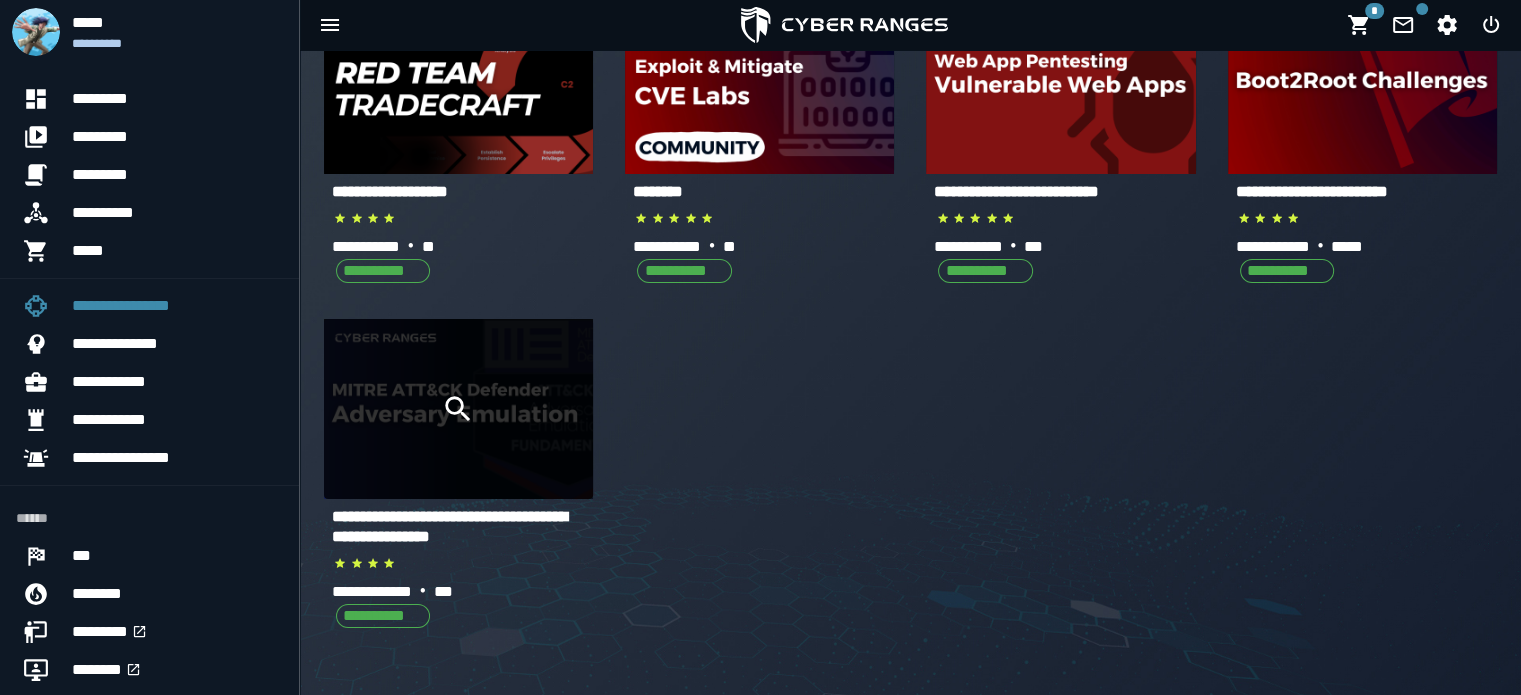 click 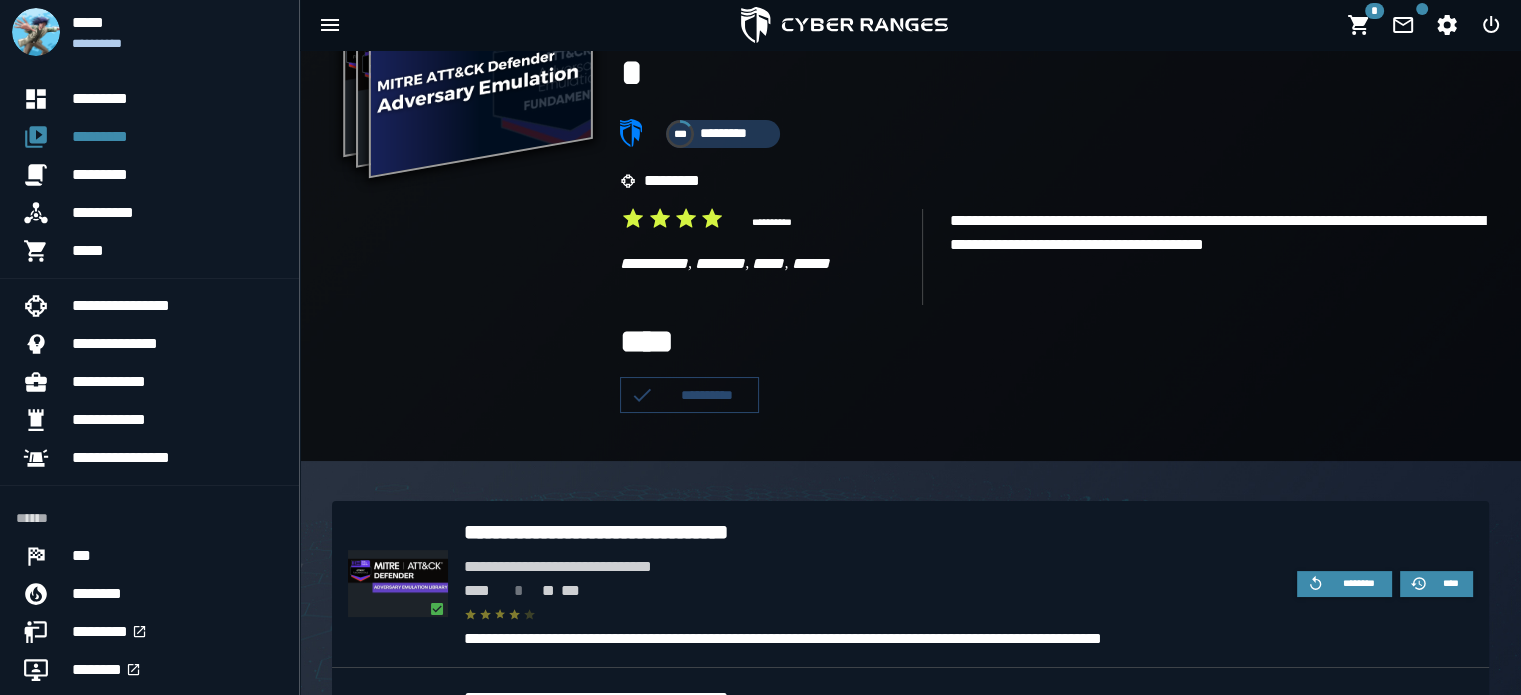 scroll, scrollTop: 332, scrollLeft: 0, axis: vertical 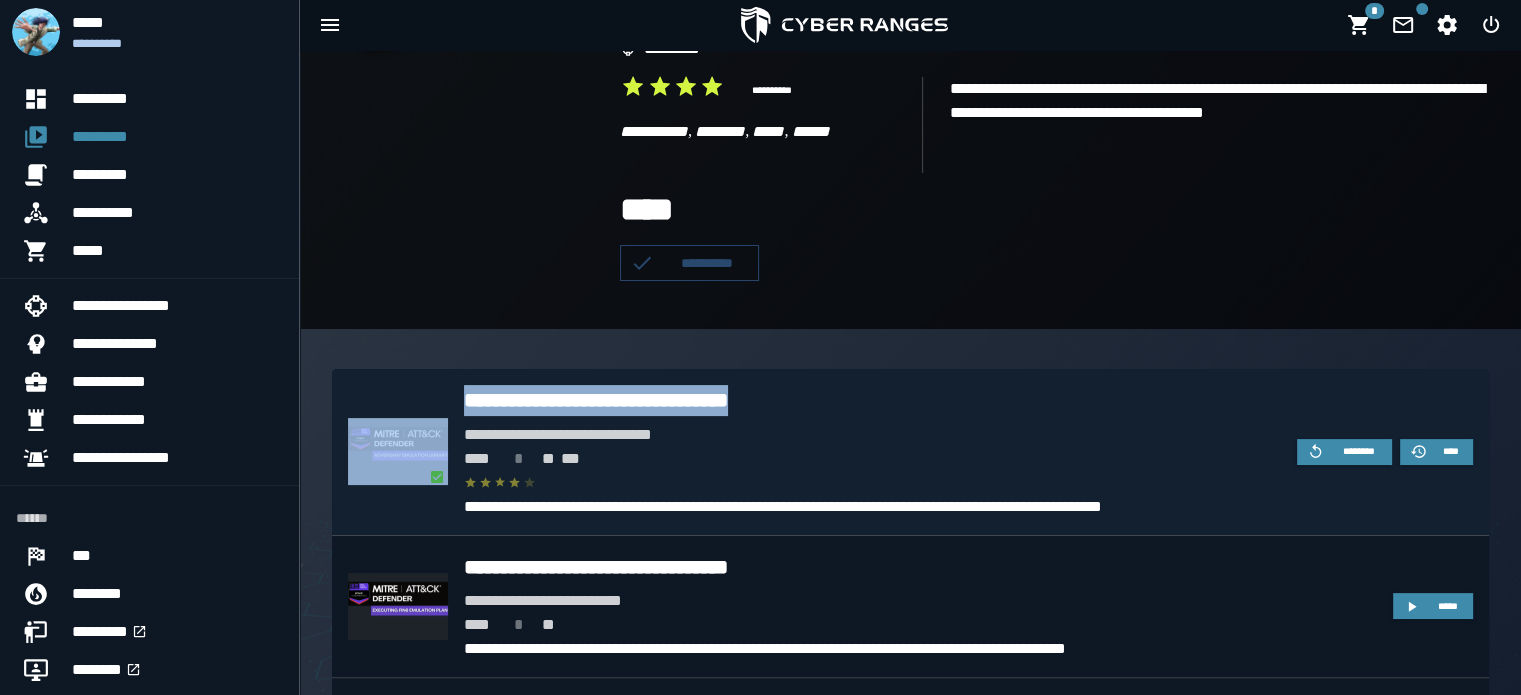 drag, startPoint x: 446, startPoint y: 404, endPoint x: 956, endPoint y: 401, distance: 510.00882 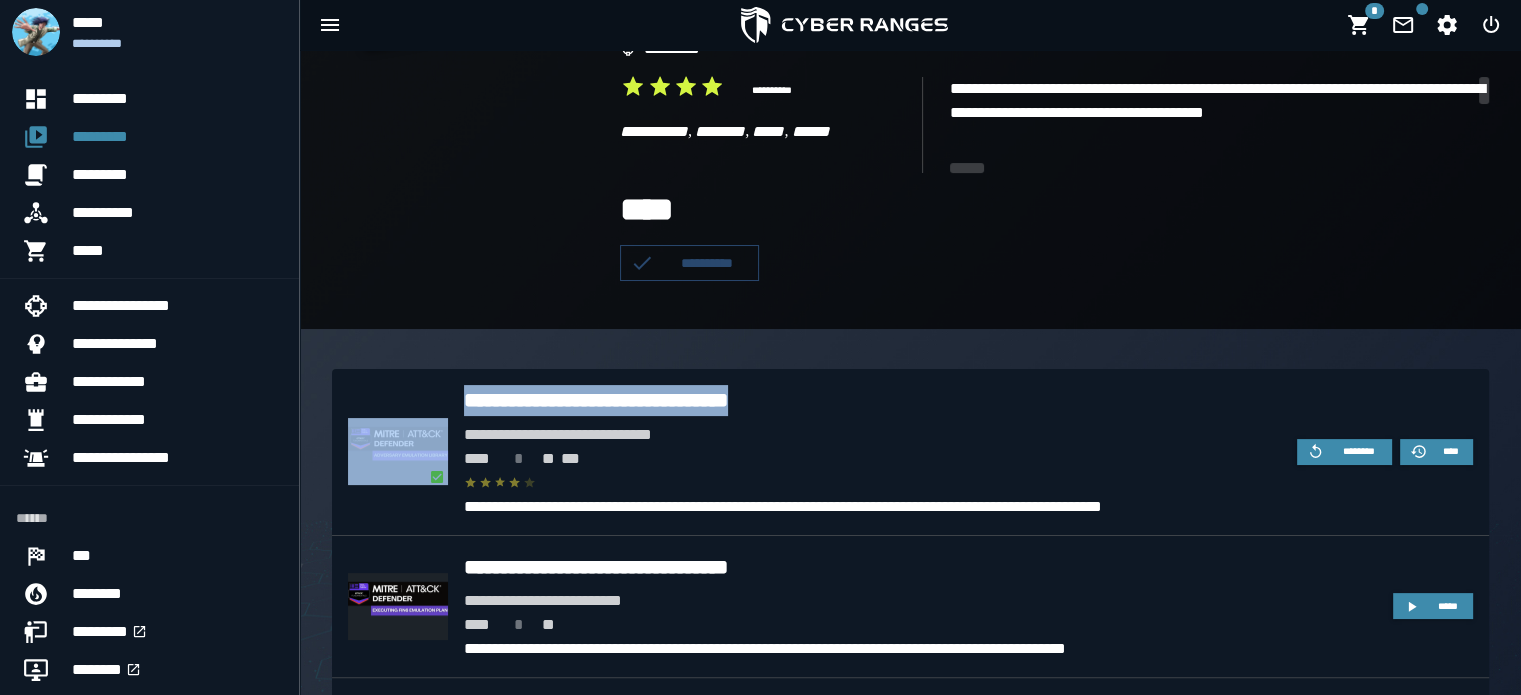 scroll, scrollTop: 360, scrollLeft: 0, axis: vertical 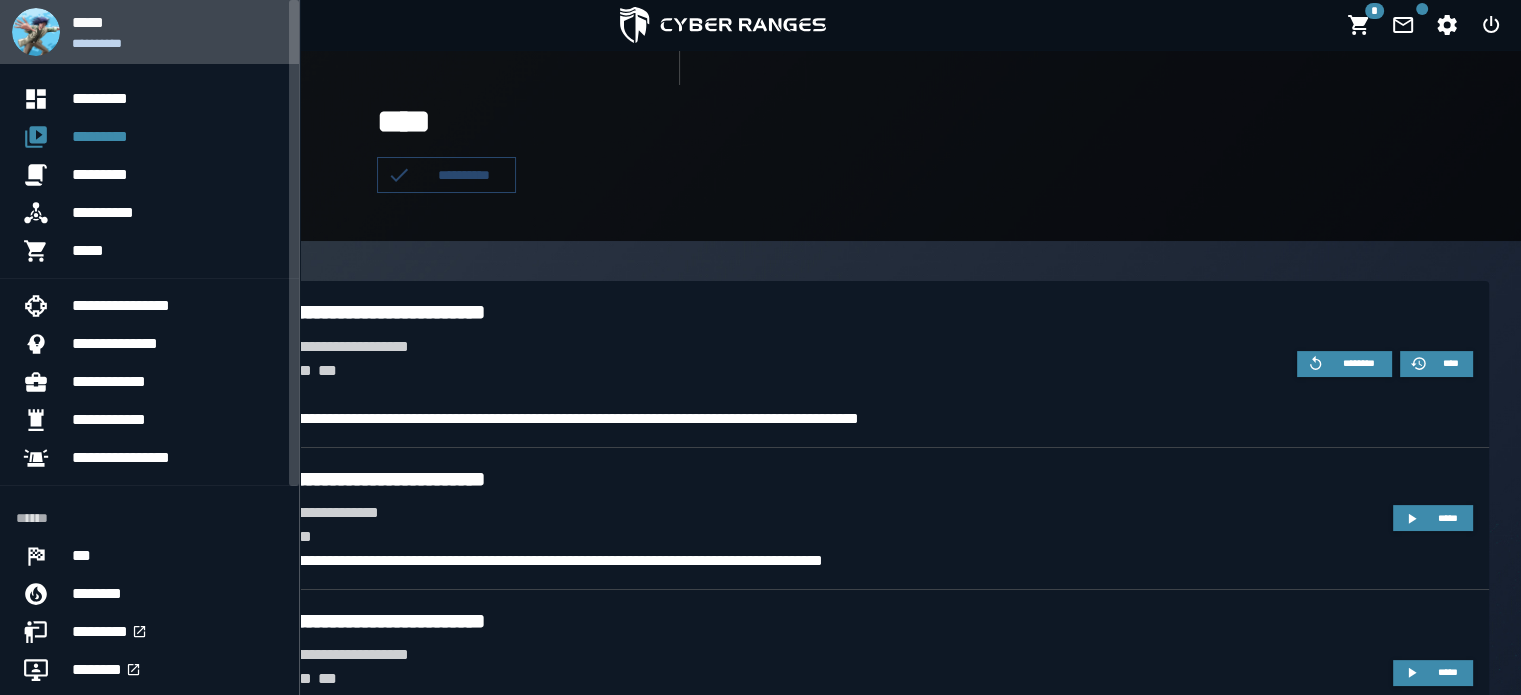 click on "**********" at bounding box center (177, 43) 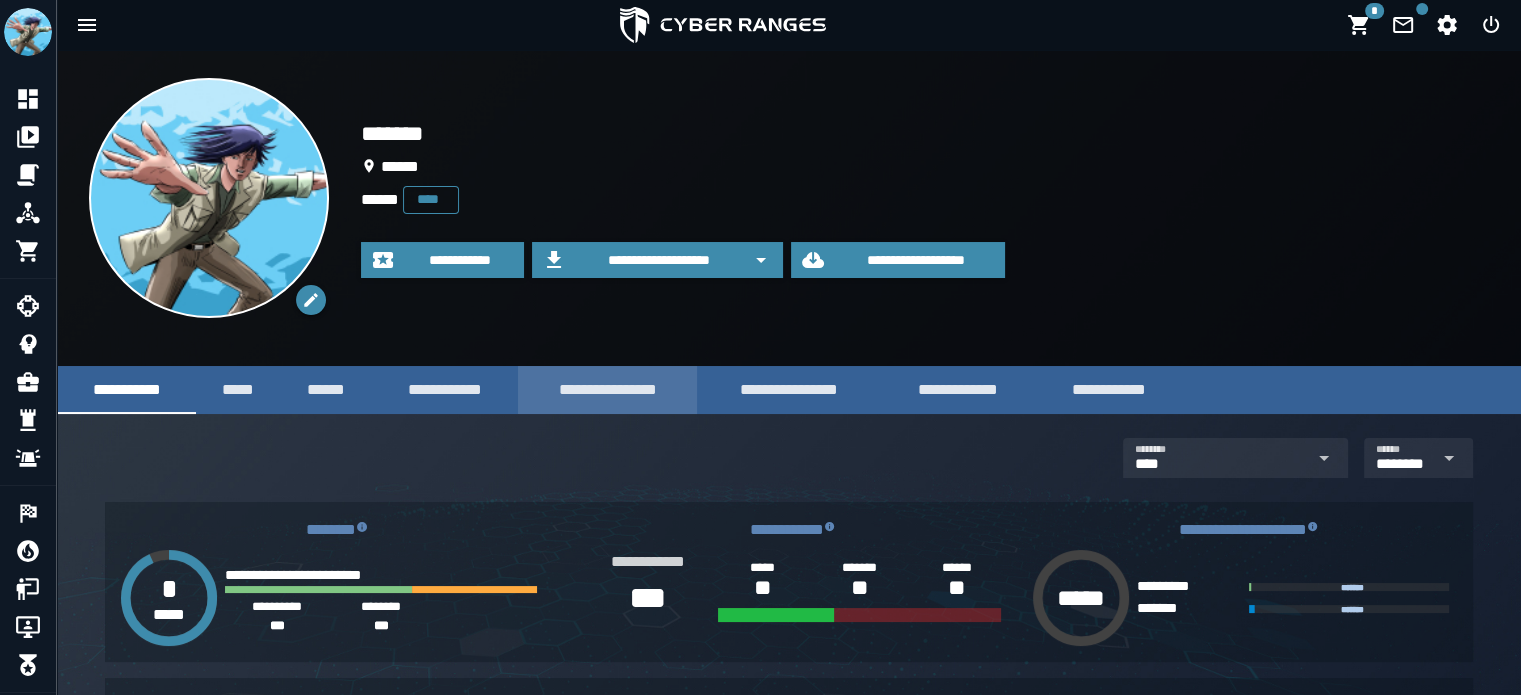 scroll, scrollTop: 18, scrollLeft: 0, axis: vertical 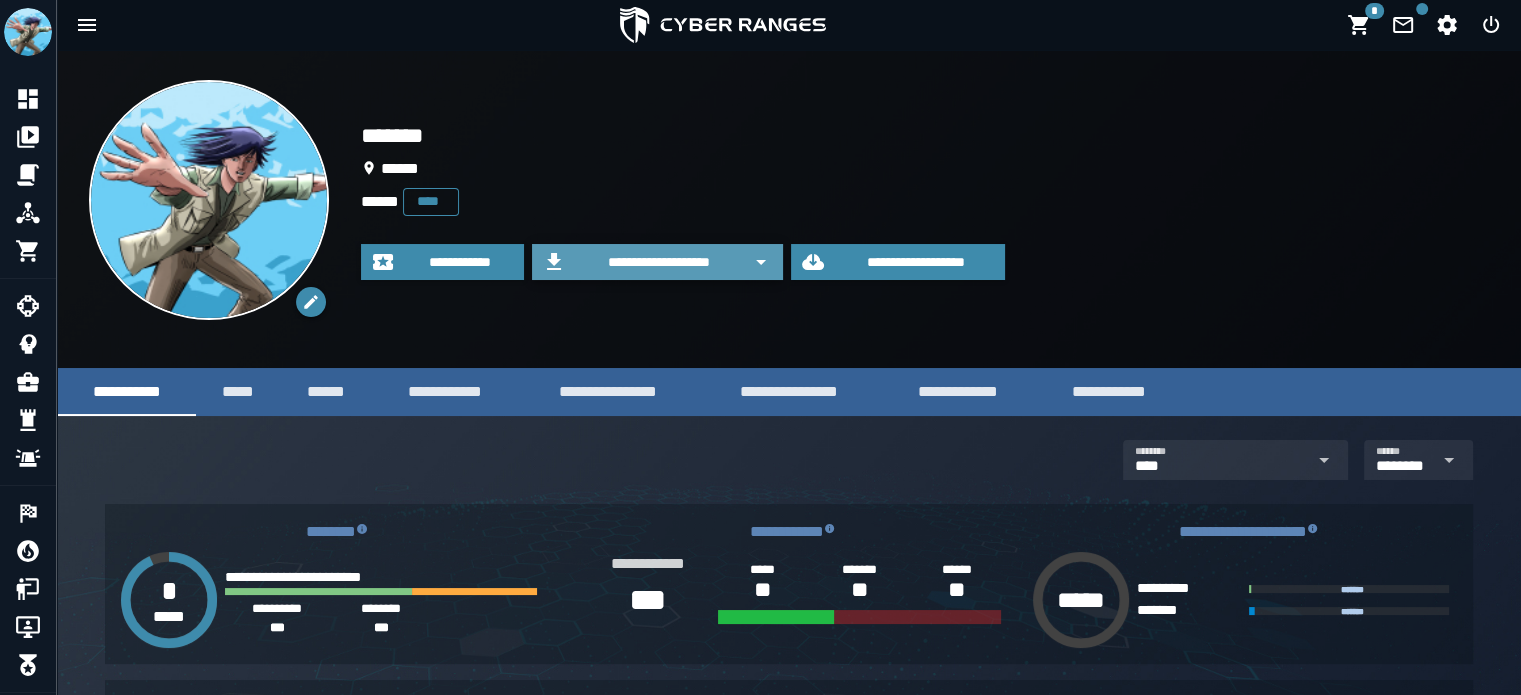 click 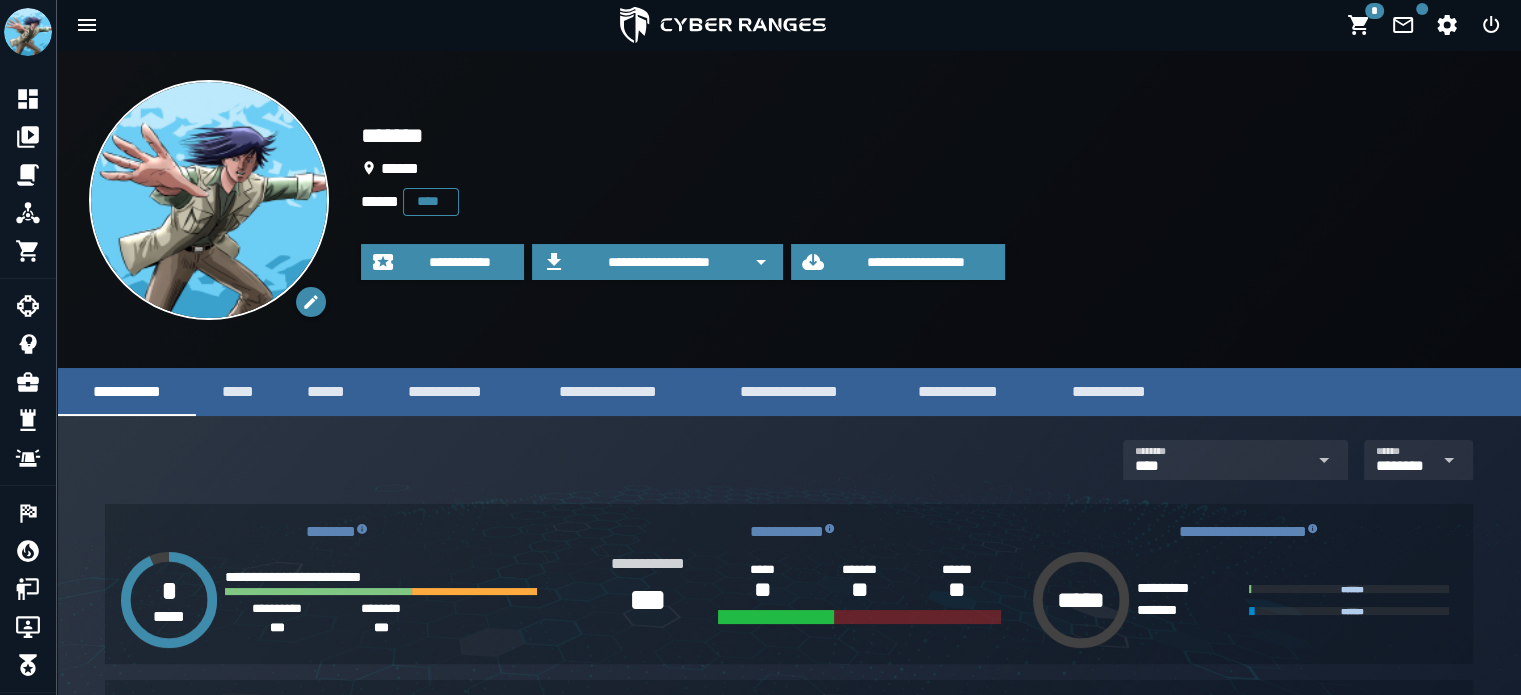 click on "******" 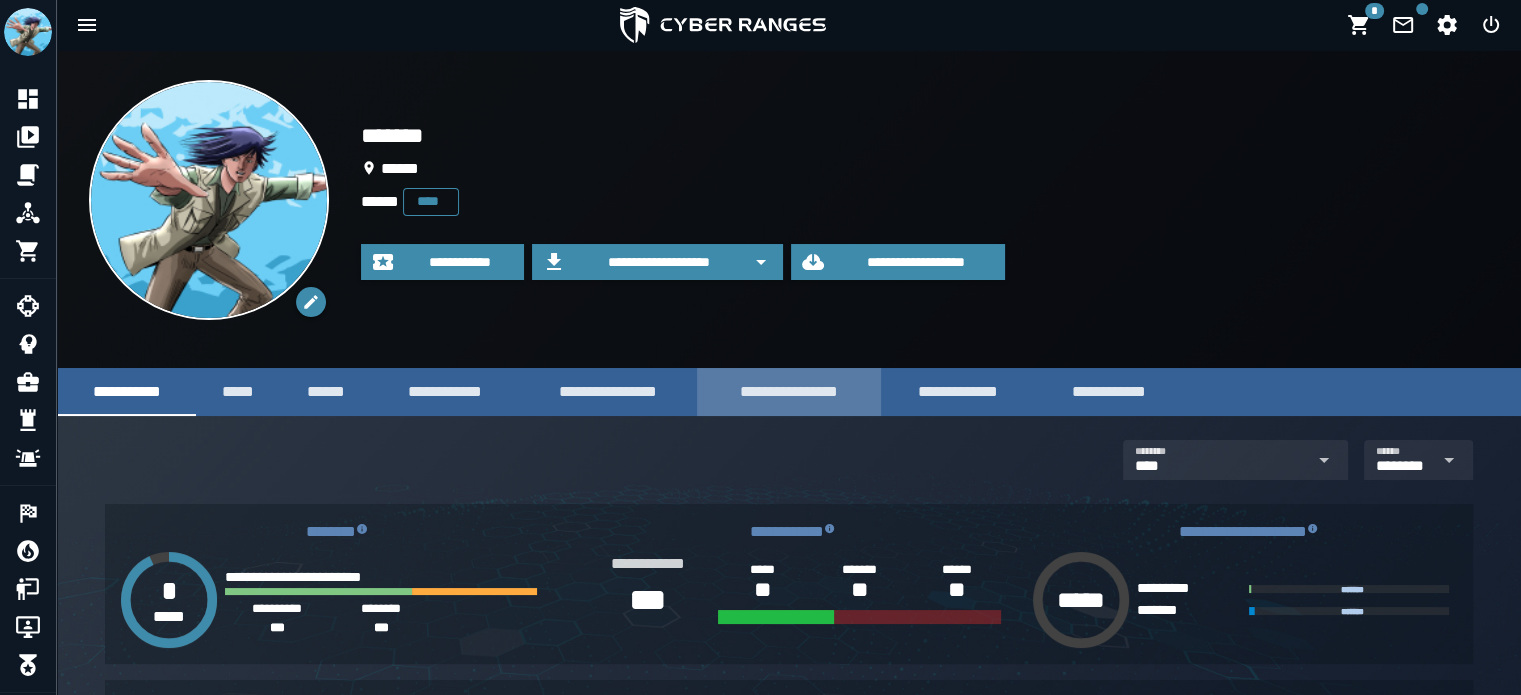 click on "**********" at bounding box center (789, 391) 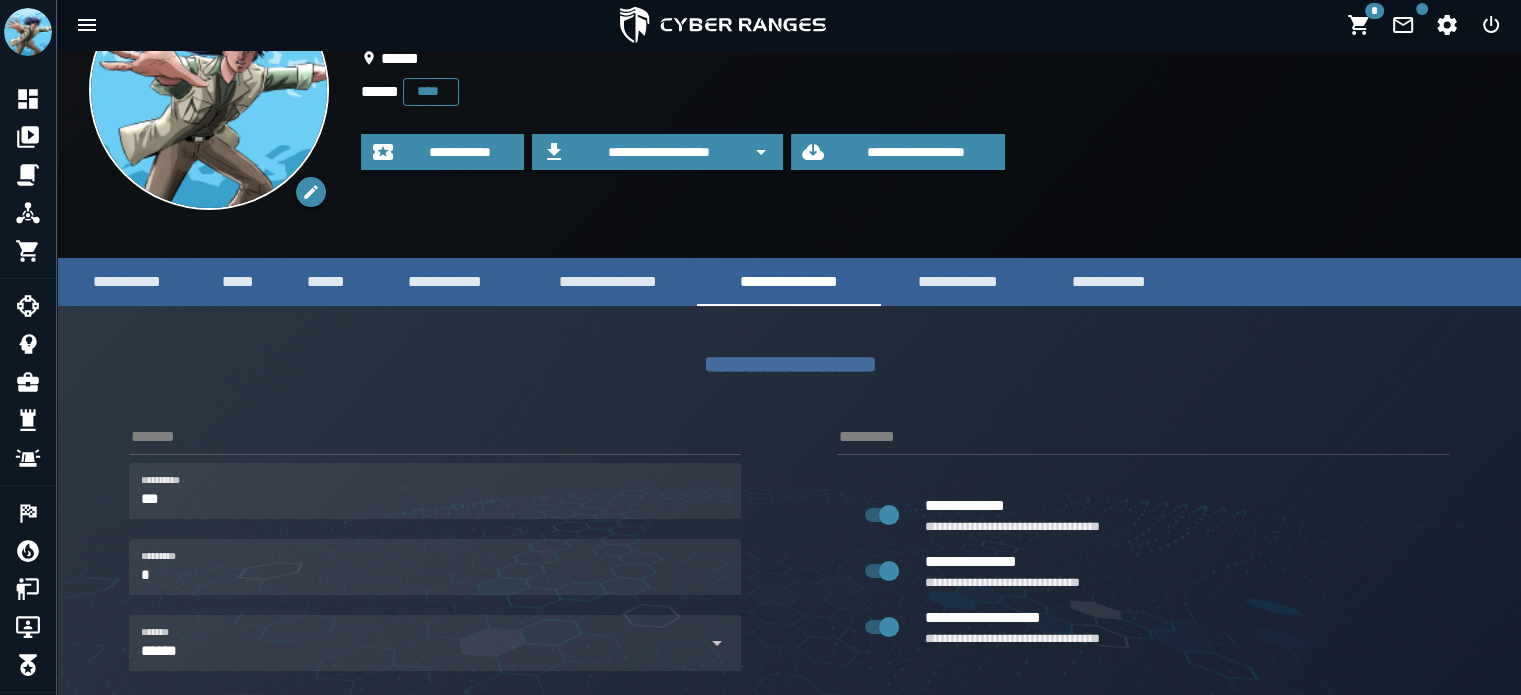 scroll, scrollTop: 0, scrollLeft: 0, axis: both 